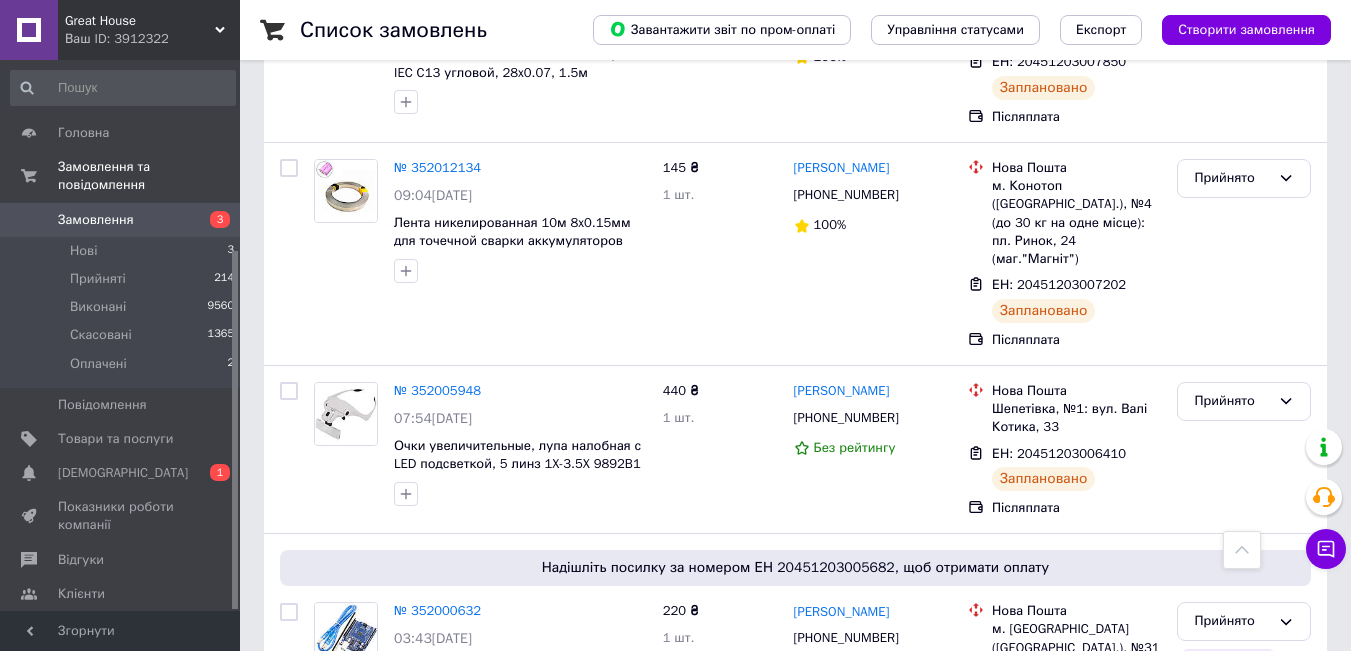 scroll, scrollTop: 4752, scrollLeft: 0, axis: vertical 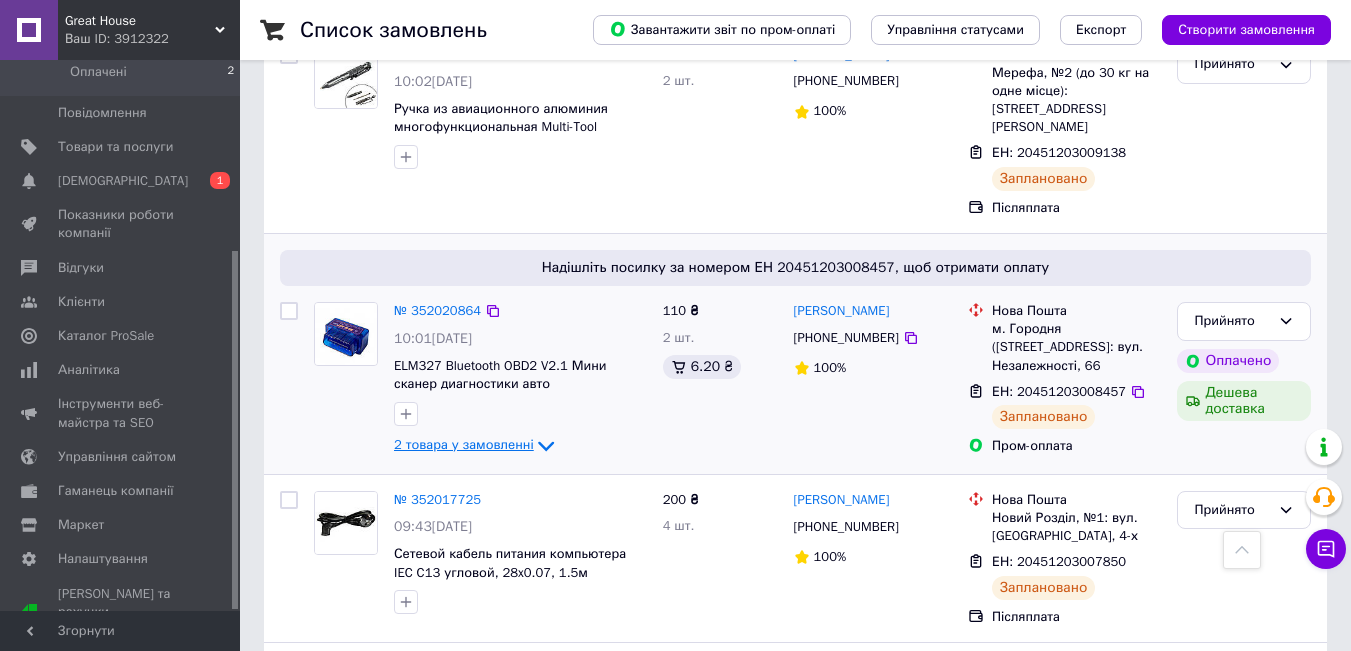 click on "2 товара у замовленні" at bounding box center [464, 444] 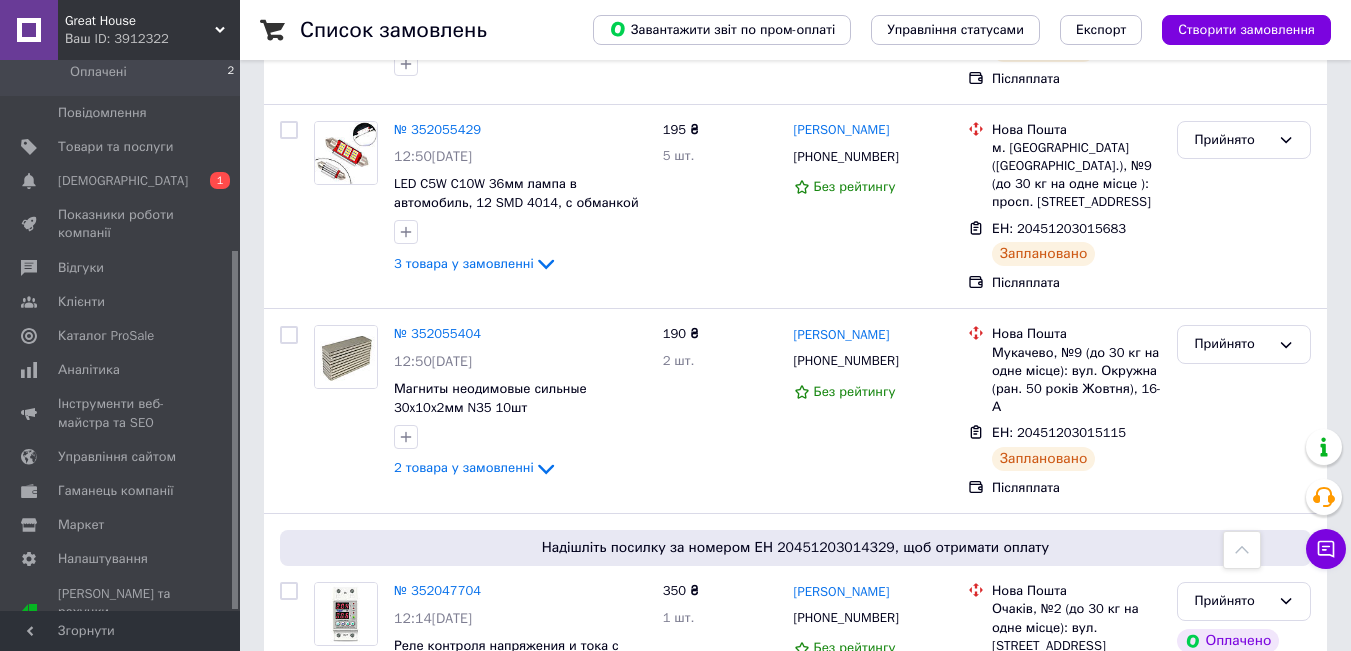 scroll, scrollTop: 2252, scrollLeft: 0, axis: vertical 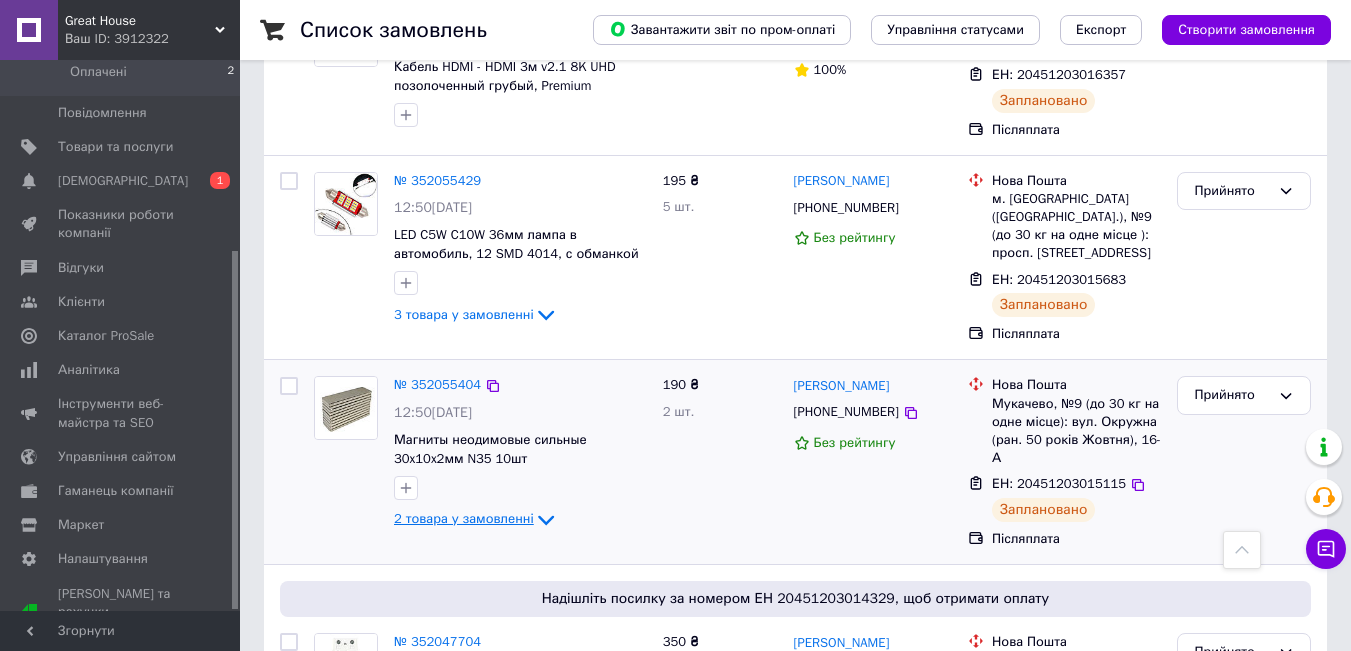 click on "2 товара у замовленні" at bounding box center [464, 519] 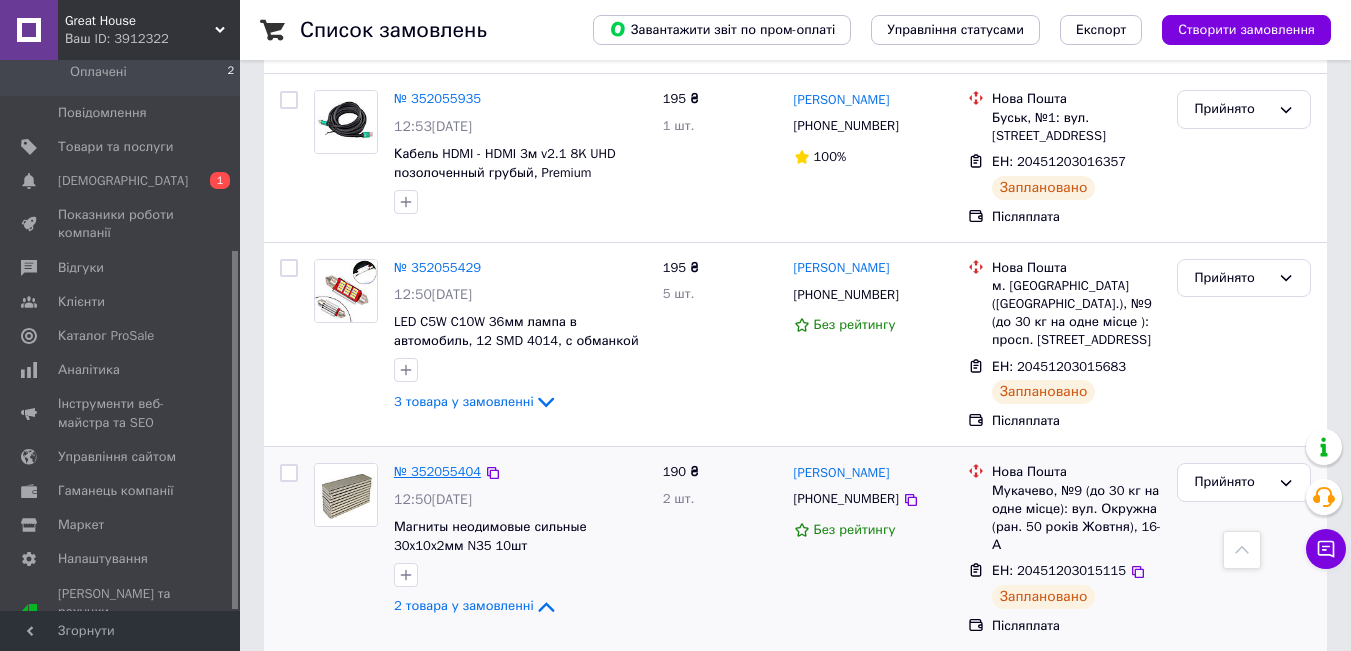 scroll, scrollTop: 2152, scrollLeft: 0, axis: vertical 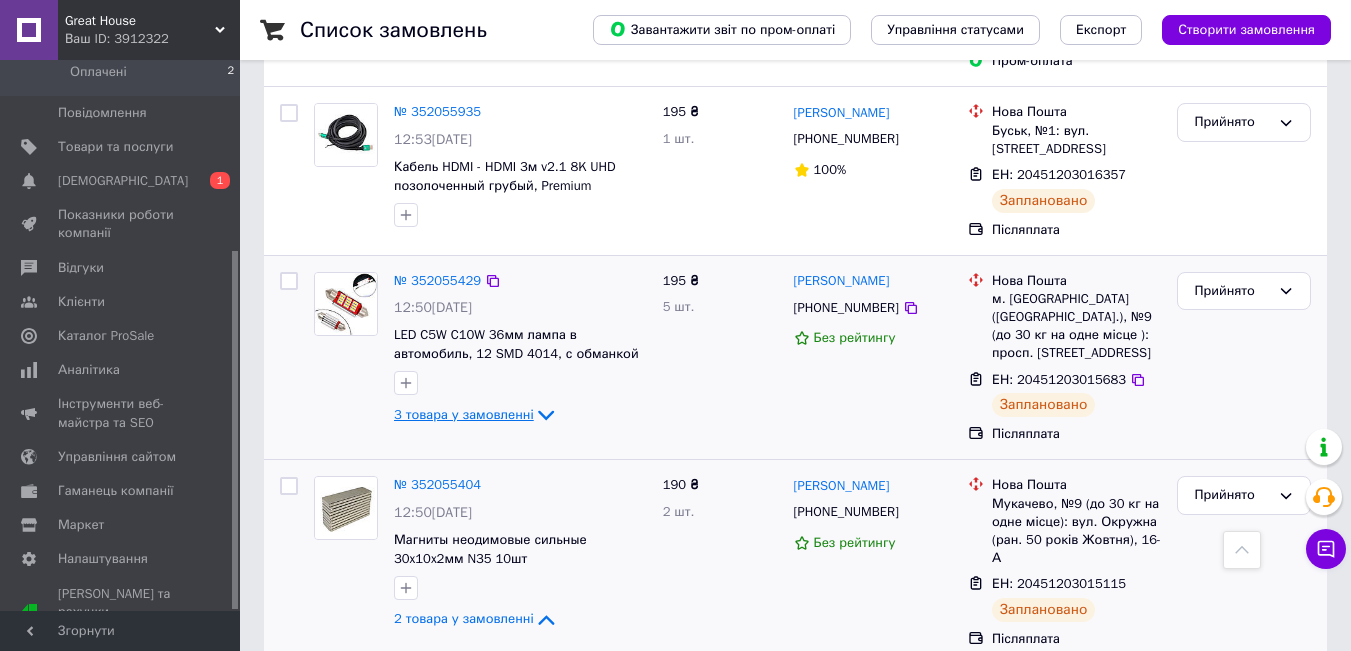click on "3 товара у замовленні" at bounding box center (464, 414) 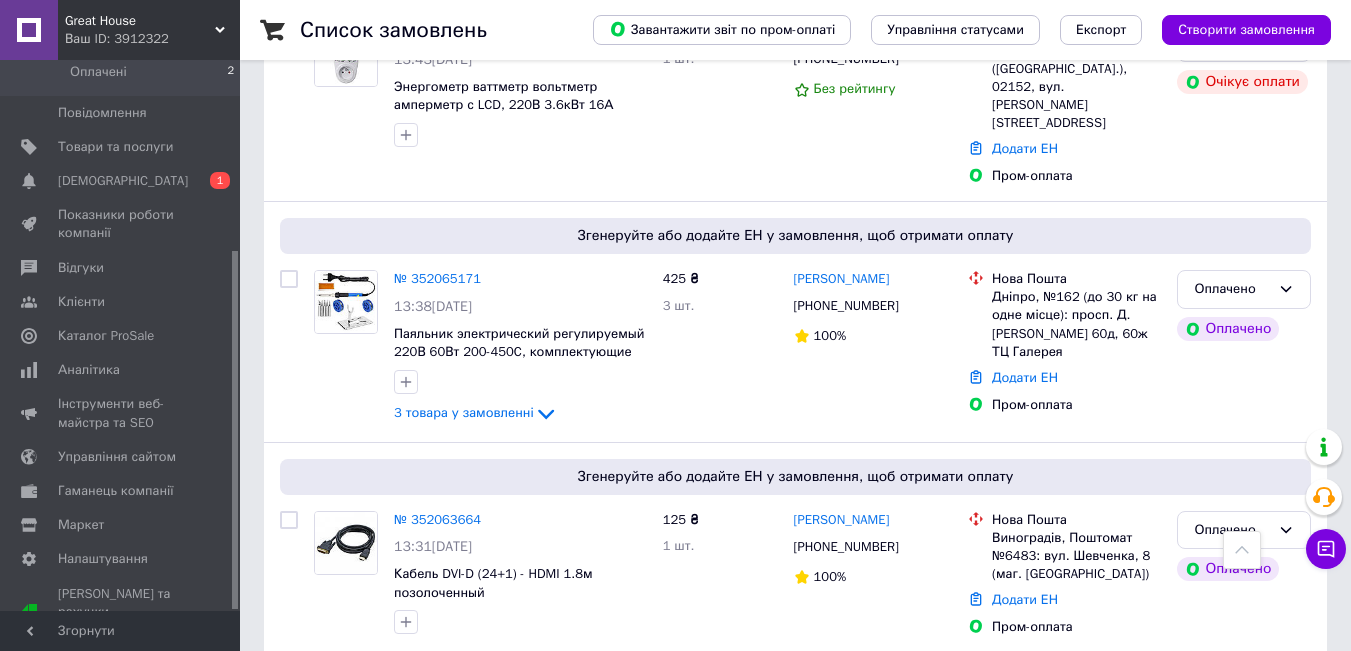 scroll, scrollTop: 1252, scrollLeft: 0, axis: vertical 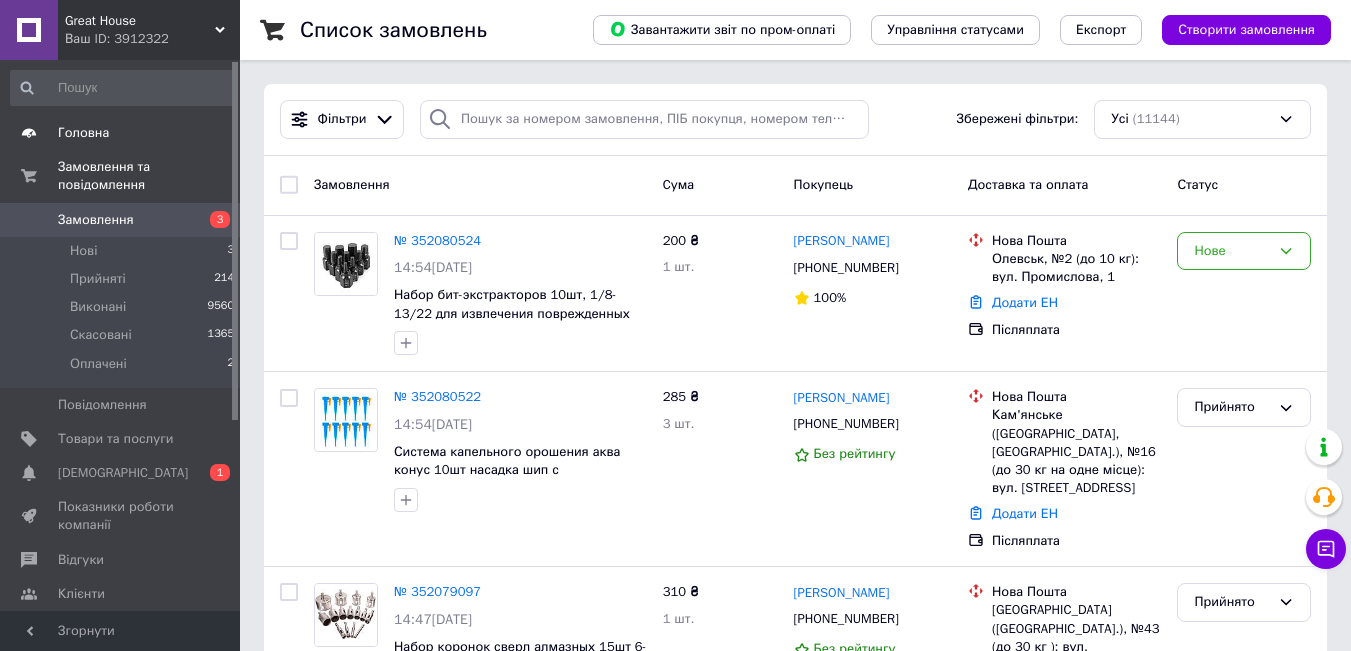 click on "Головна" at bounding box center [123, 133] 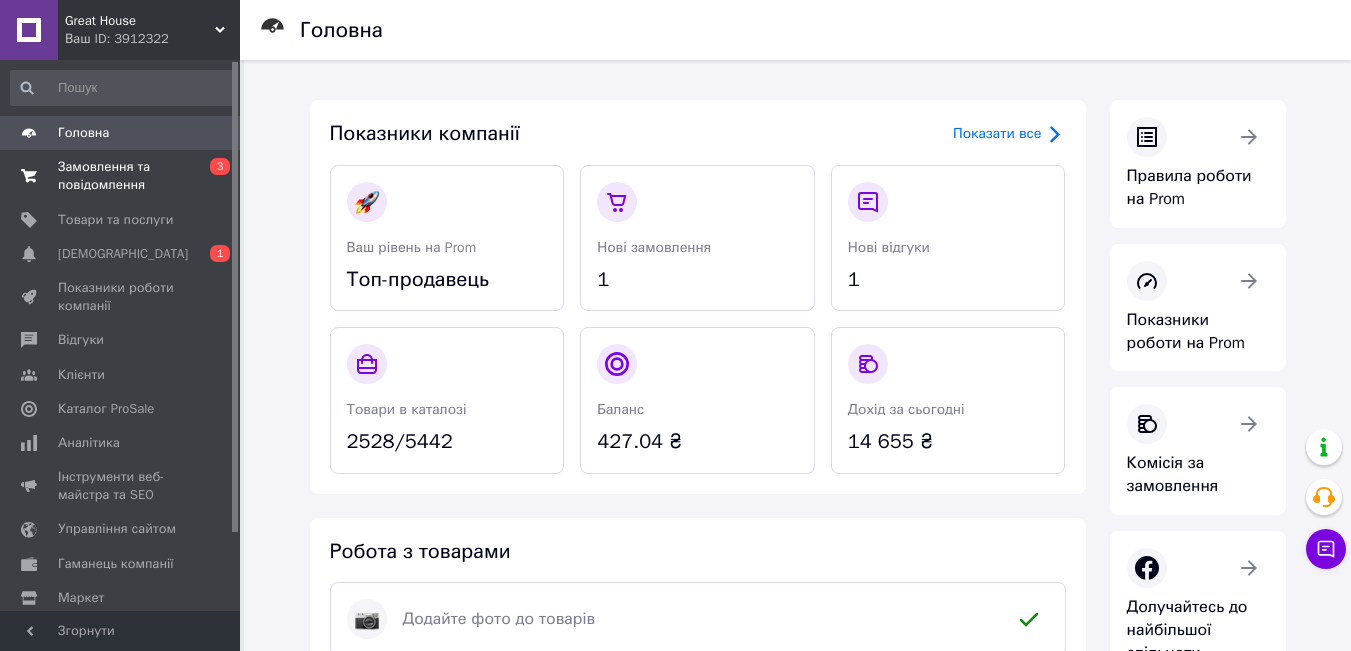 click on "0 3" at bounding box center [212, 176] 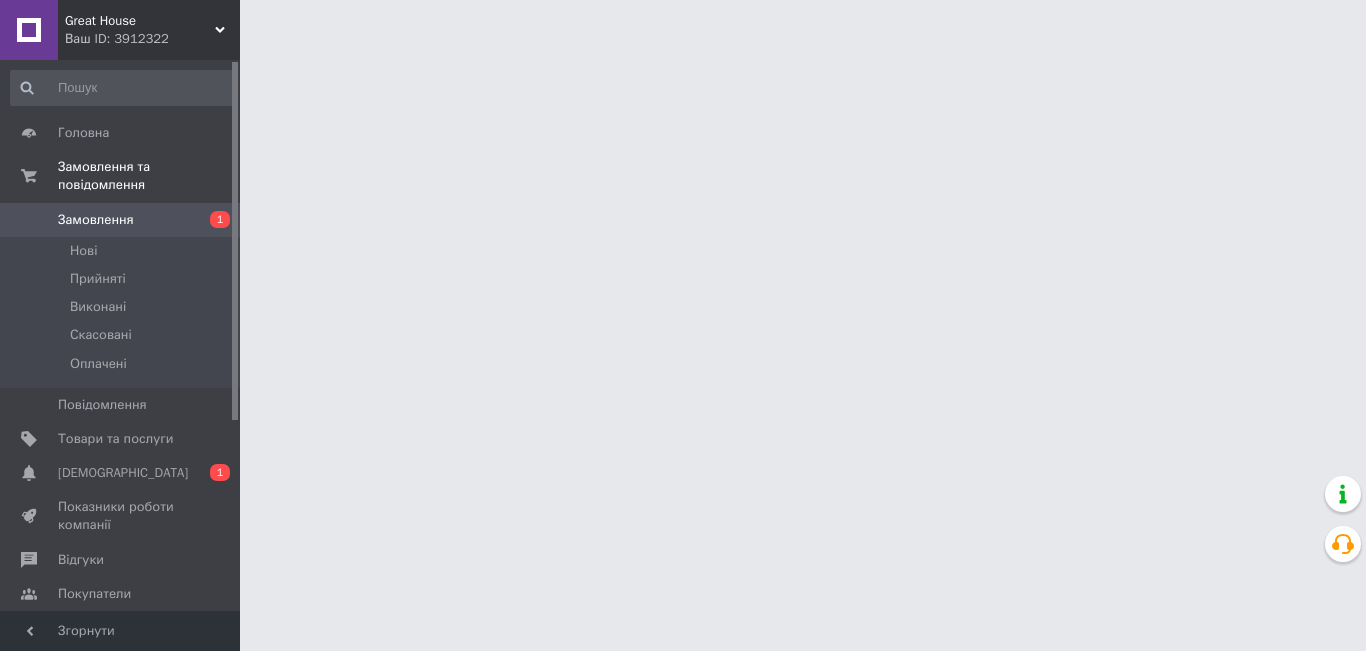 scroll, scrollTop: 0, scrollLeft: 0, axis: both 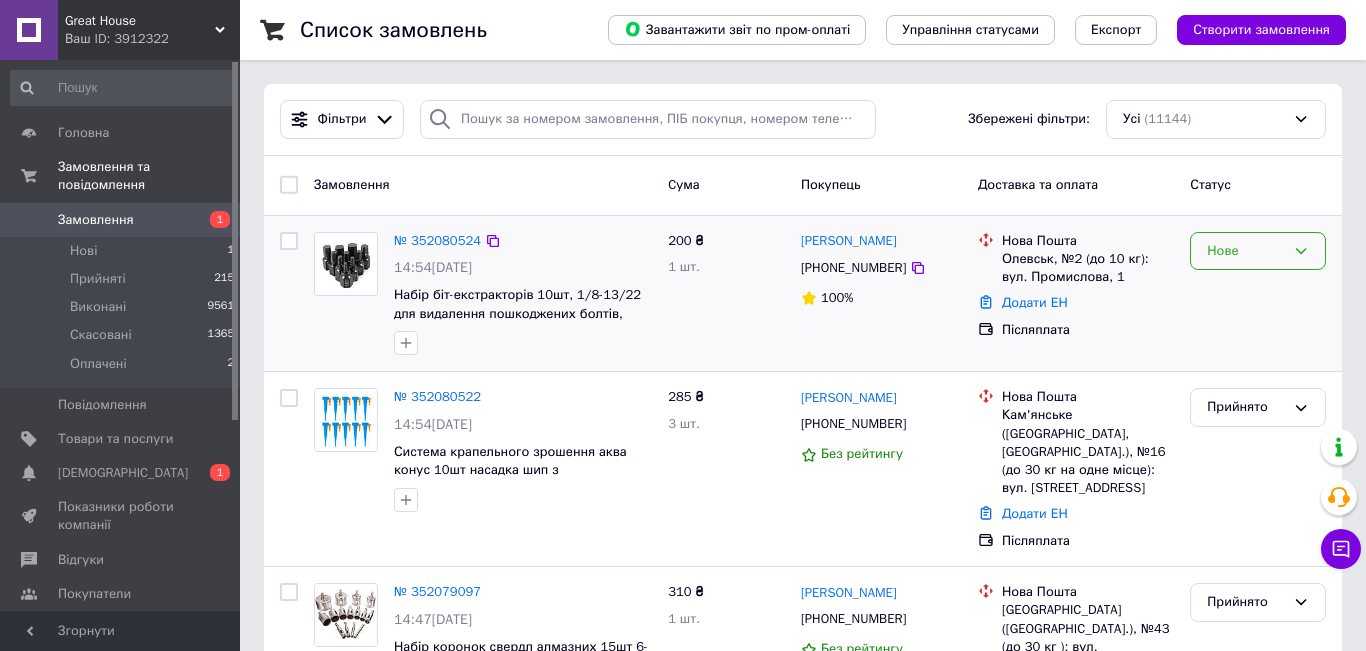 click on "Нове" at bounding box center (1258, 251) 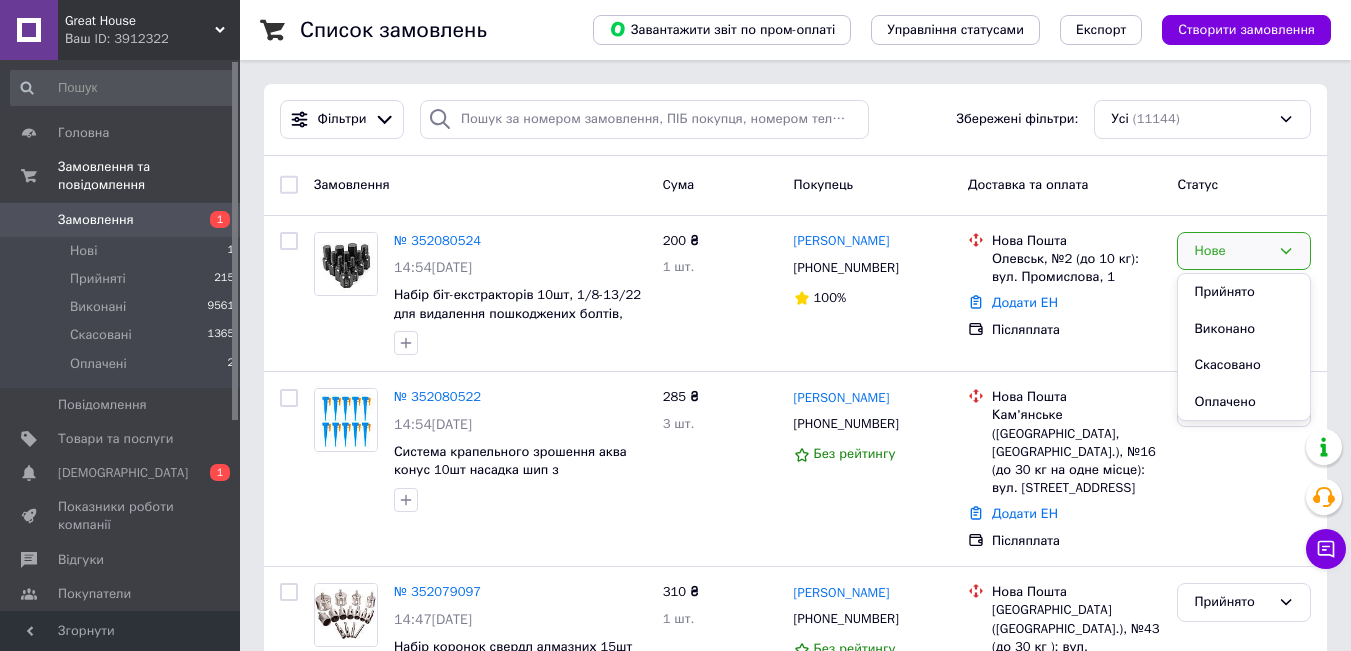click on "Прийнято" at bounding box center (1244, 292) 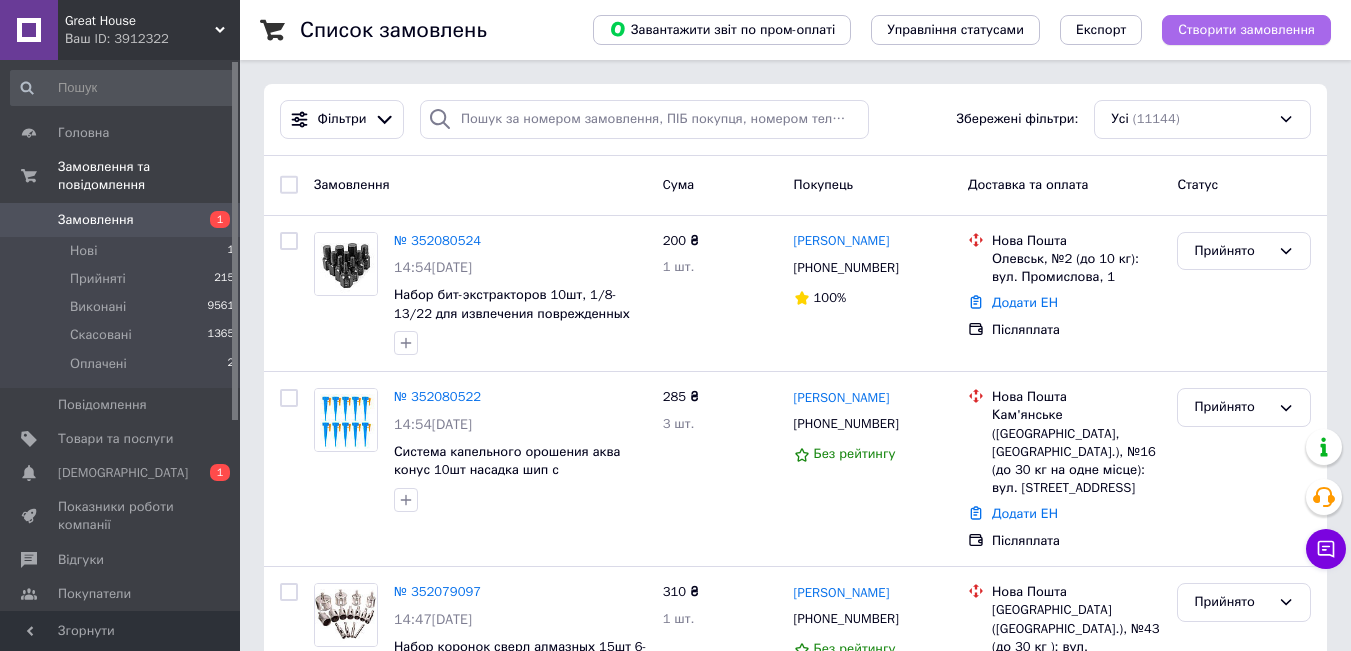 click on "Створити замовлення" at bounding box center (1246, 30) 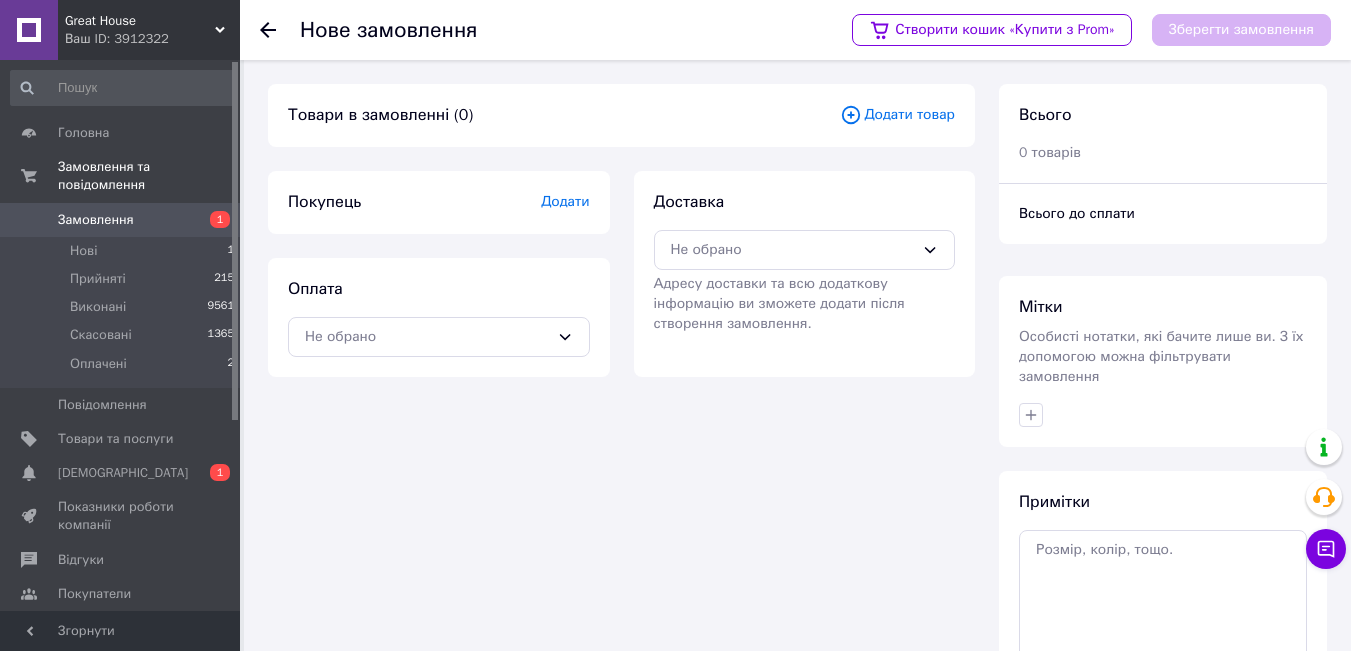 click on "Додати товар" at bounding box center [897, 115] 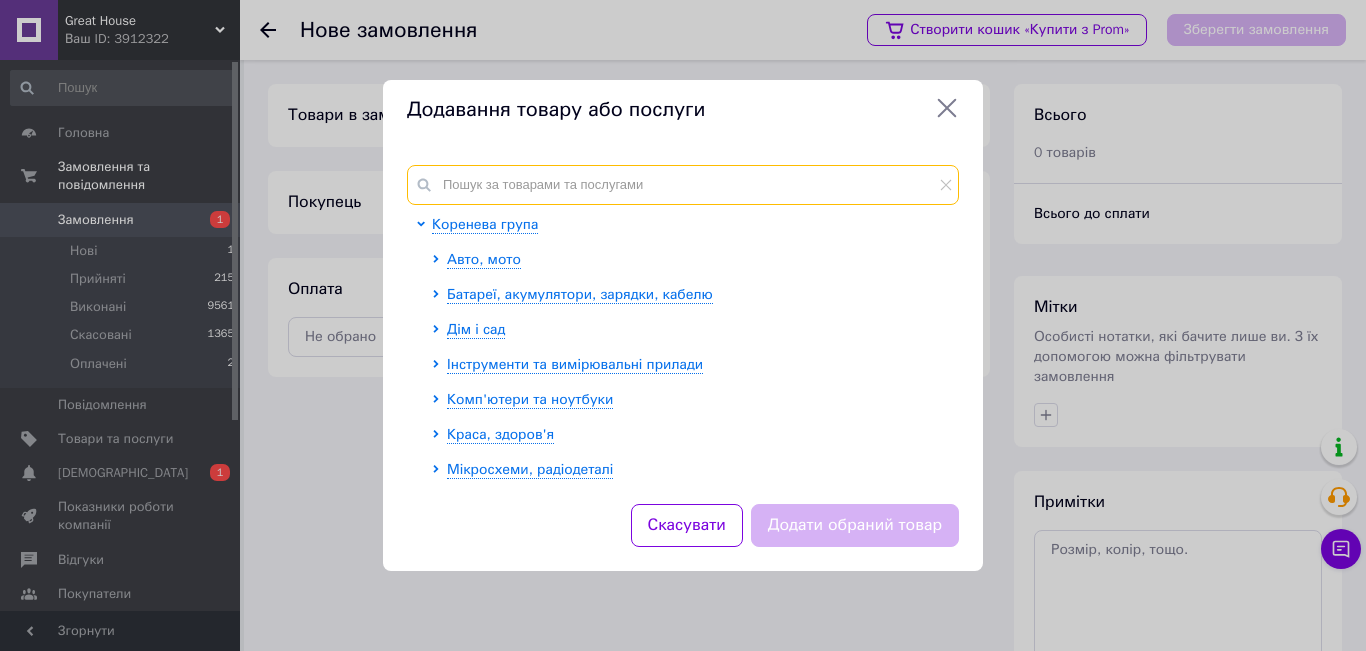 click at bounding box center (683, 185) 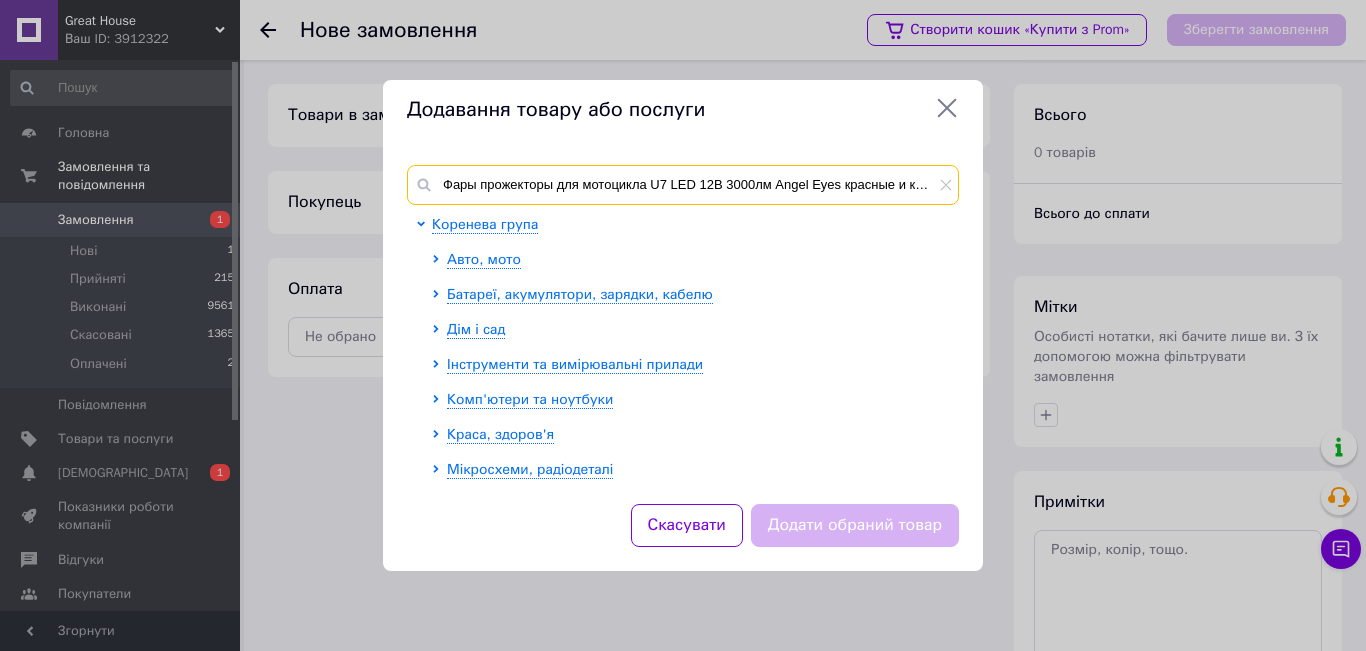 scroll, scrollTop: 0, scrollLeft: 16, axis: horizontal 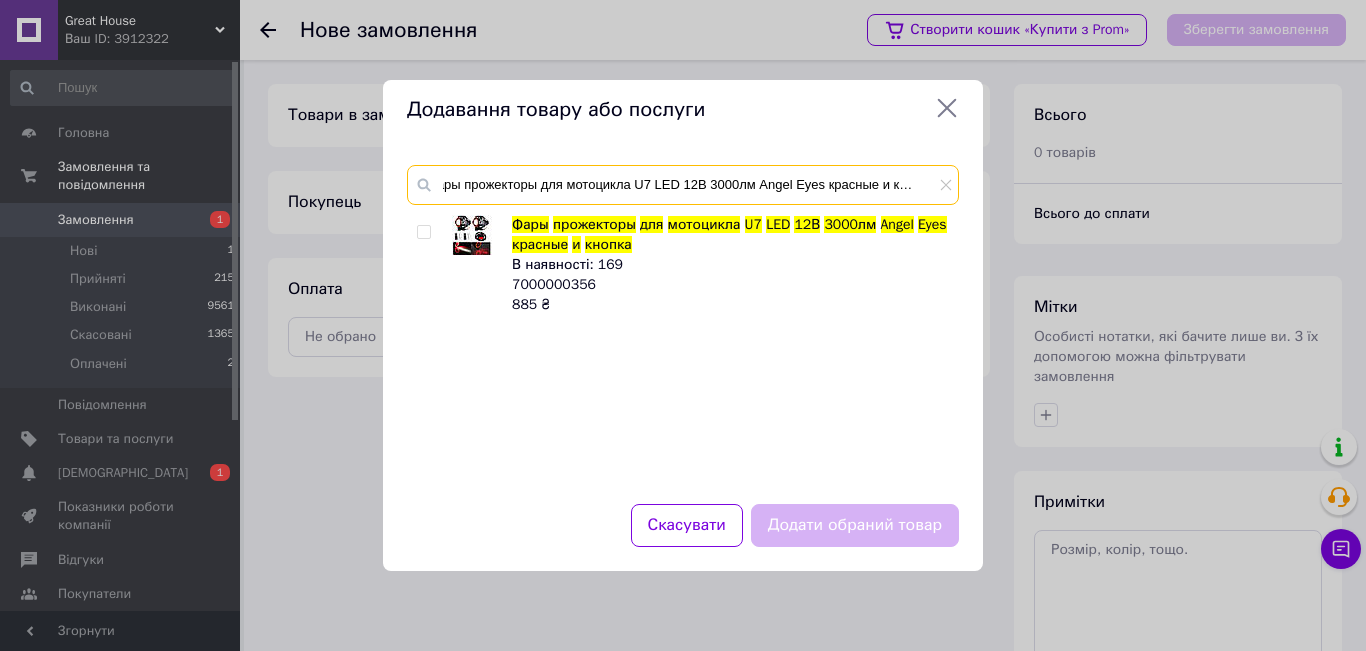 type on "Фары прожекторы для мотоцикла U7 LED 12В 3000лм Angel Eyes красные и кнопка" 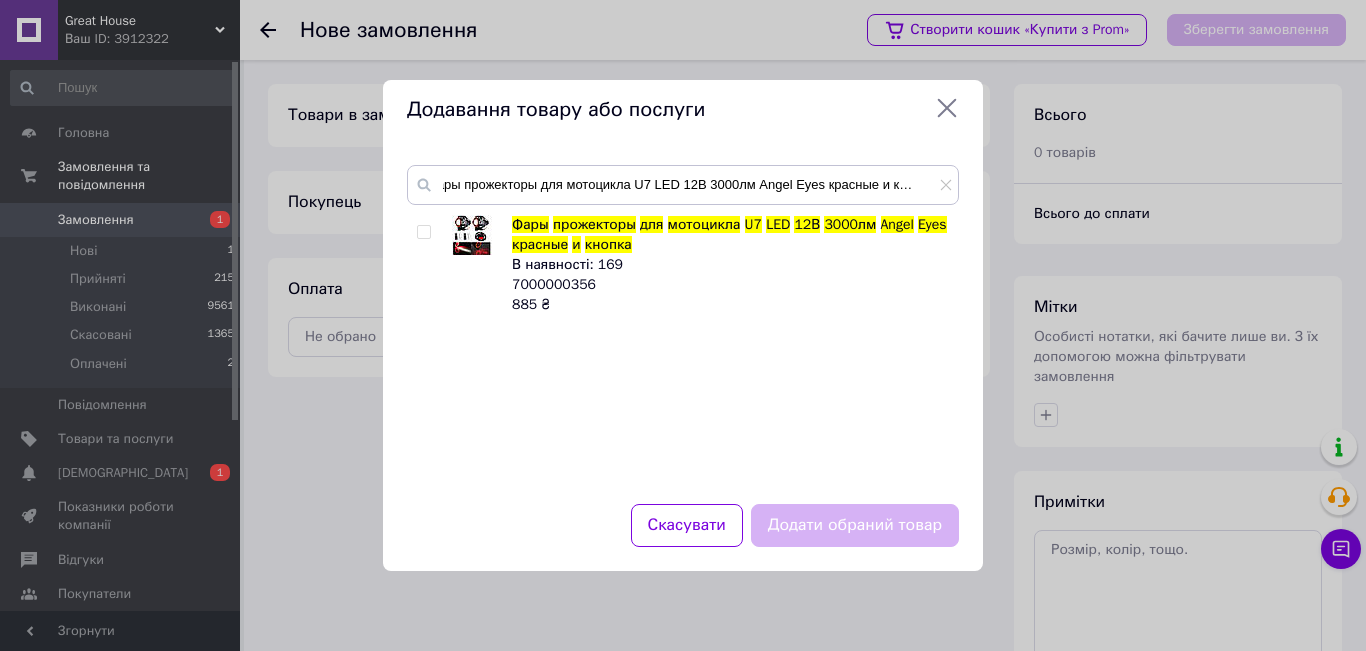 click at bounding box center (423, 232) 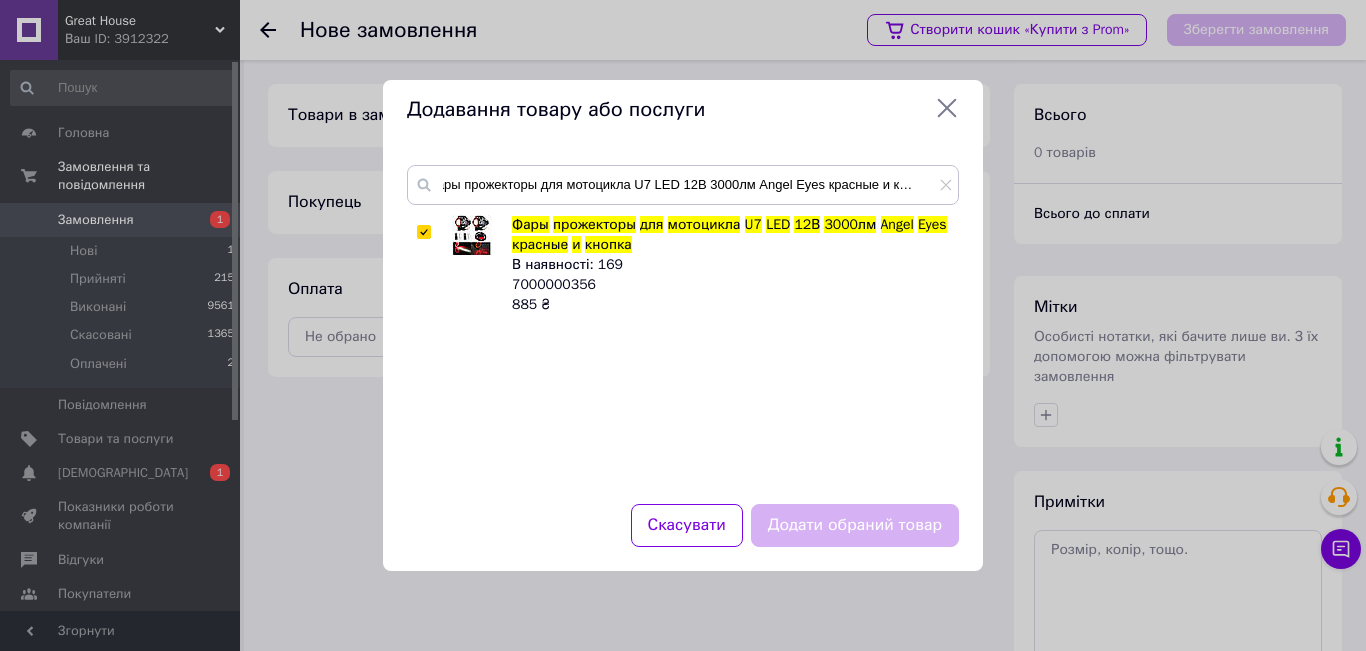 checkbox on "true" 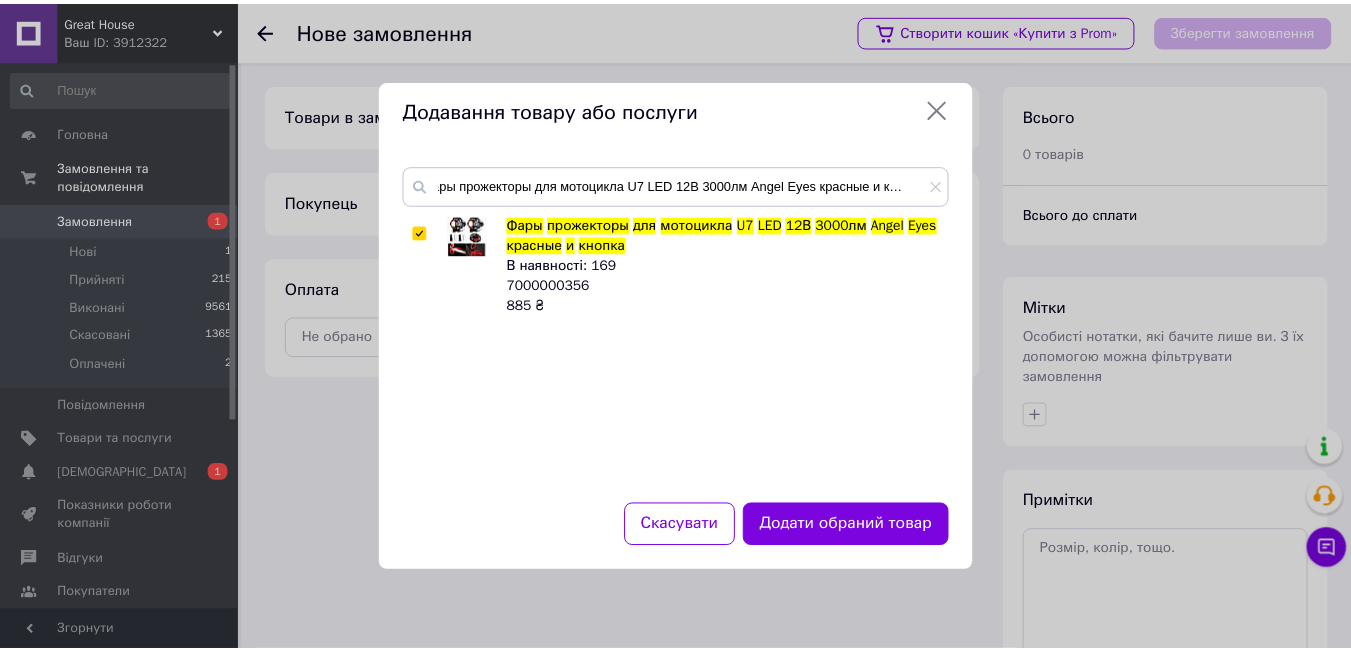 scroll, scrollTop: 0, scrollLeft: 0, axis: both 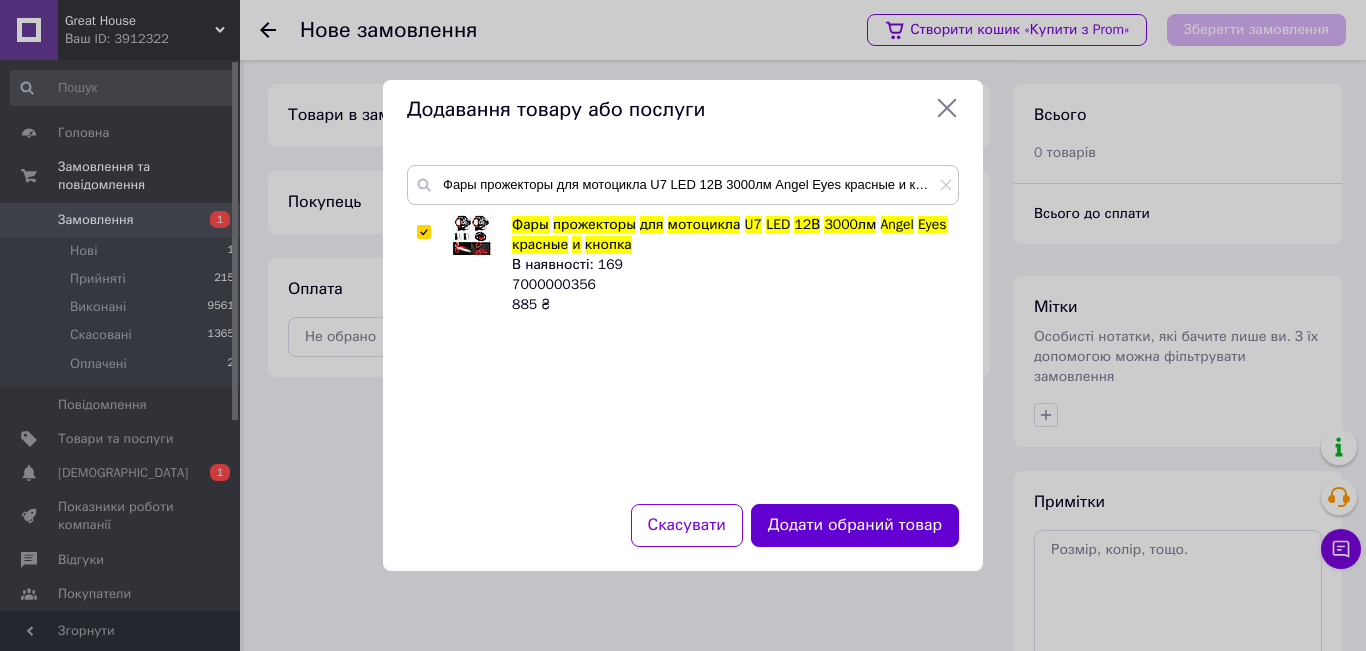 click on "Додати обраний товар" at bounding box center (855, 525) 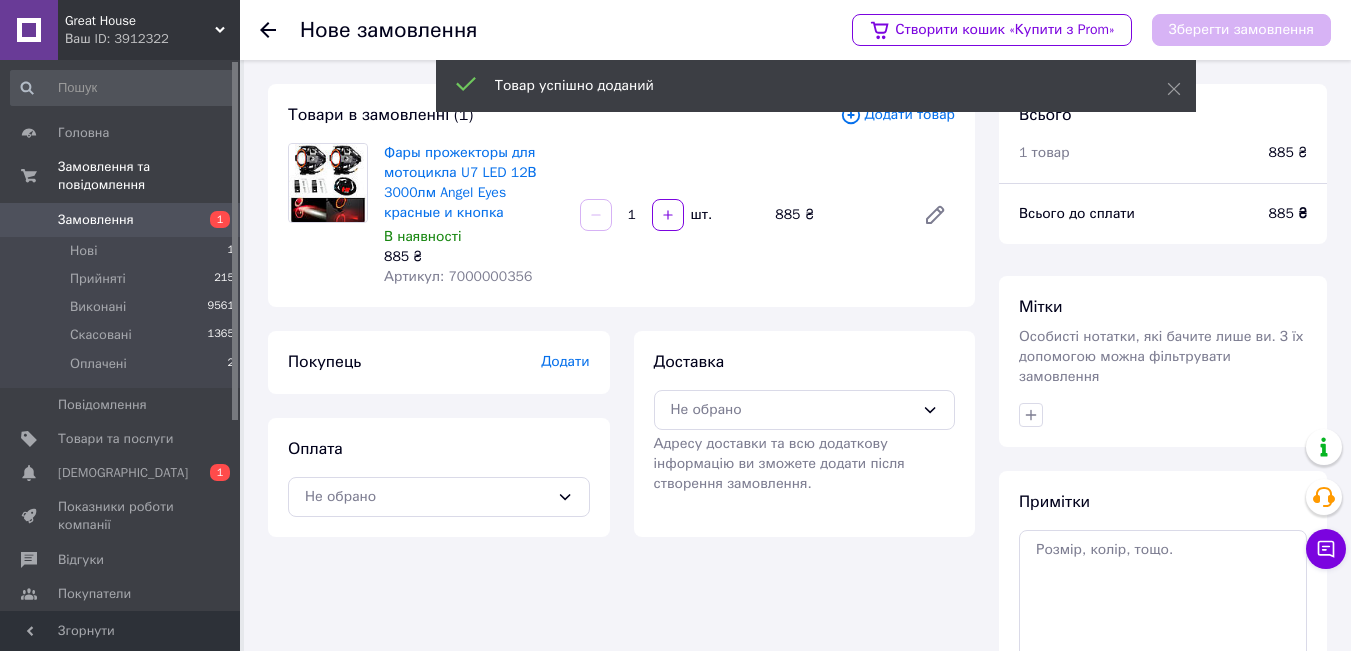 click on "Додати" at bounding box center (565, 361) 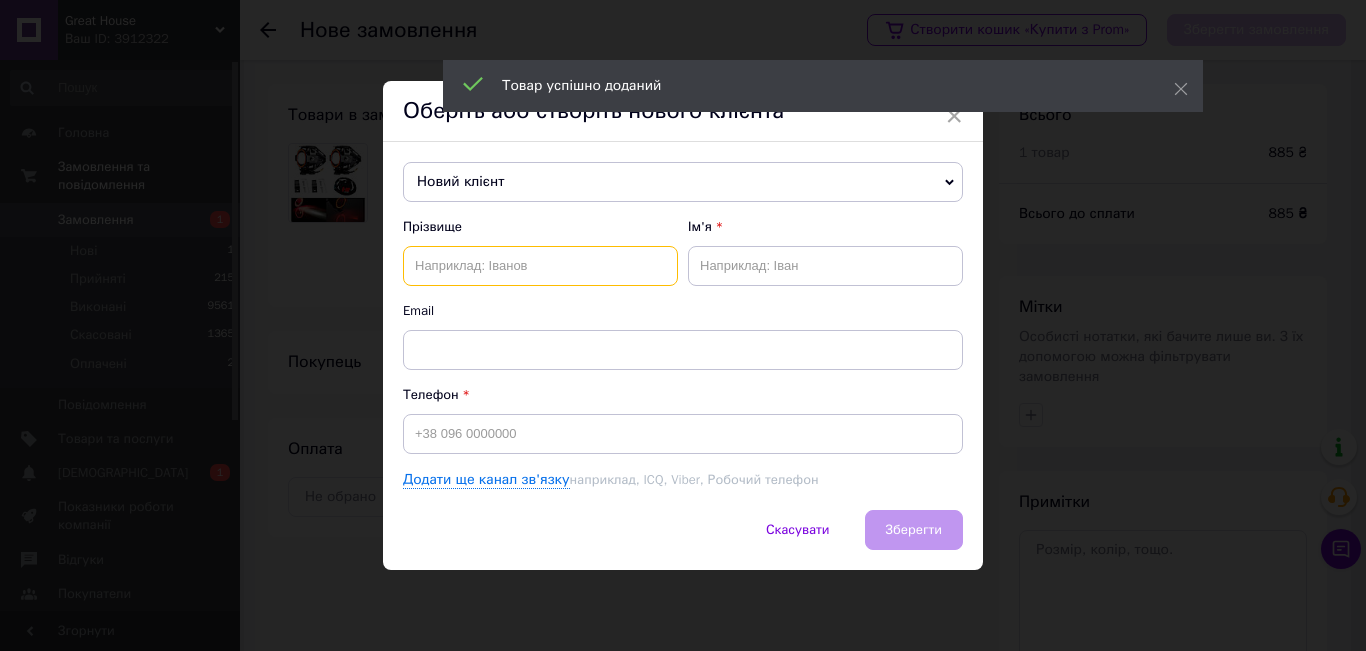 click at bounding box center [540, 266] 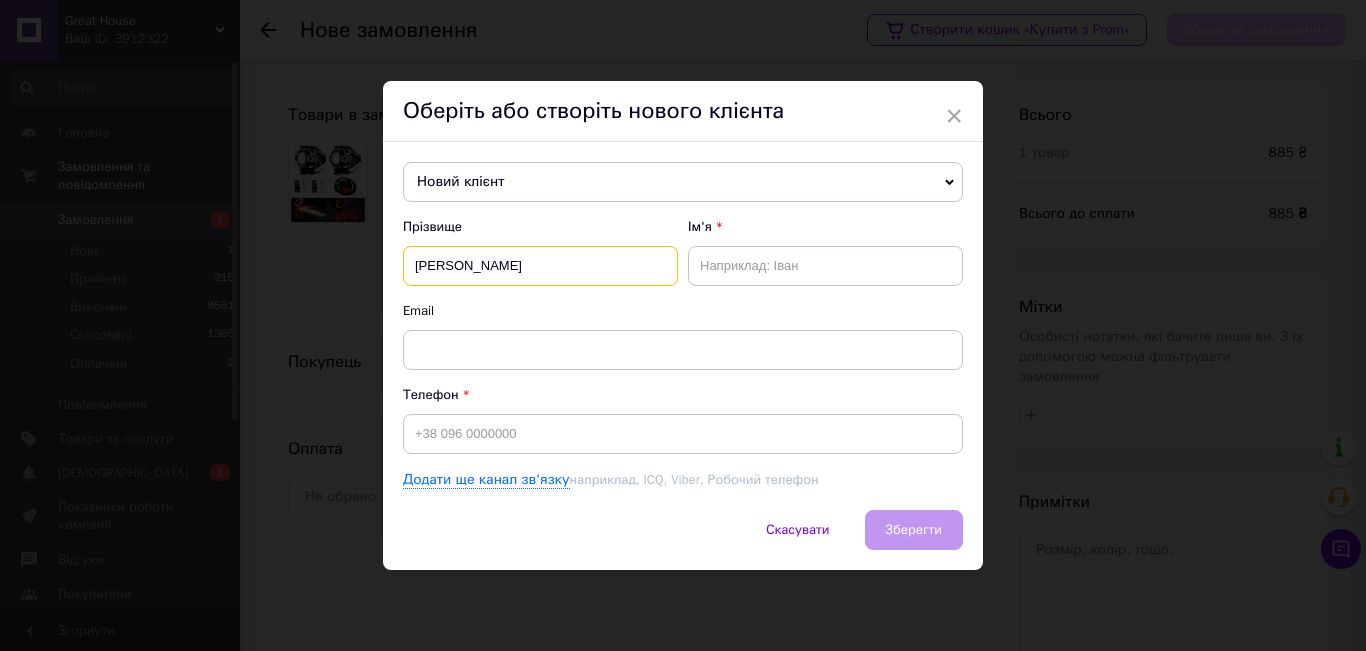 type on "Звіздарюк" 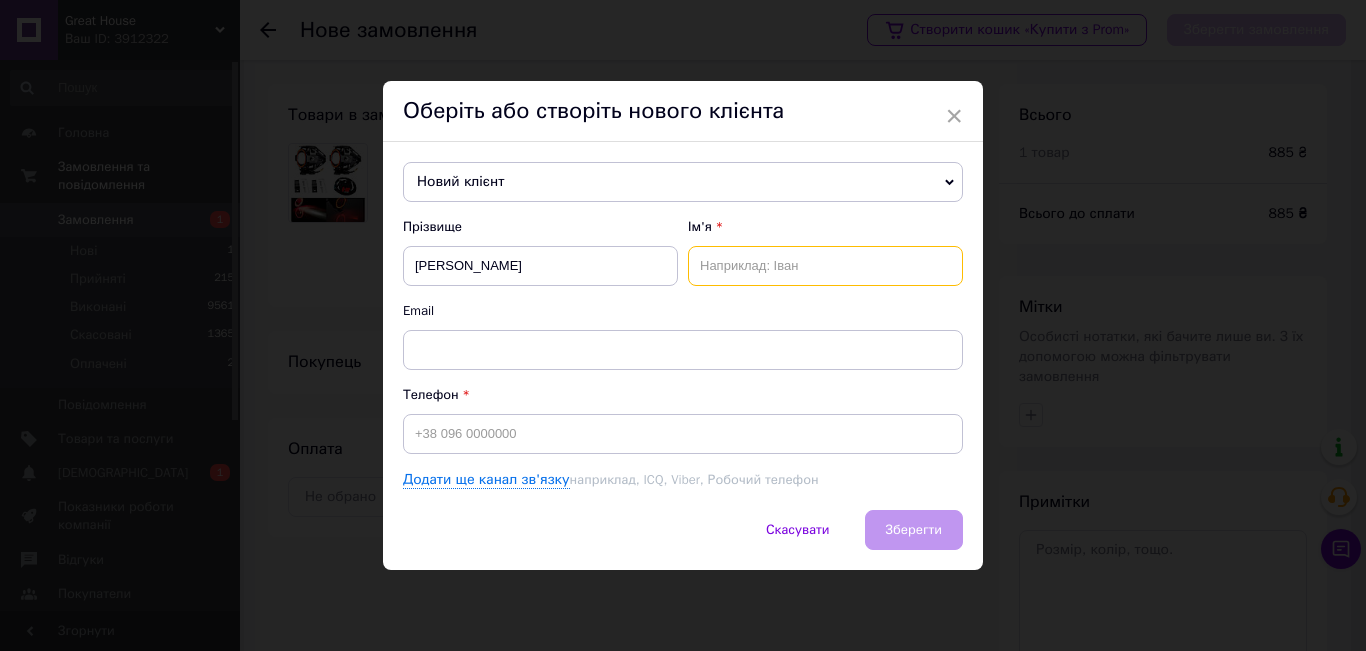 click at bounding box center [825, 266] 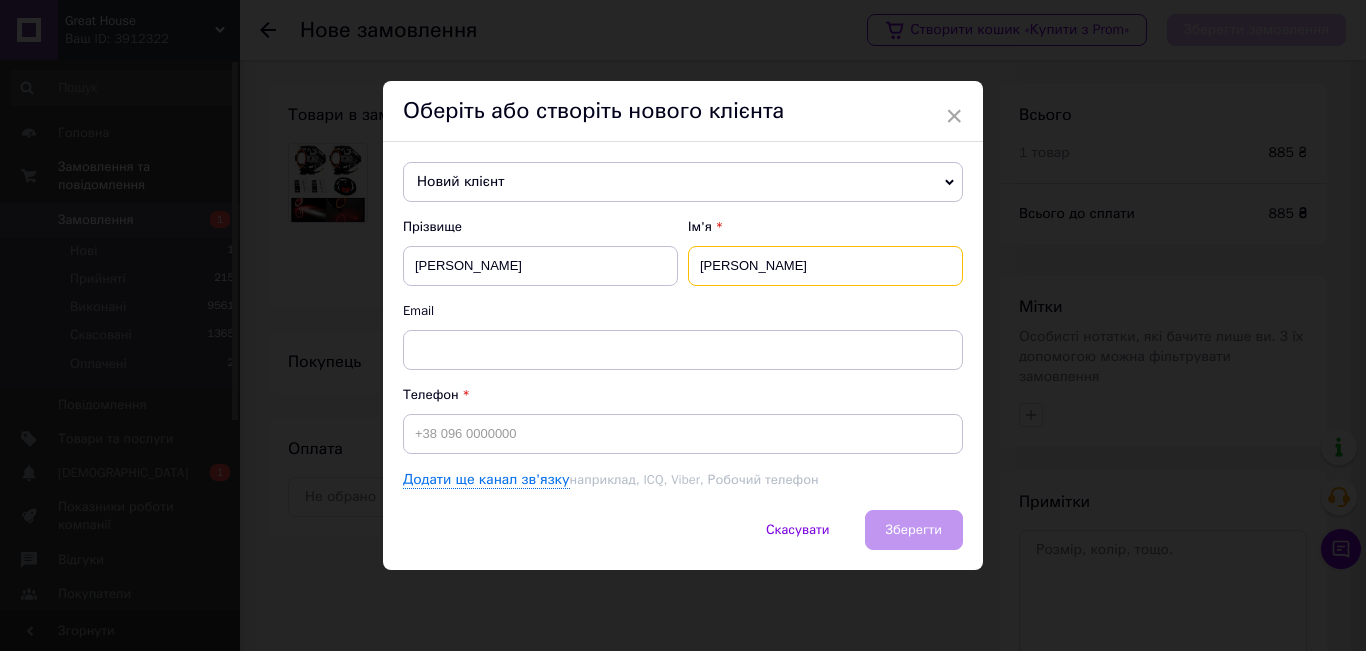 type on "Іван" 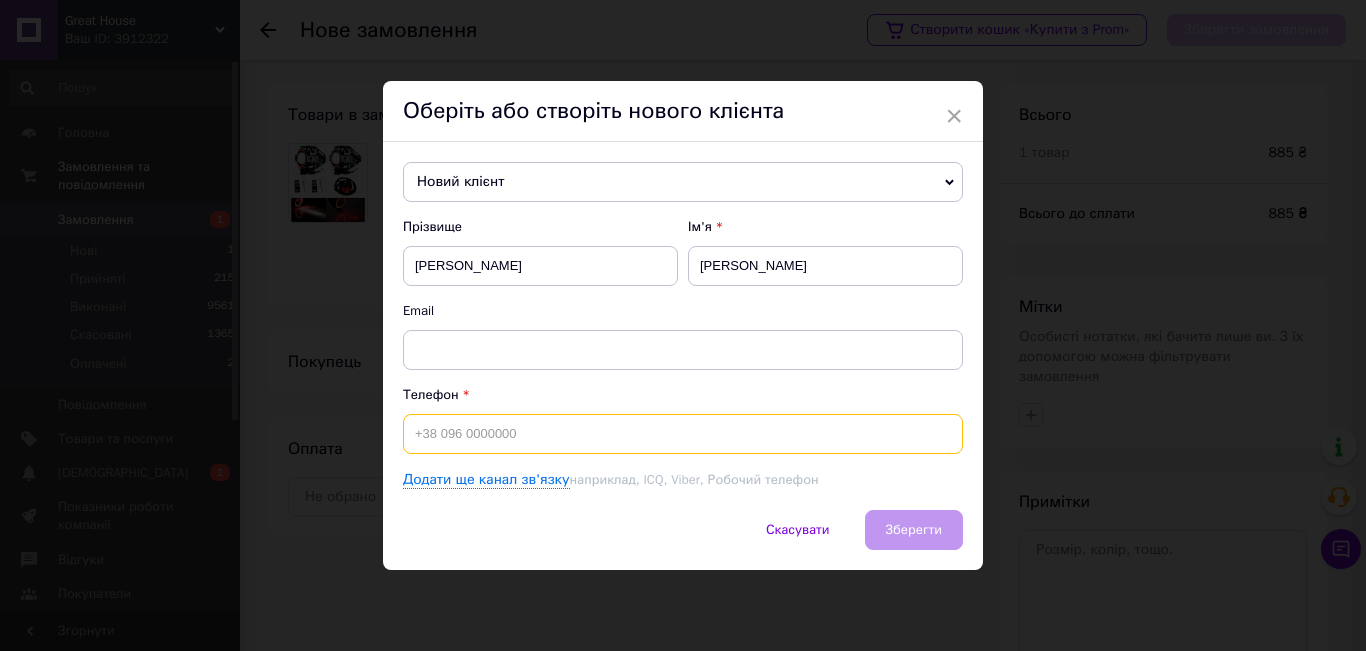 click at bounding box center (683, 434) 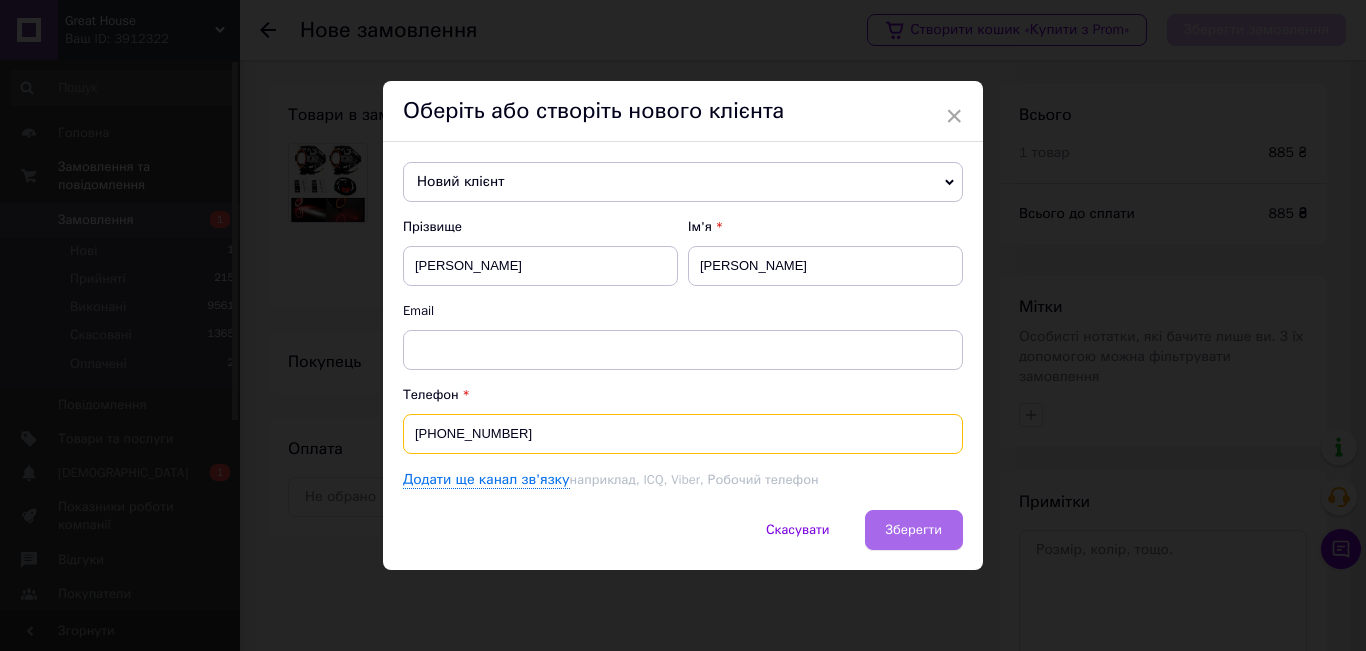 type on "+380965385127" 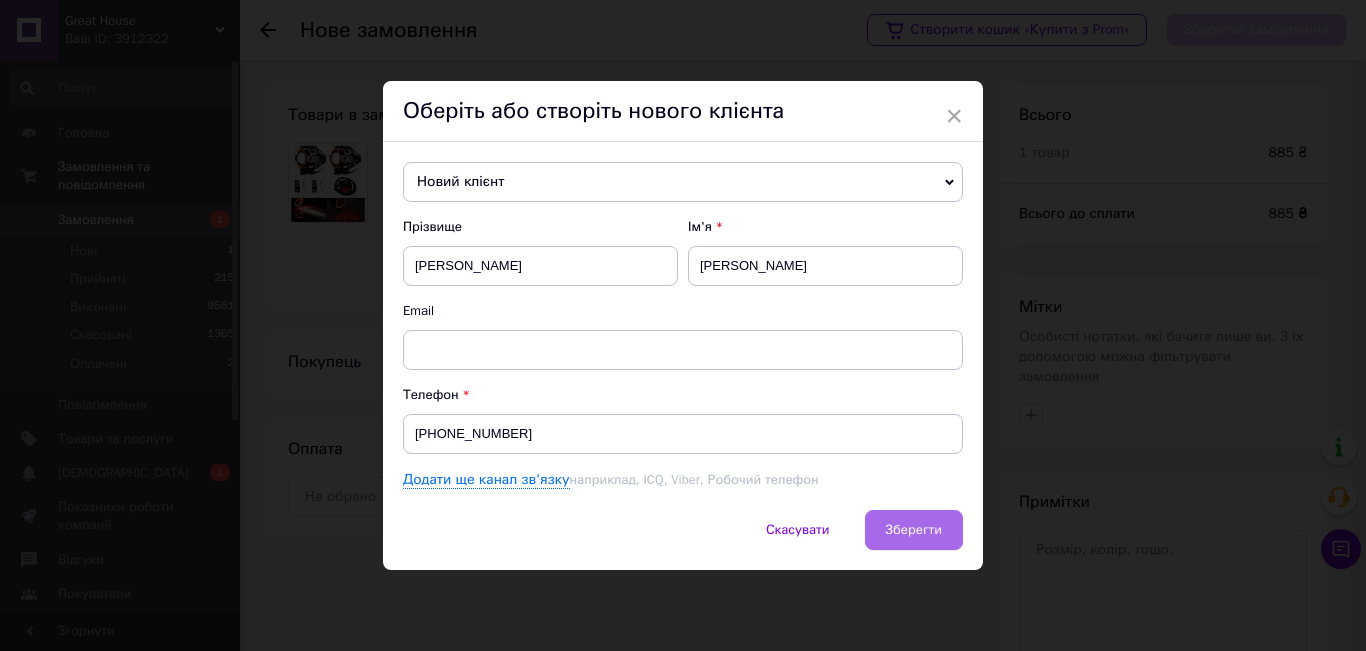 click on "Зберегти" at bounding box center (914, 530) 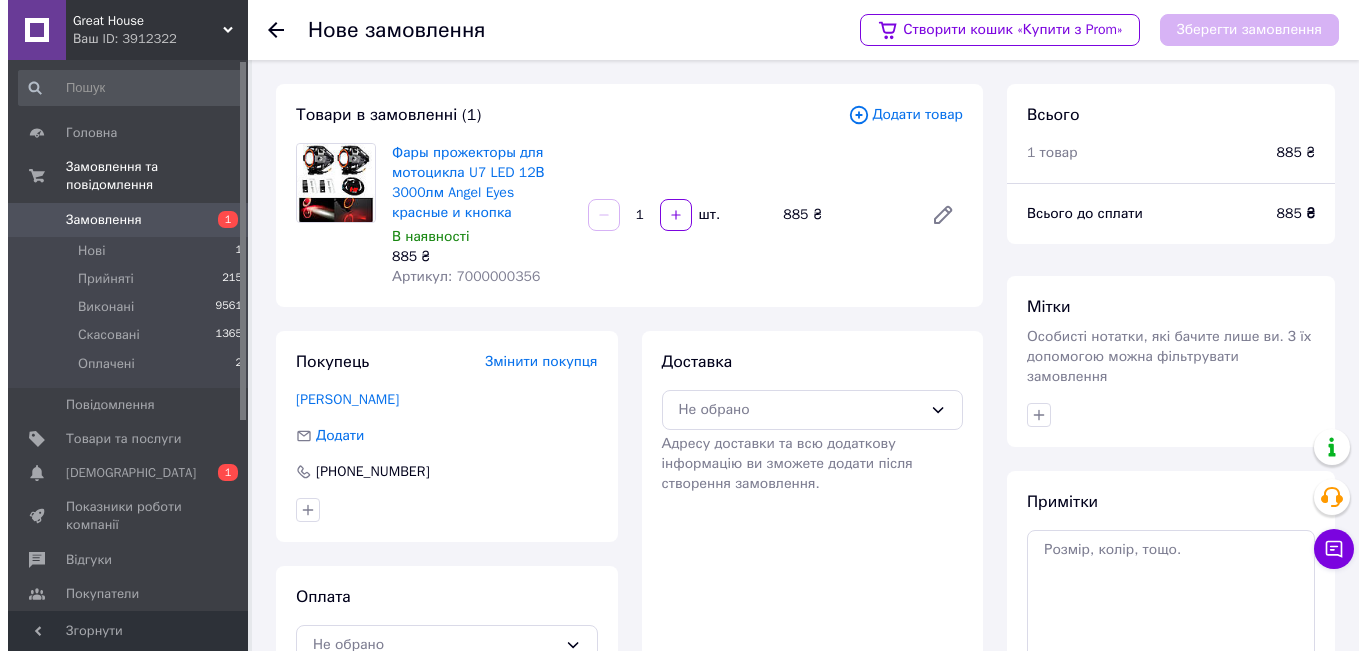 scroll, scrollTop: 173, scrollLeft: 0, axis: vertical 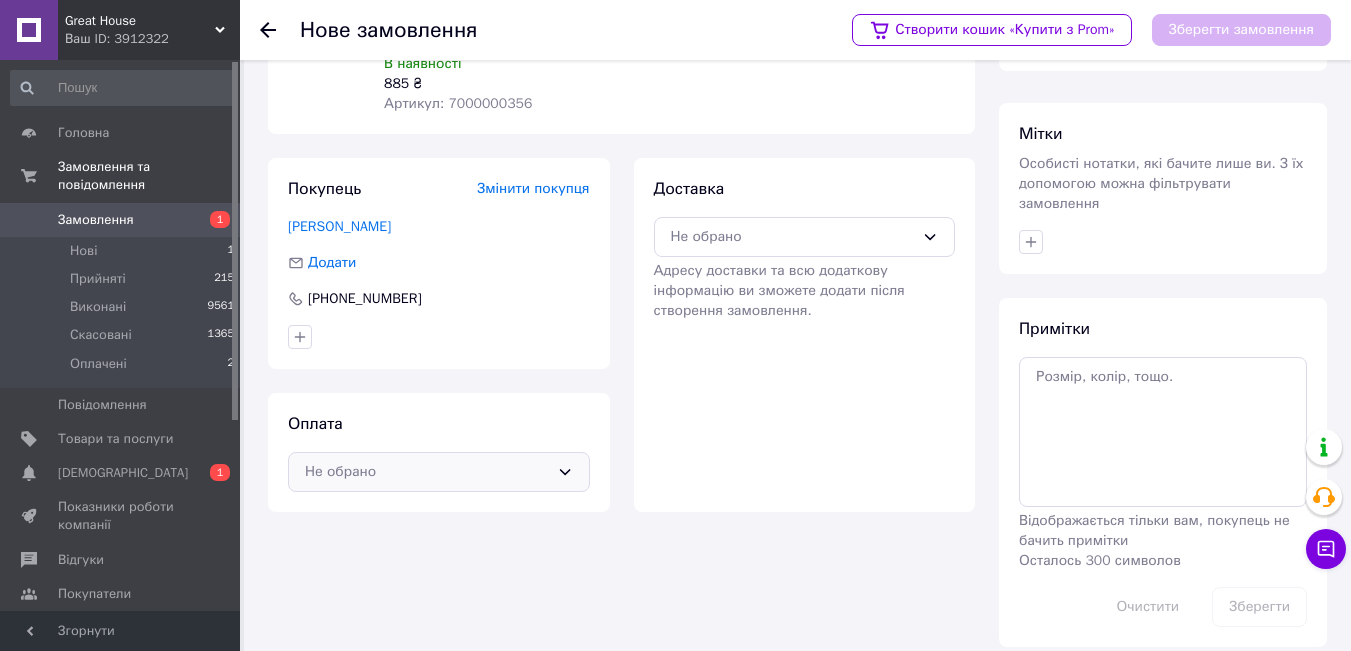 click on "Не обрано" at bounding box center (427, 472) 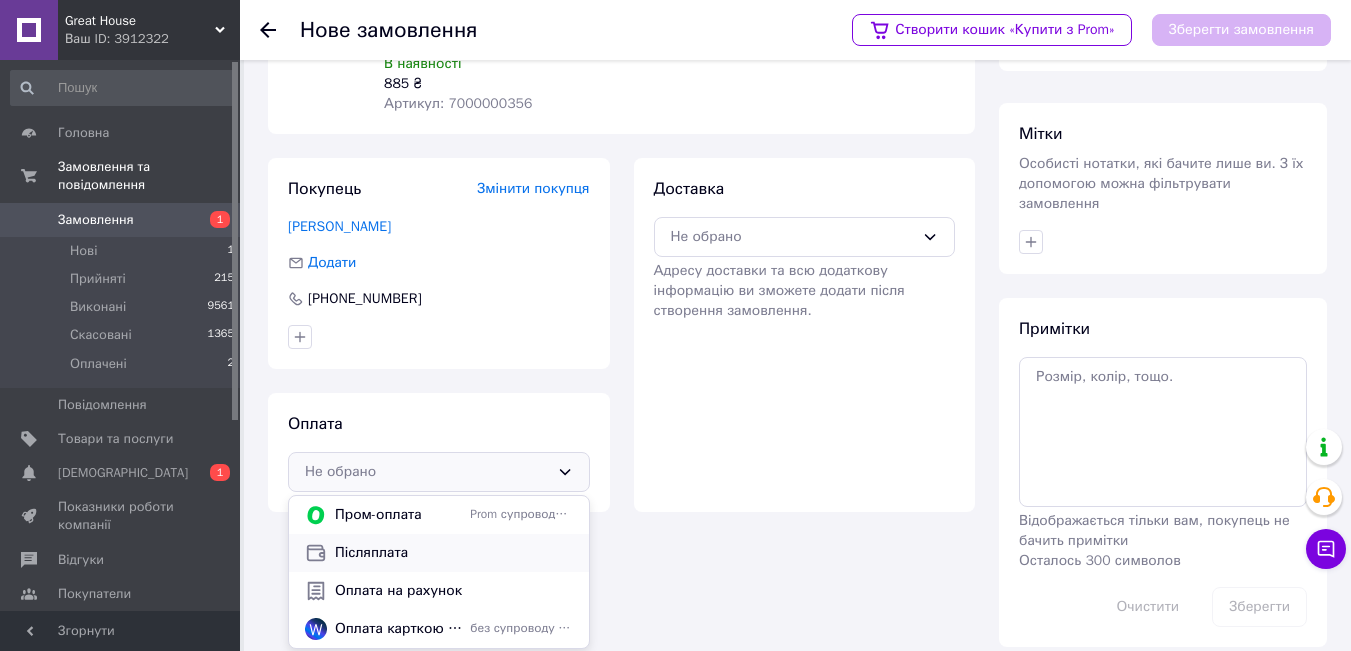 click on "Післяплата" at bounding box center (454, 553) 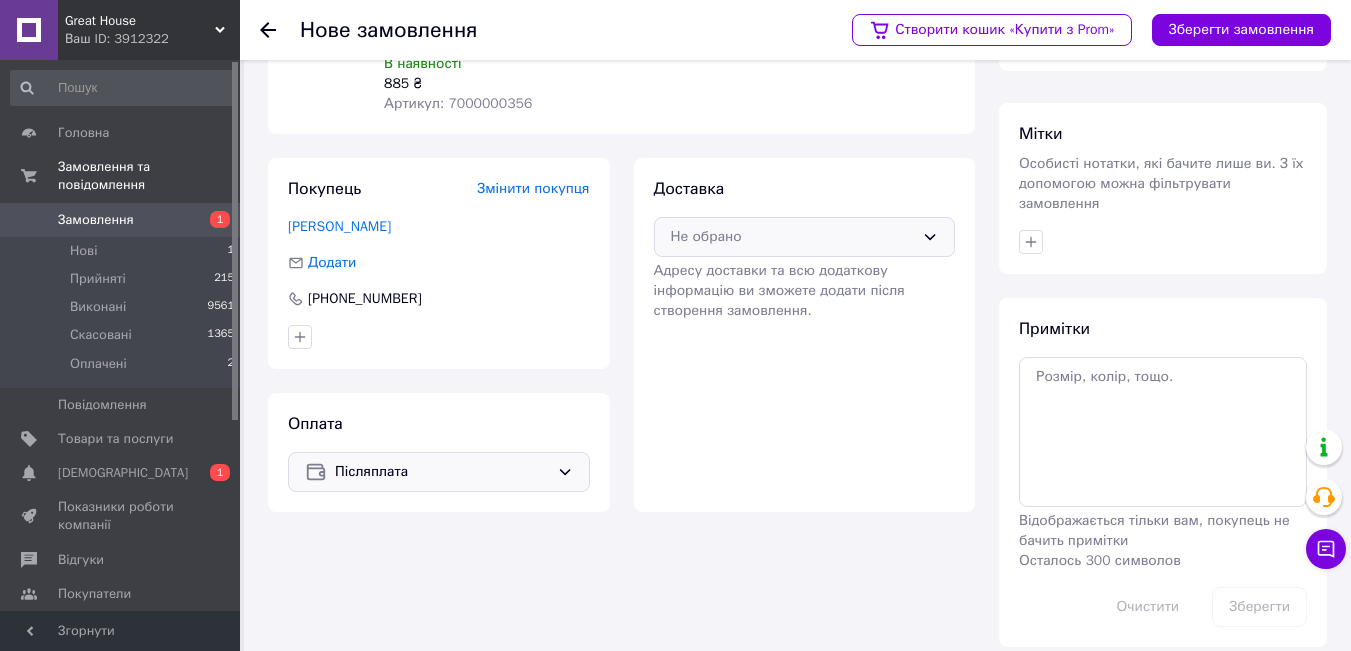 click on "Не обрано" at bounding box center (805, 237) 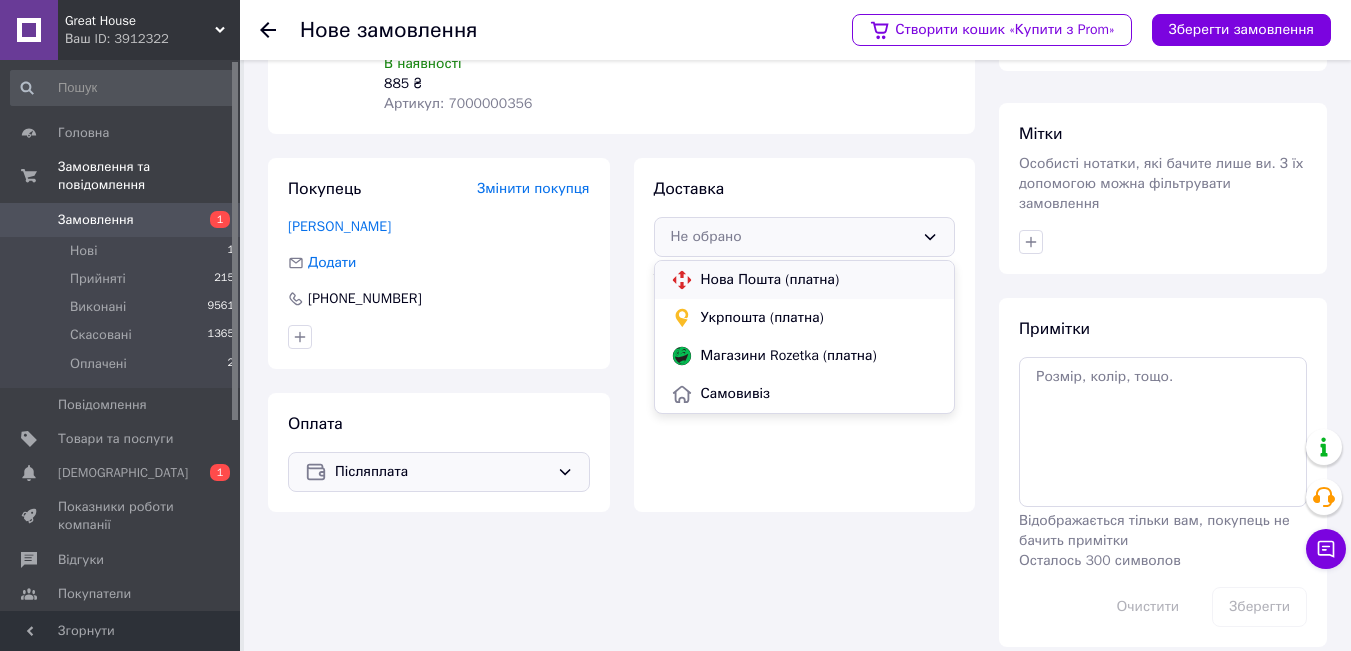 click on "Нова Пошта (платна)" at bounding box center (820, 280) 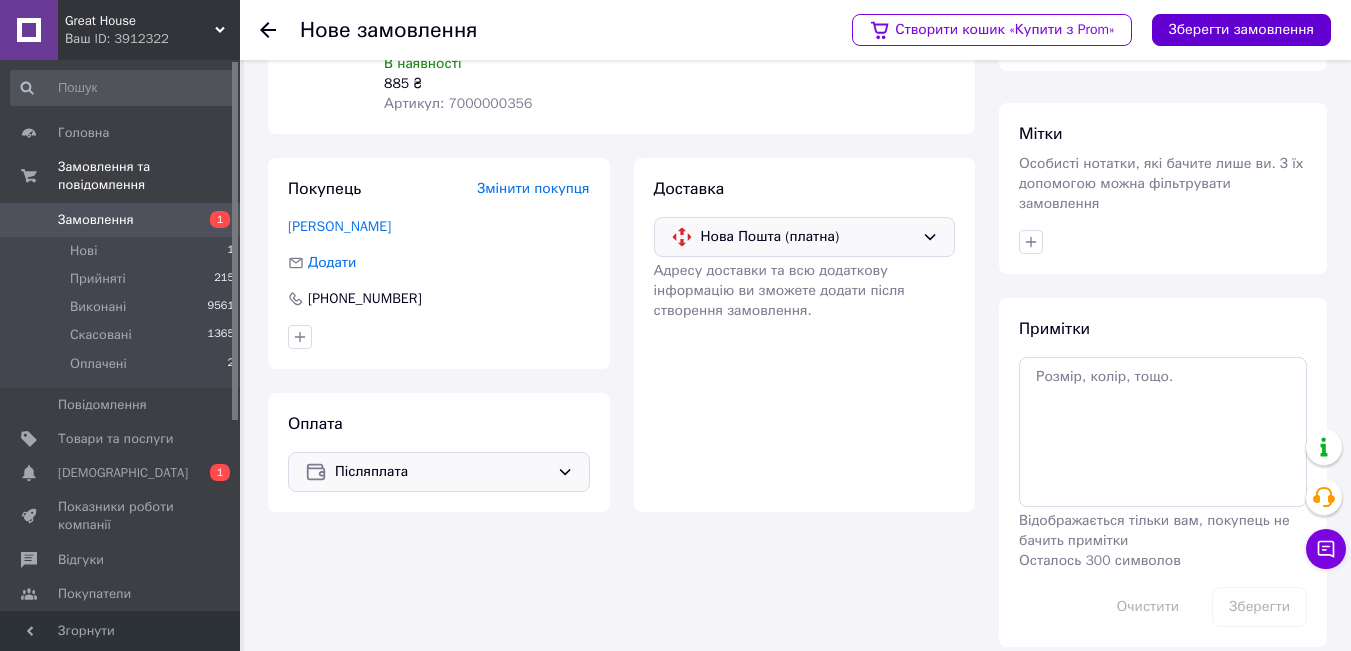 click on "Зберегти замовлення" at bounding box center [1241, 30] 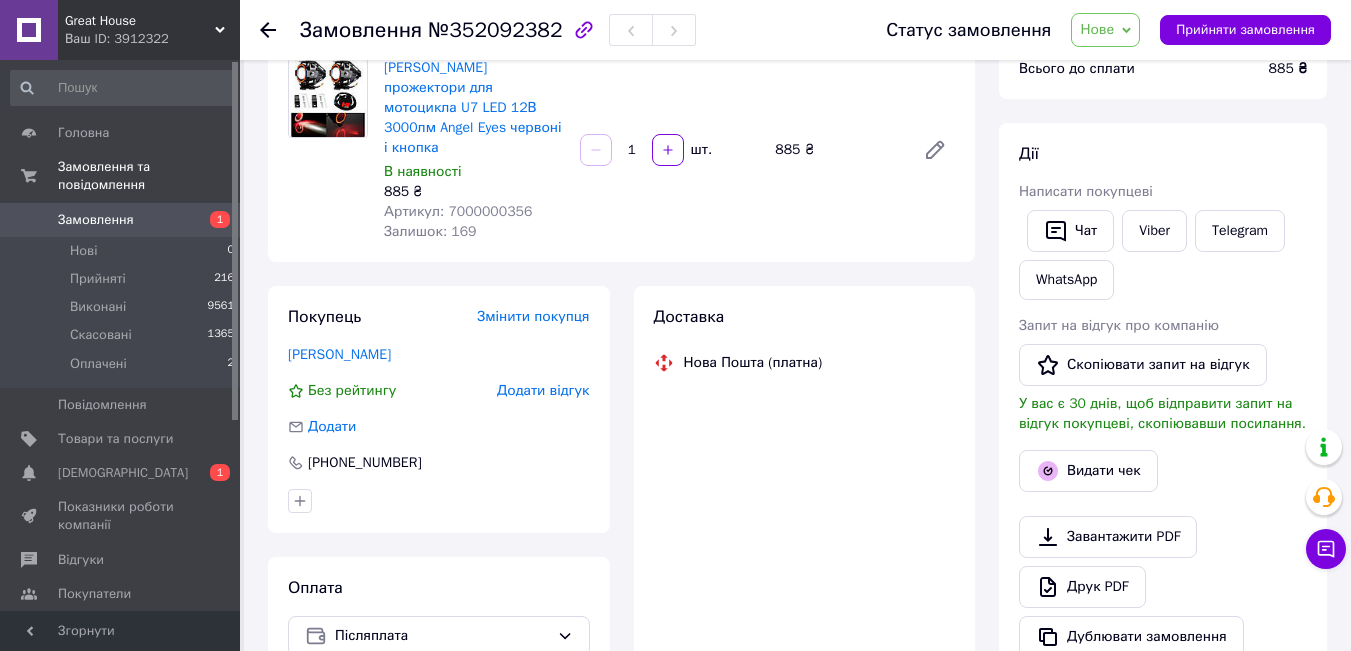 click on "Нове" at bounding box center (1105, 30) 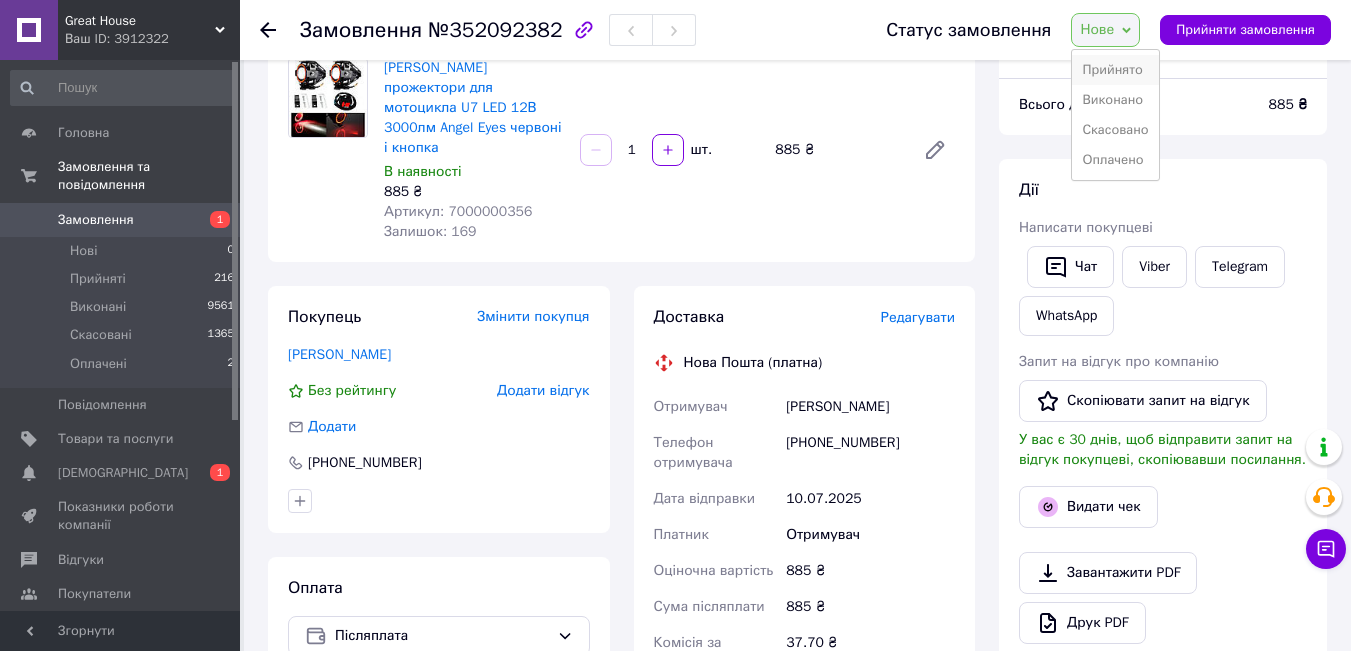 click on "Прийнято" at bounding box center [1115, 70] 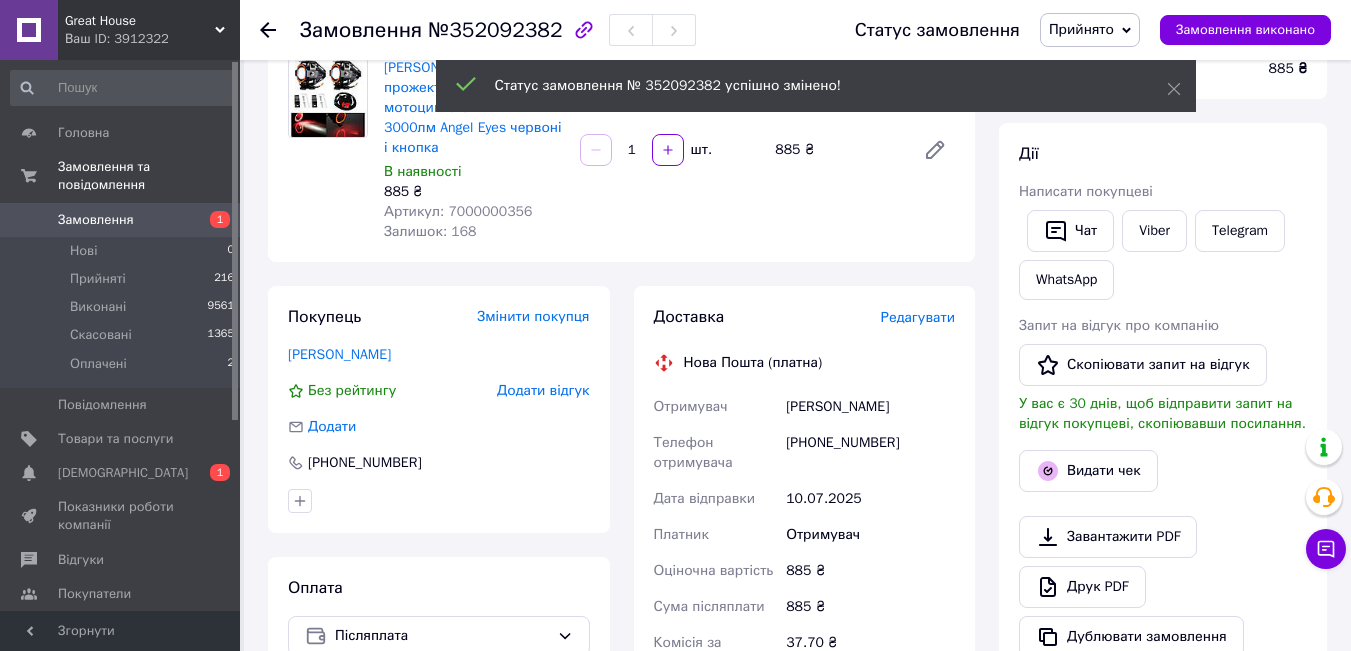 click on "Редагувати" at bounding box center (918, 317) 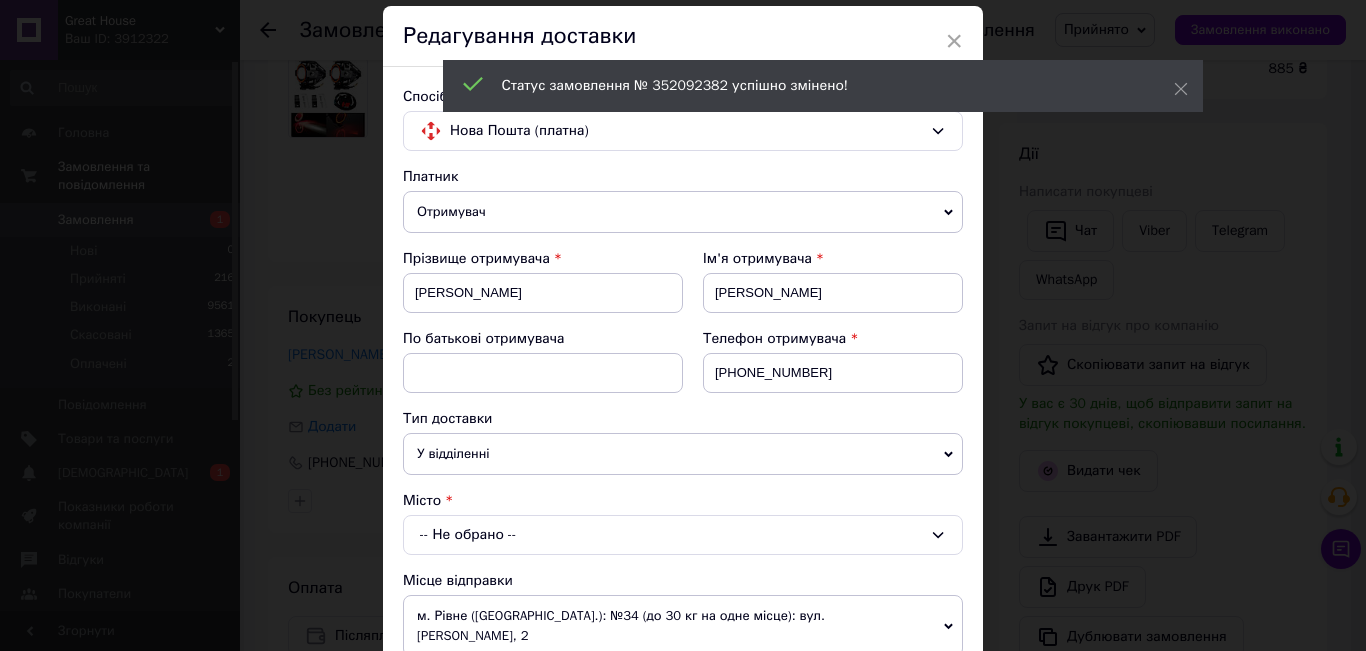 scroll, scrollTop: 200, scrollLeft: 0, axis: vertical 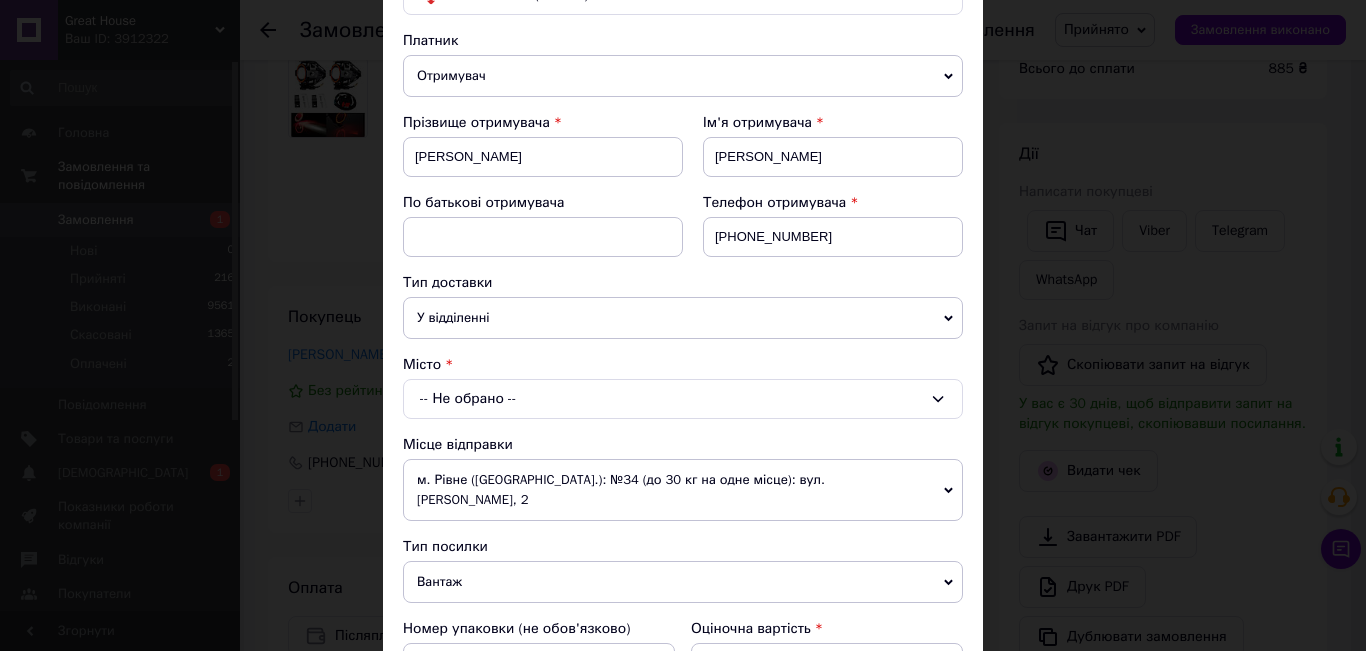 click on "-- Не обрано --" at bounding box center (683, 399) 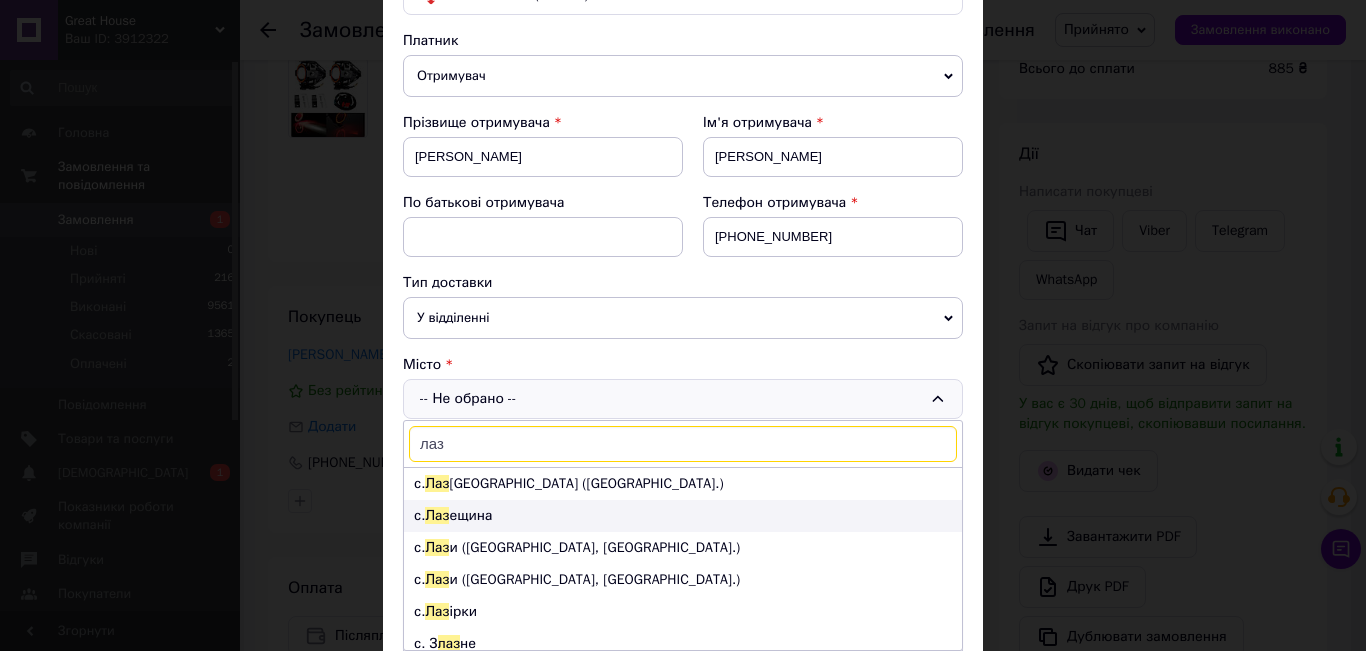 type on "лаз" 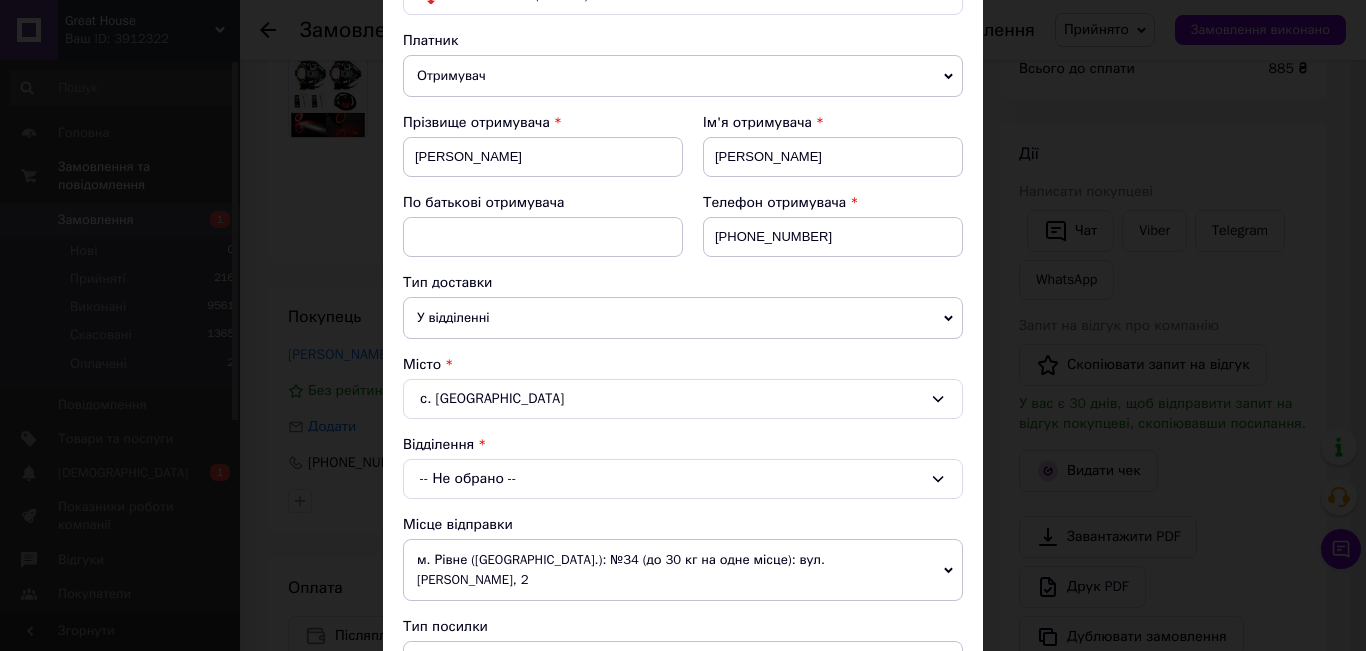 click on "-- Не обрано --" at bounding box center (683, 479) 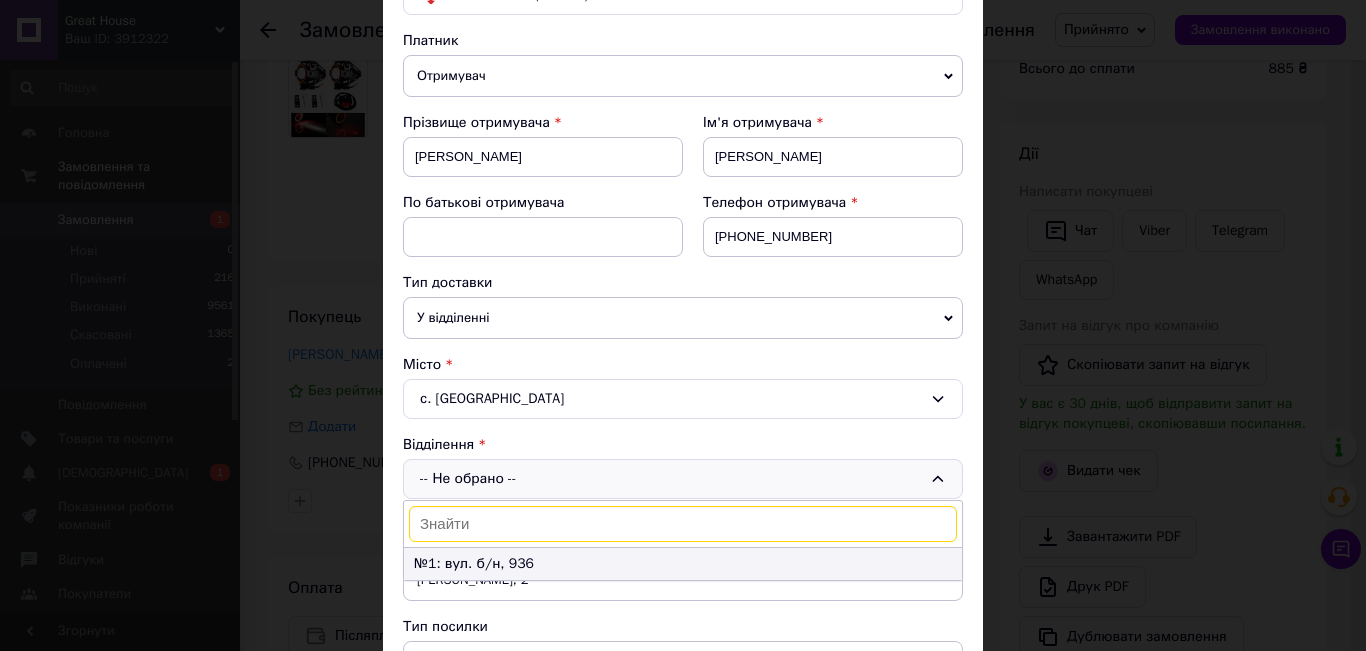 click on "№1: вул. б/н, 936" at bounding box center [683, 564] 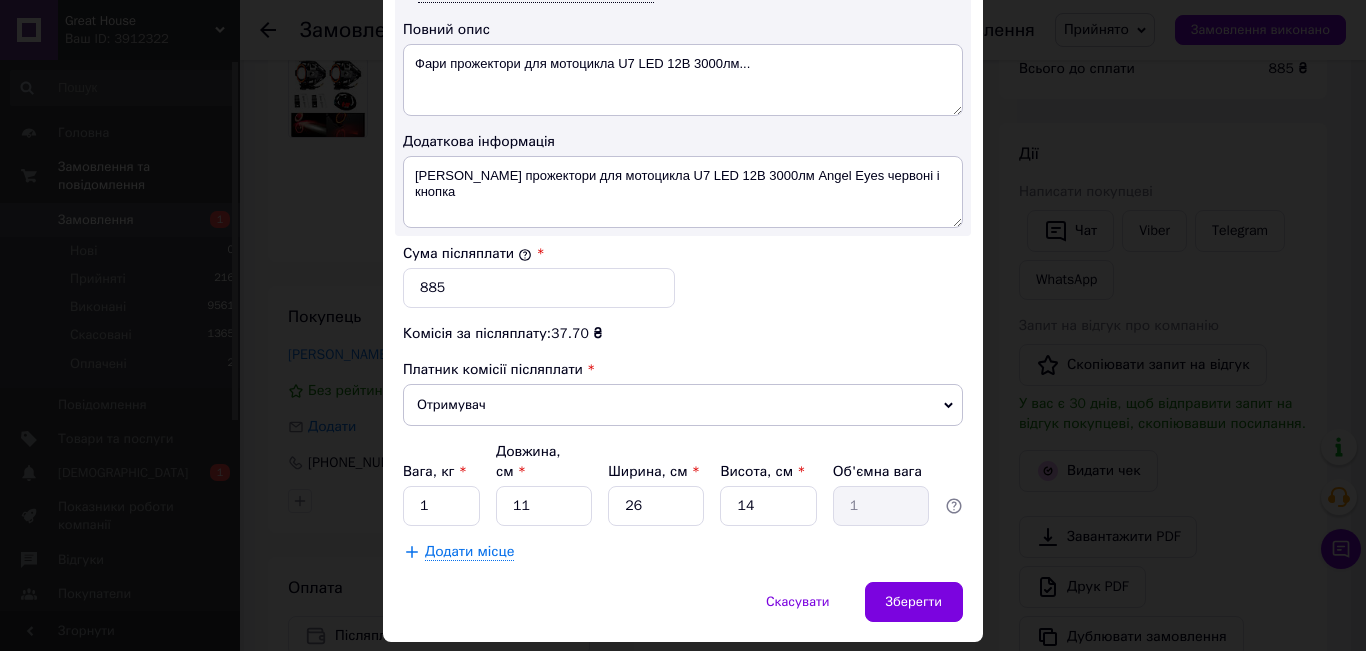 scroll, scrollTop: 1099, scrollLeft: 0, axis: vertical 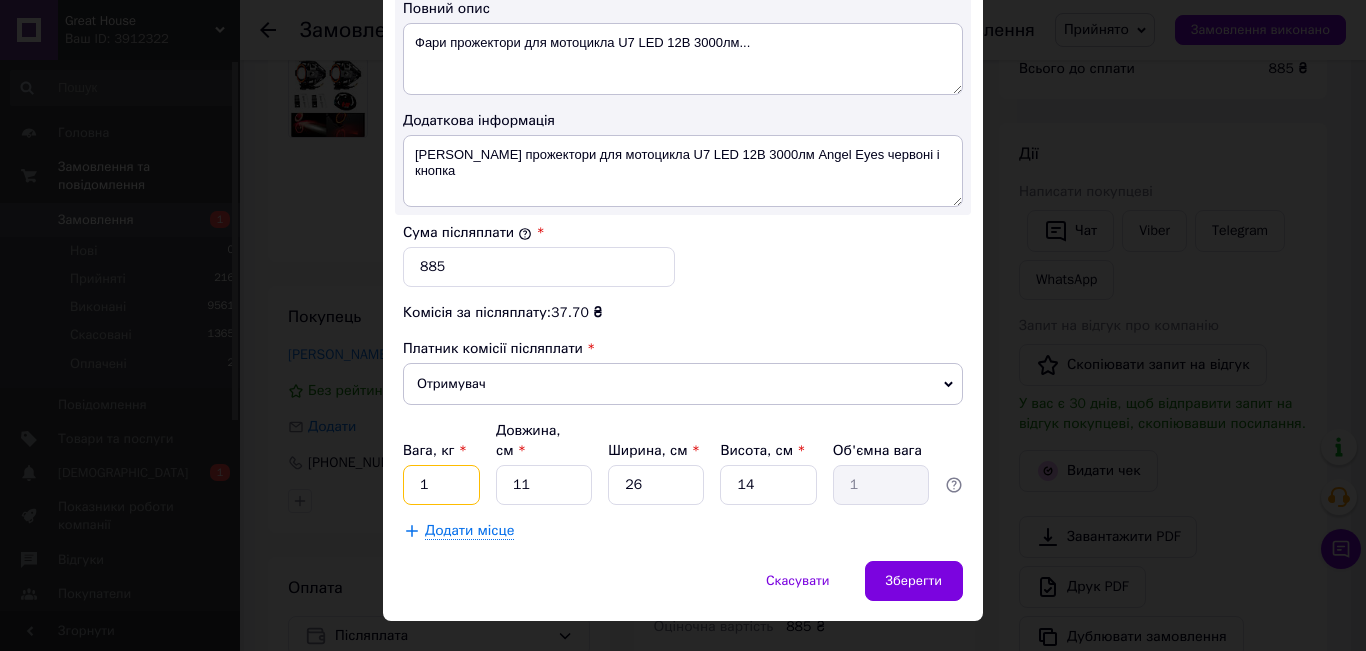click on "1" at bounding box center [441, 485] 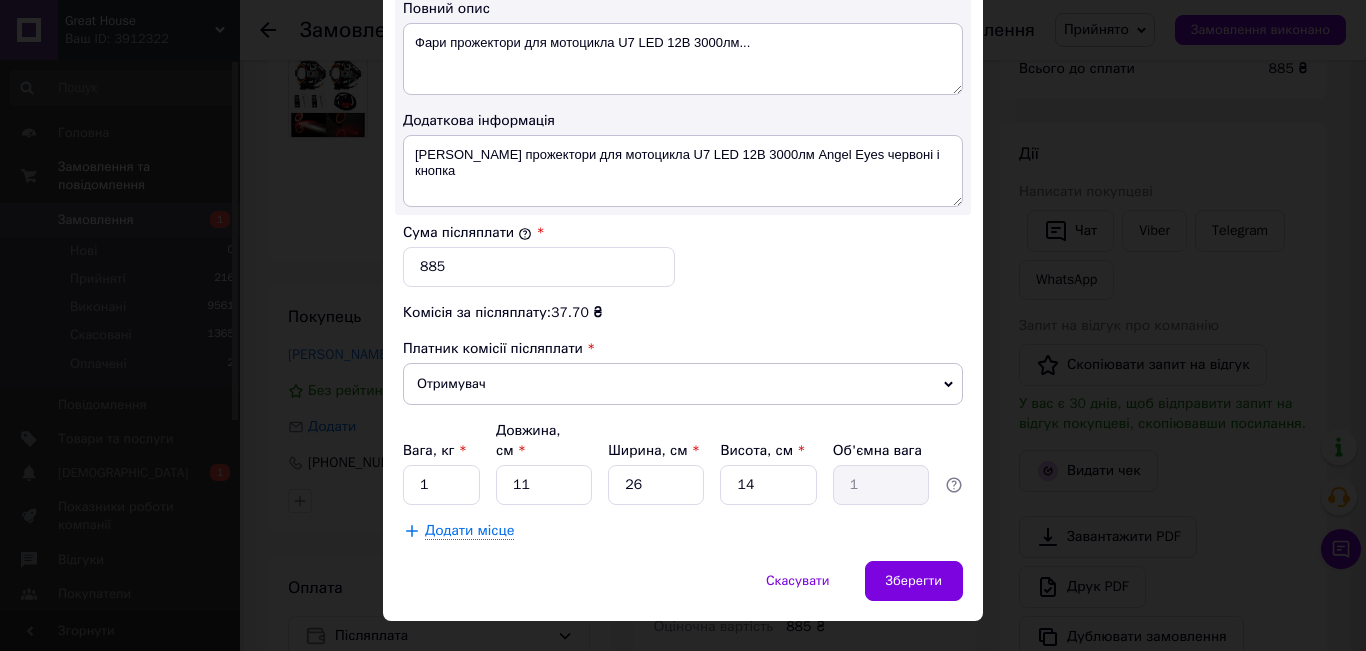 click on "Платник комісії післяплати" at bounding box center [683, 349] 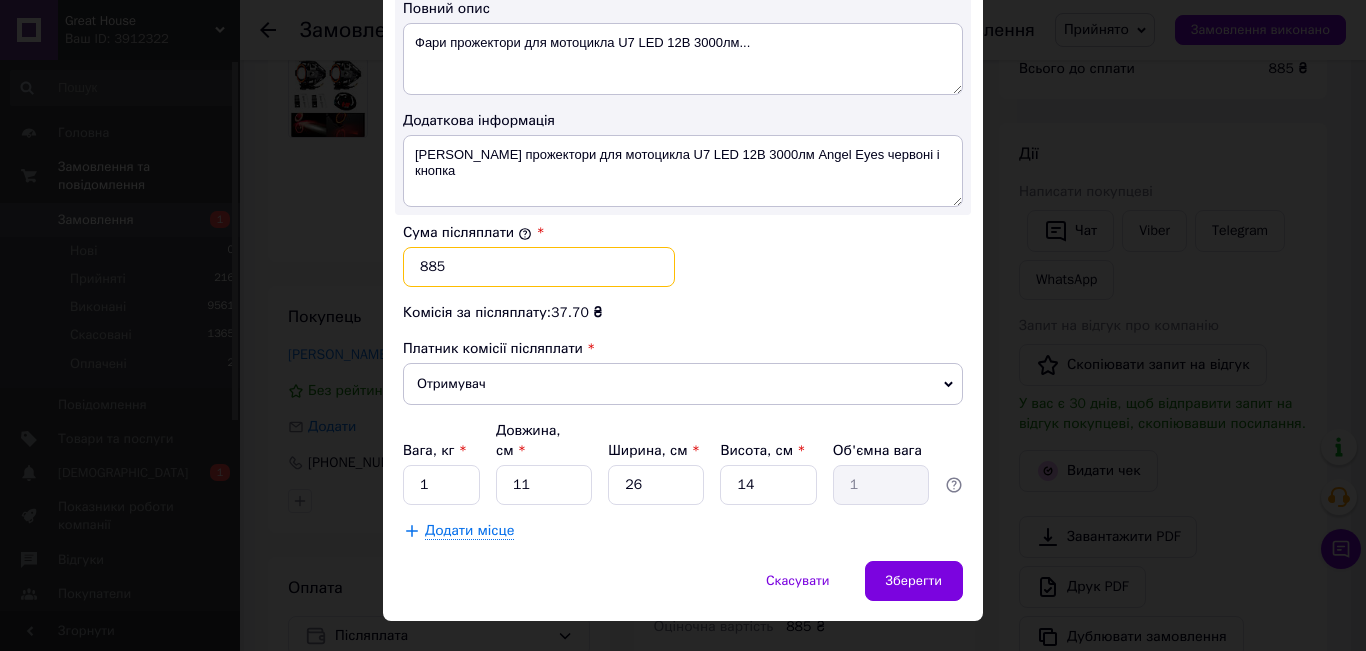 click on "885" at bounding box center (539, 267) 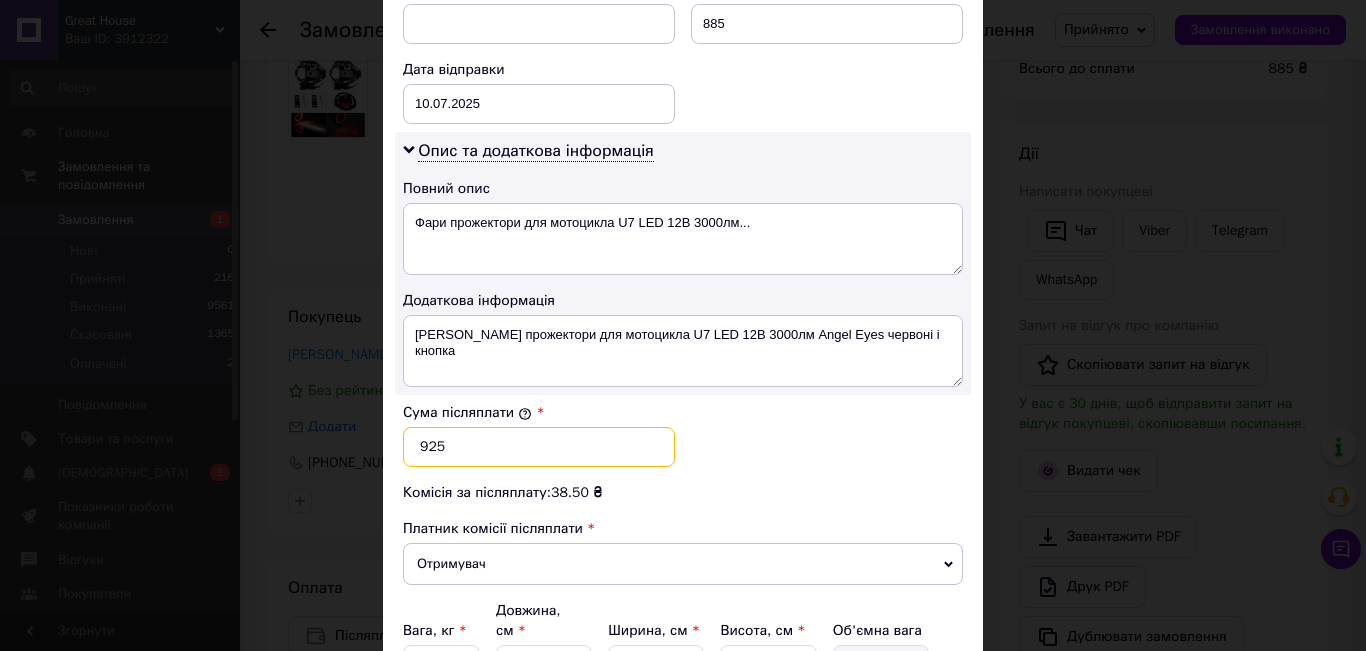 scroll, scrollTop: 899, scrollLeft: 0, axis: vertical 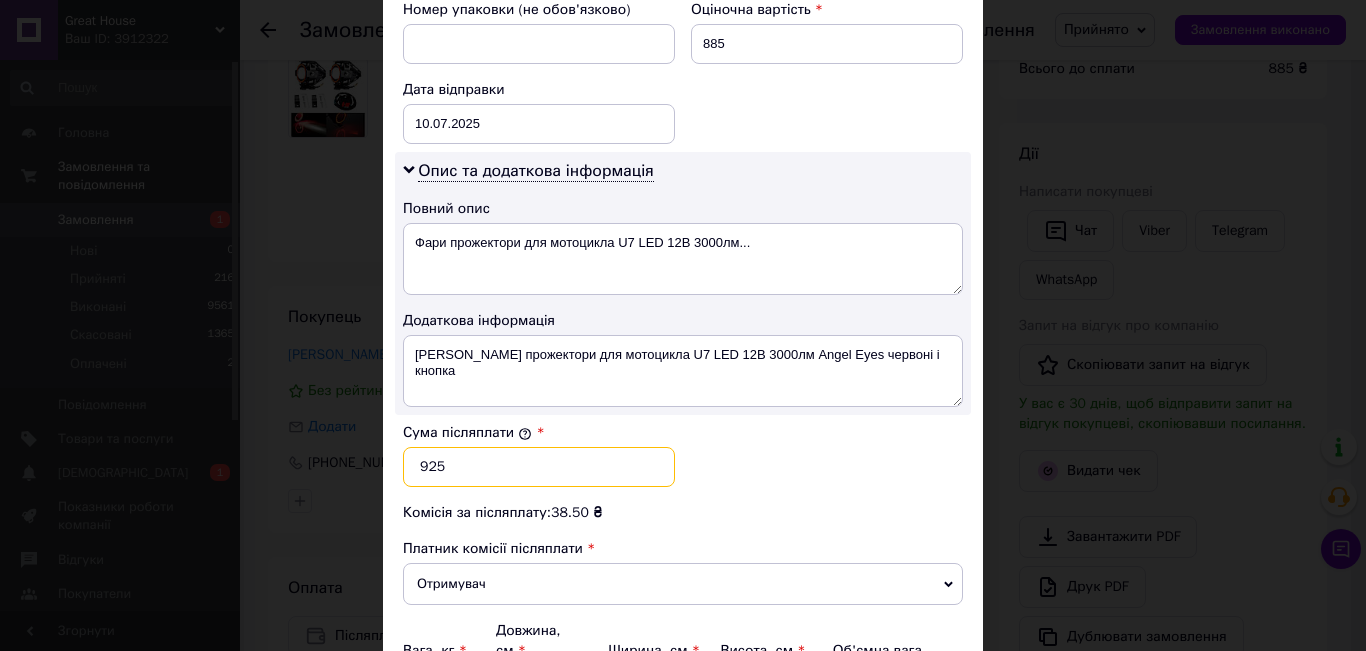 type on "925" 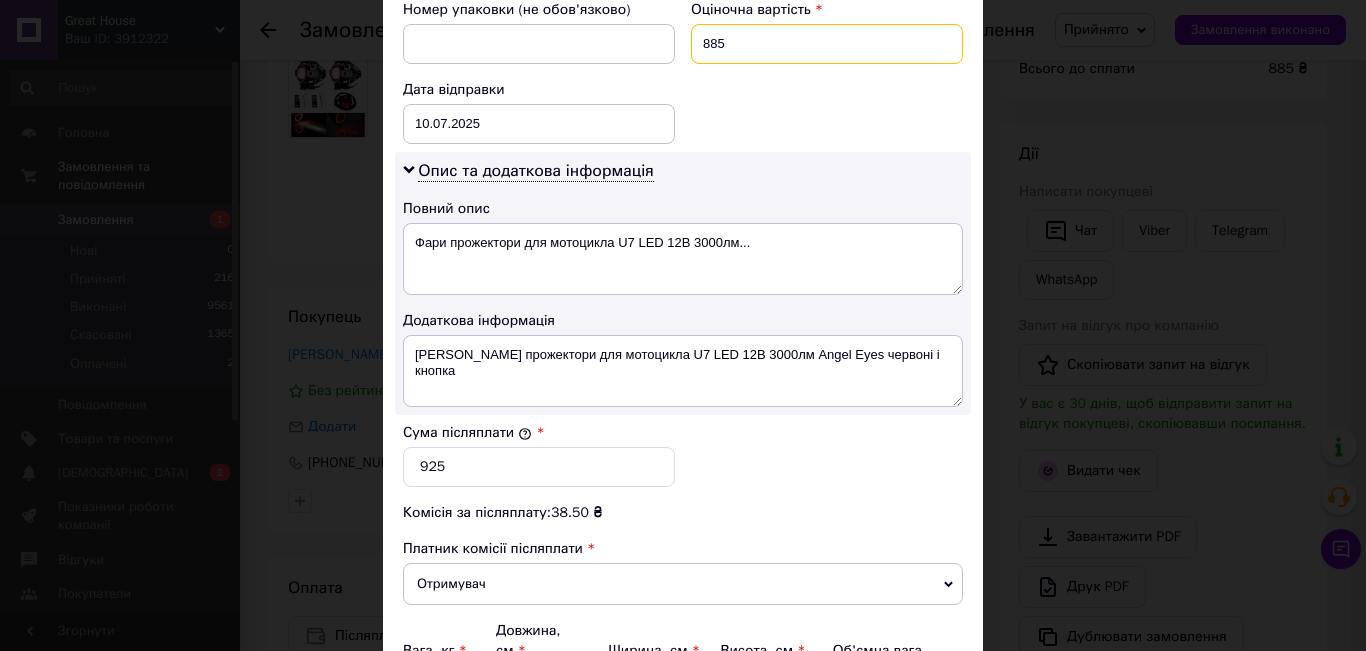 click on "885" at bounding box center (827, 44) 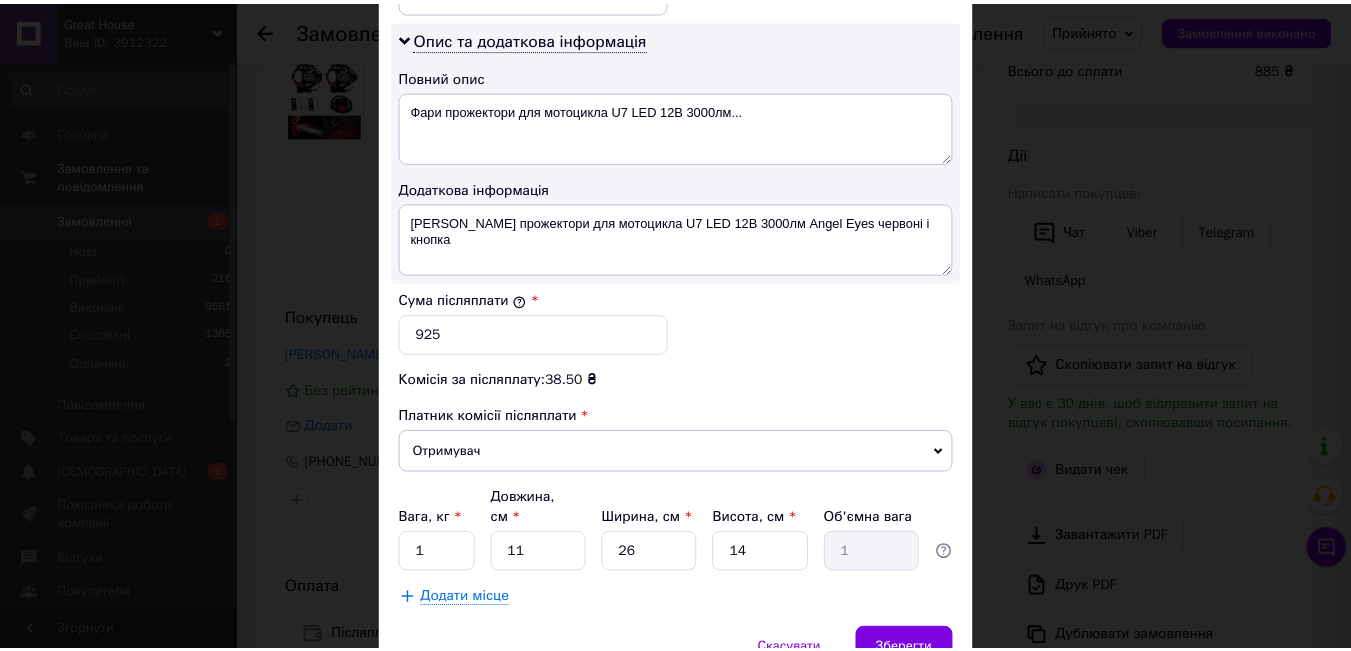 scroll, scrollTop: 1099, scrollLeft: 0, axis: vertical 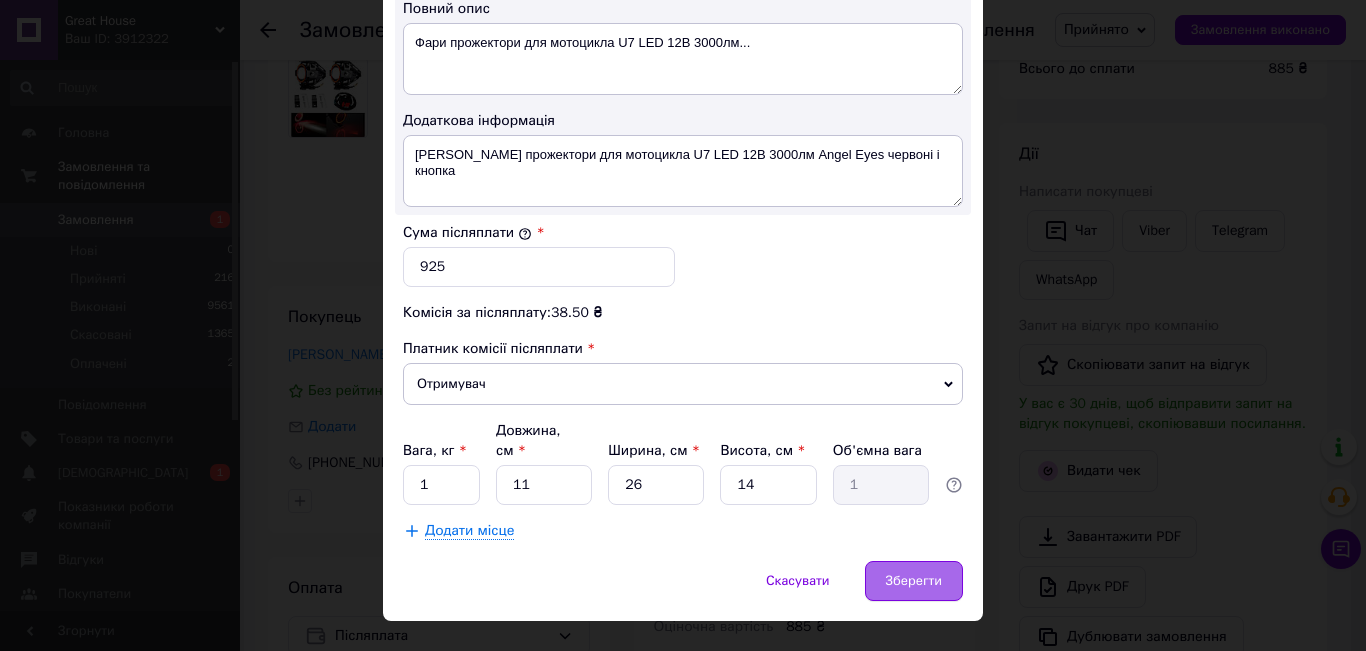 type on "925" 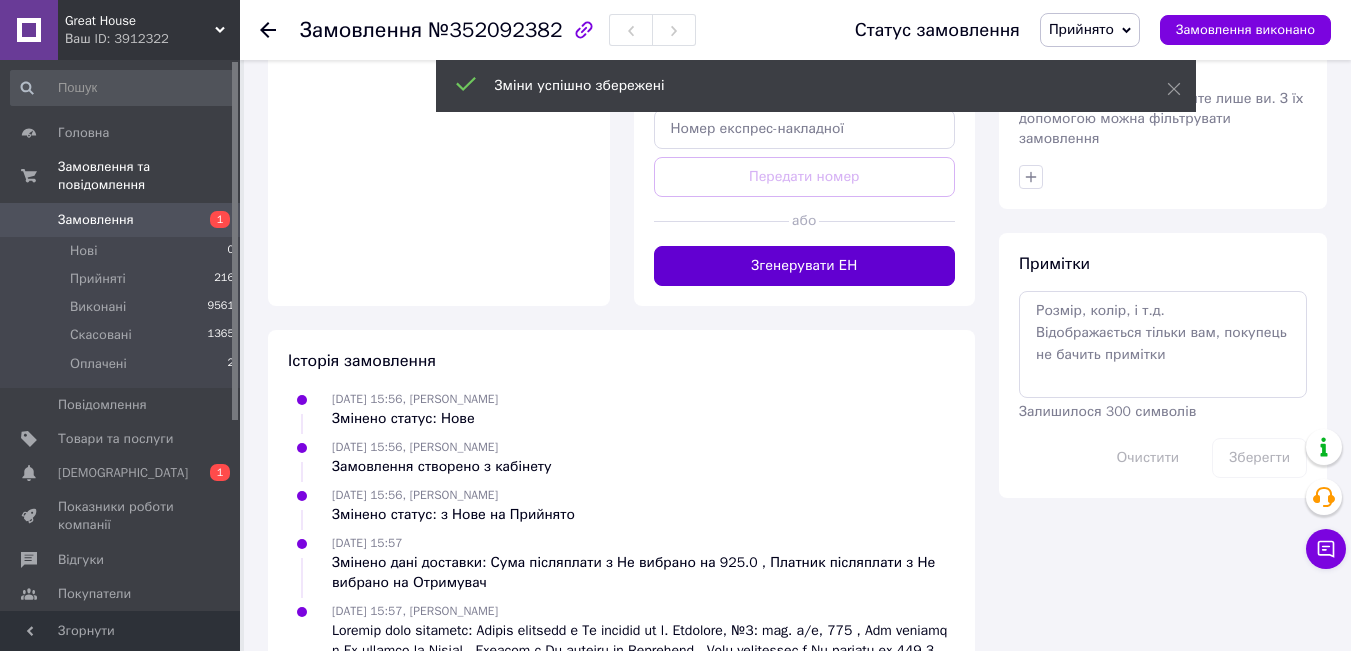 click on "Згенерувати ЕН" at bounding box center [805, 266] 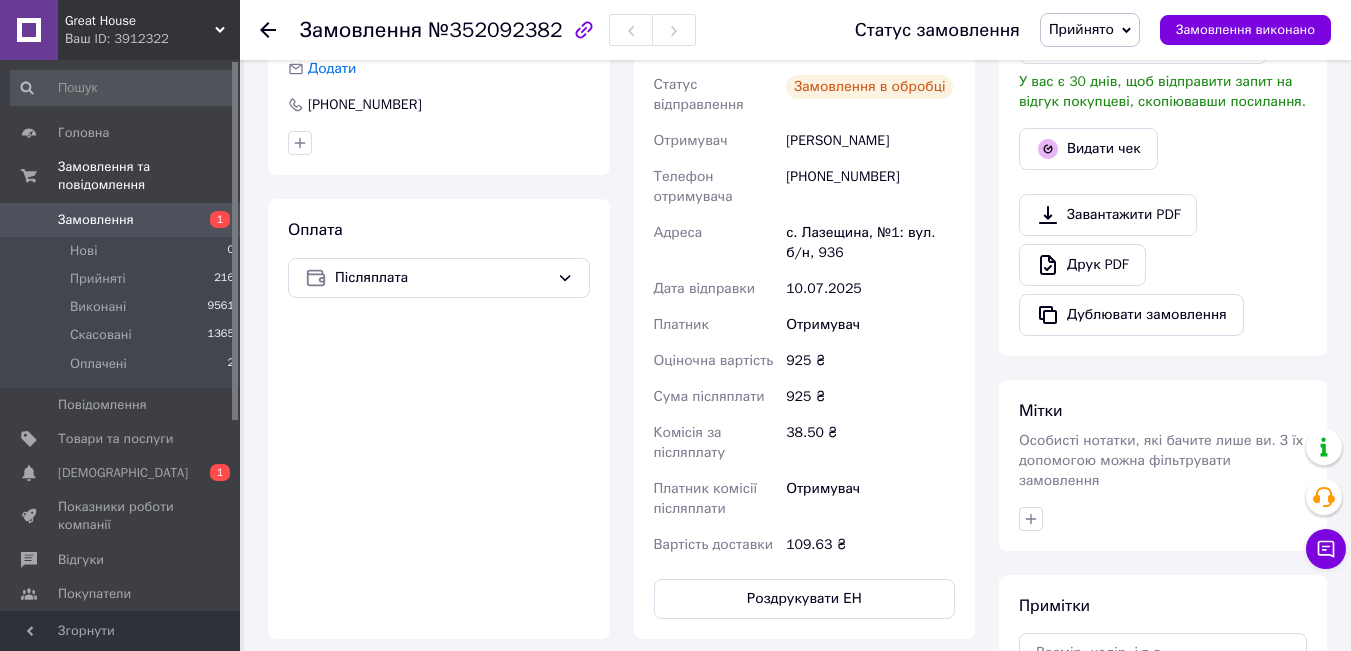 scroll, scrollTop: 473, scrollLeft: 0, axis: vertical 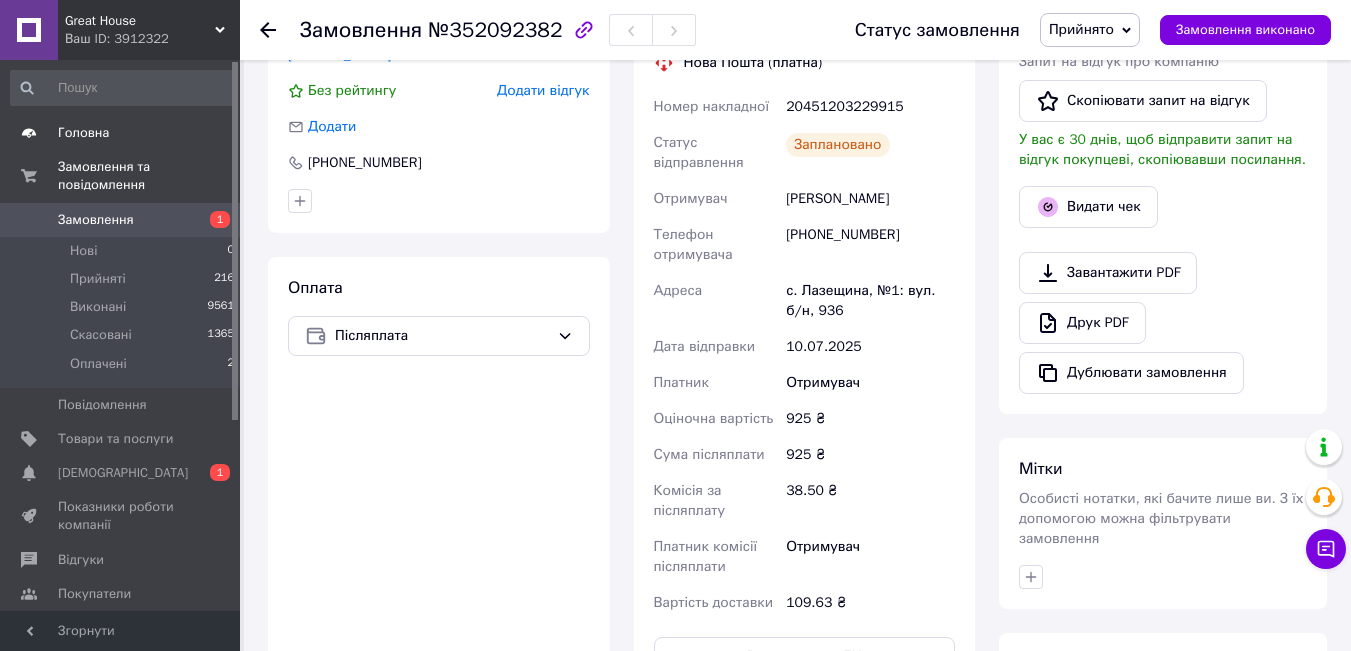 click on "Головна" at bounding box center (121, 133) 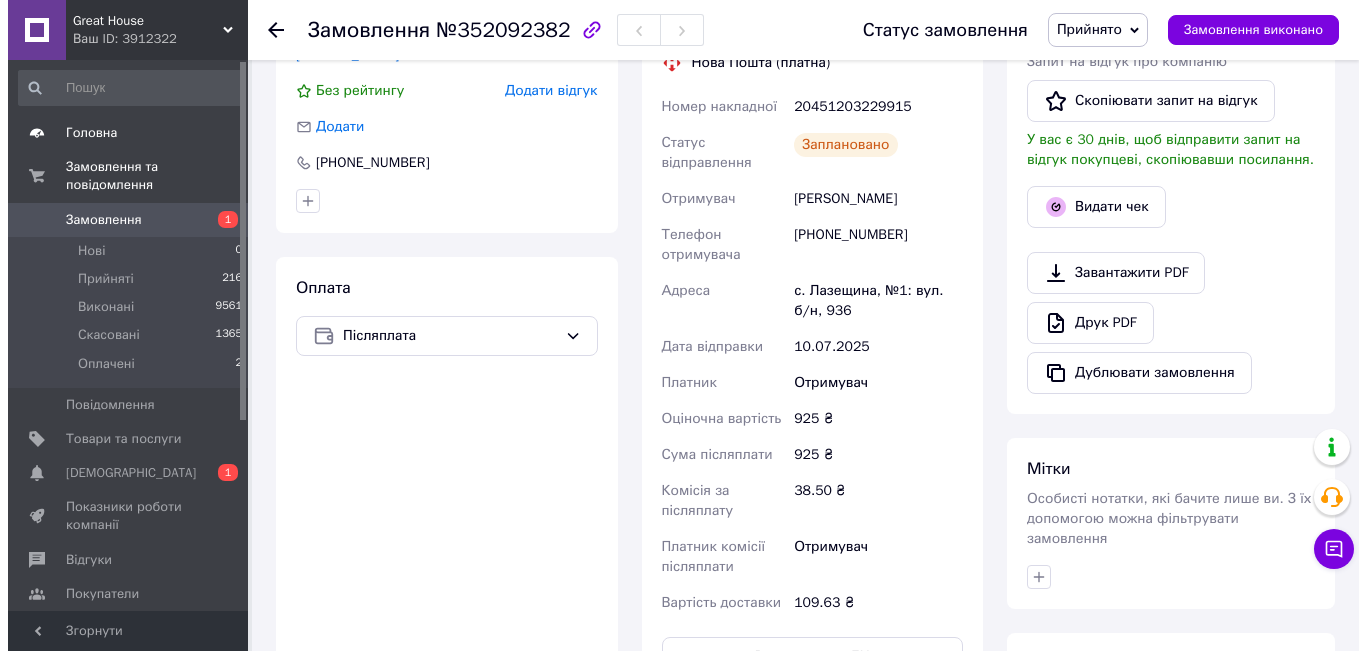 scroll, scrollTop: 0, scrollLeft: 0, axis: both 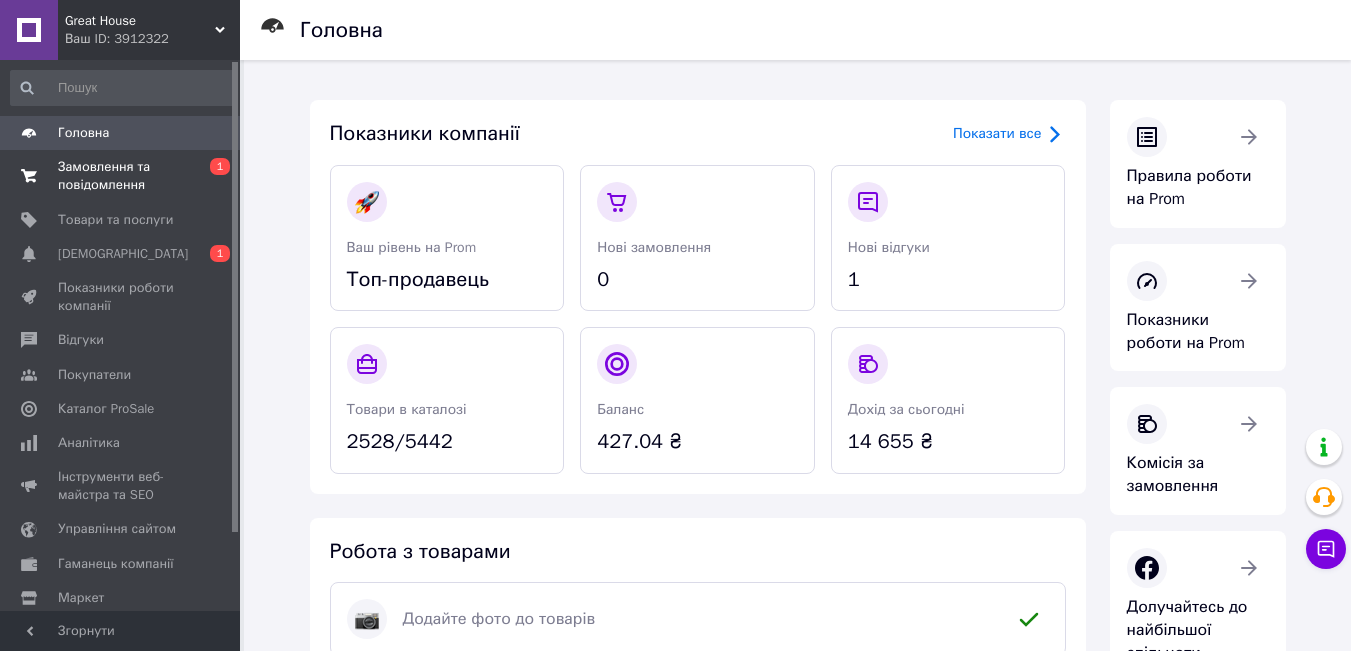 click on "Замовлення та повідомлення" at bounding box center (121, 176) 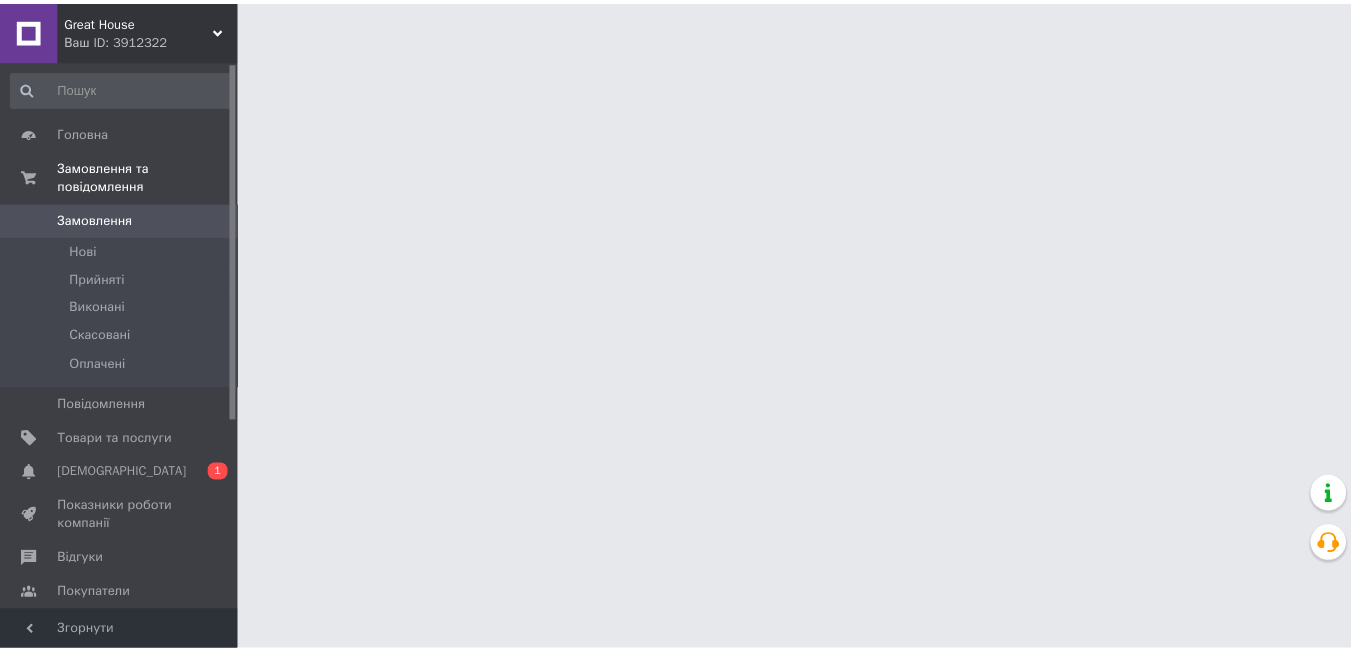 scroll, scrollTop: 0, scrollLeft: 0, axis: both 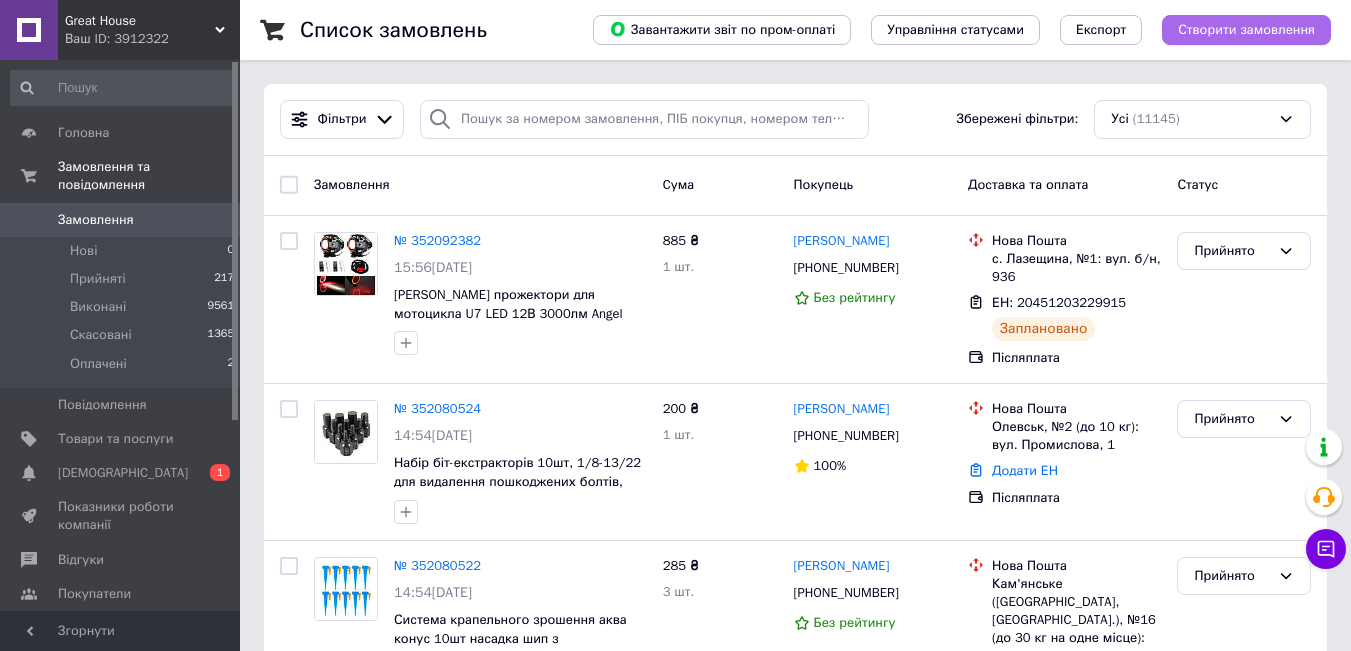 click on "Створити замовлення" at bounding box center [1246, 30] 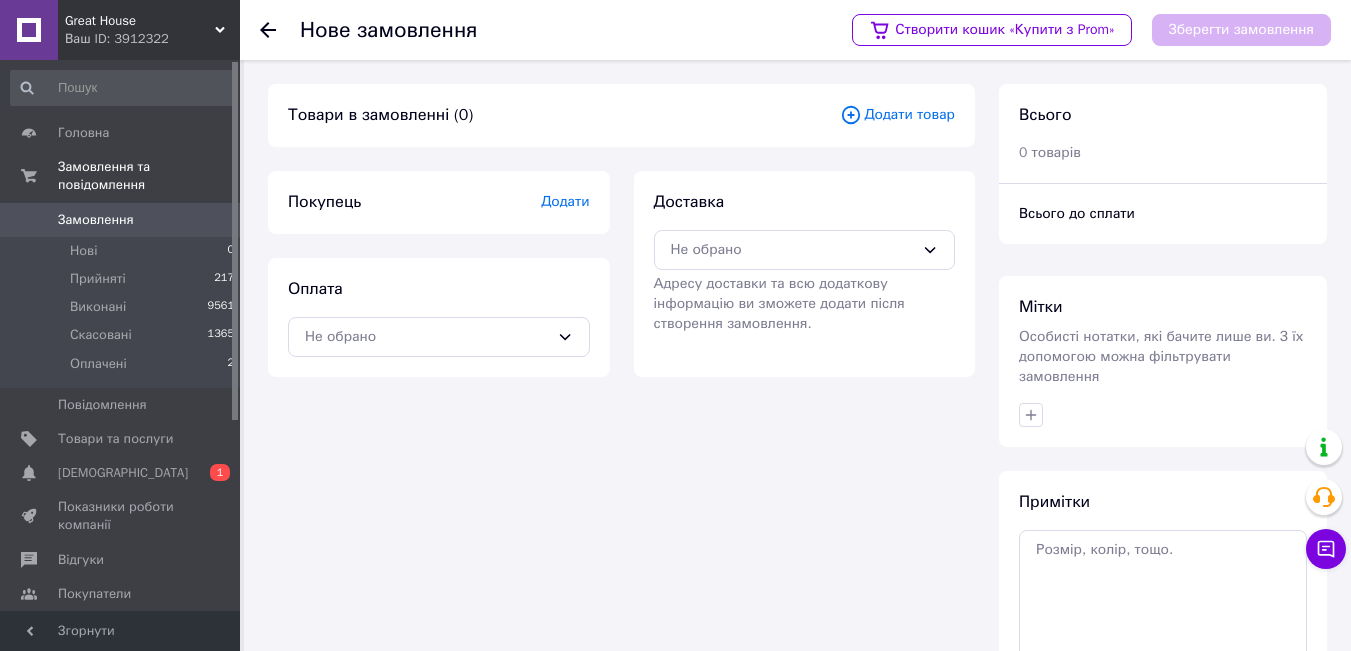 click on "Додати товар" at bounding box center (897, 115) 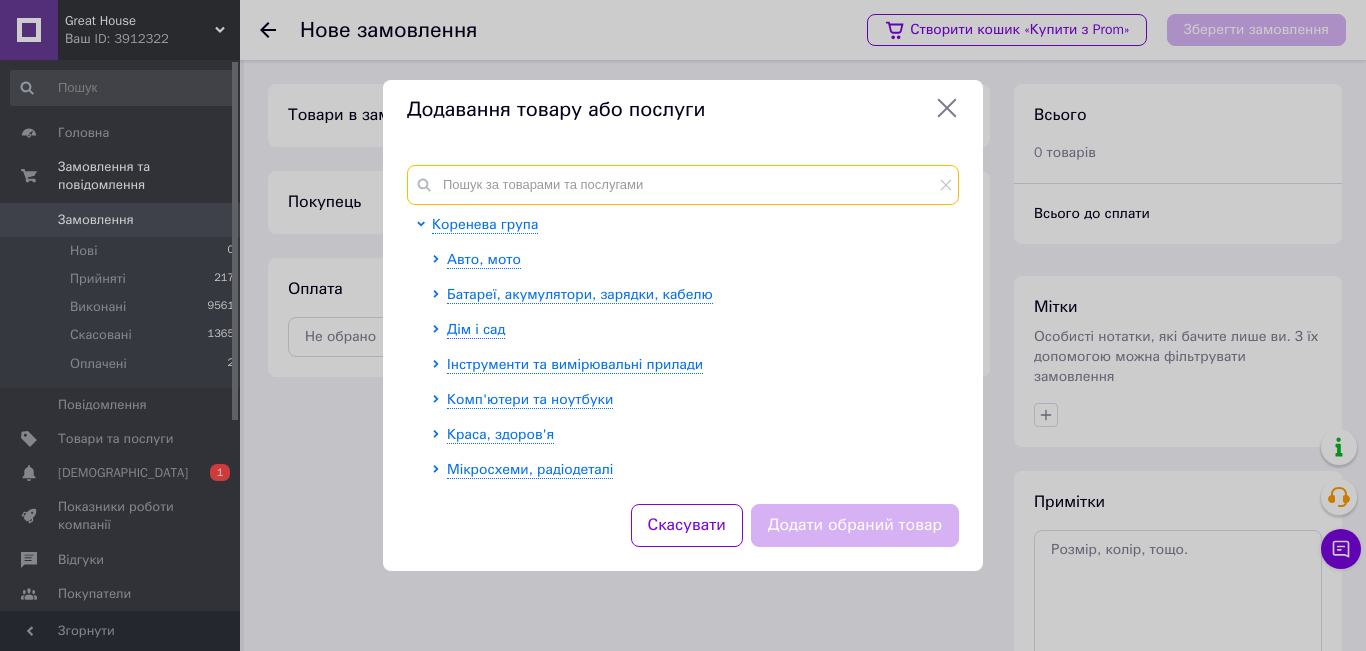 click at bounding box center [683, 185] 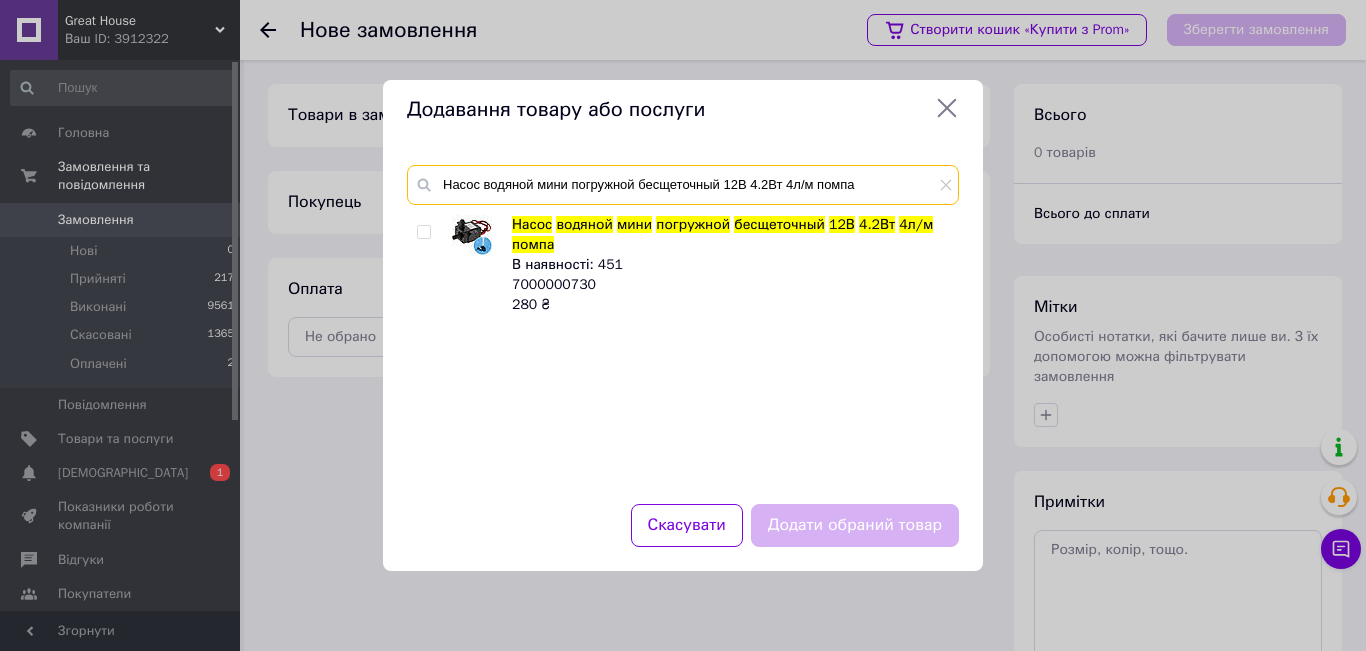 type on "Насос водяной мини погружной бесщеточный 12В 4.2Вт 4л/м помпа" 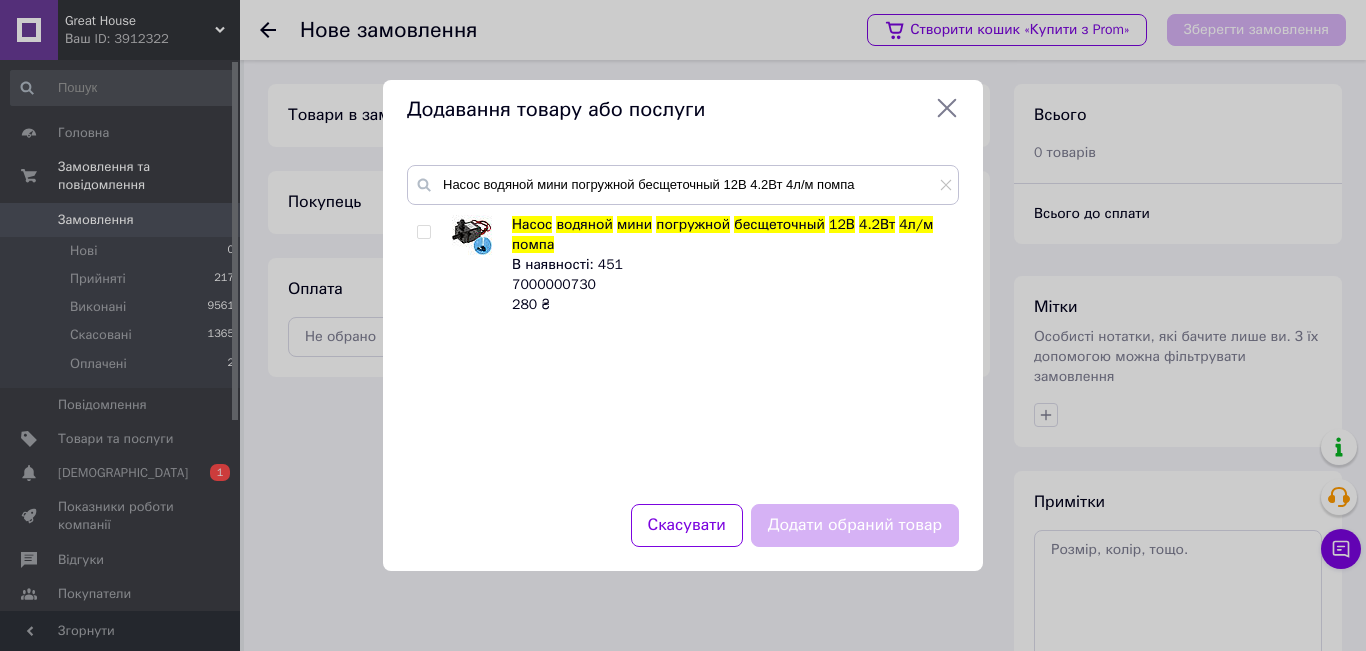 click at bounding box center (423, 232) 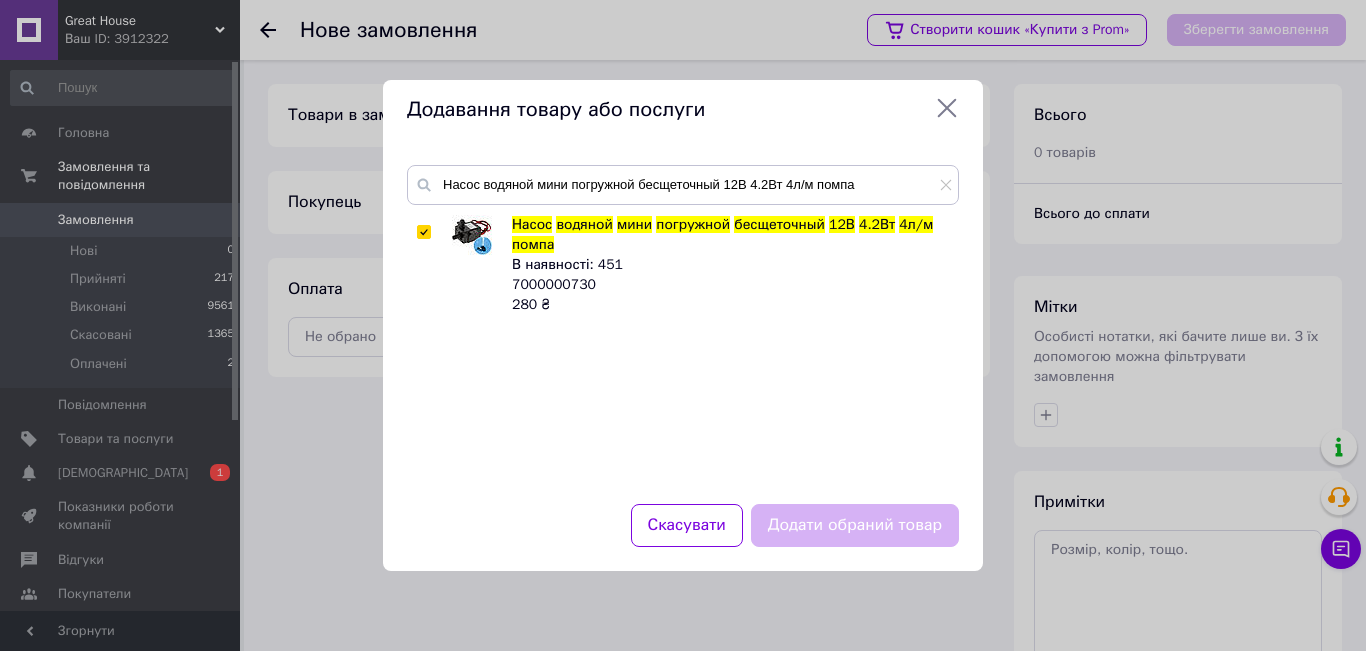 checkbox on "true" 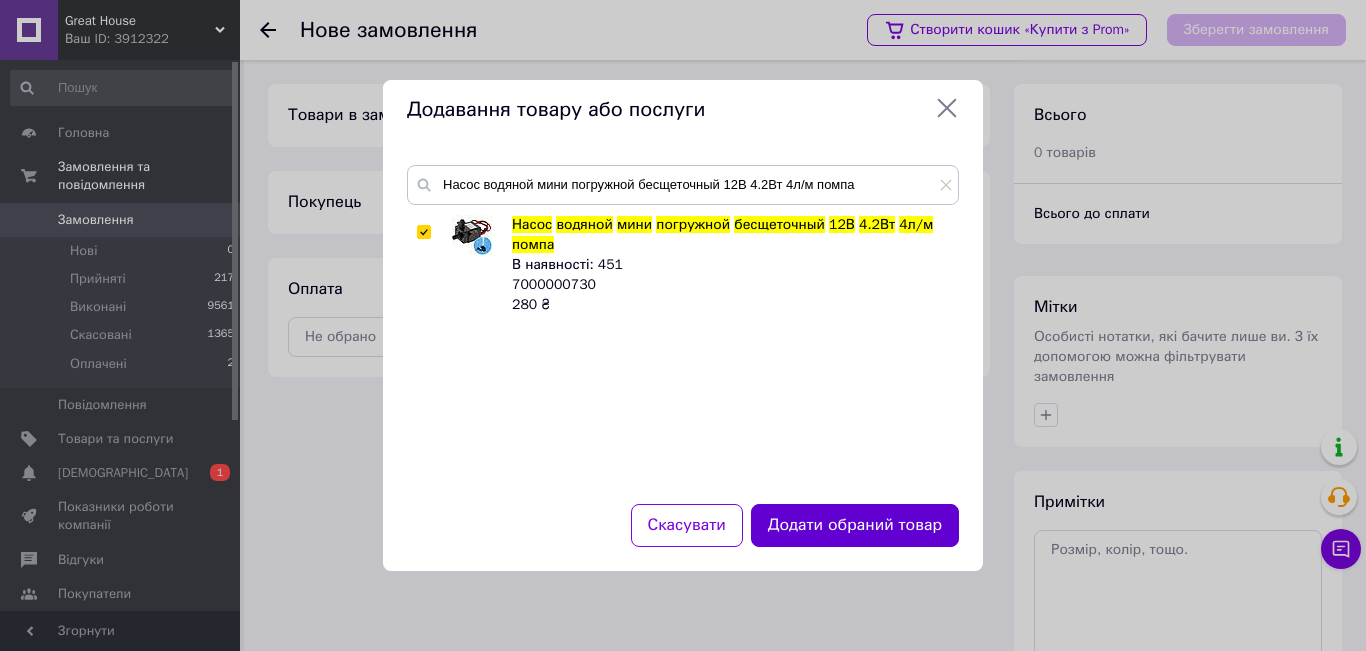 click on "Додати обраний товар" at bounding box center [855, 525] 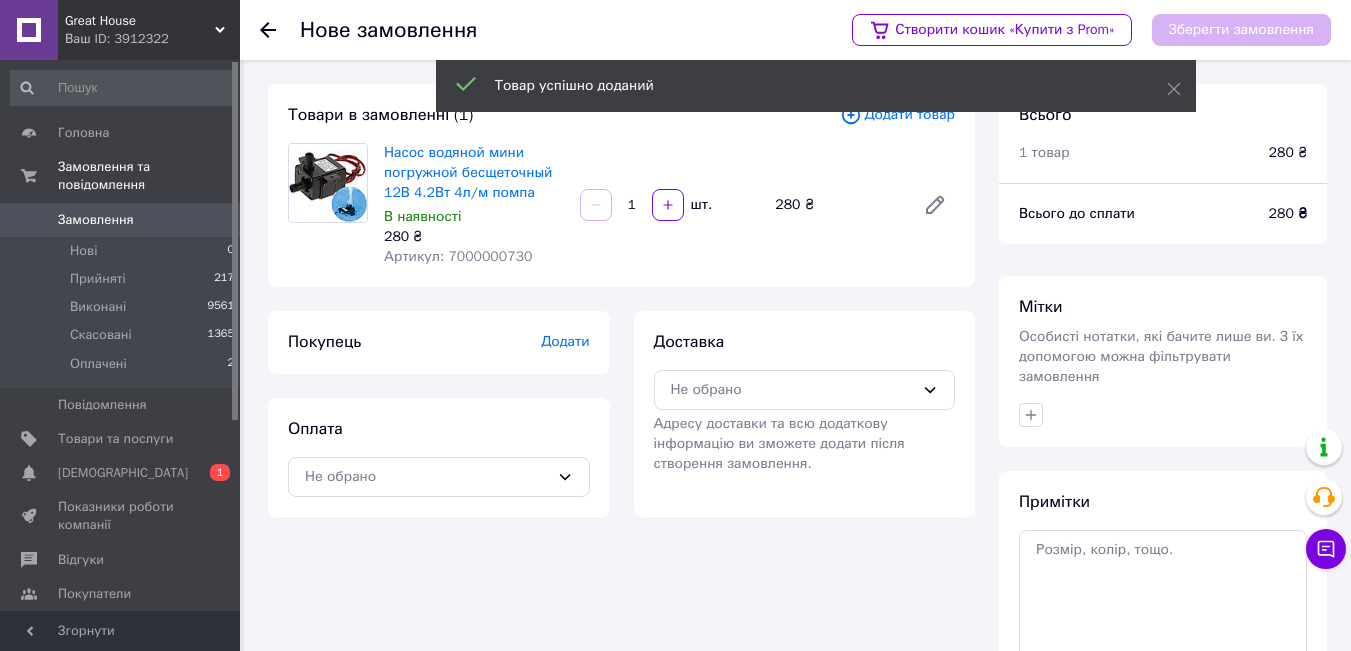 click on "Додати" at bounding box center (565, 341) 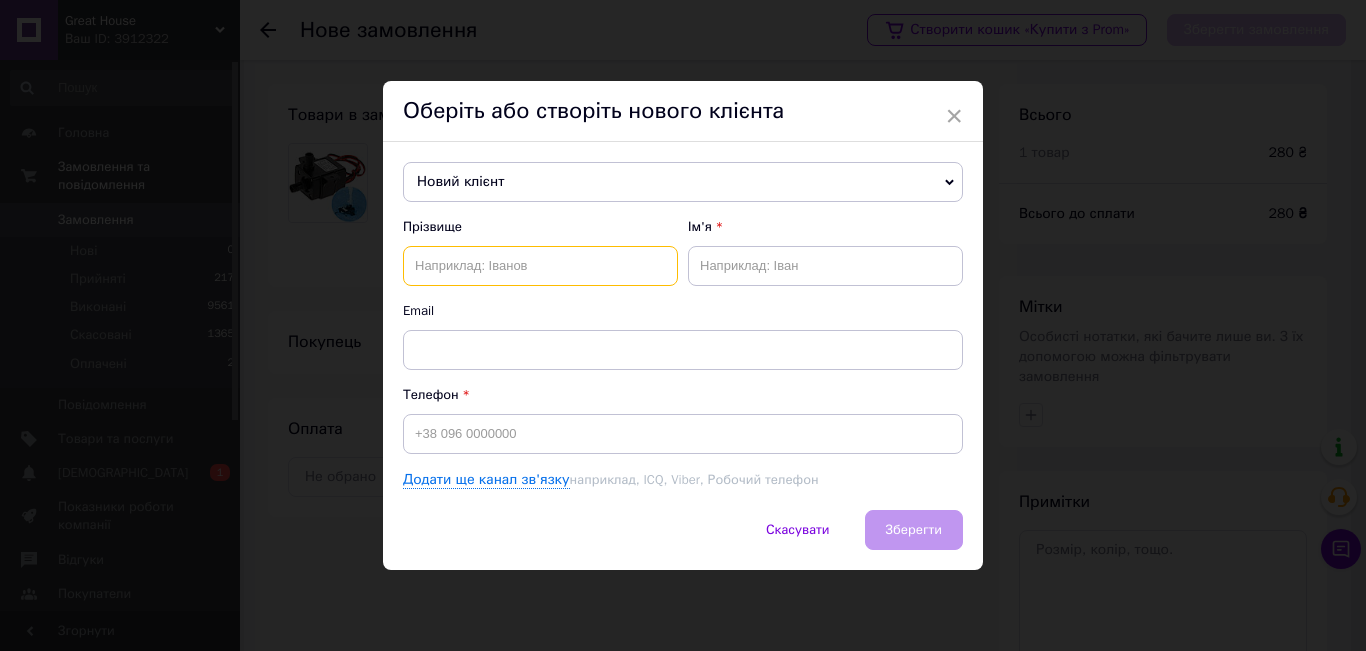 click at bounding box center [540, 266] 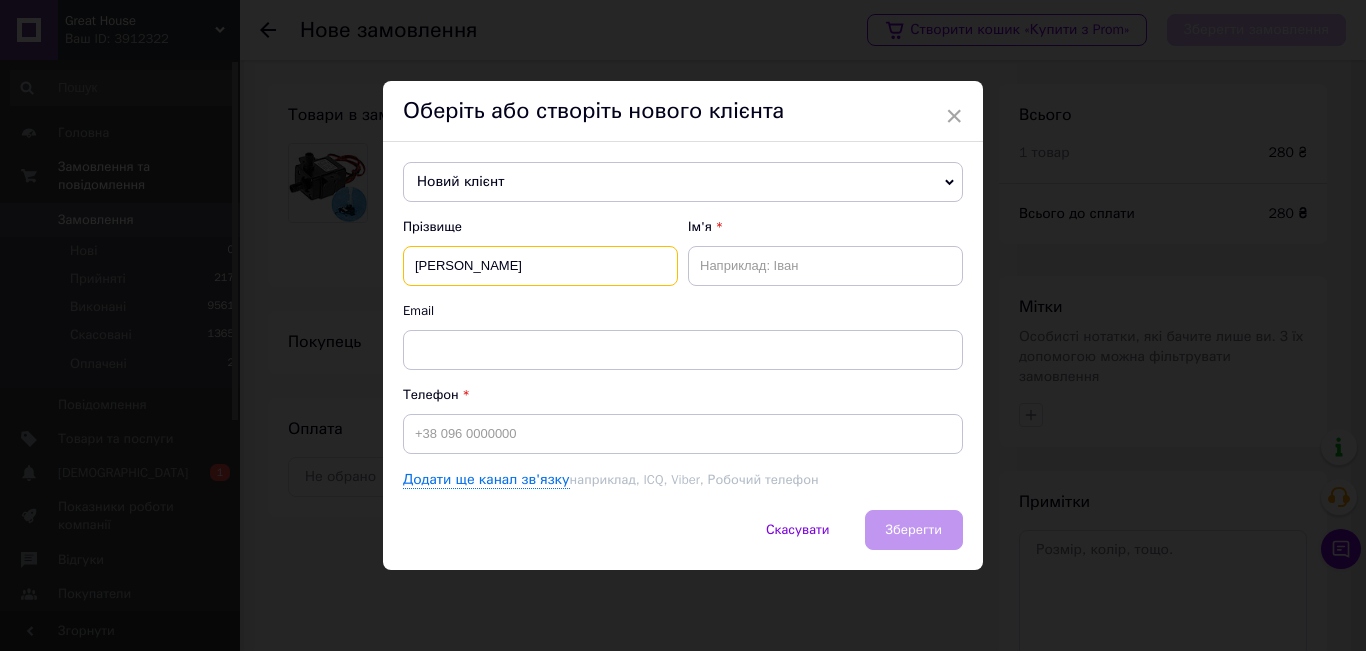 type on "Хоменко" 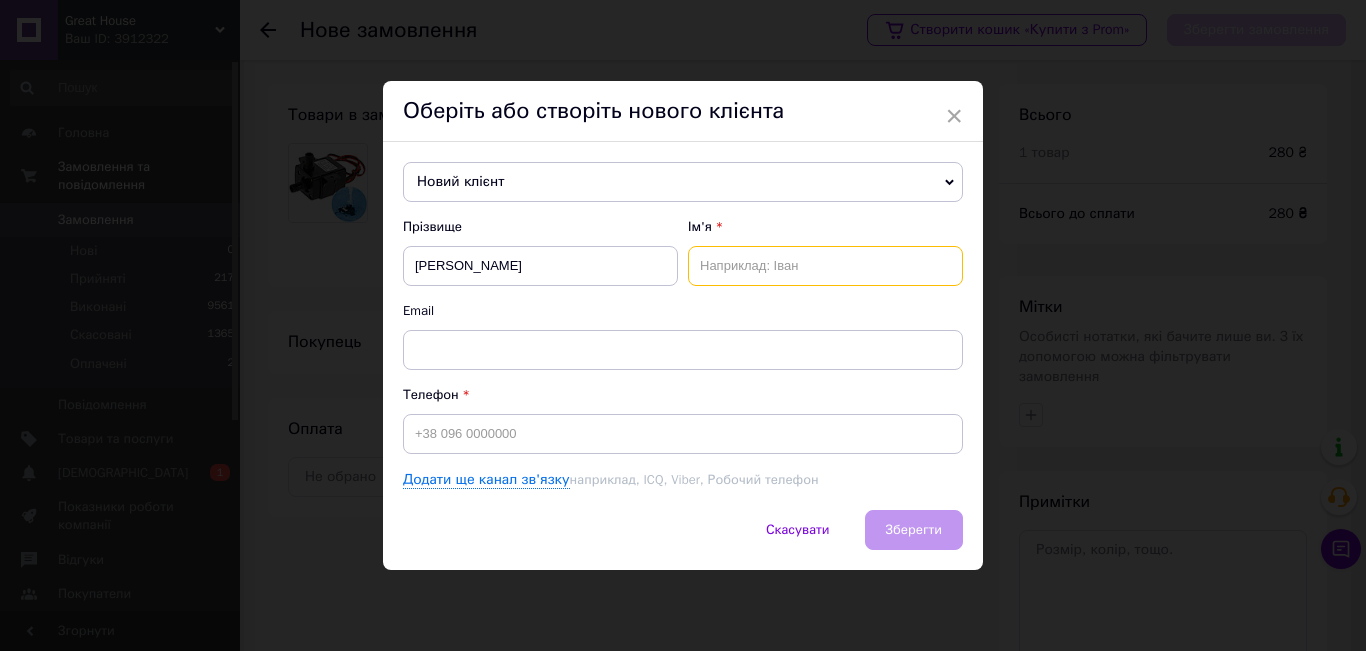 click at bounding box center [825, 266] 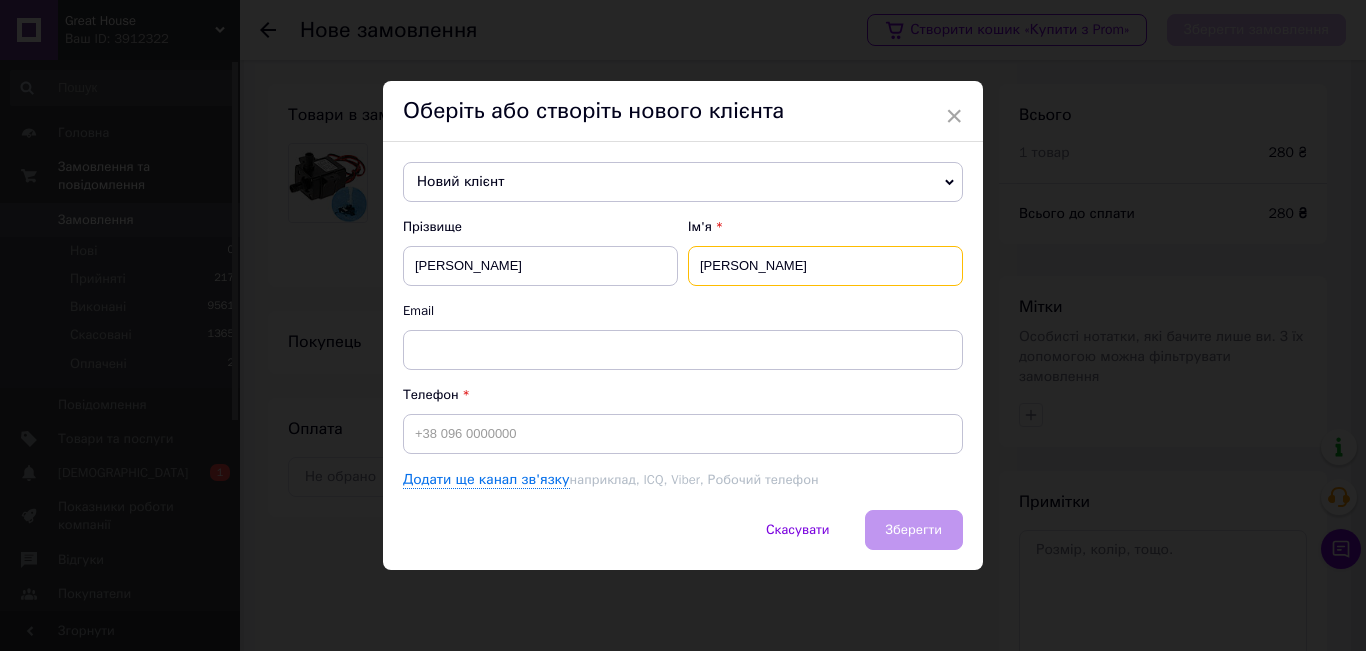 type on "Євген" 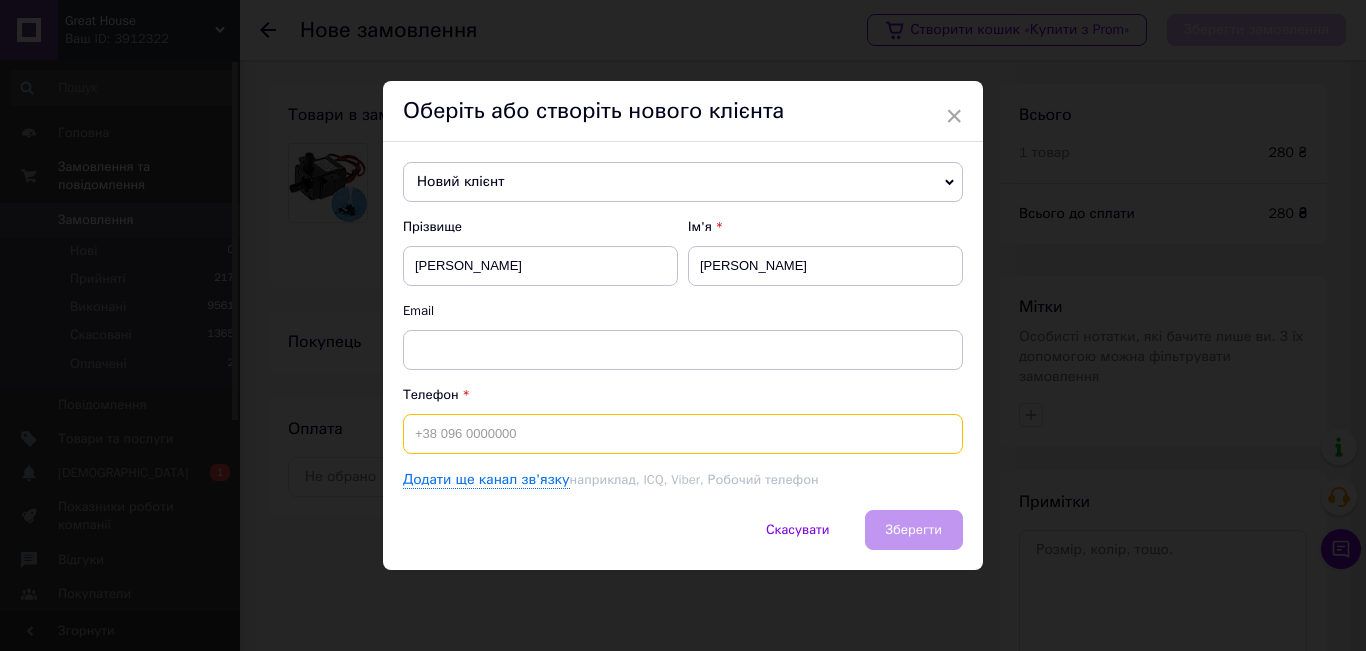 click at bounding box center [683, 434] 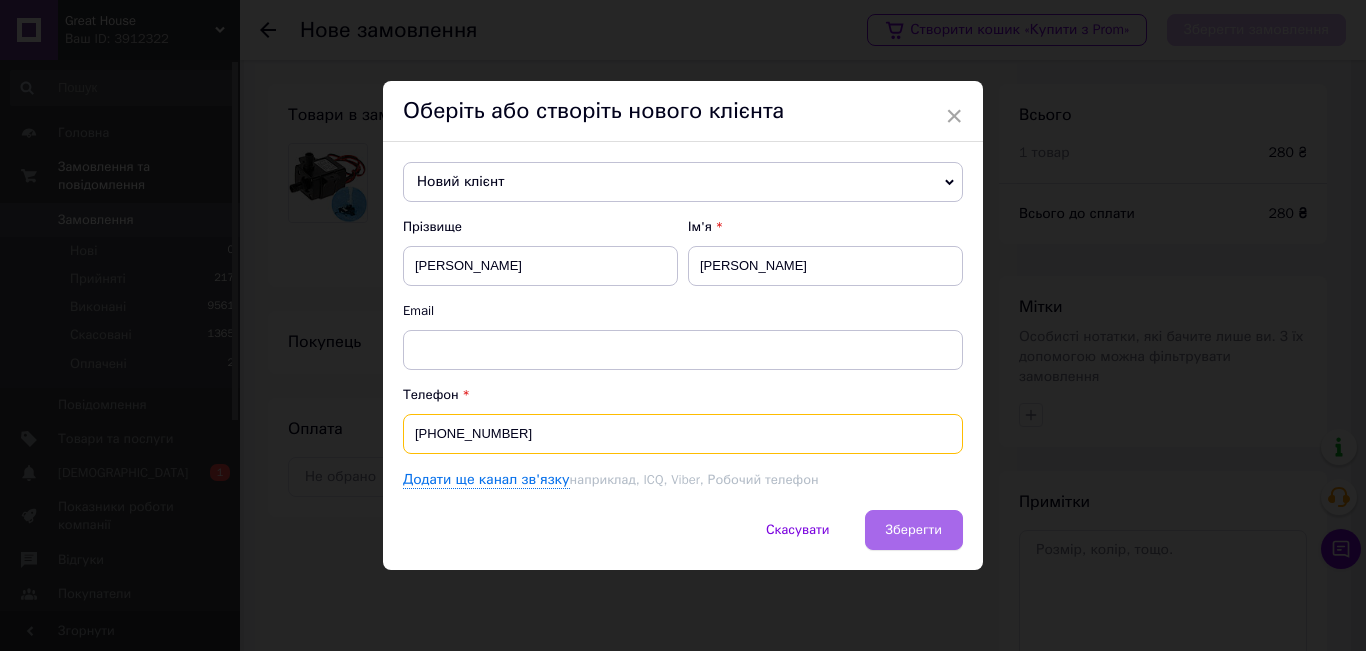 type on "+380685358668" 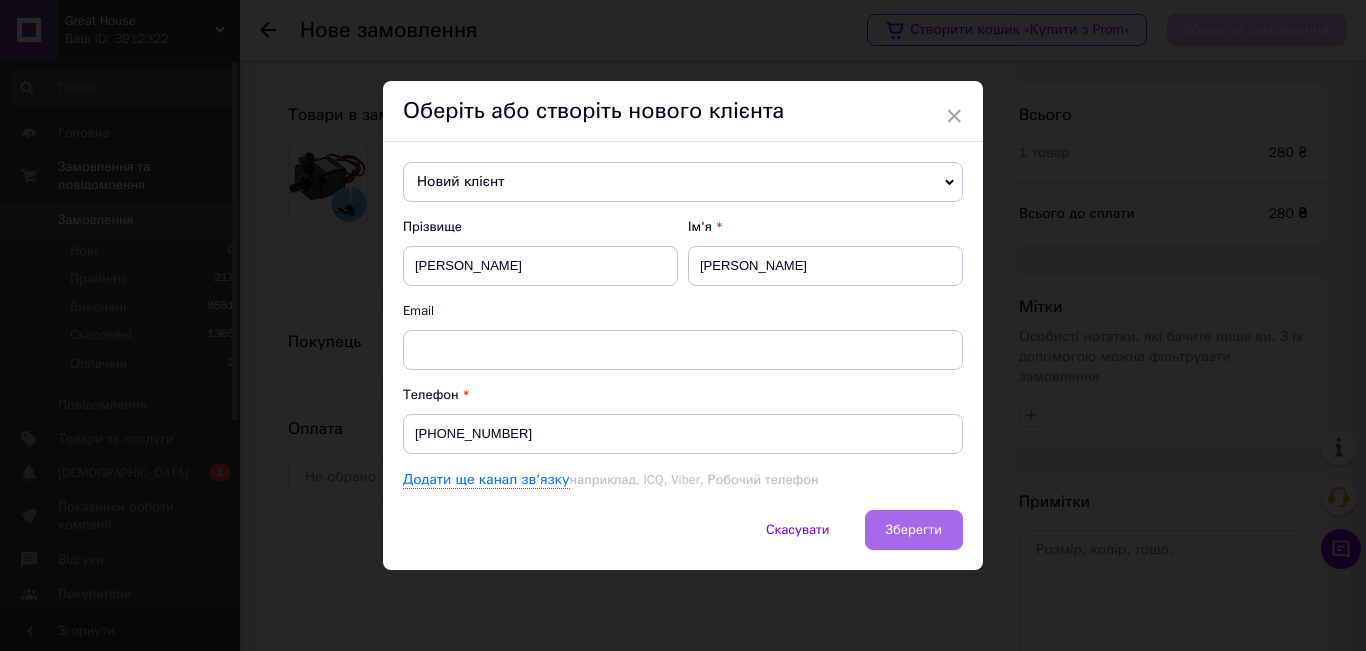 click on "Зберегти" at bounding box center [914, 529] 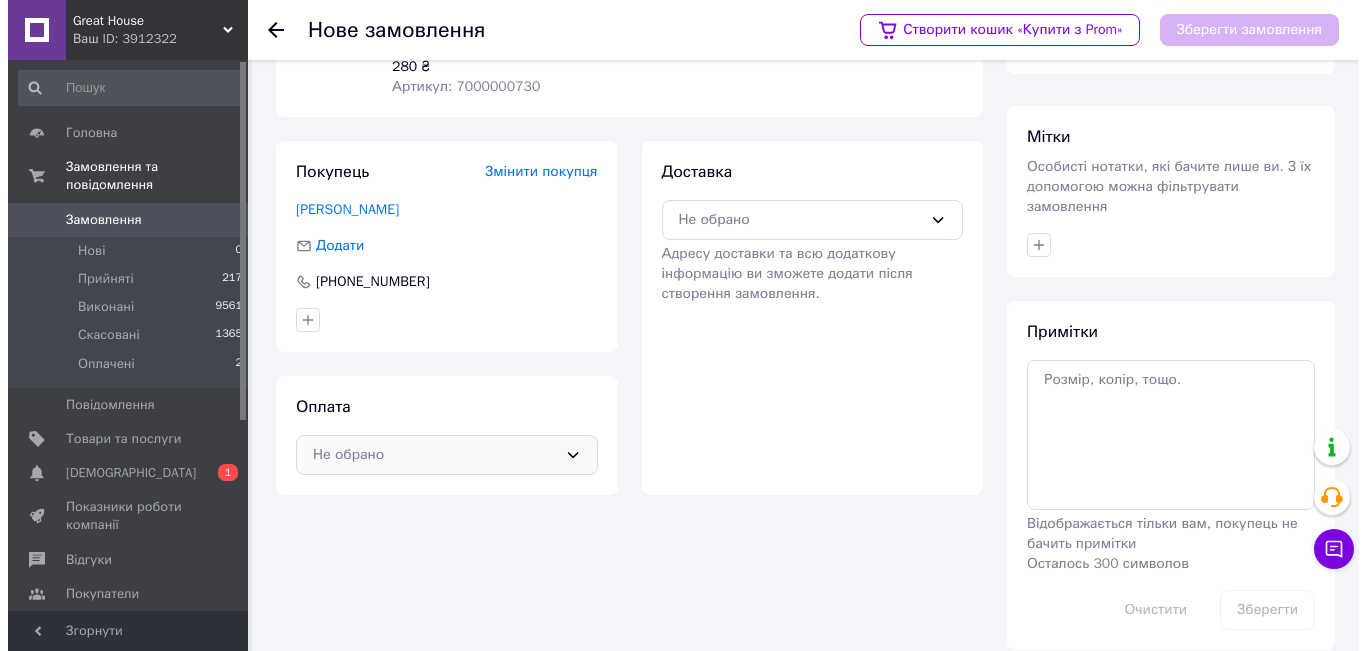 scroll, scrollTop: 173, scrollLeft: 0, axis: vertical 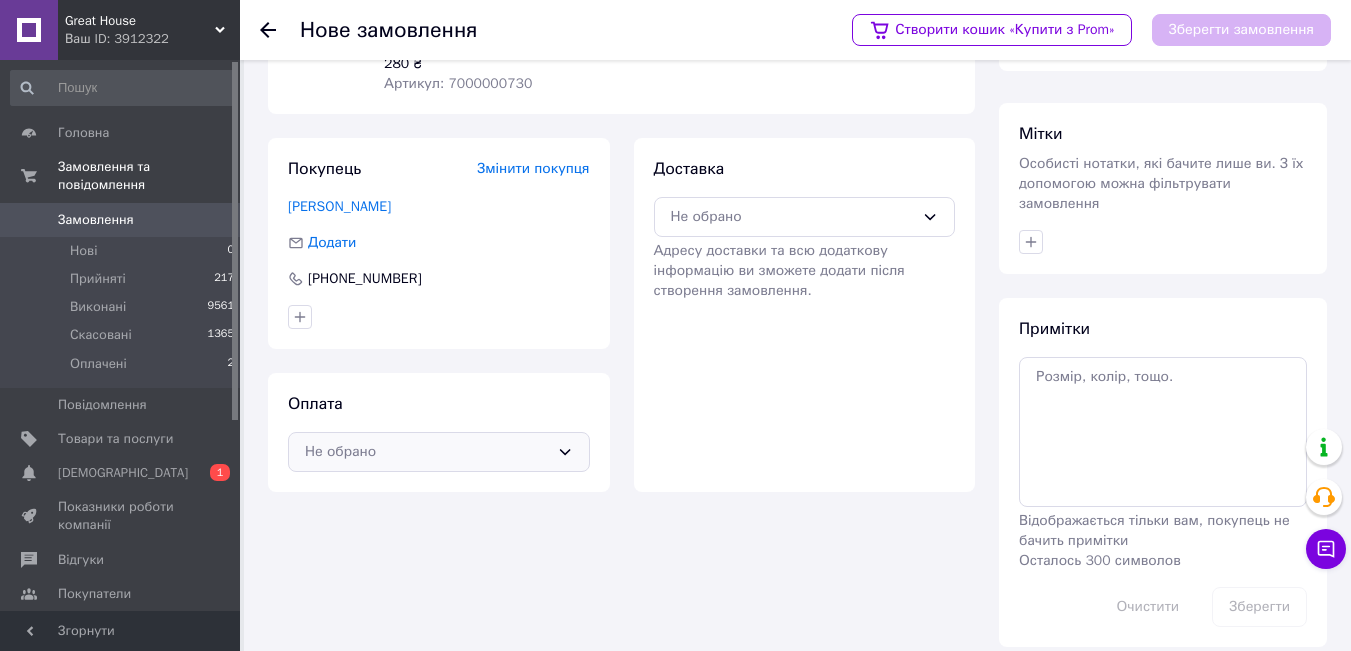 click on "Не обрано" at bounding box center [427, 452] 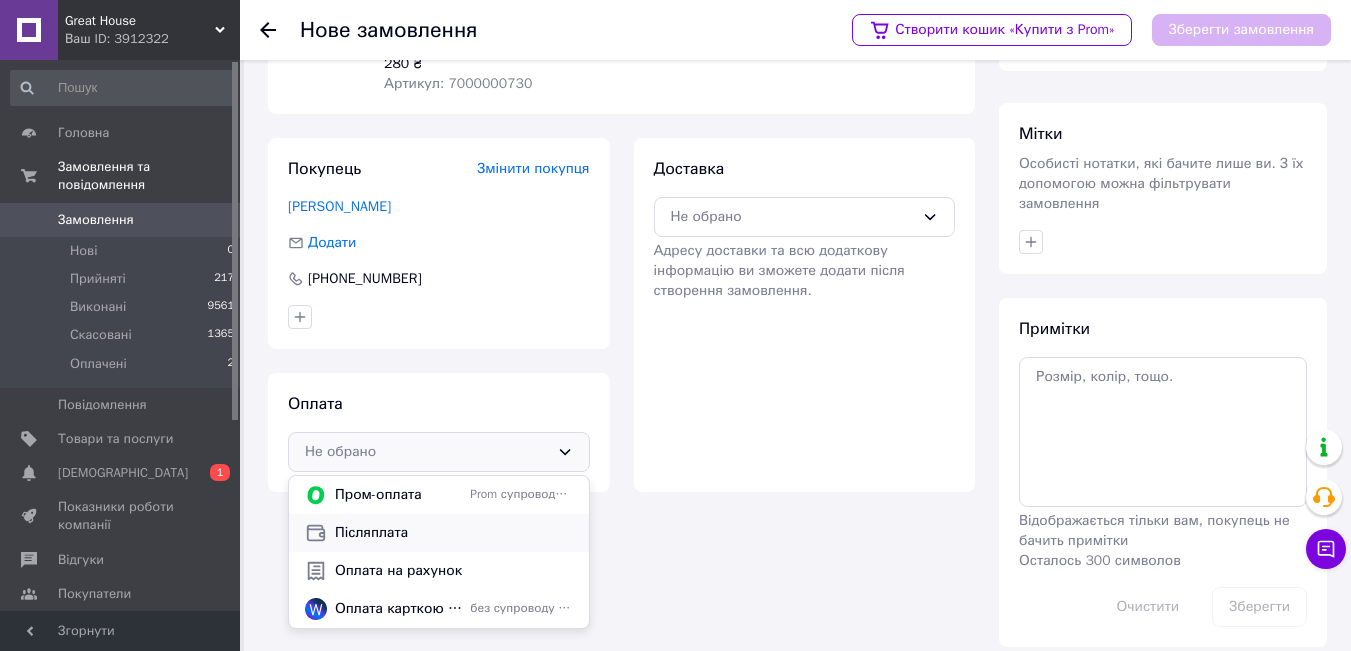 click on "Післяплата" at bounding box center (454, 533) 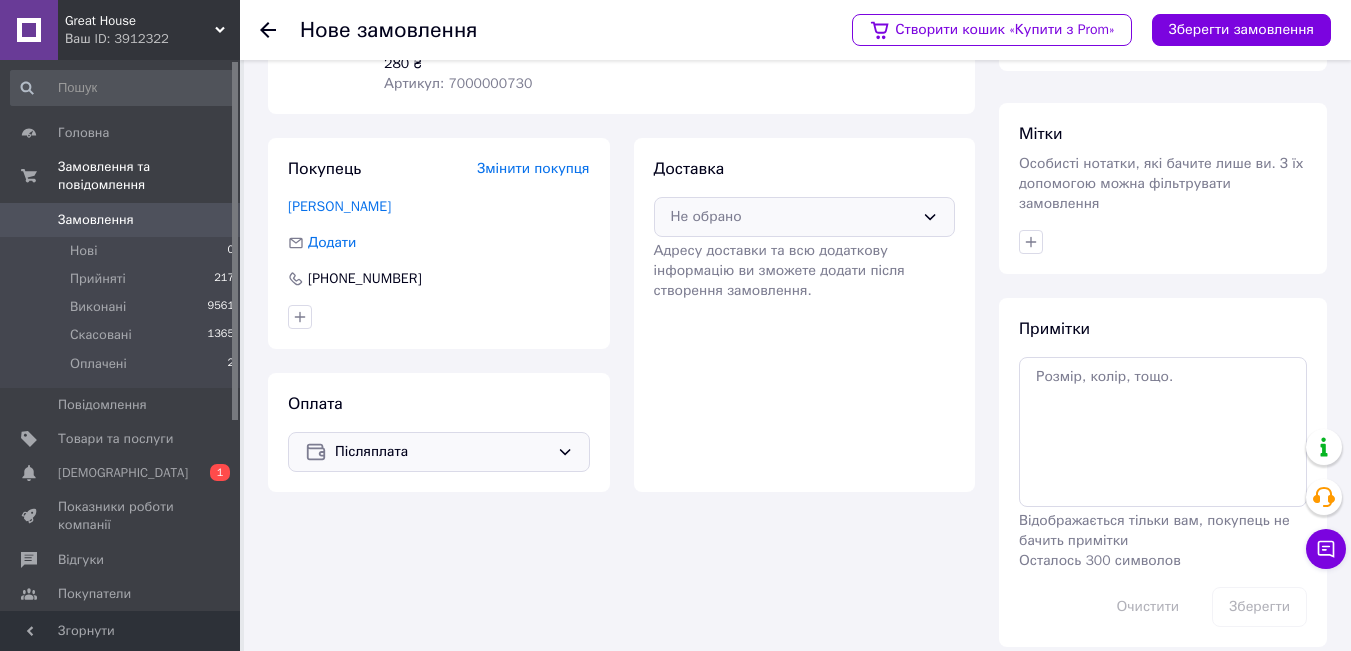 click on "Не обрано" at bounding box center (793, 217) 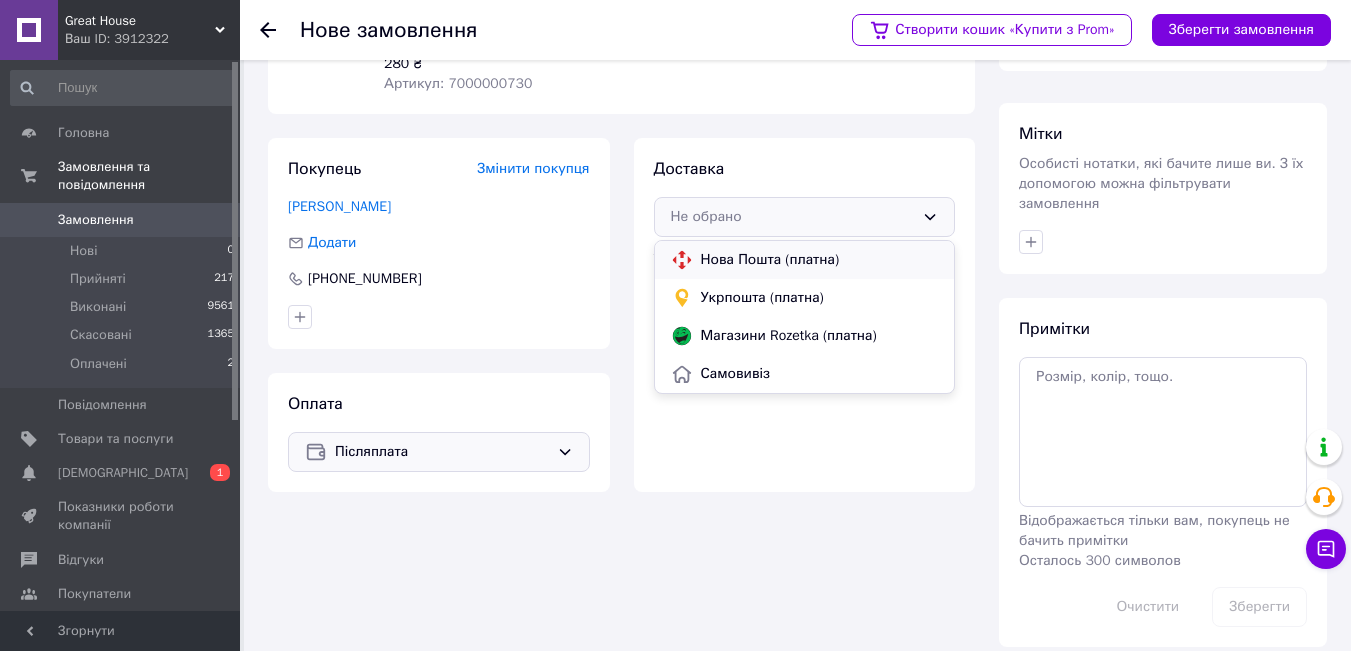 click on "Нова Пошта (платна)" at bounding box center [820, 260] 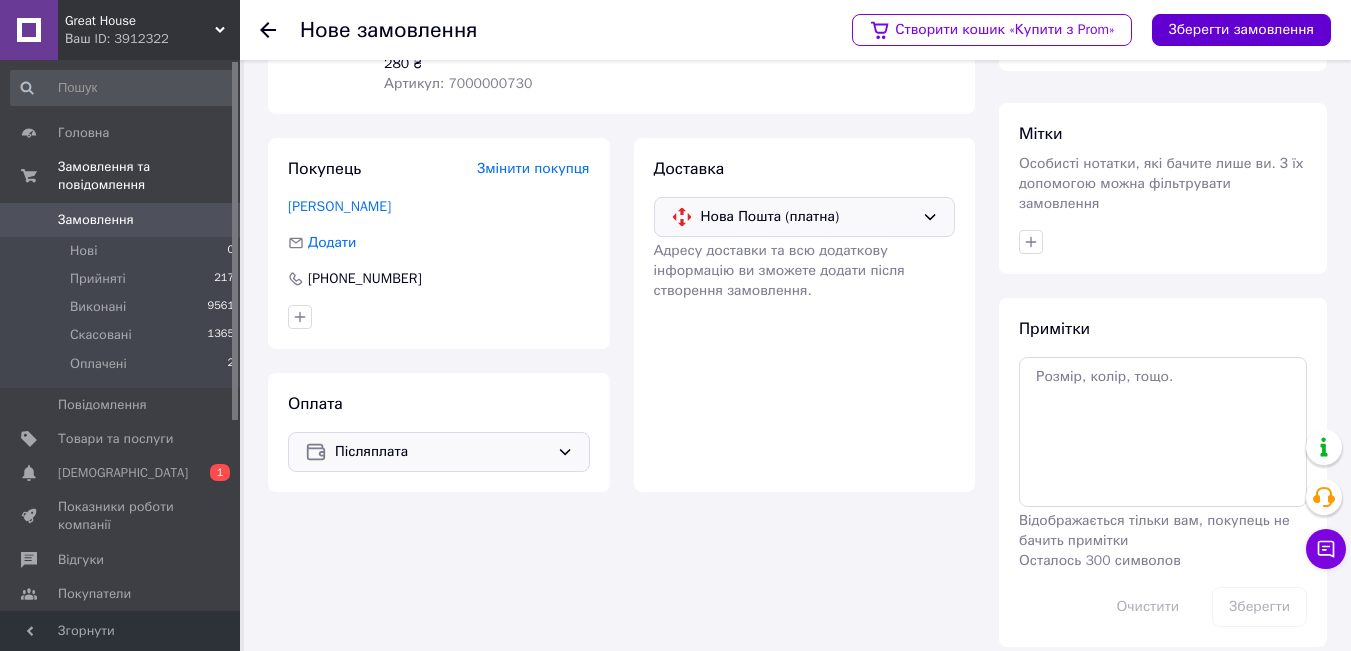 click on "Зберегти замовлення" at bounding box center [1241, 30] 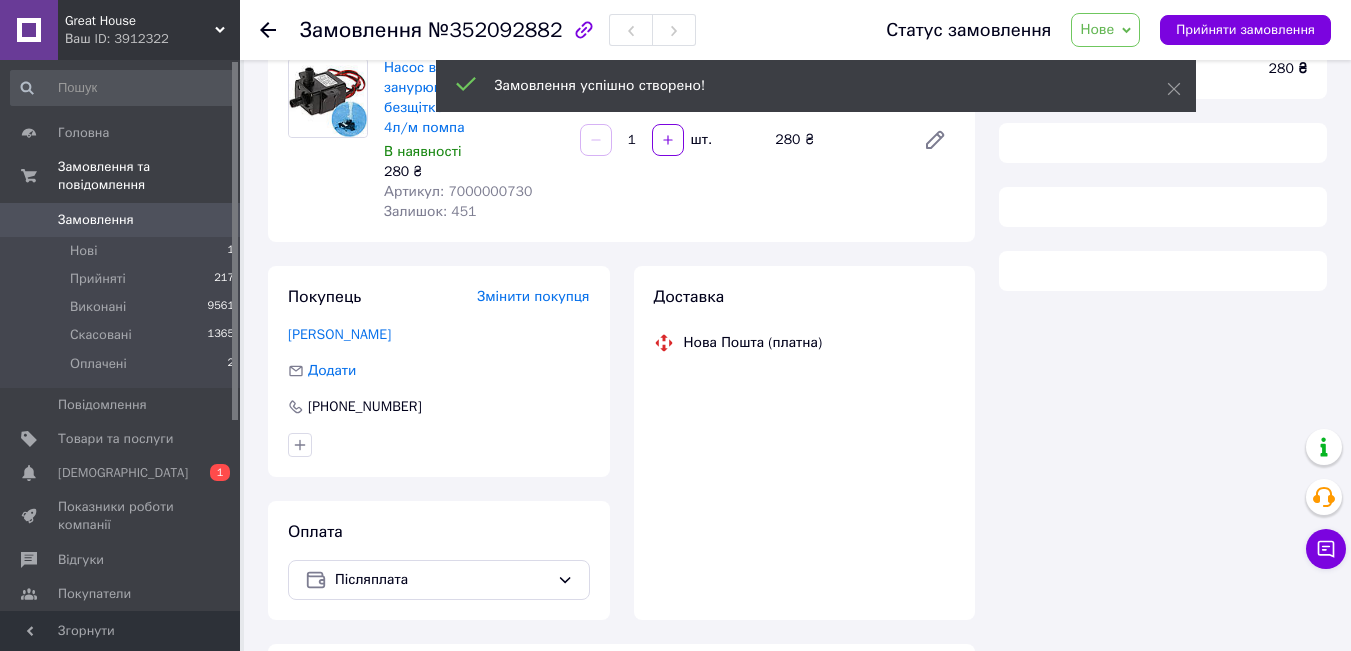 click on "Нове" at bounding box center (1105, 30) 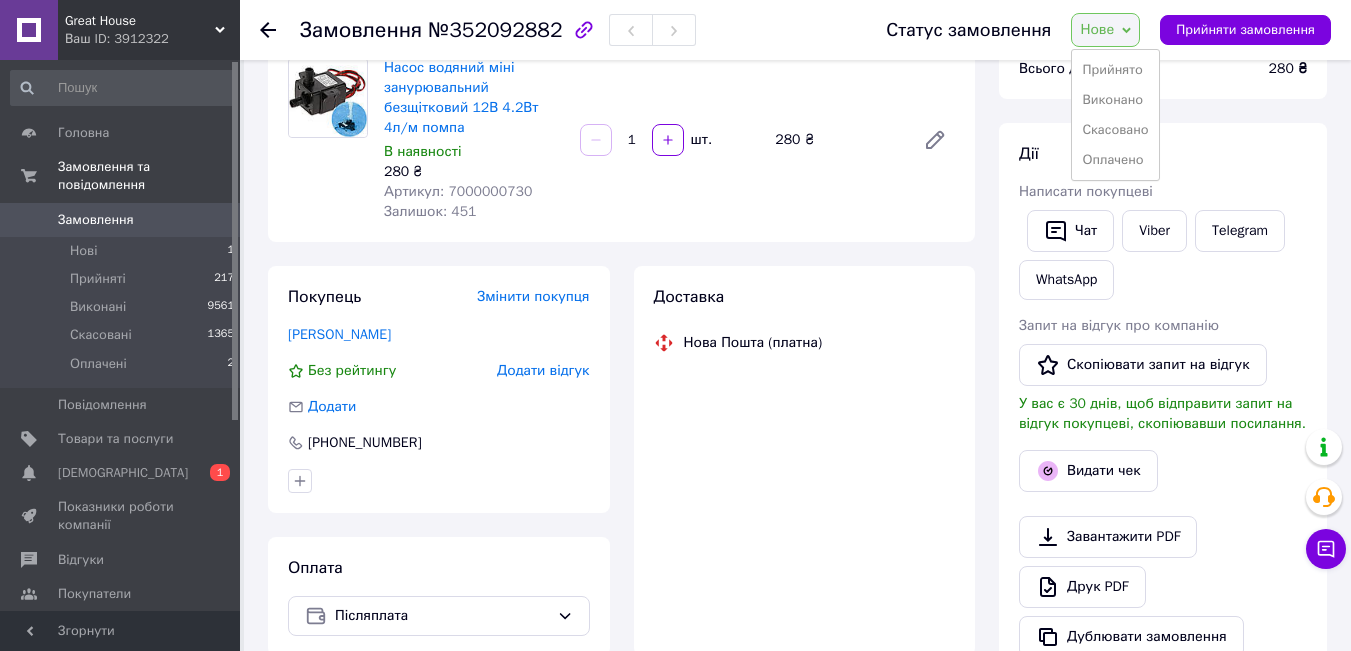 click on "Прийнято" at bounding box center [1115, 70] 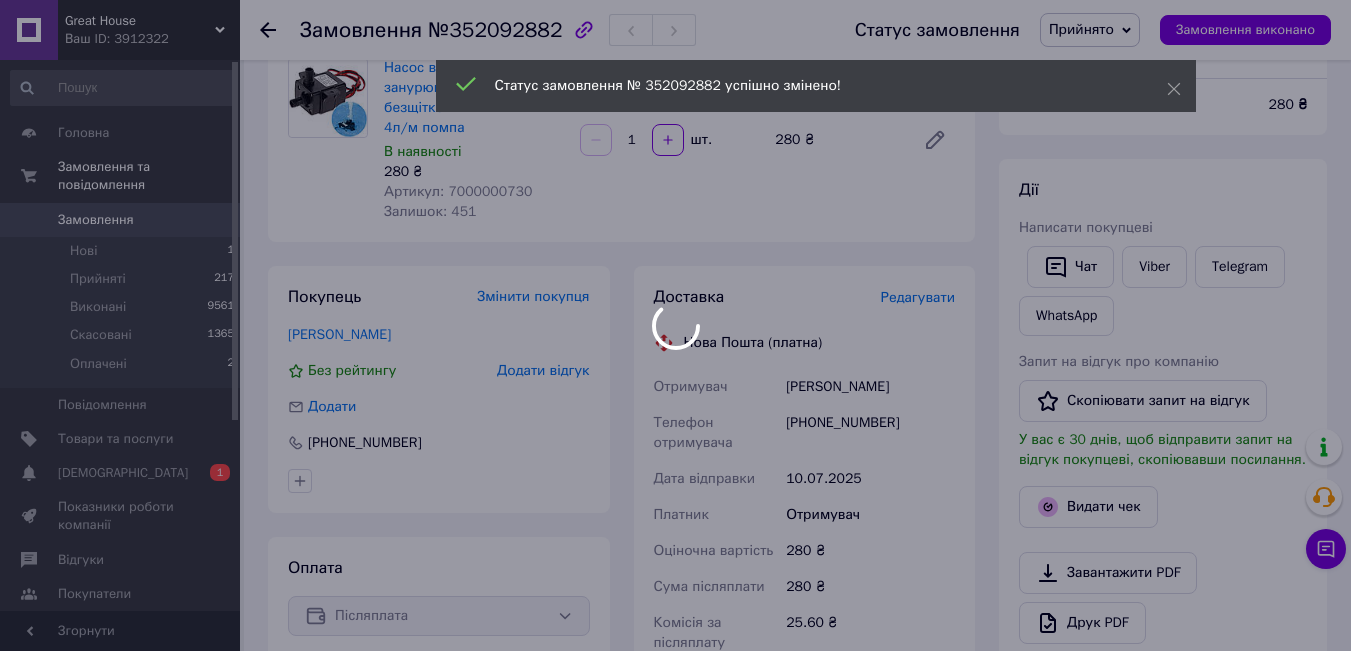 click at bounding box center (675, 325) 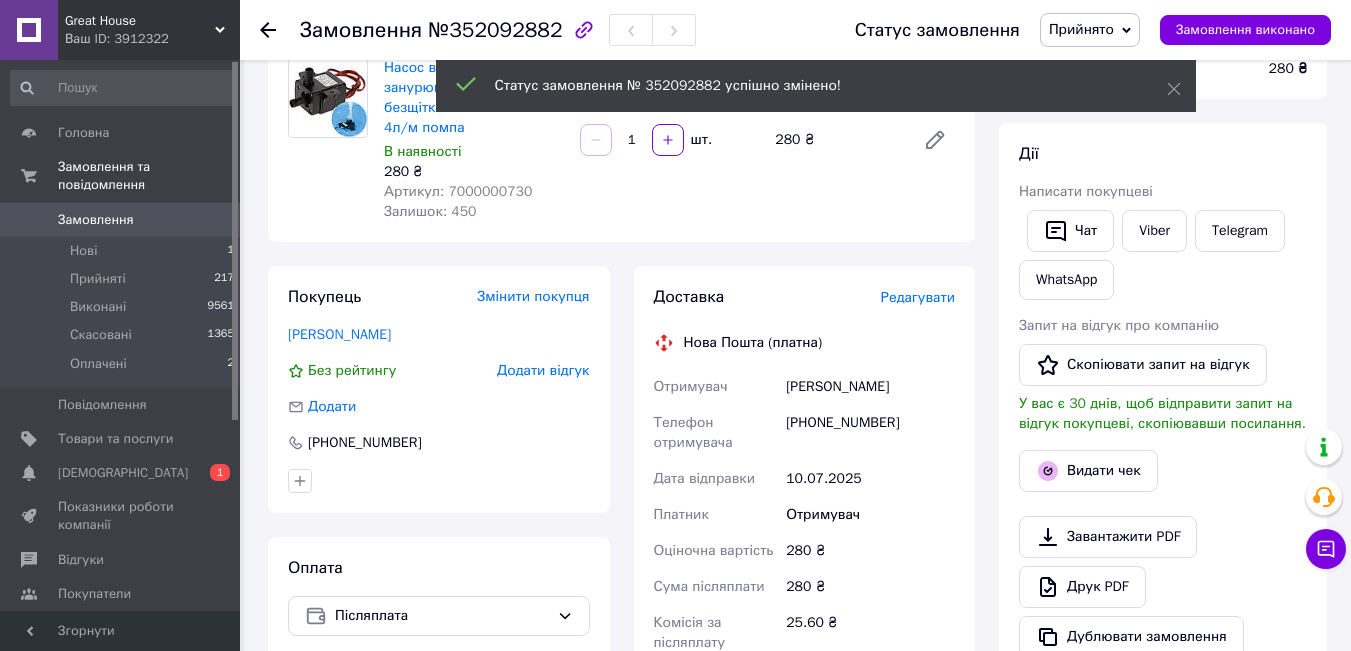click on "Редагувати" at bounding box center (918, 297) 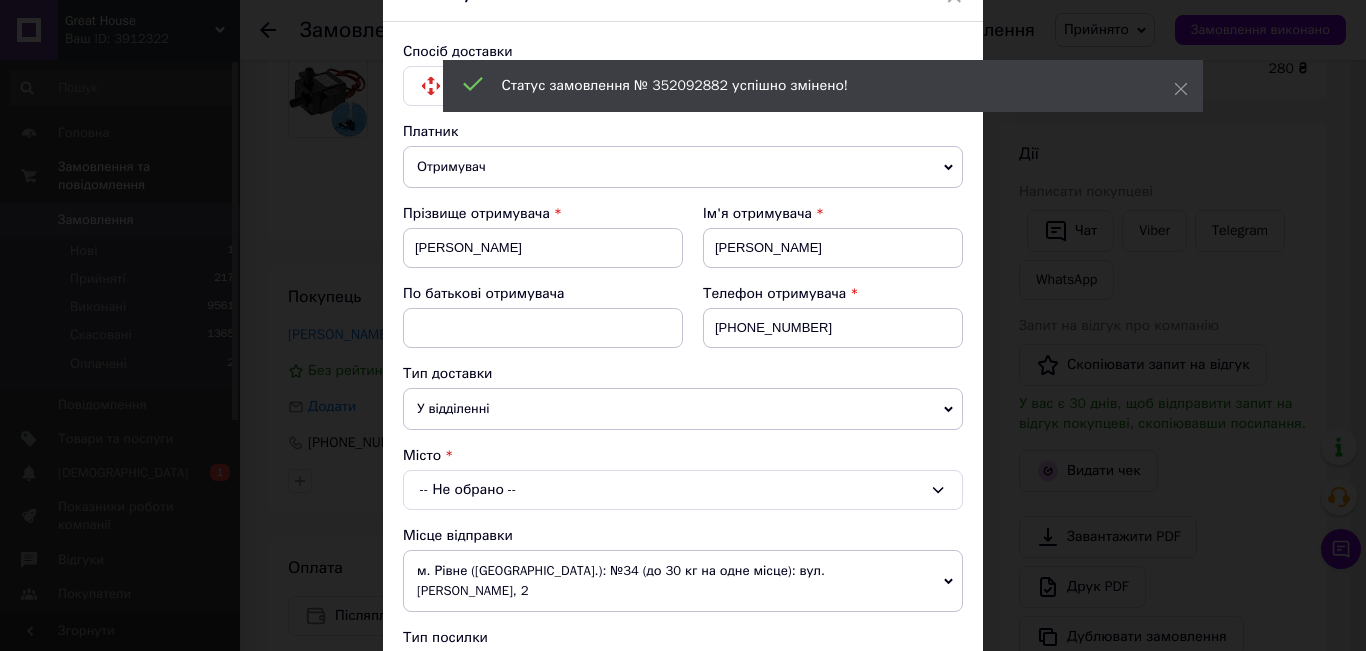 scroll, scrollTop: 300, scrollLeft: 0, axis: vertical 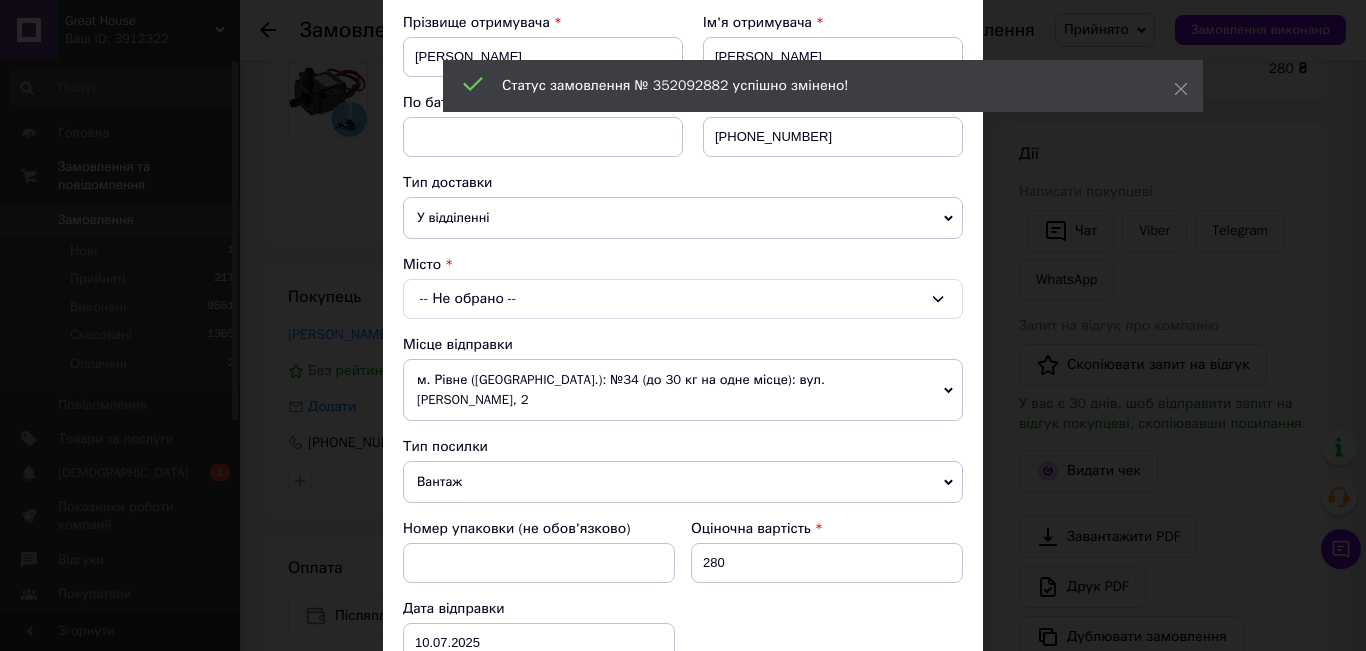 click on "-- Не обрано --" at bounding box center [683, 299] 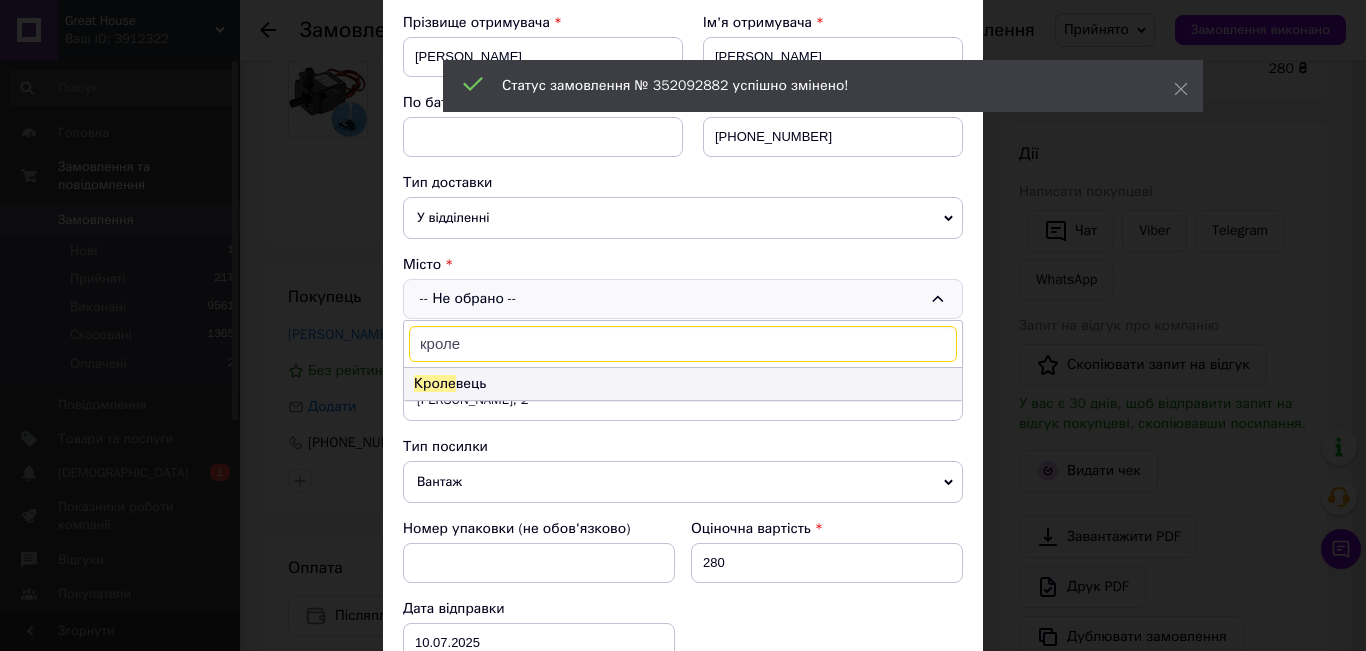 type on "кроле" 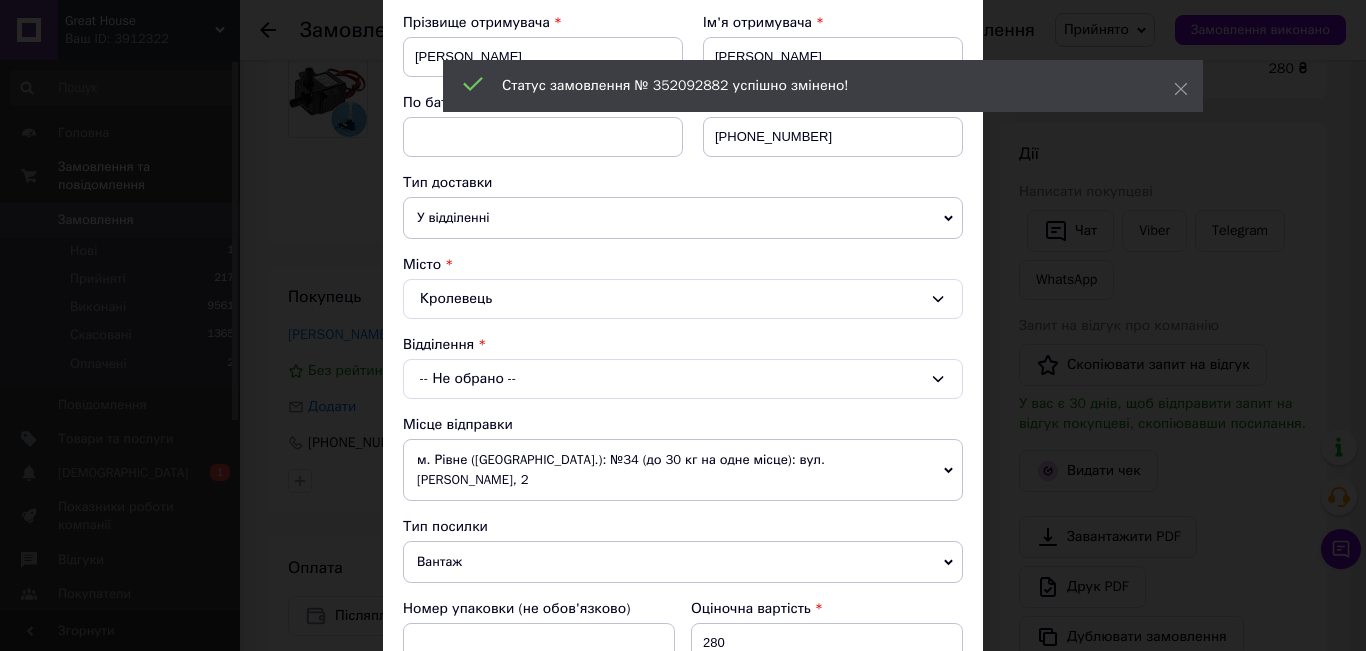 click on "-- Не обрано --" at bounding box center [683, 379] 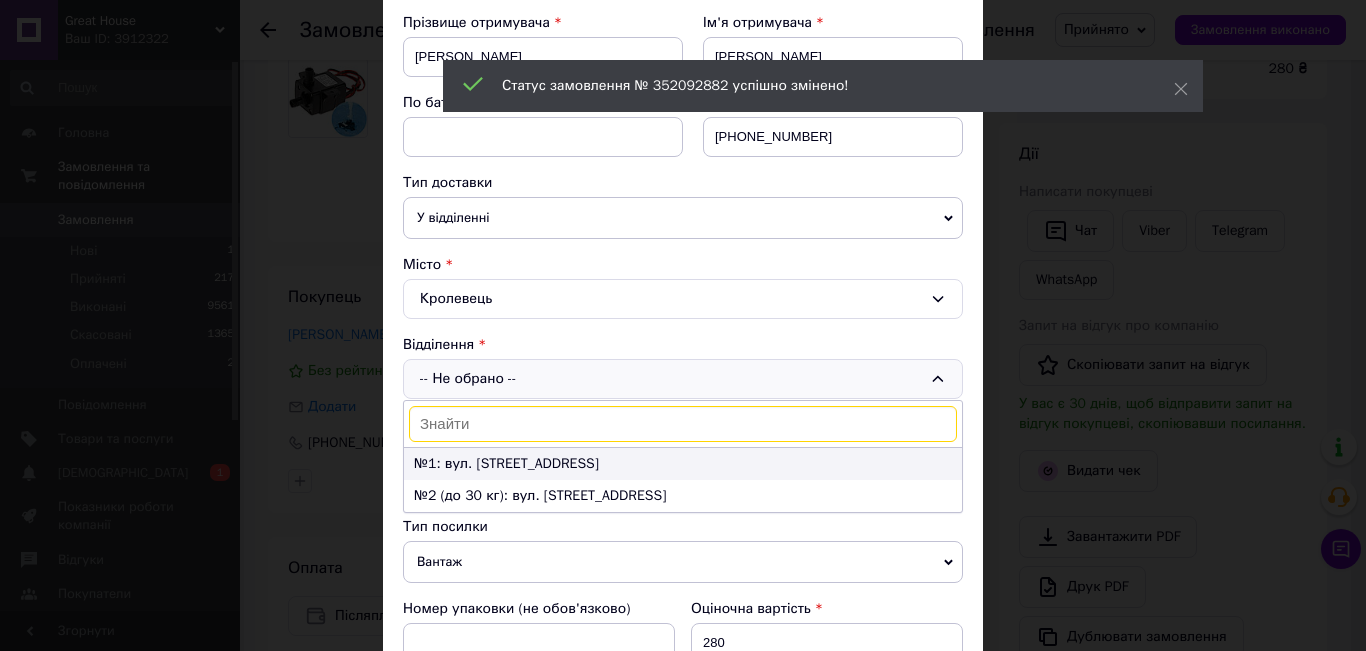 click on "№1: вул. Героїв Крут, 15" at bounding box center [683, 464] 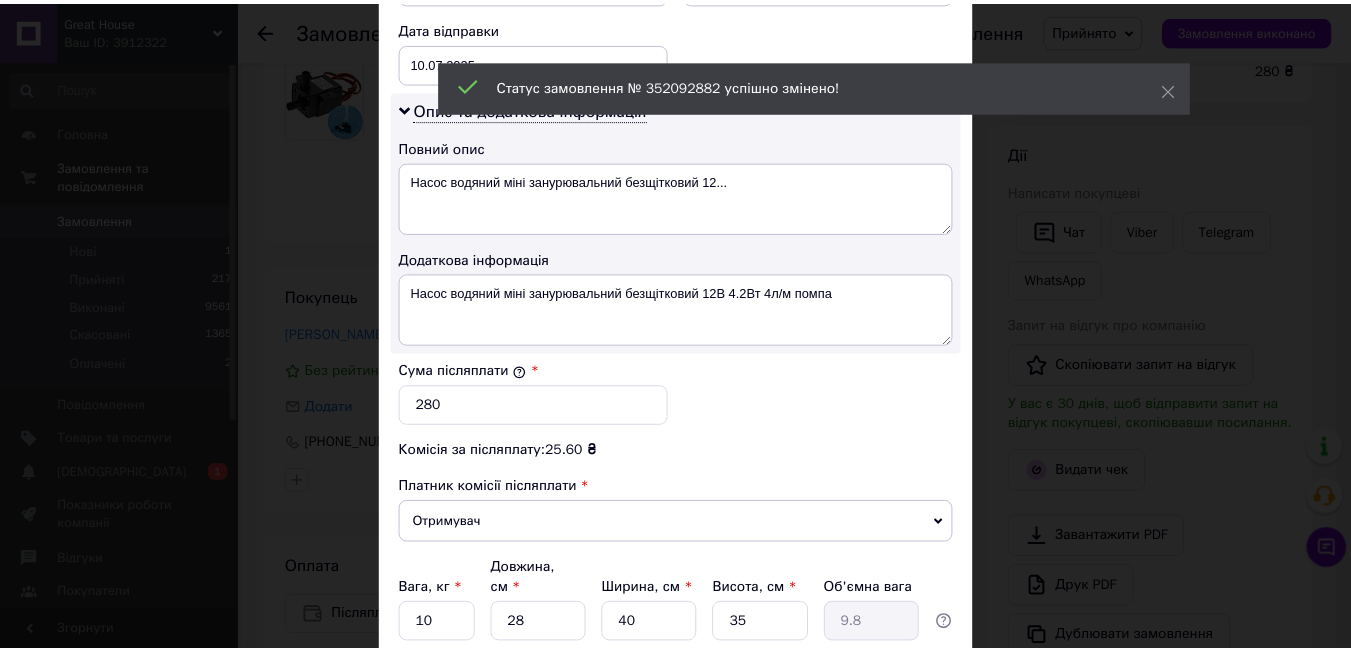 scroll, scrollTop: 1099, scrollLeft: 0, axis: vertical 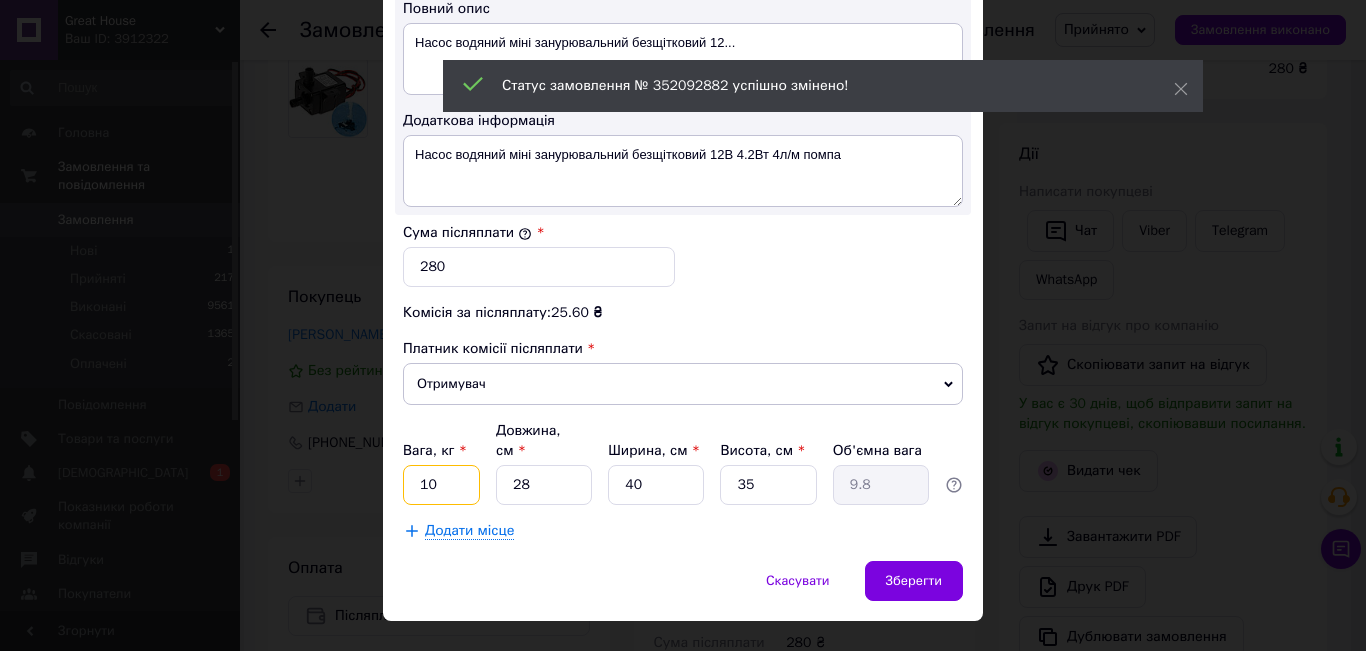 click on "10" at bounding box center (441, 485) 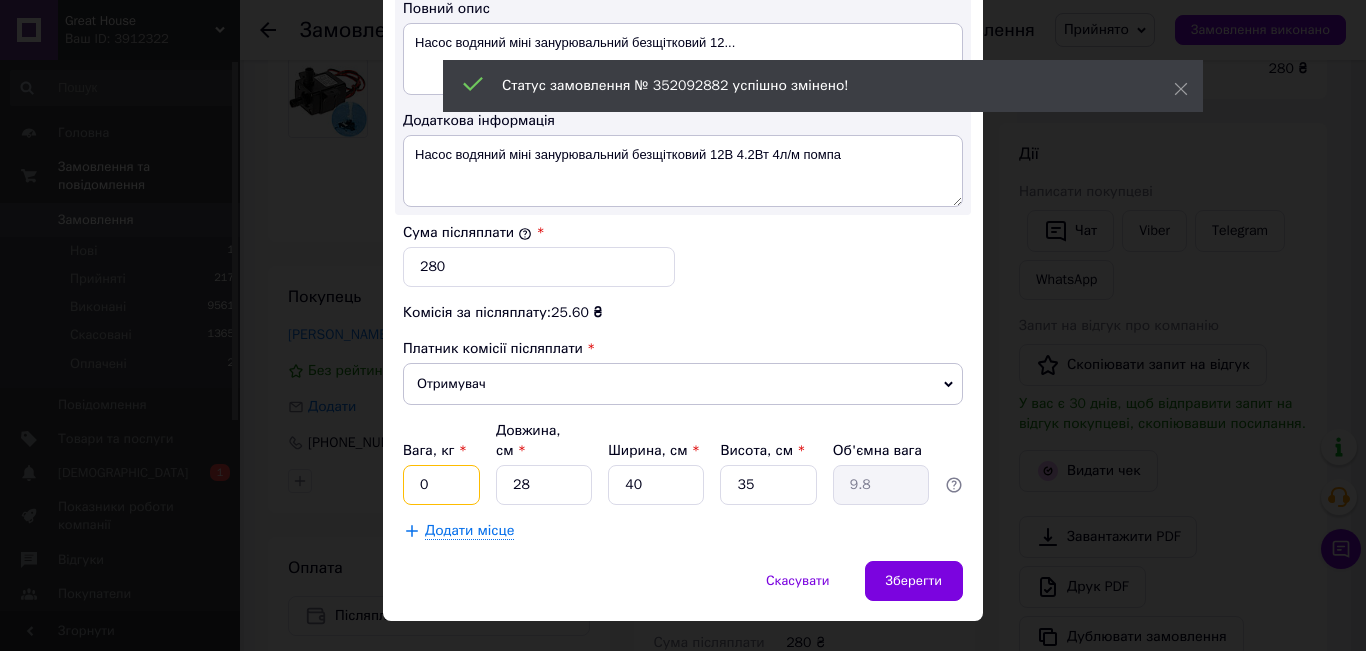 type on "0.5" 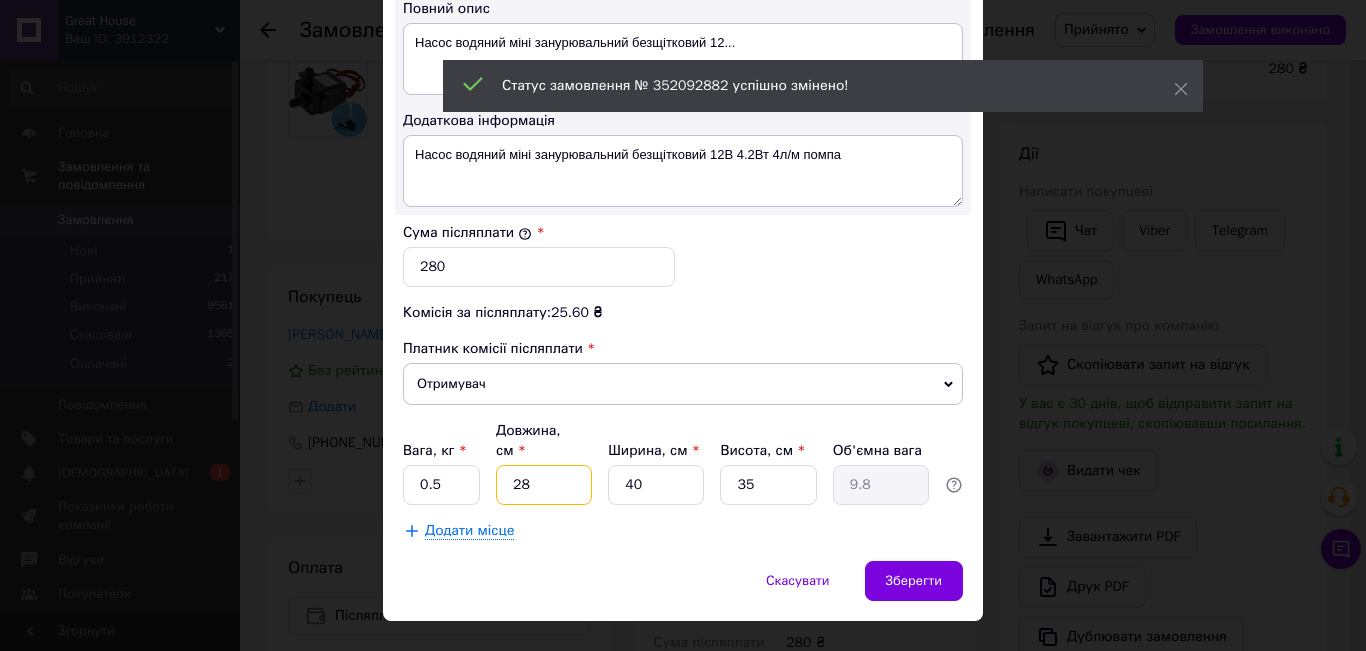 click on "28" at bounding box center [544, 485] 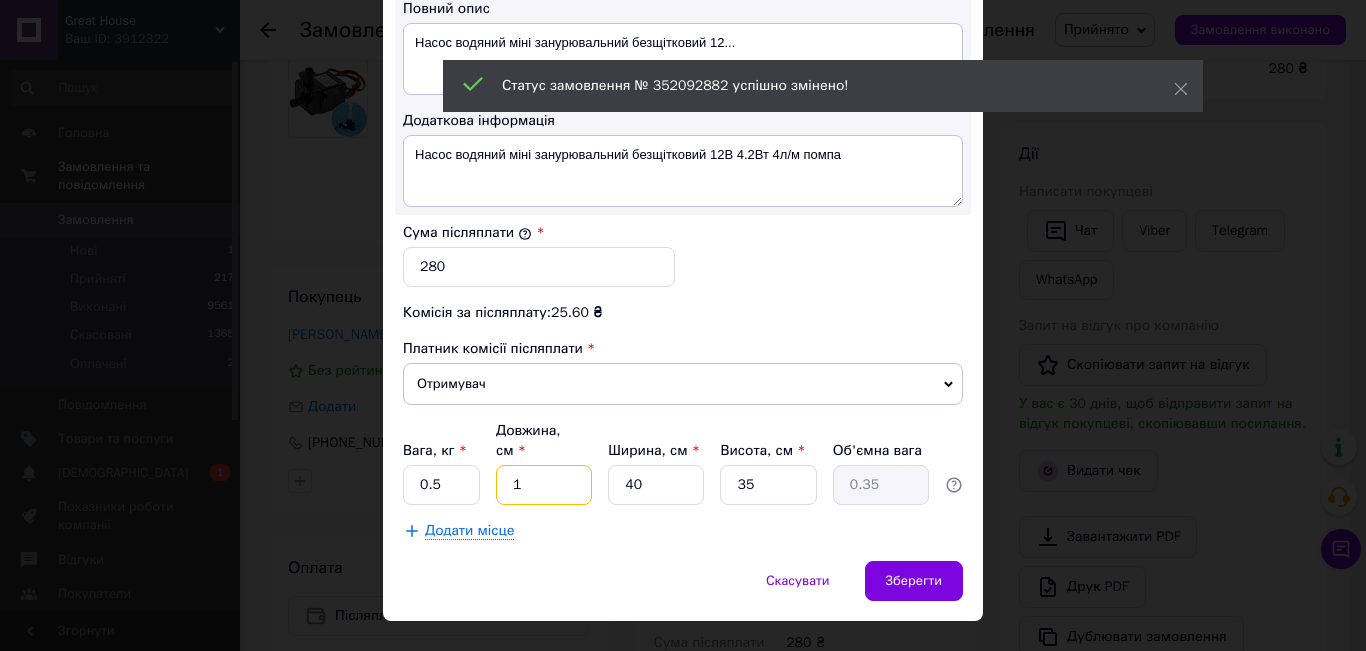 type on "10" 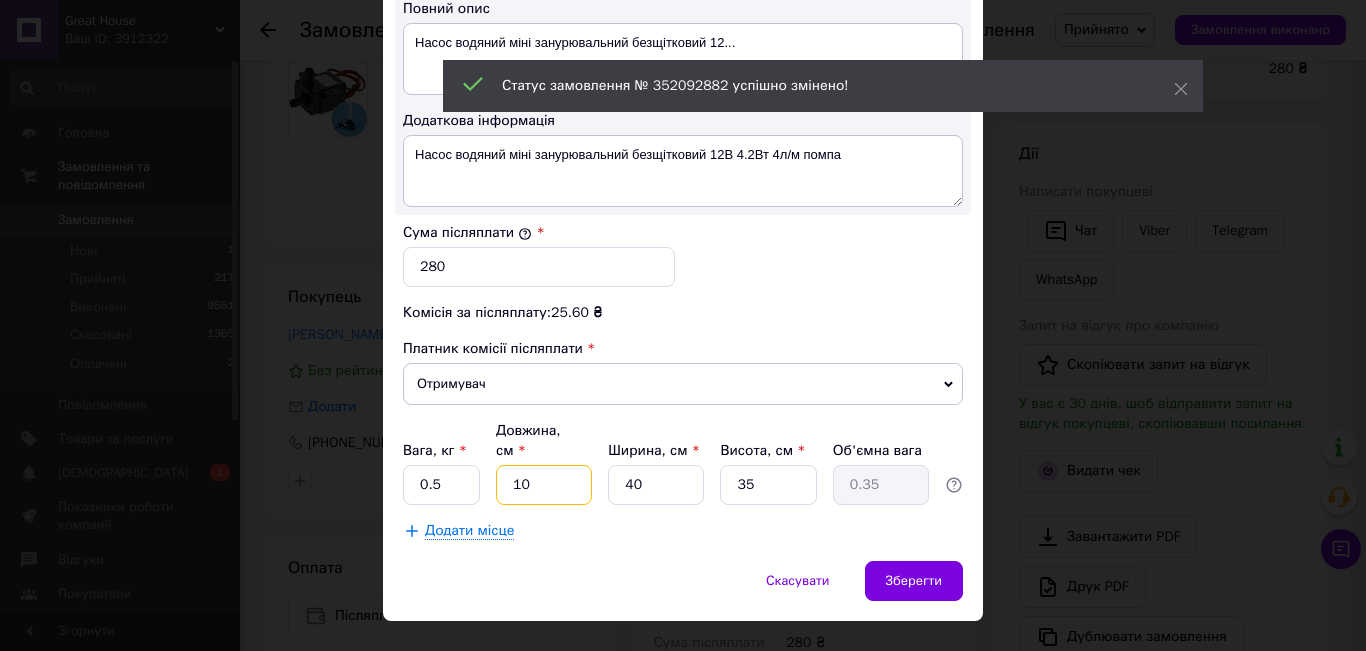 type on "3.5" 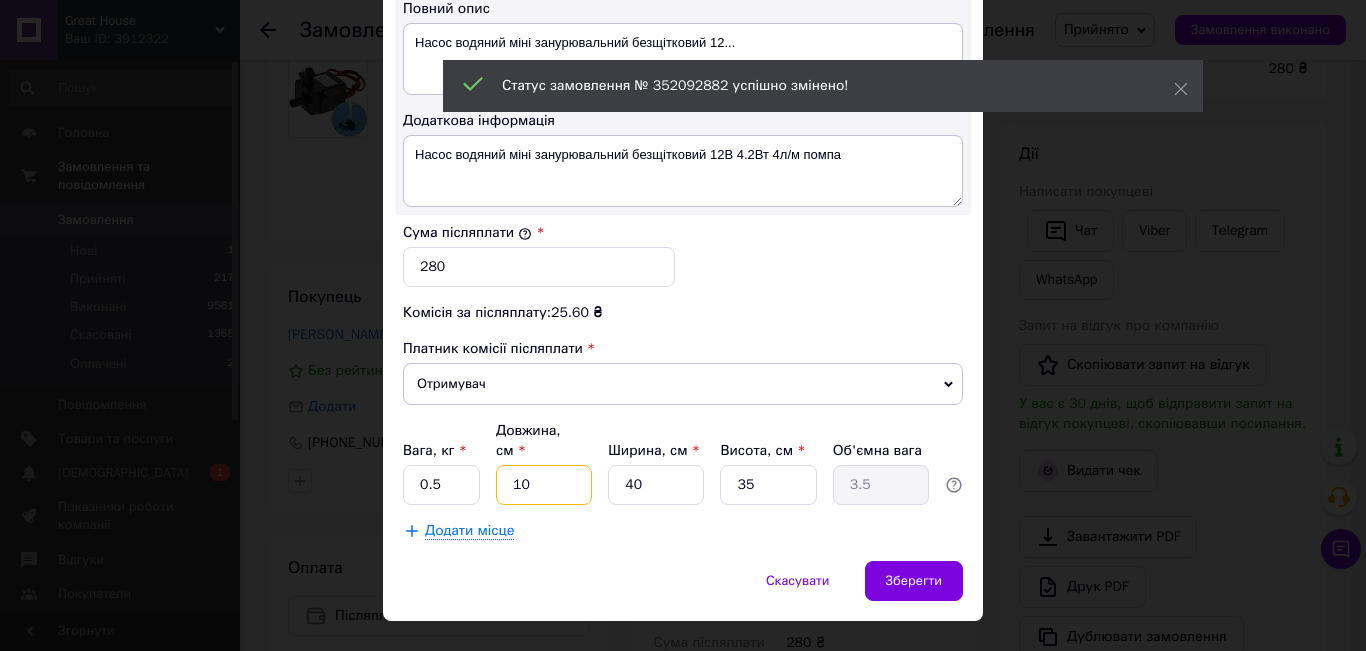 type on "10" 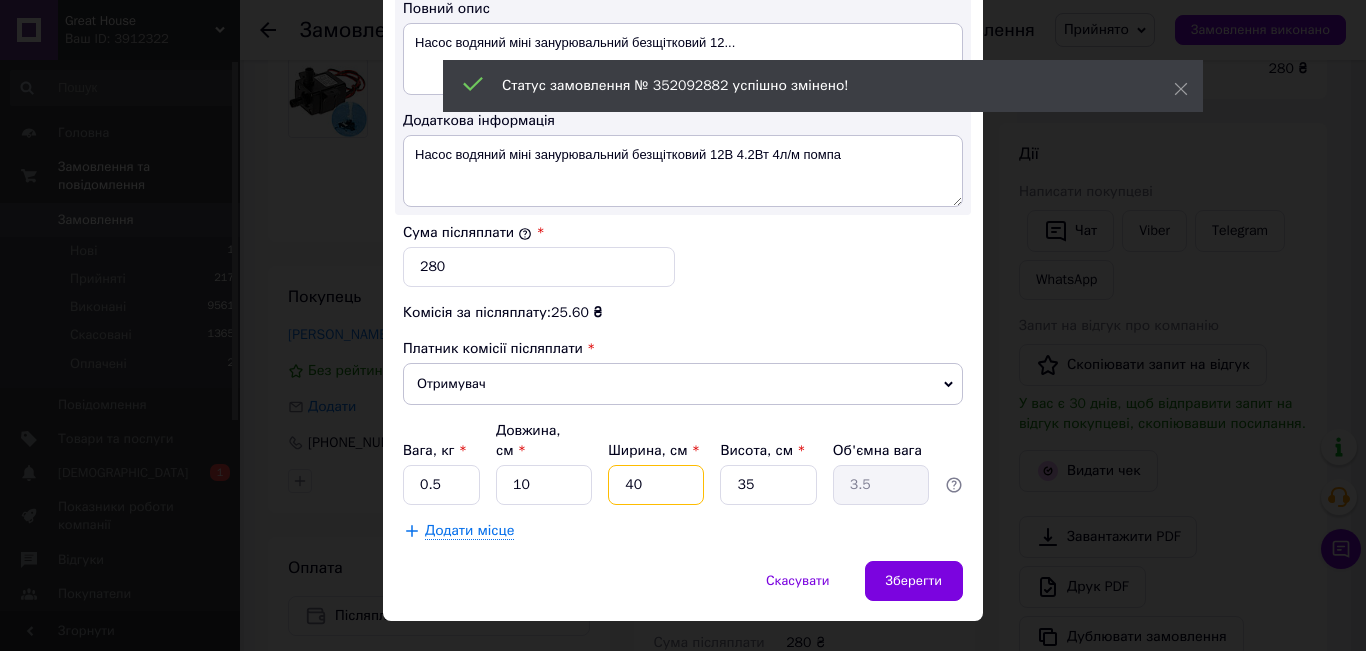click on "40" at bounding box center [656, 485] 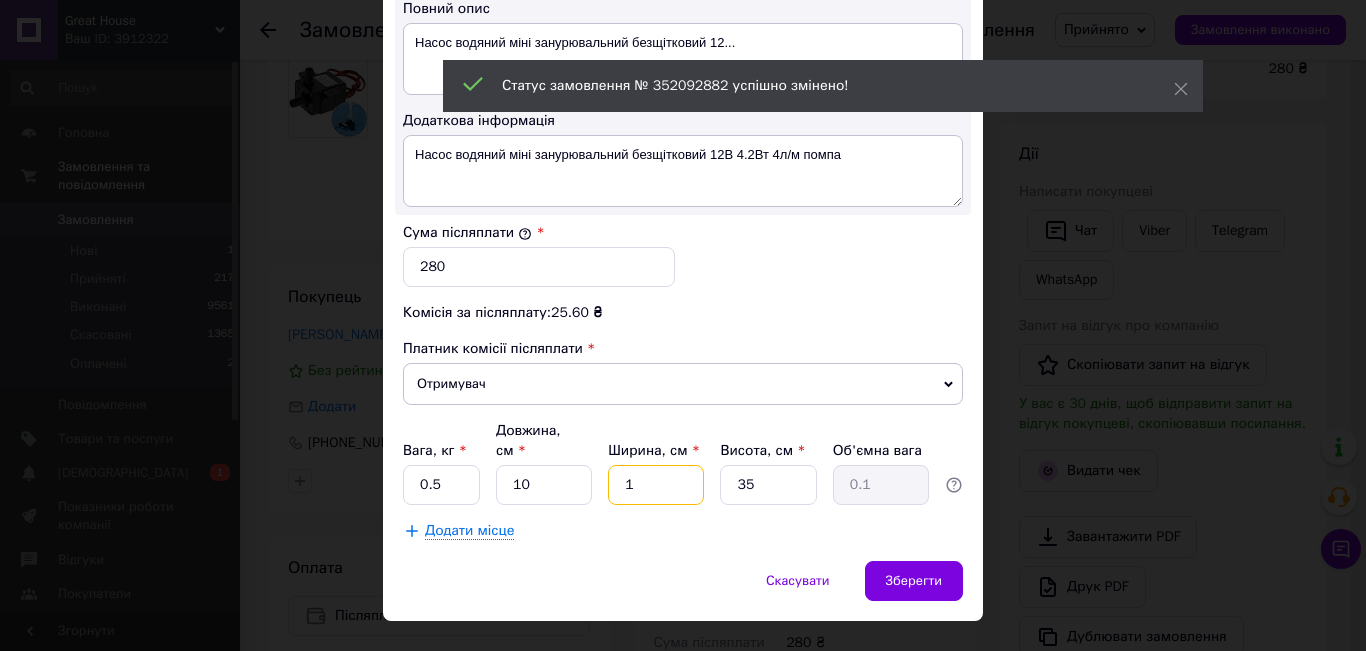type on "10" 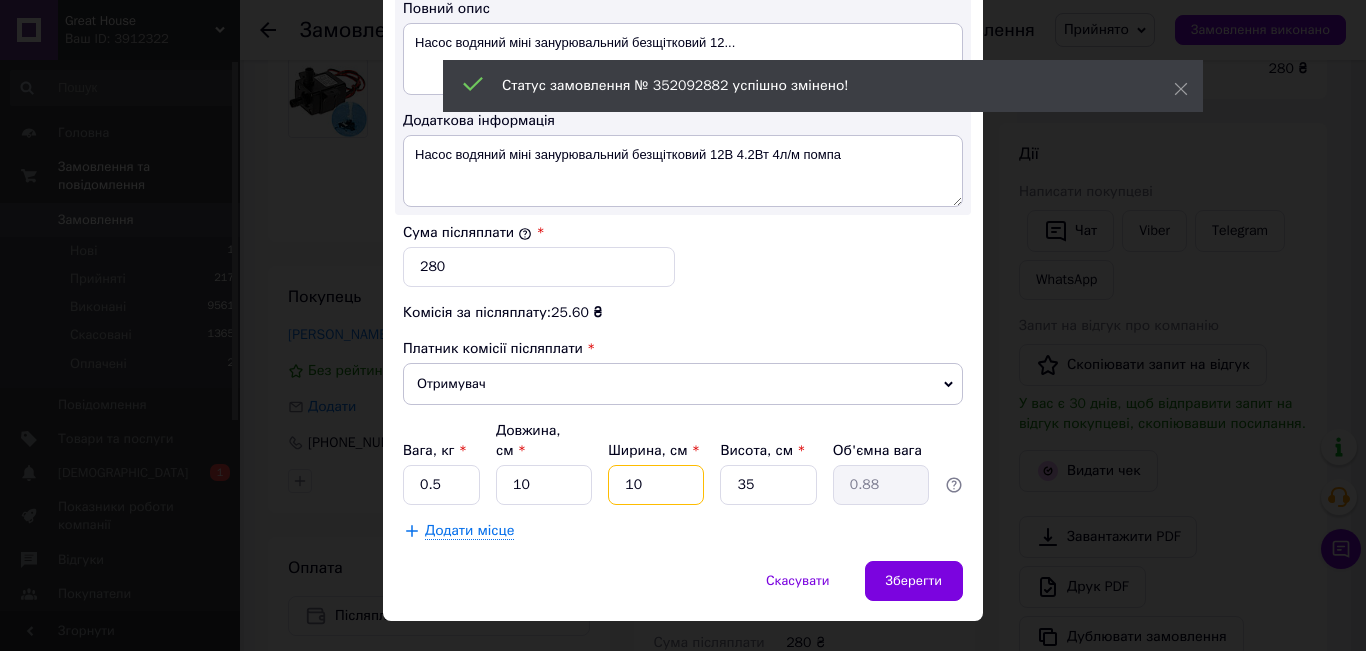 type on "10" 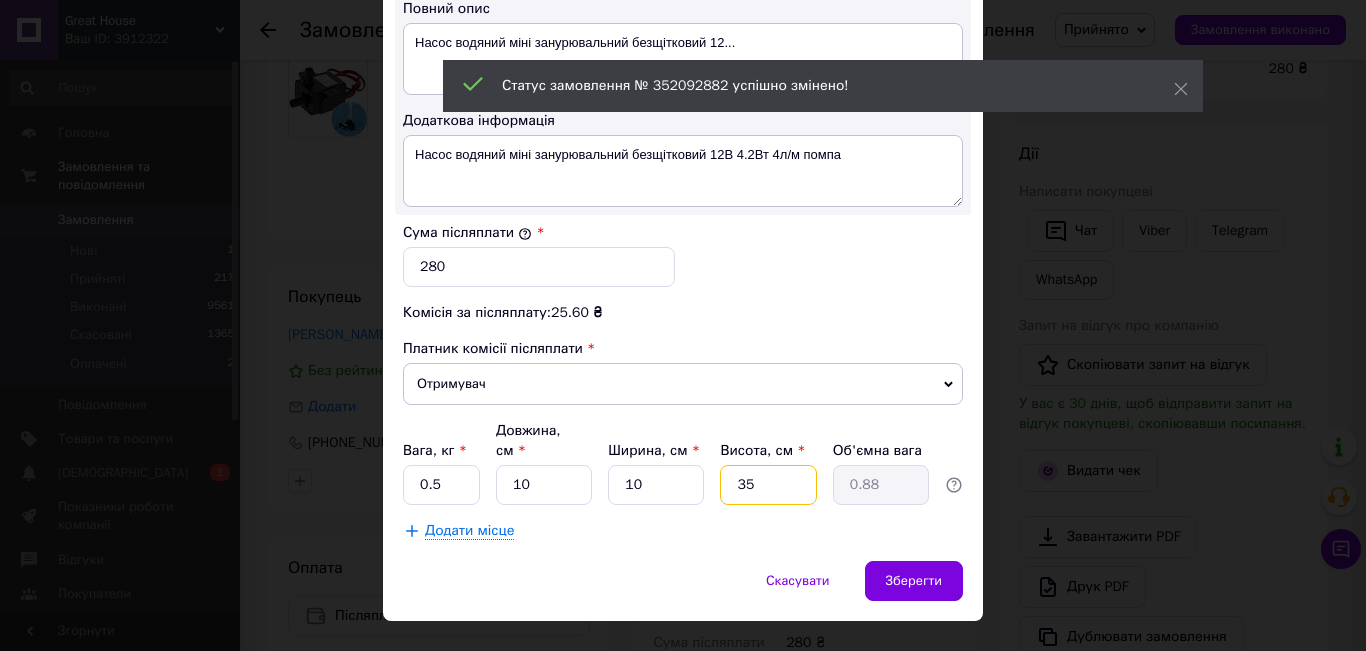 click on "35" at bounding box center (768, 485) 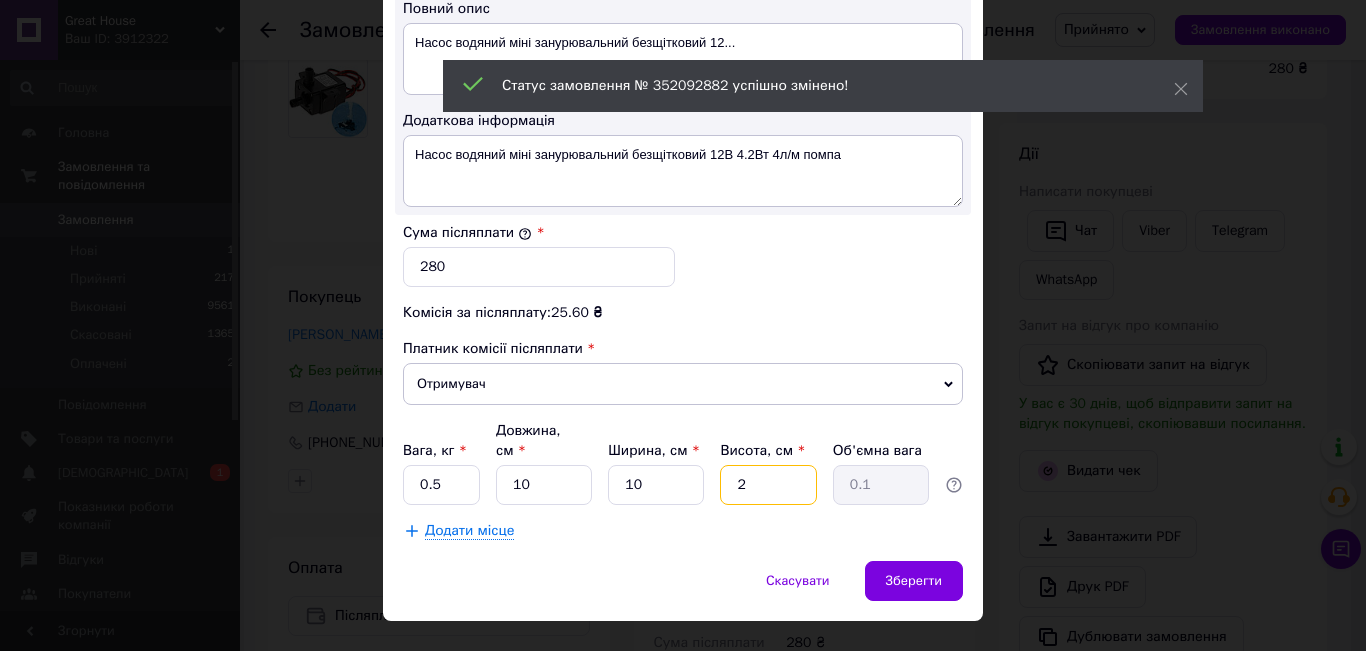 type on "20" 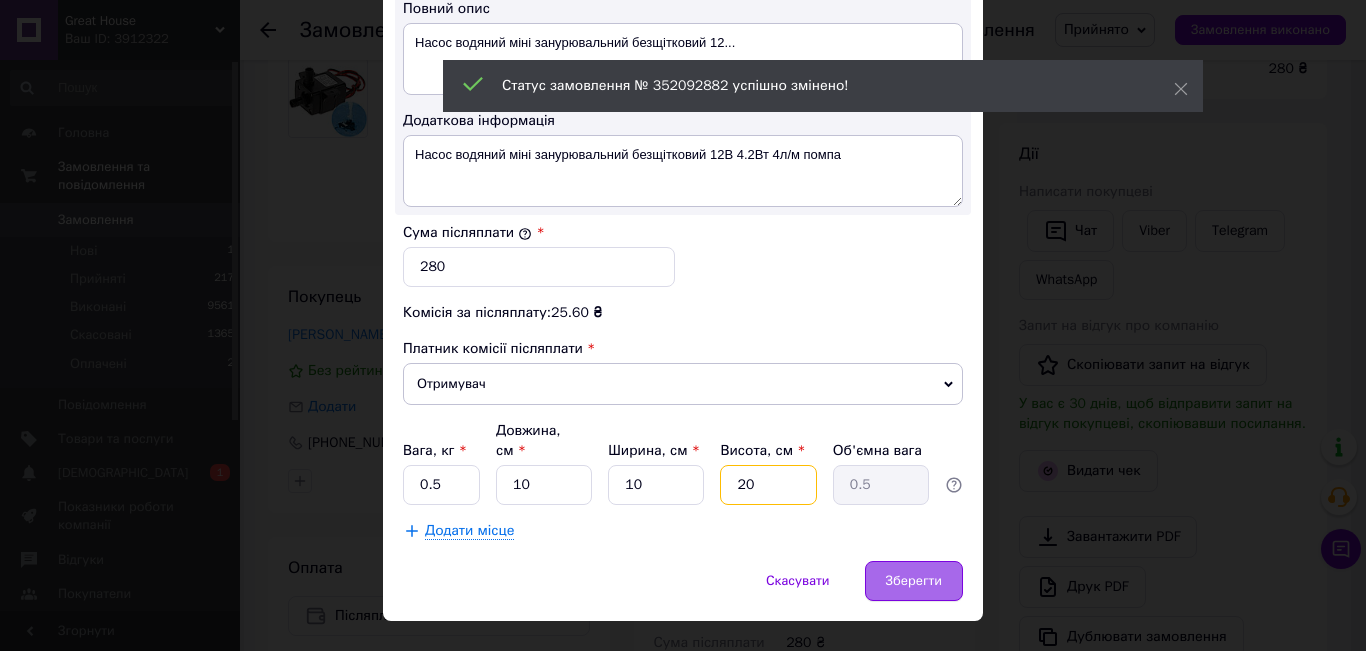 type on "20" 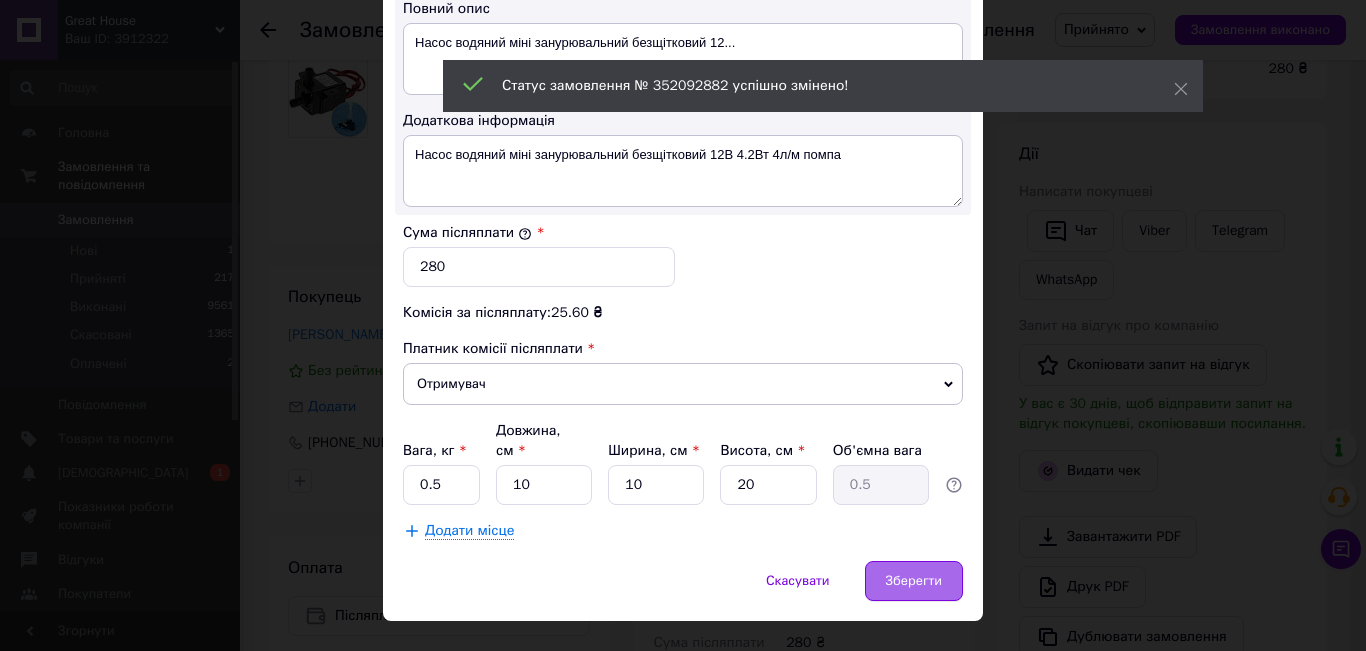 click on "Зберегти" at bounding box center [914, 581] 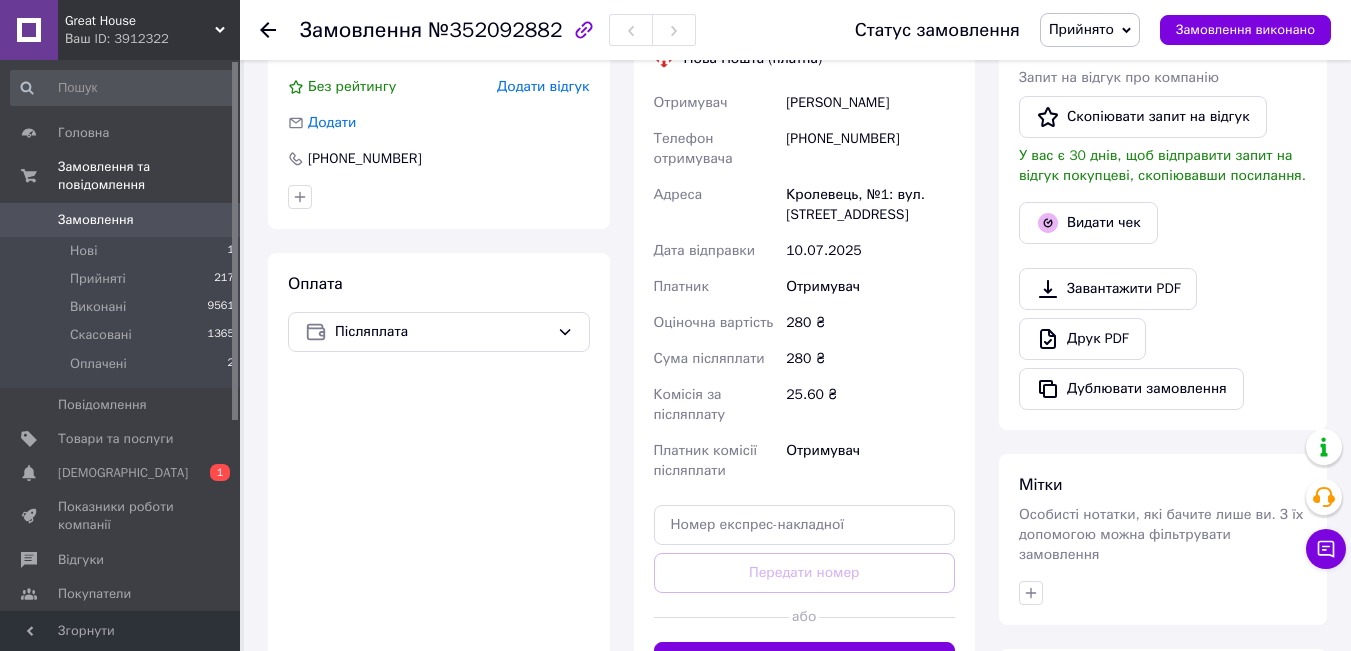 scroll, scrollTop: 600, scrollLeft: 0, axis: vertical 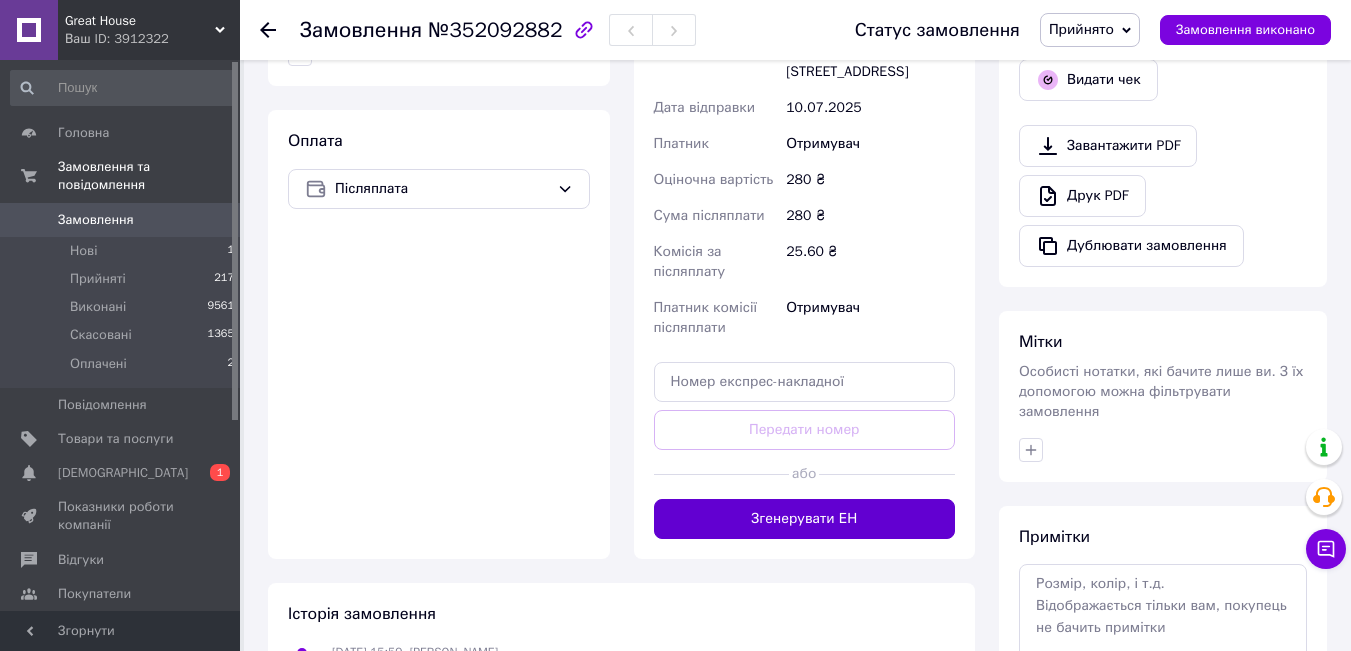click on "Згенерувати ЕН" at bounding box center (805, 519) 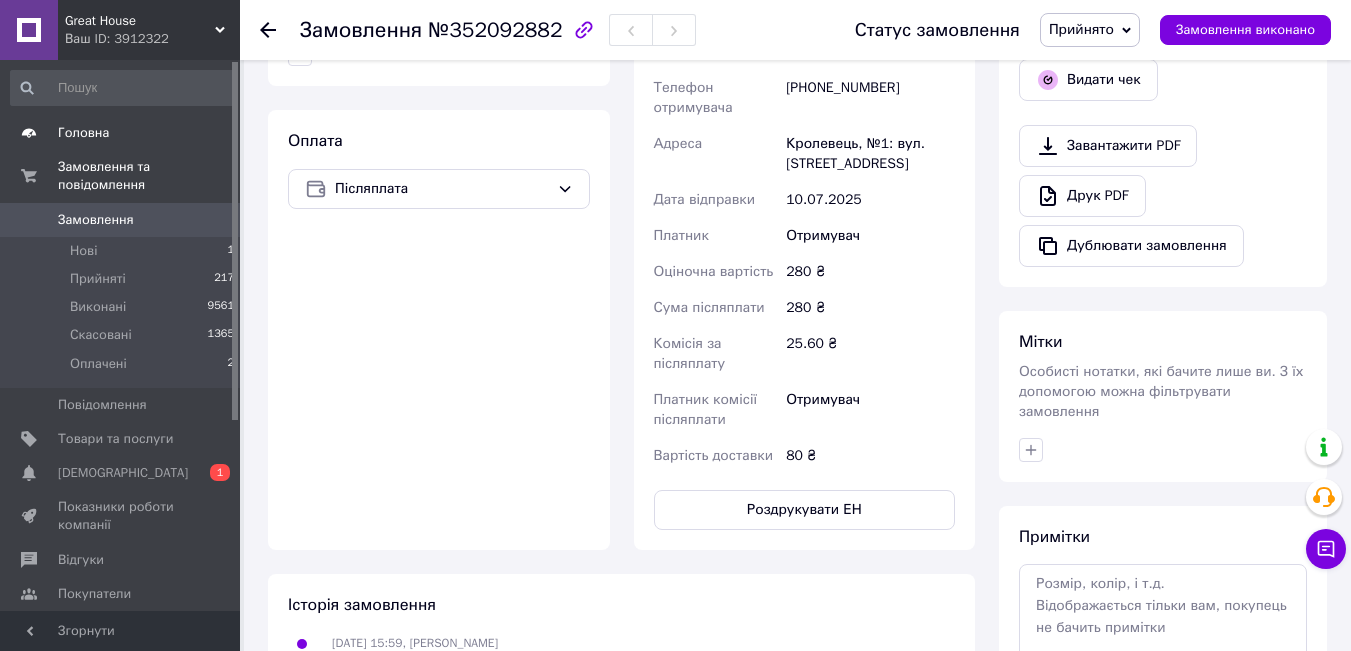 click on "Головна" at bounding box center [123, 133] 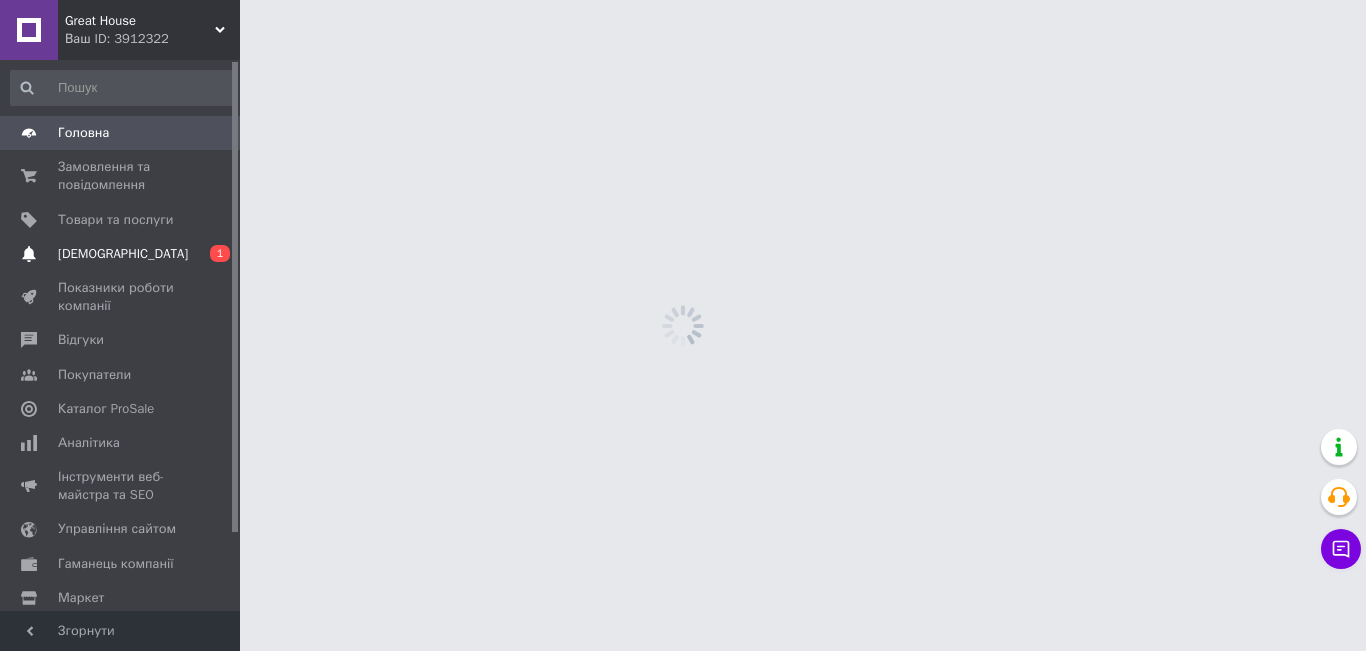 click on "0 1" at bounding box center (212, 254) 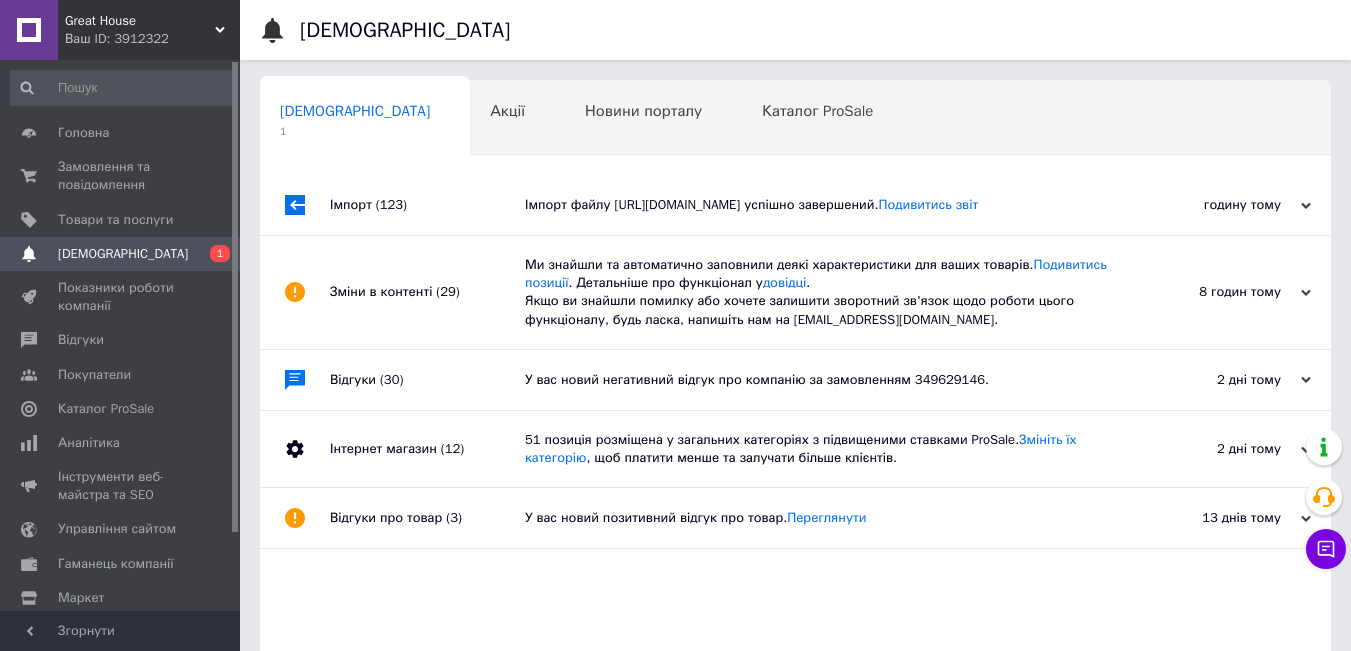 click on "Імпорт   (123)" at bounding box center [427, 205] 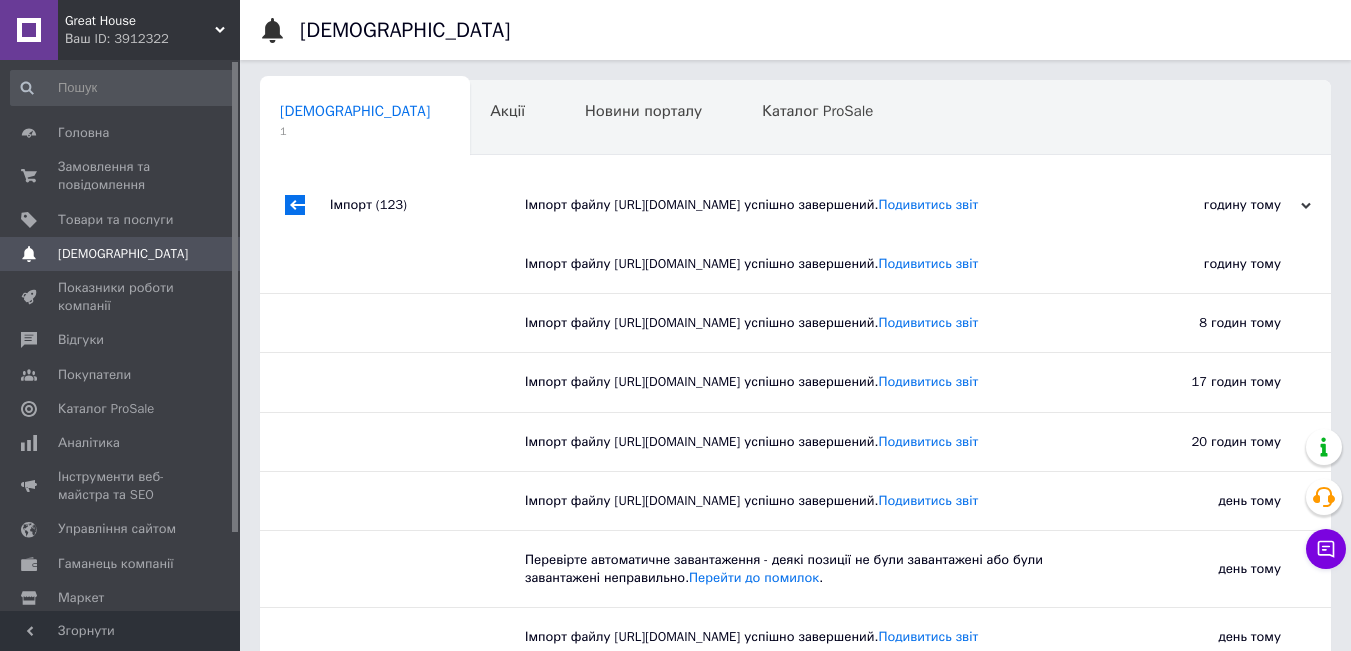 click on "Імпорт   (123)" at bounding box center (427, 205) 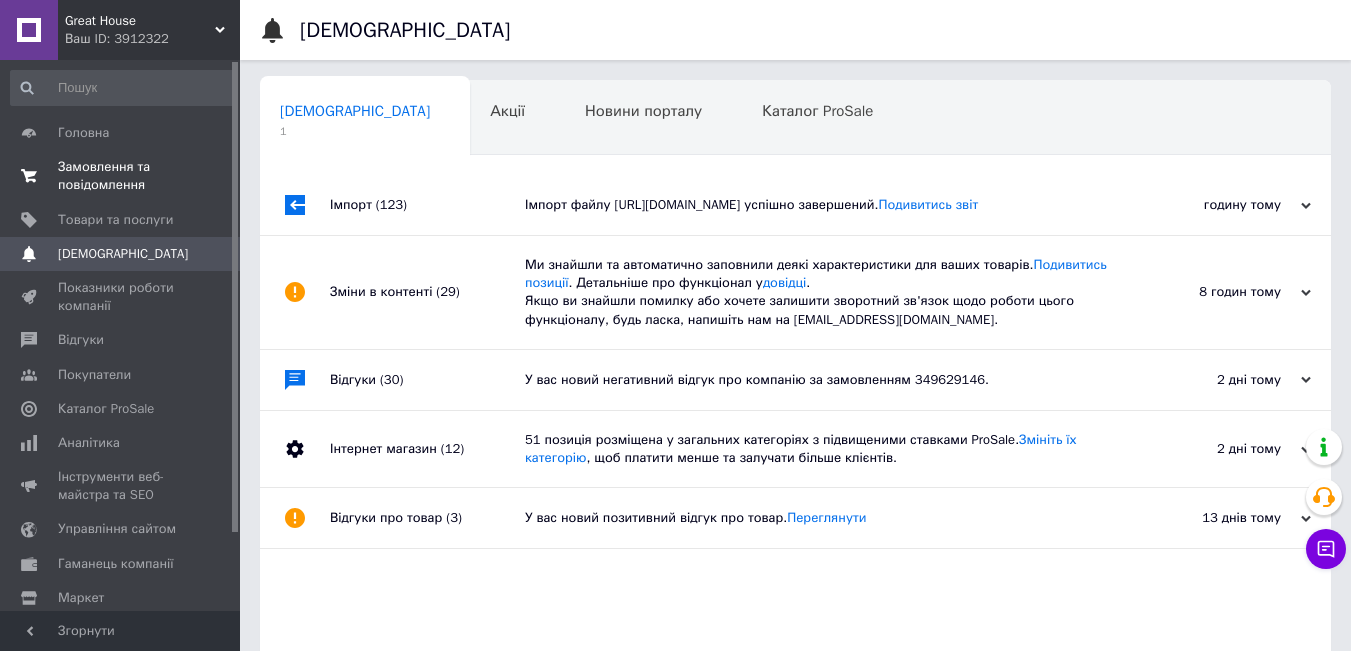 click on "Замовлення та повідомлення 0 0" at bounding box center (123, 176) 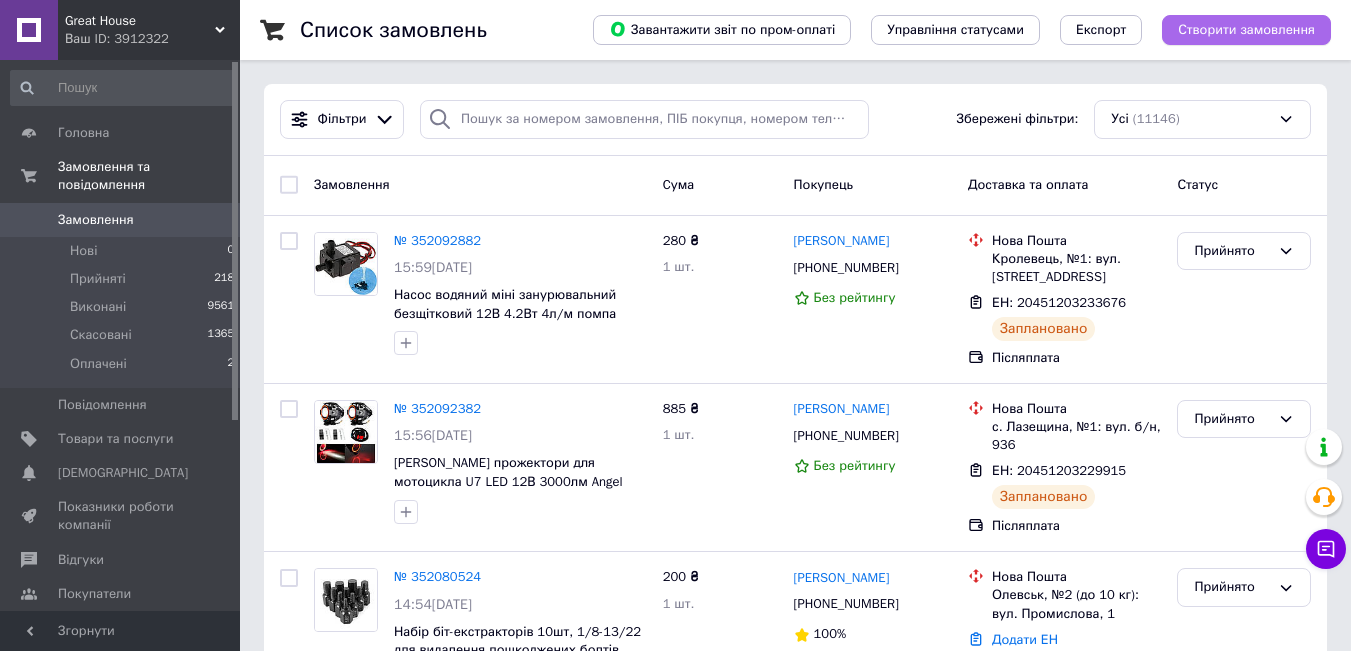click on "Створити замовлення" at bounding box center [1246, 30] 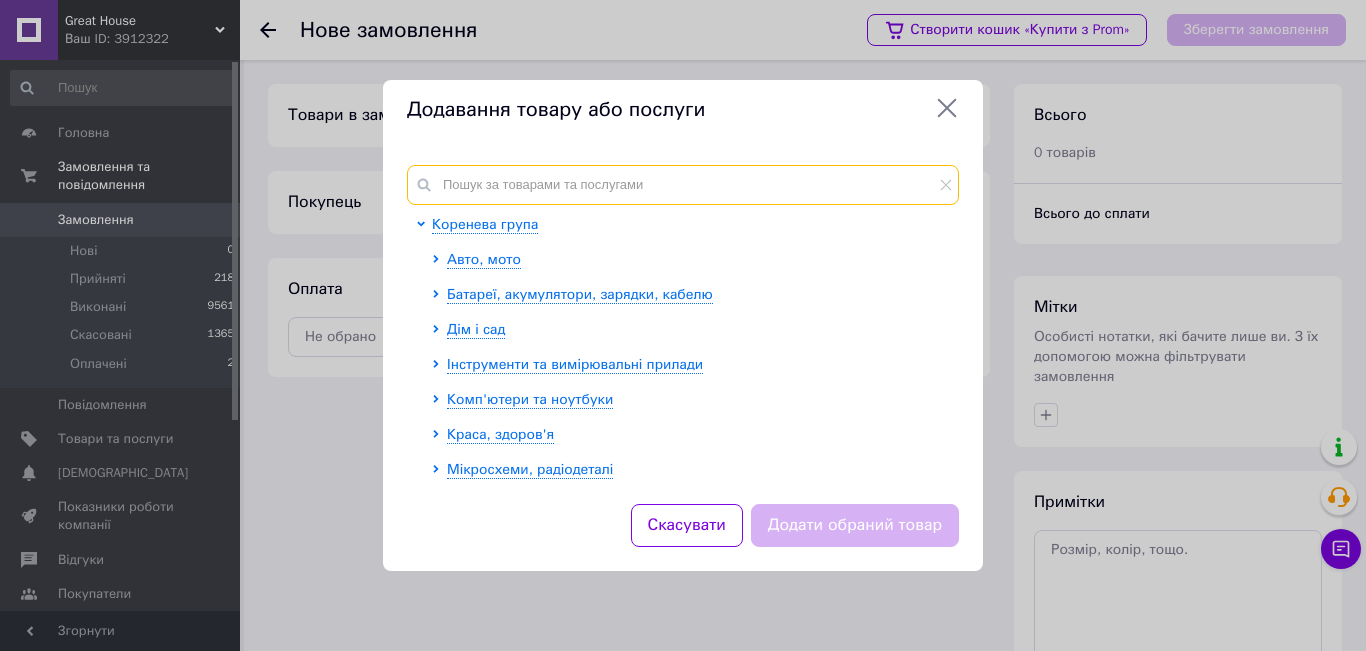 click at bounding box center (683, 185) 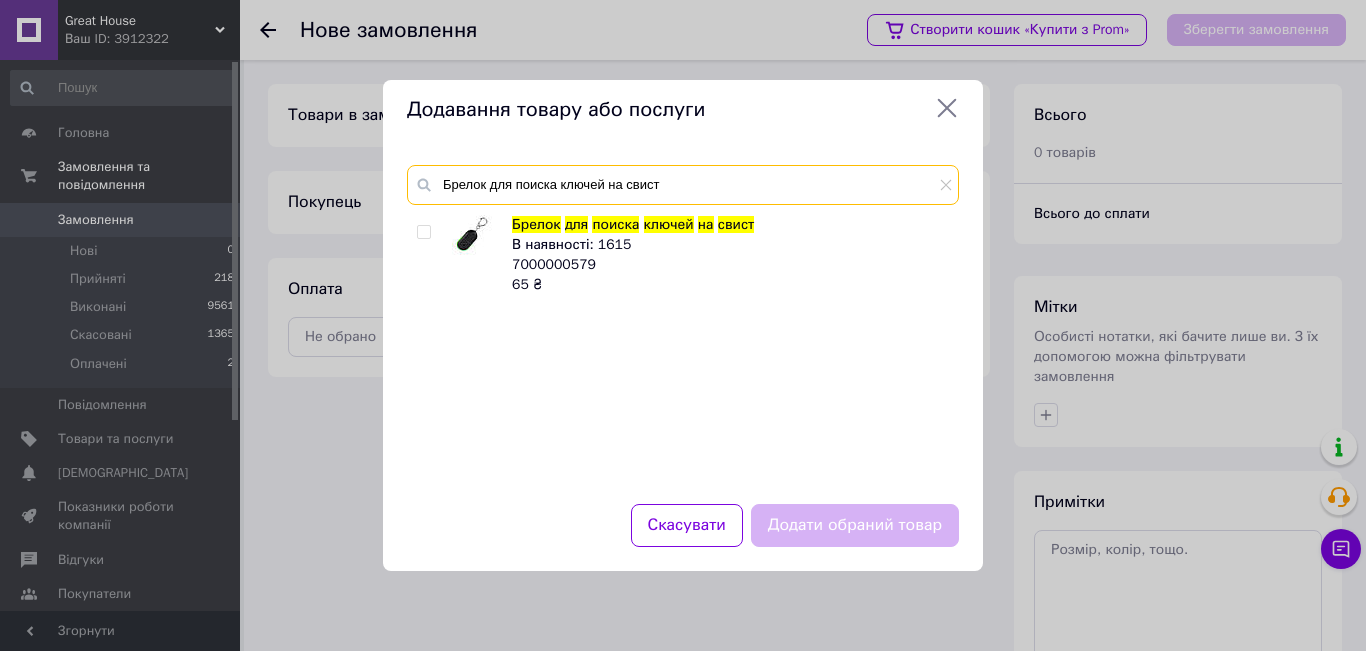 type on "Брелок для поиска ключей на свист" 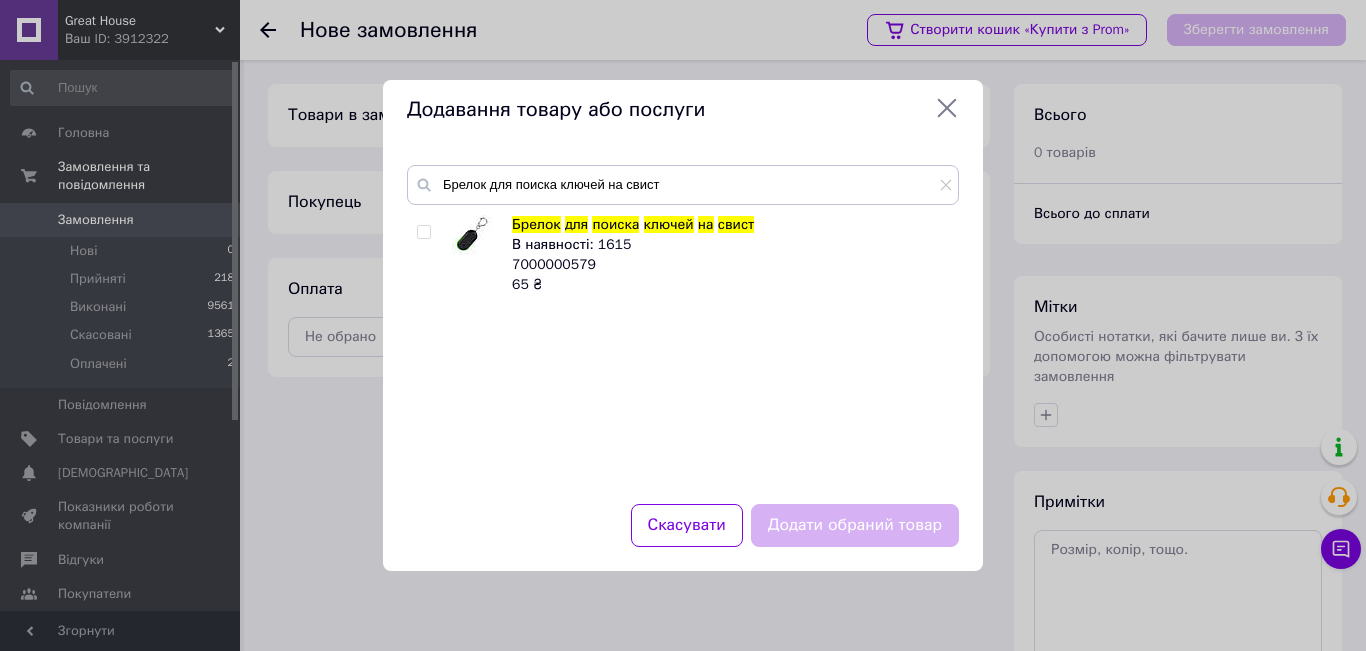 click at bounding box center [423, 232] 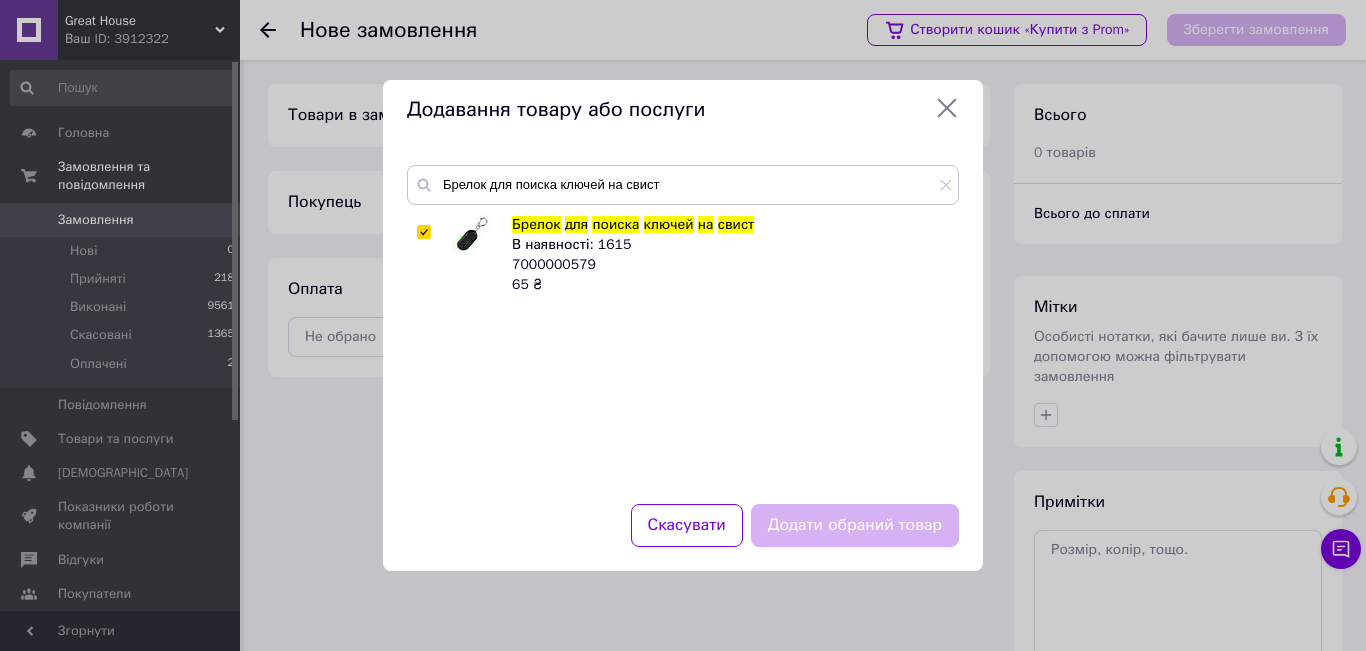 checkbox on "true" 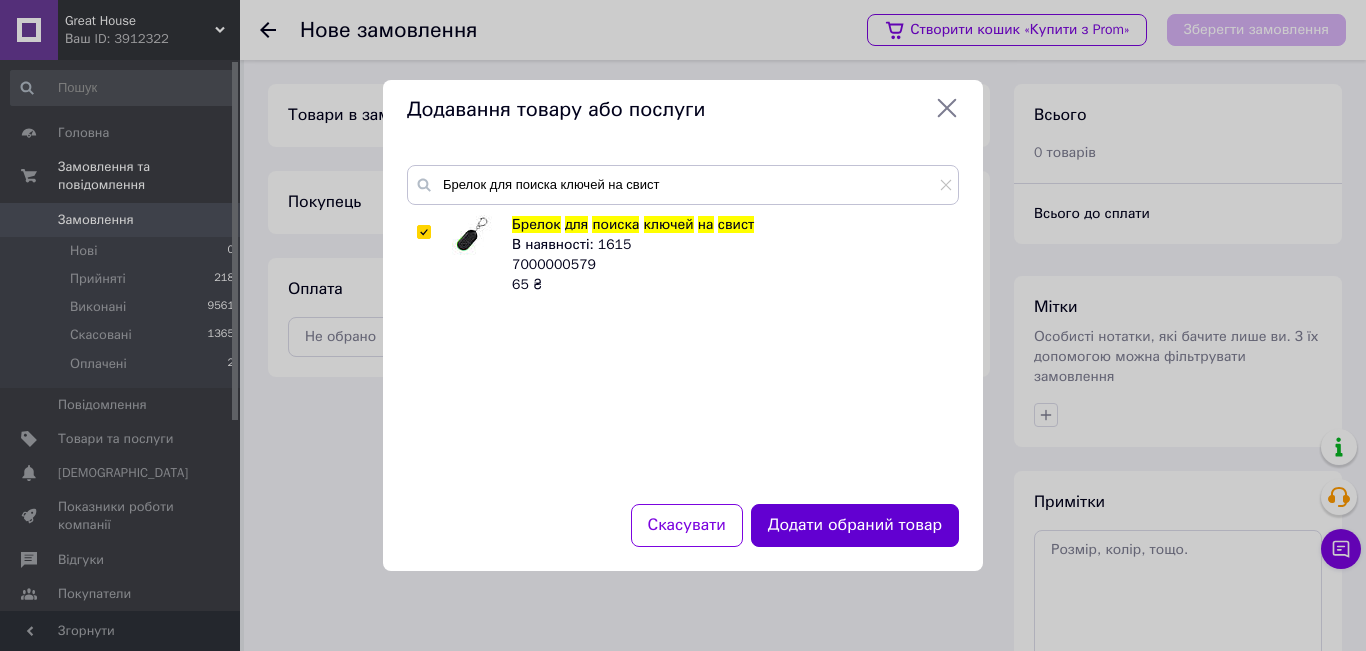 click on "Додати обраний товар" at bounding box center [855, 525] 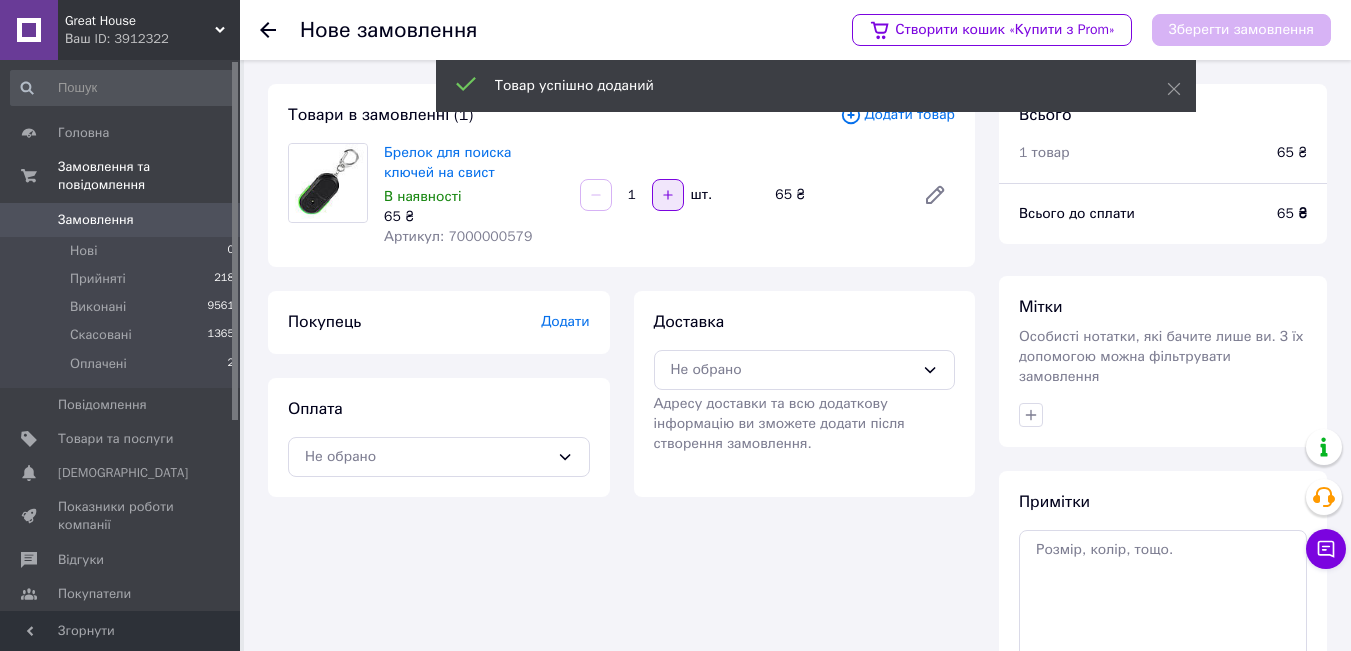 click 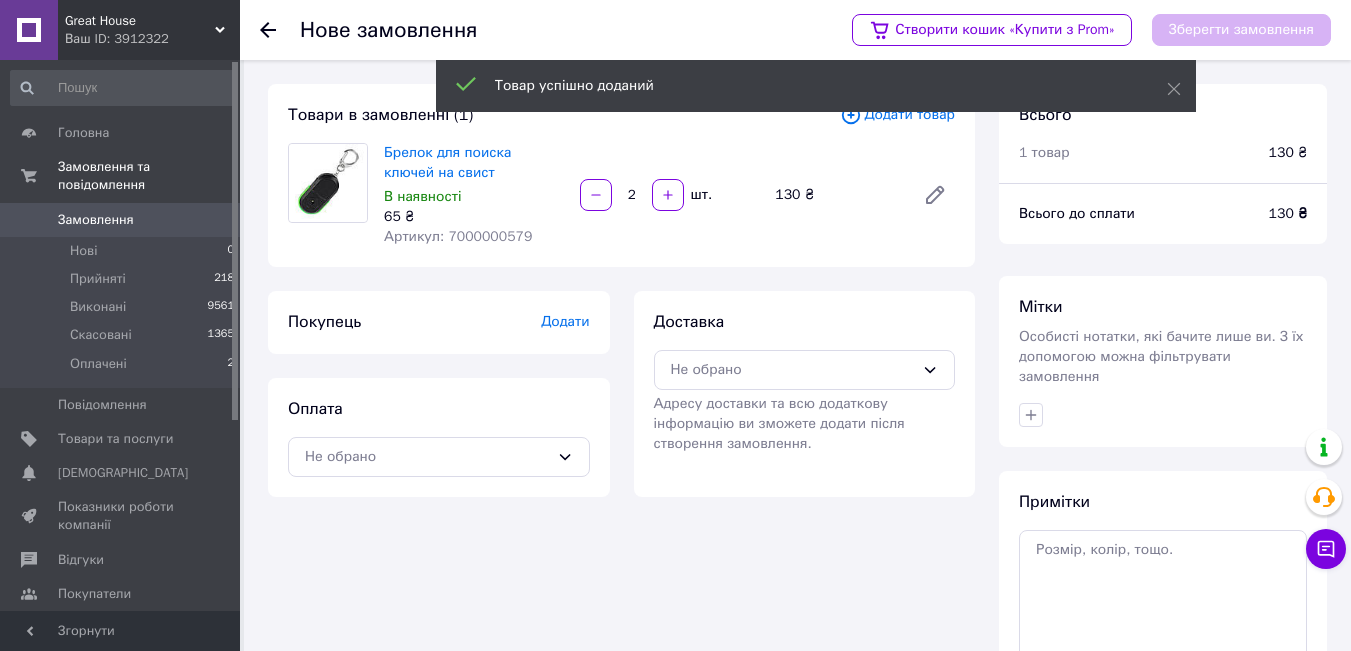 click on "Додати" at bounding box center [565, 321] 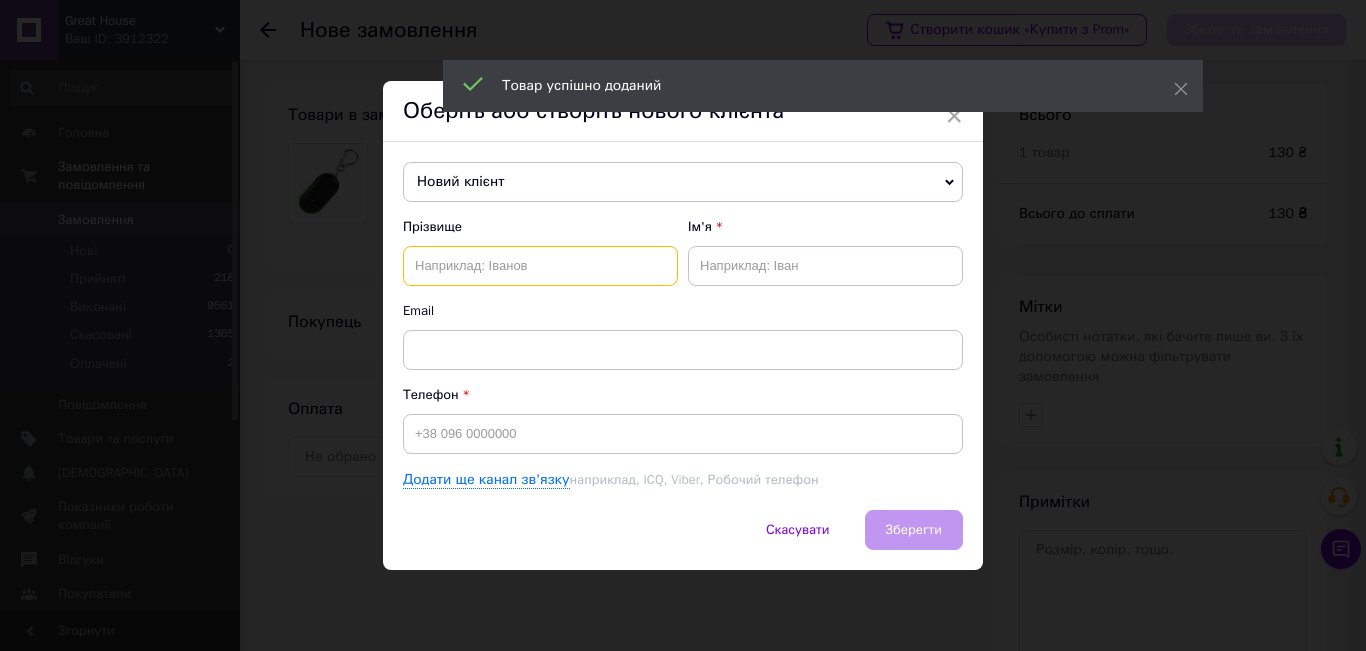 click at bounding box center (540, 266) 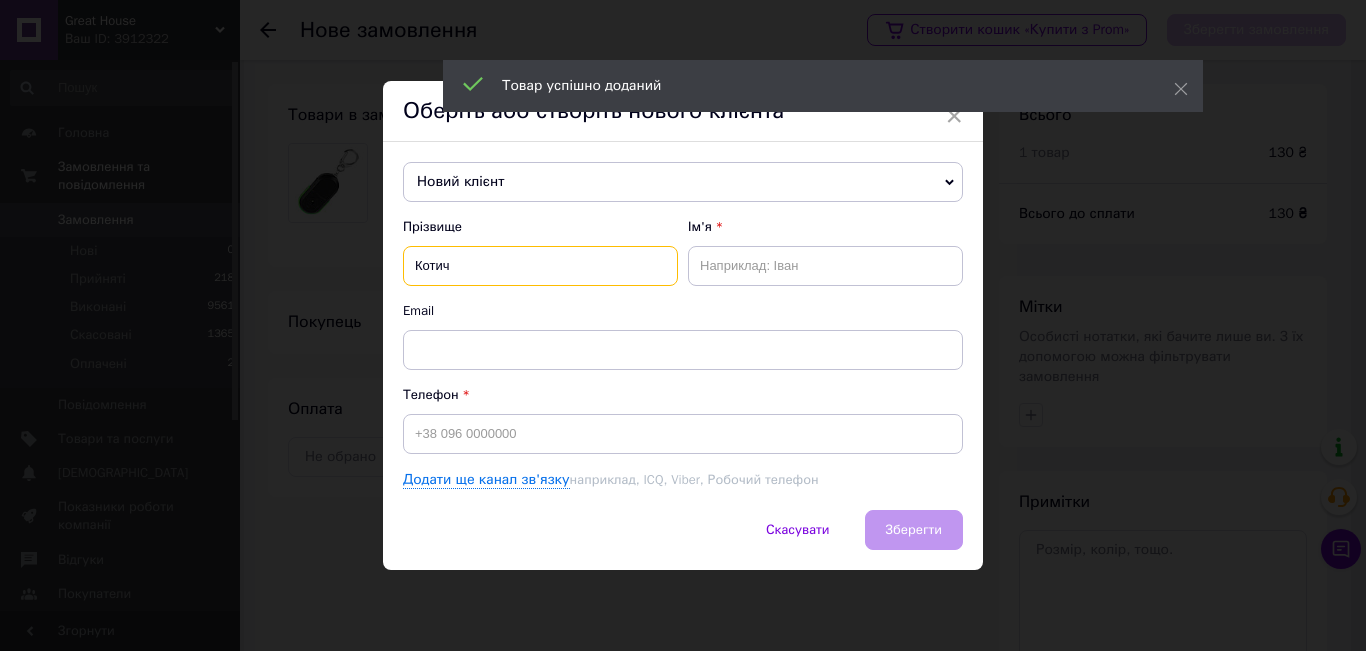 type on "Котич" 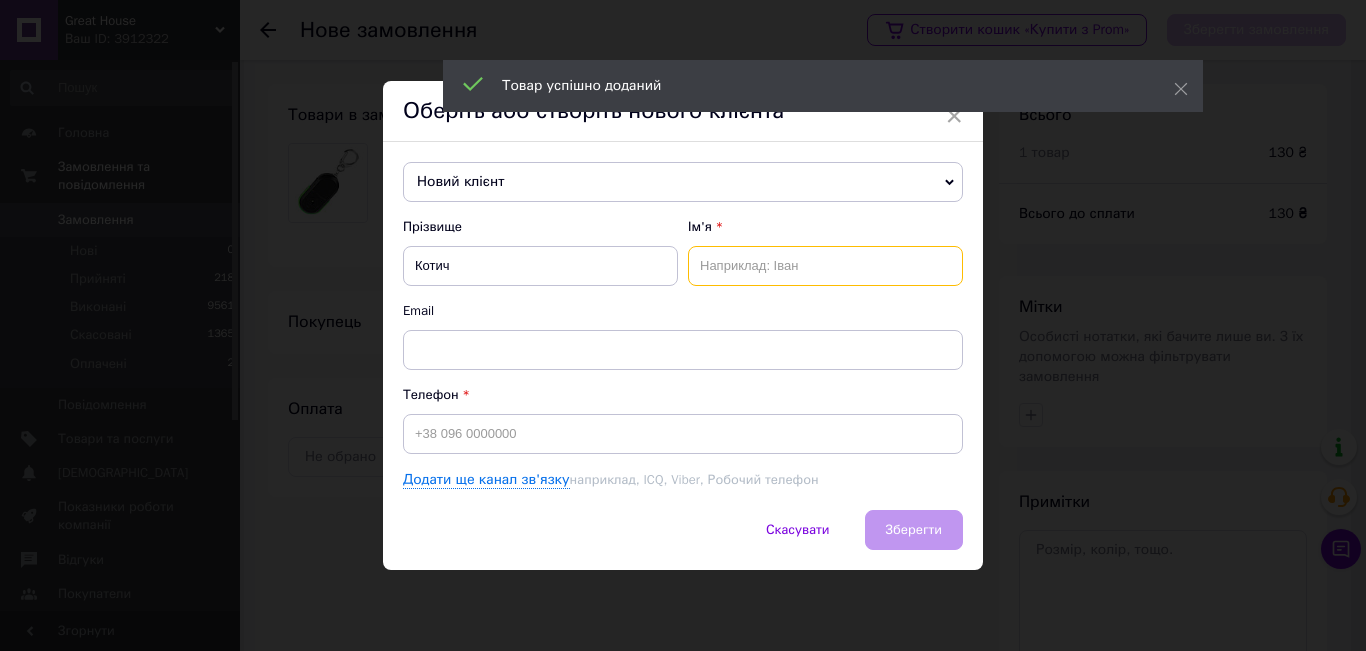 click at bounding box center [825, 266] 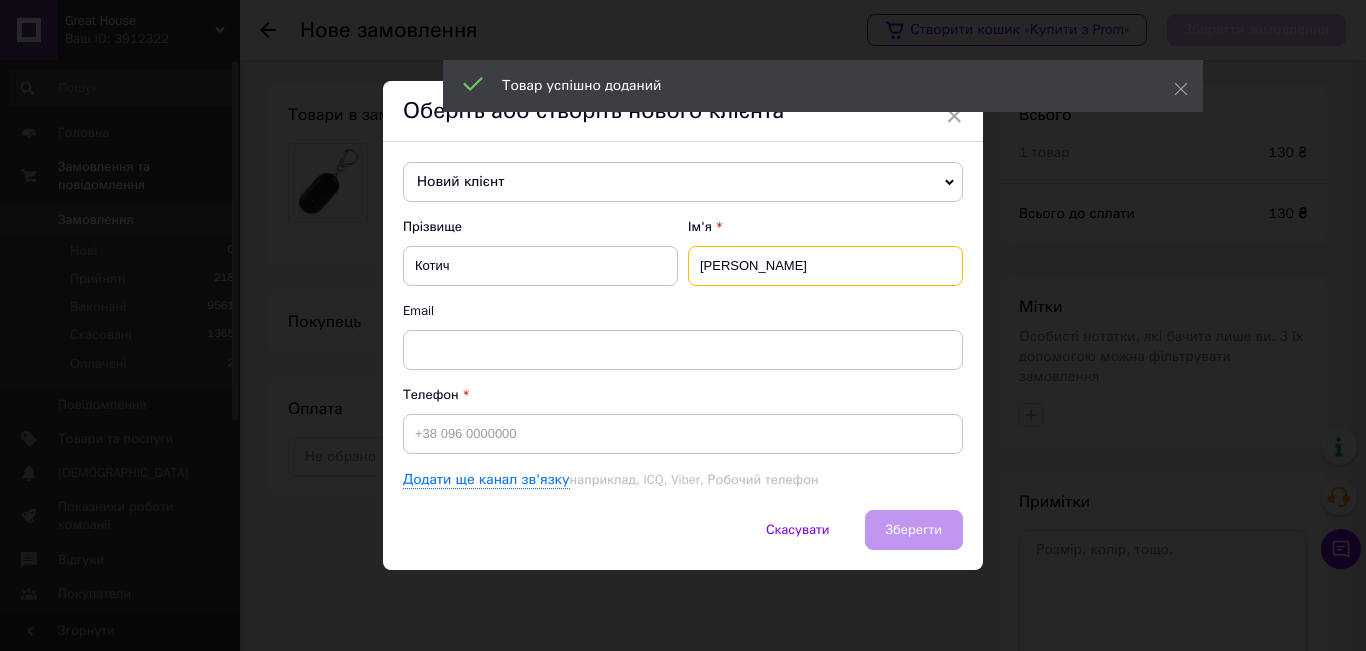 type on "Едуард" 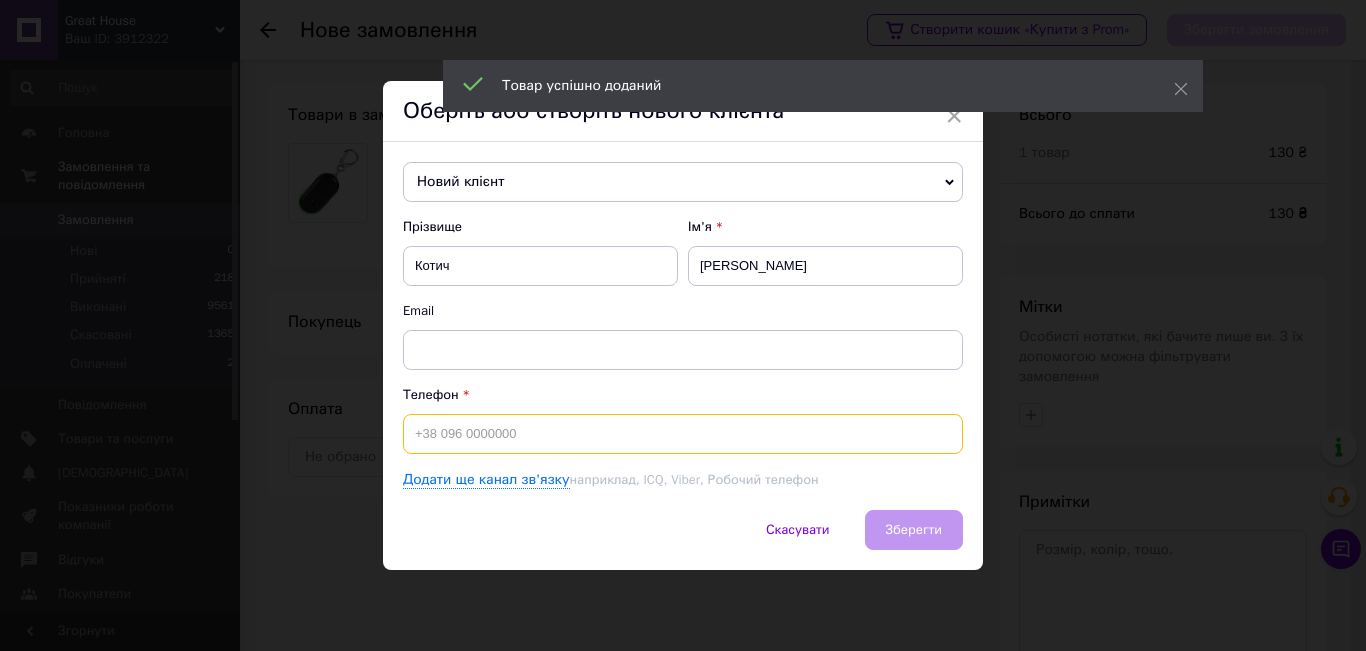 click at bounding box center [683, 434] 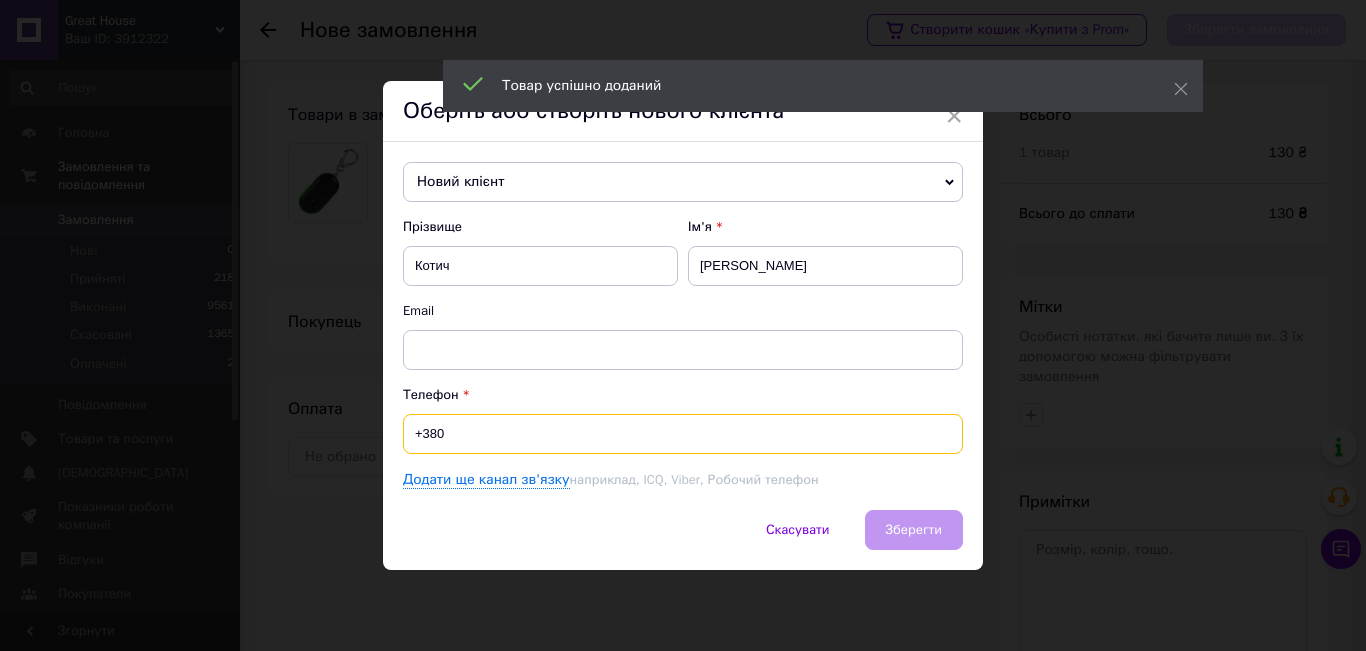 click on "+380" at bounding box center (683, 434) 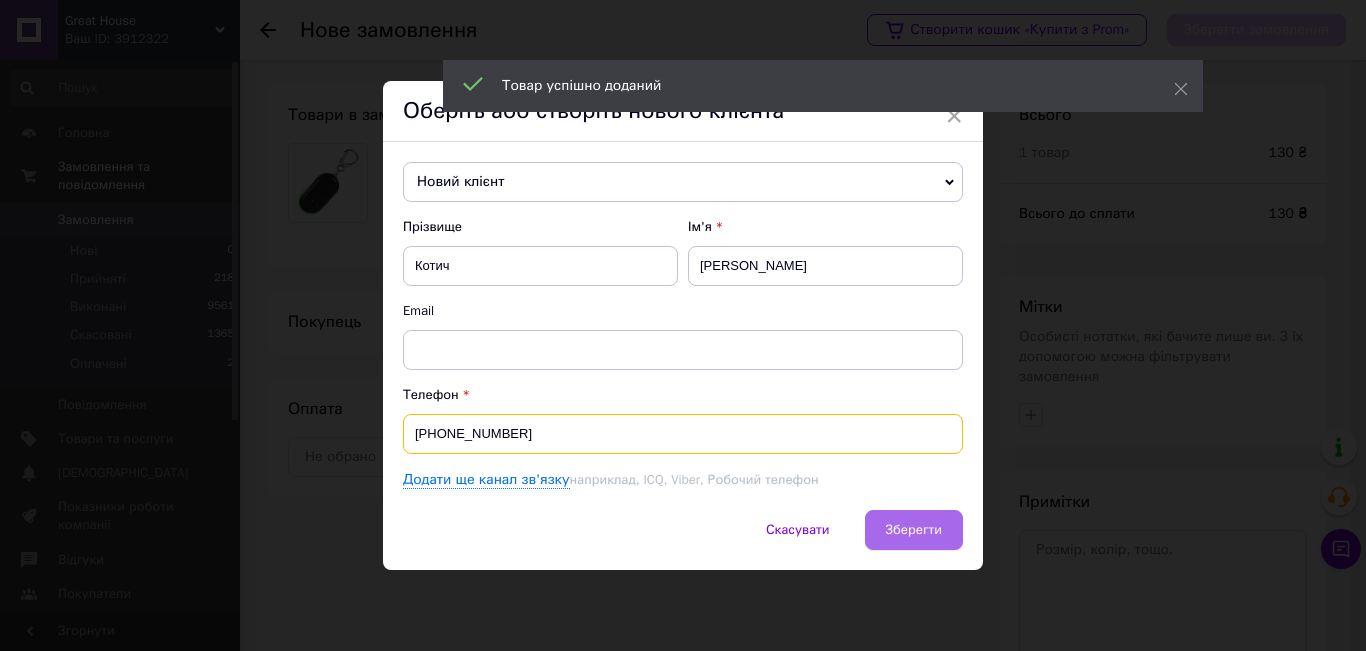 type on "+380998367853" 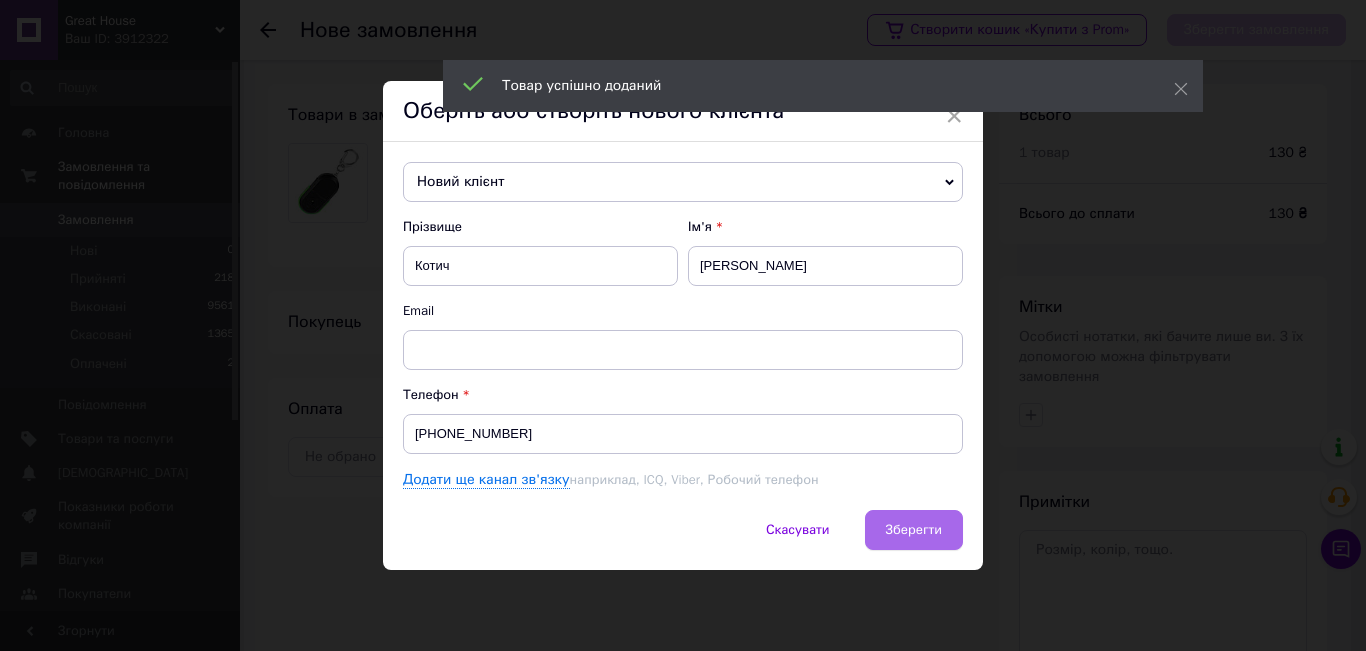 click on "Зберегти" at bounding box center (914, 529) 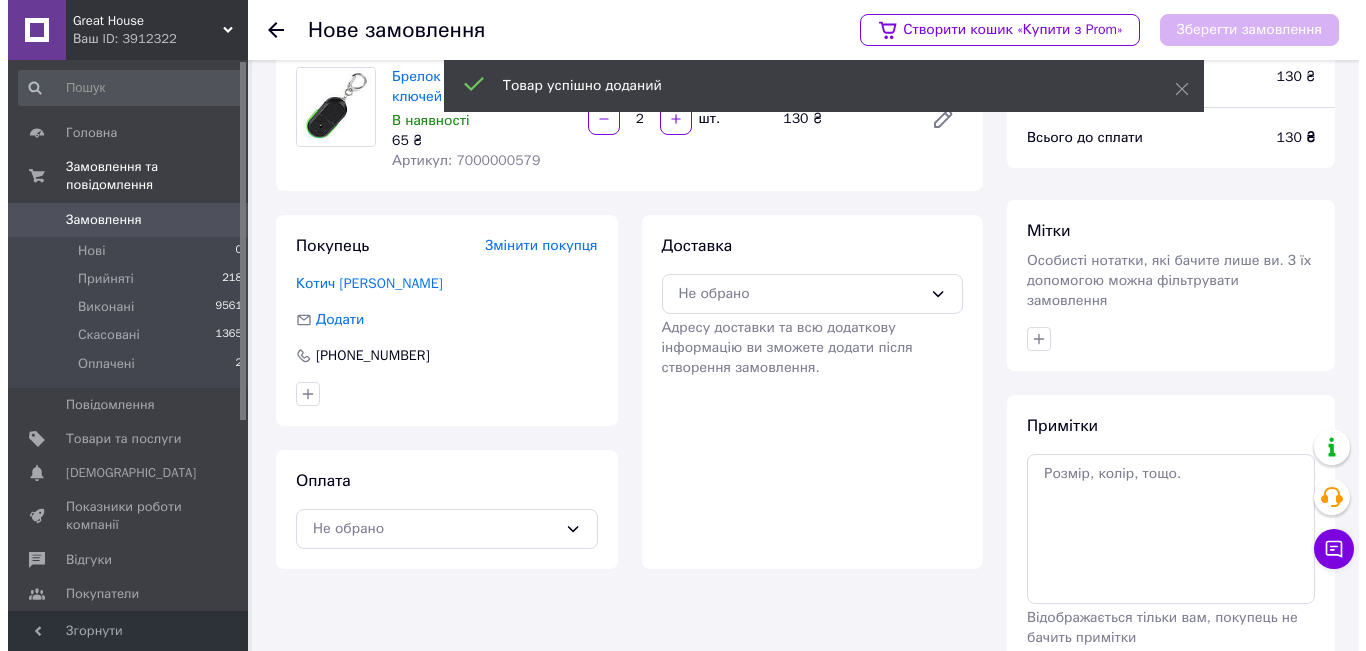 scroll, scrollTop: 173, scrollLeft: 0, axis: vertical 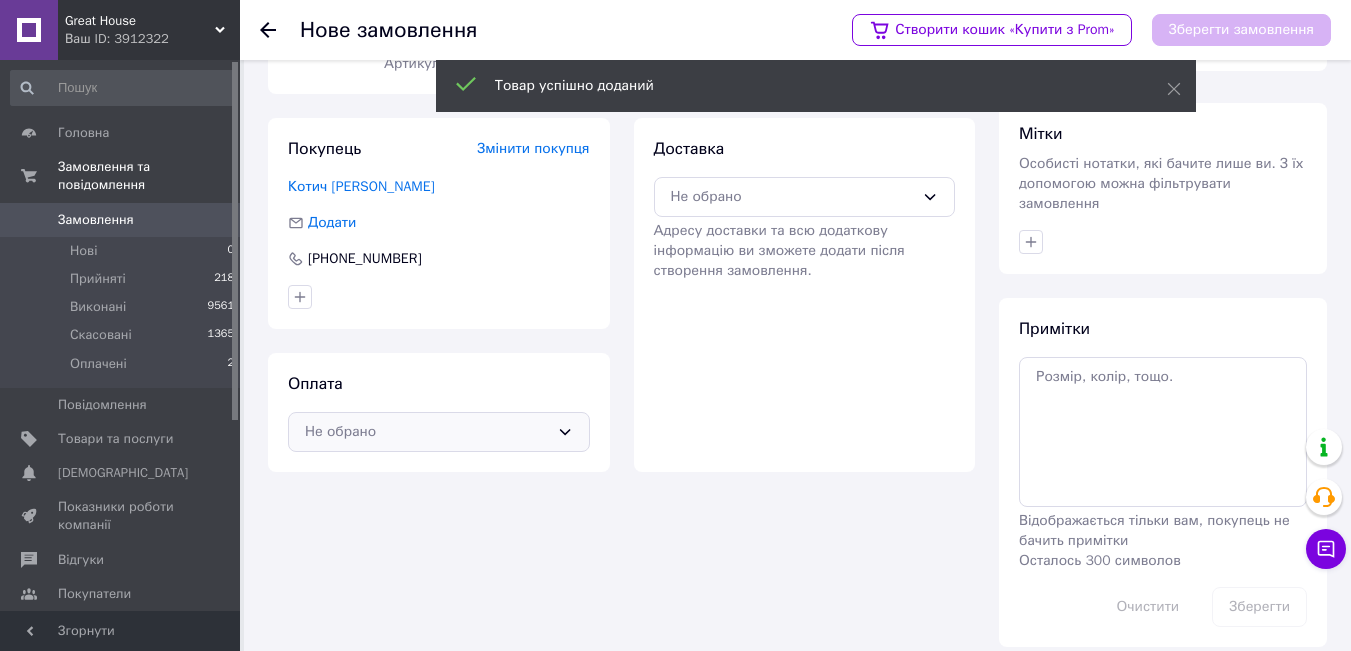 click on "Не обрано" at bounding box center [427, 432] 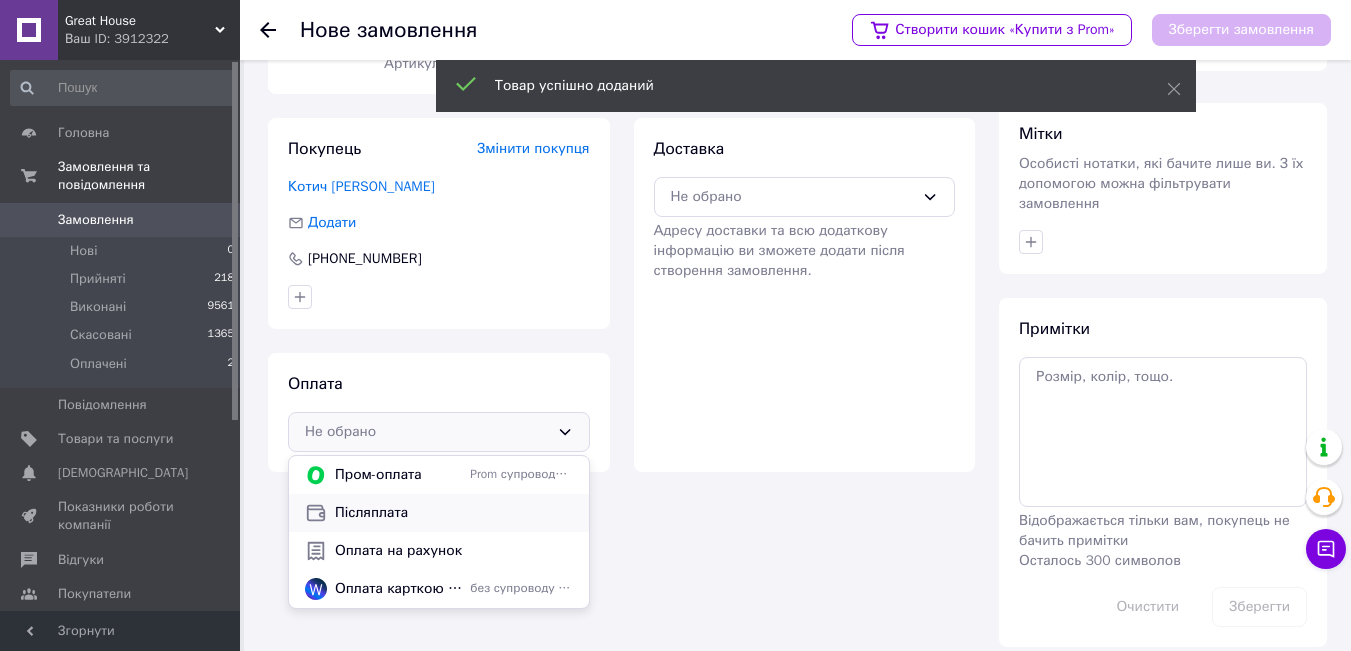click on "Післяплата" at bounding box center (454, 513) 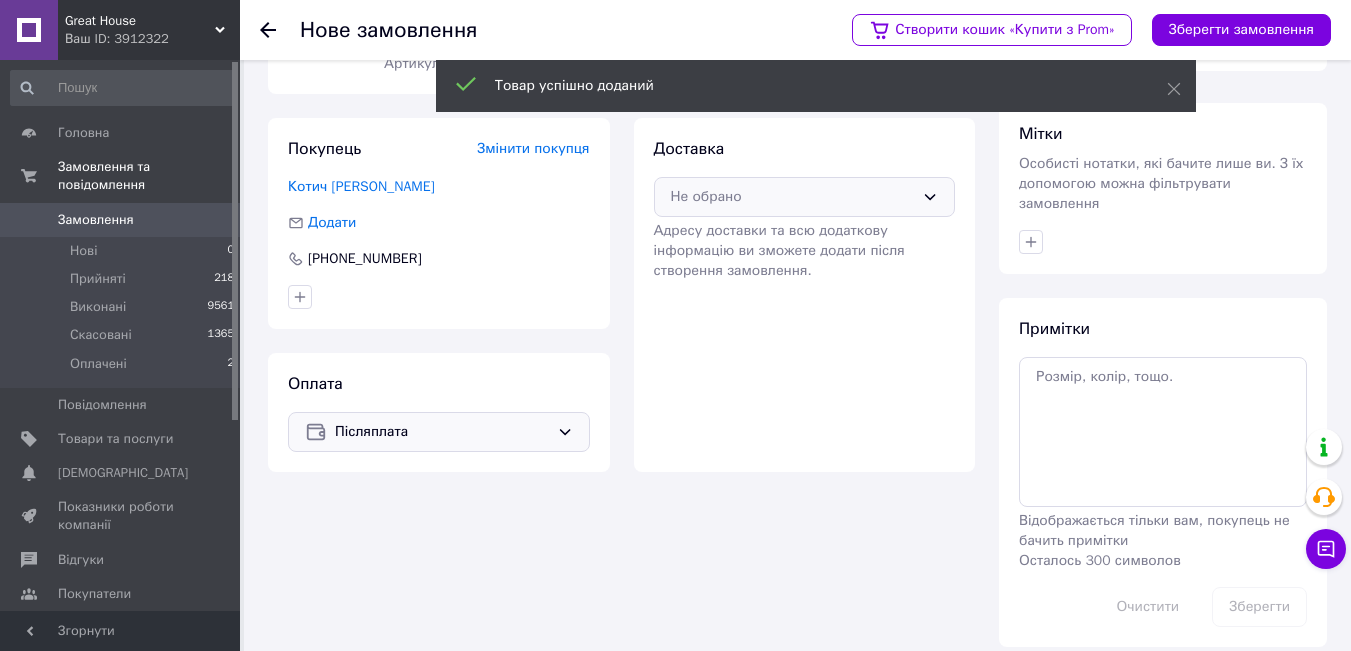 click on "Не обрано" at bounding box center (793, 197) 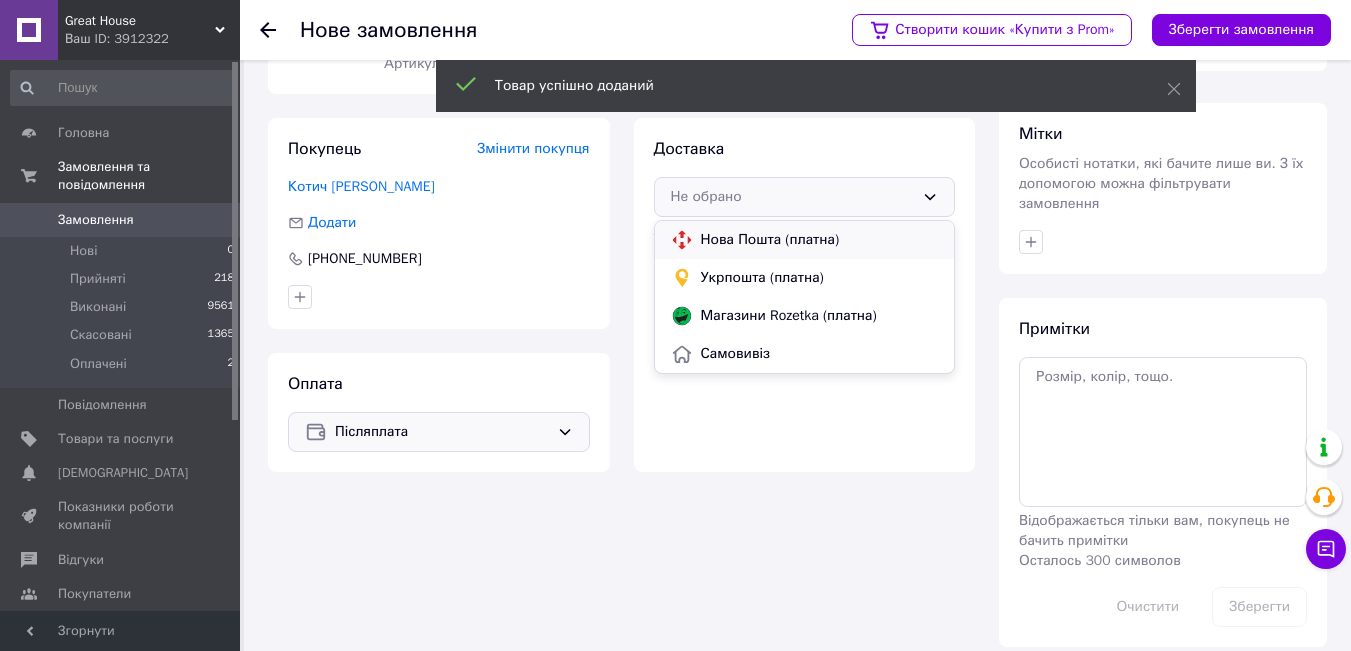 click on "Нова Пошта (платна)" at bounding box center (820, 240) 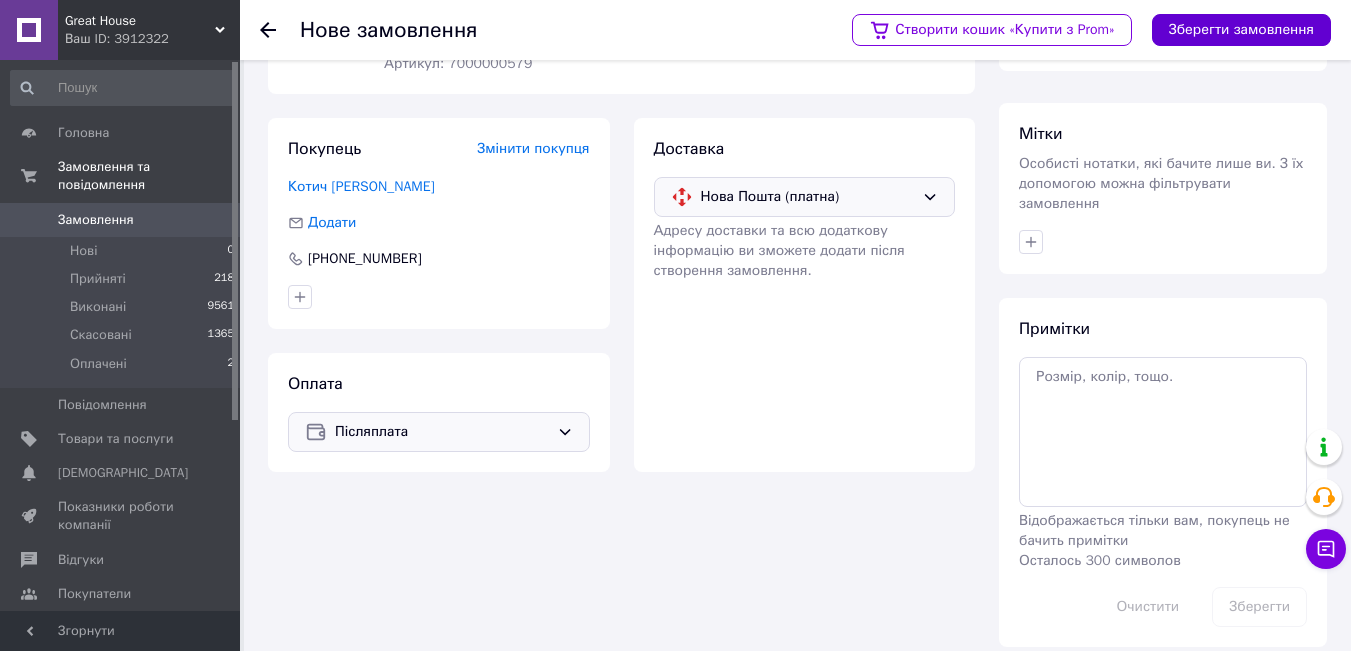 click on "Зберегти замовлення" at bounding box center (1241, 30) 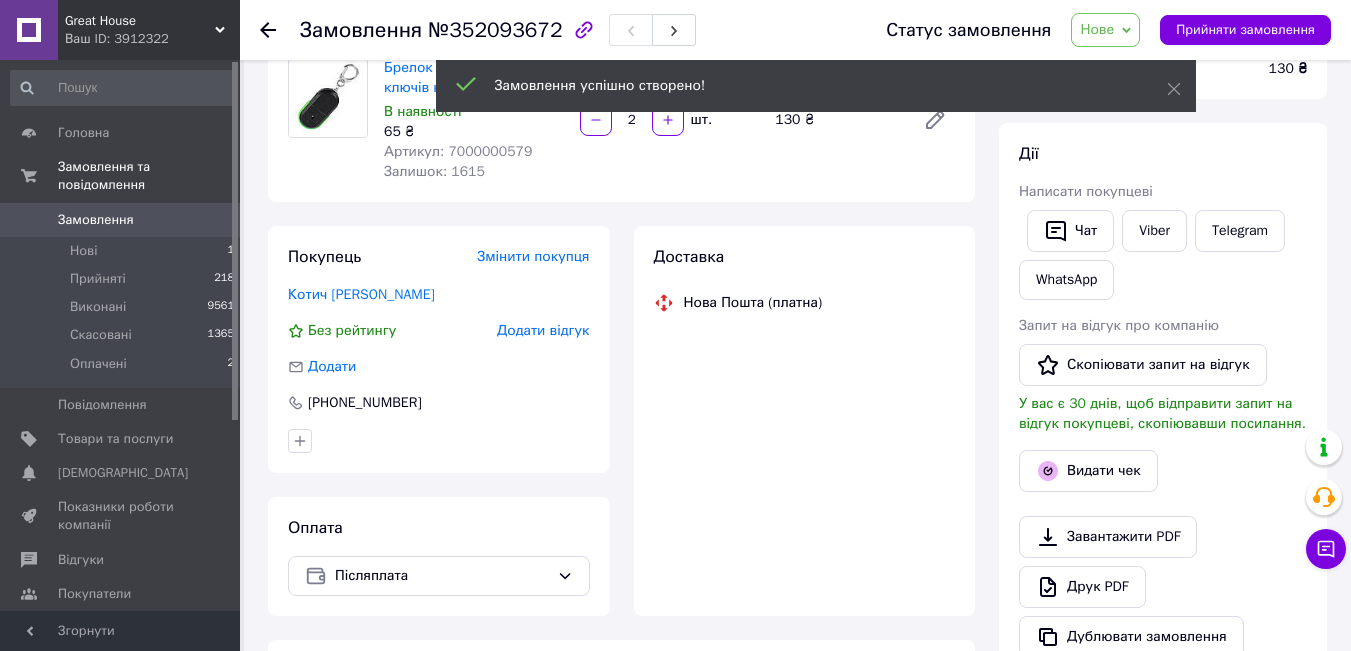 click on "Нове" at bounding box center (1097, 29) 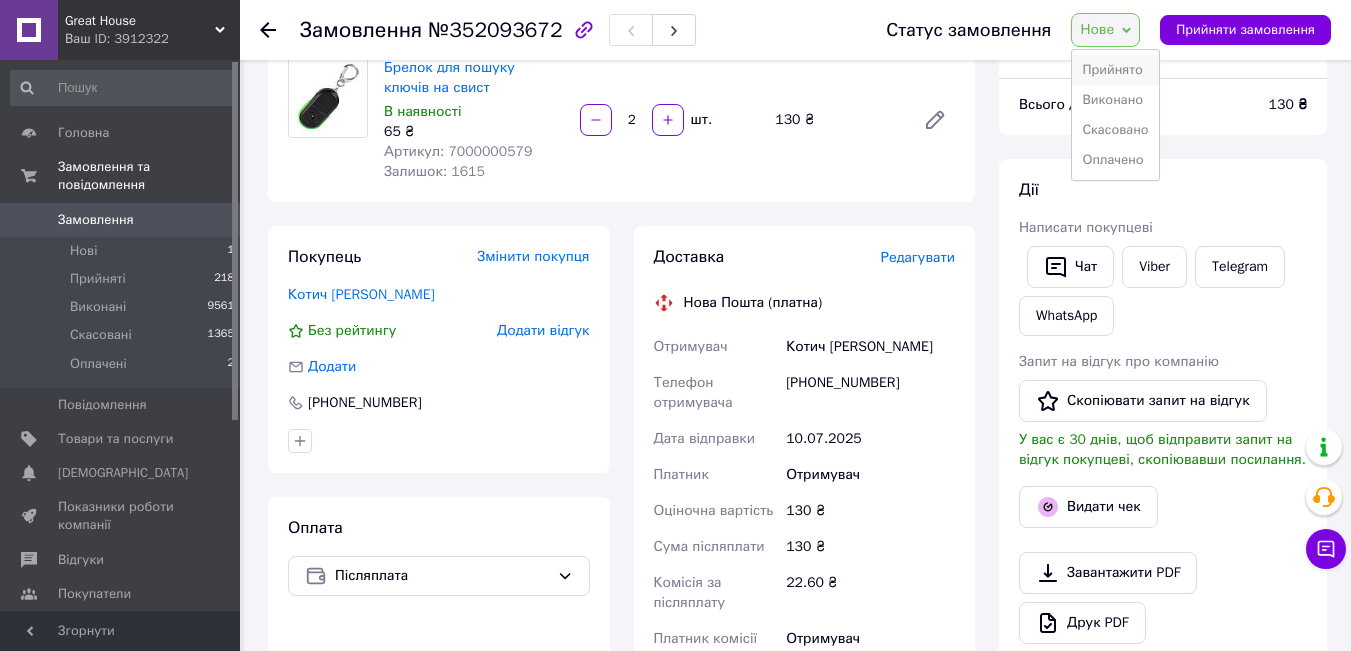 click on "Прийнято" at bounding box center (1115, 70) 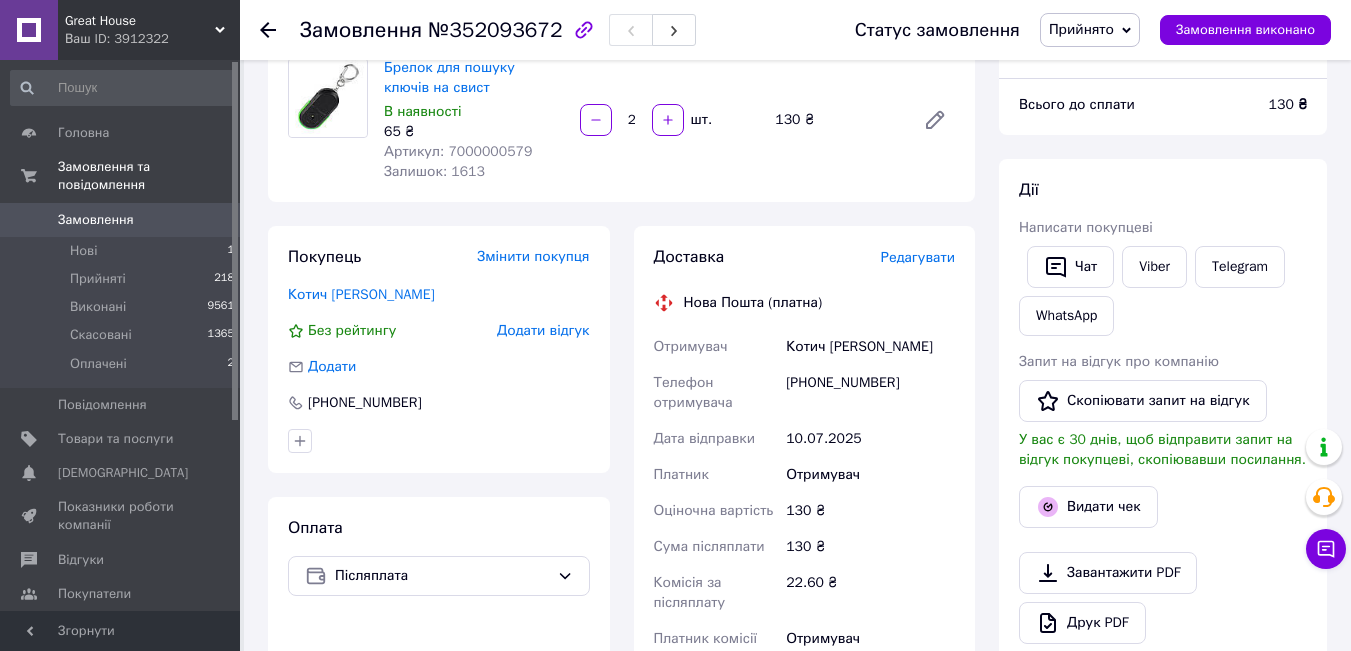 click on "Редагувати" at bounding box center (918, 257) 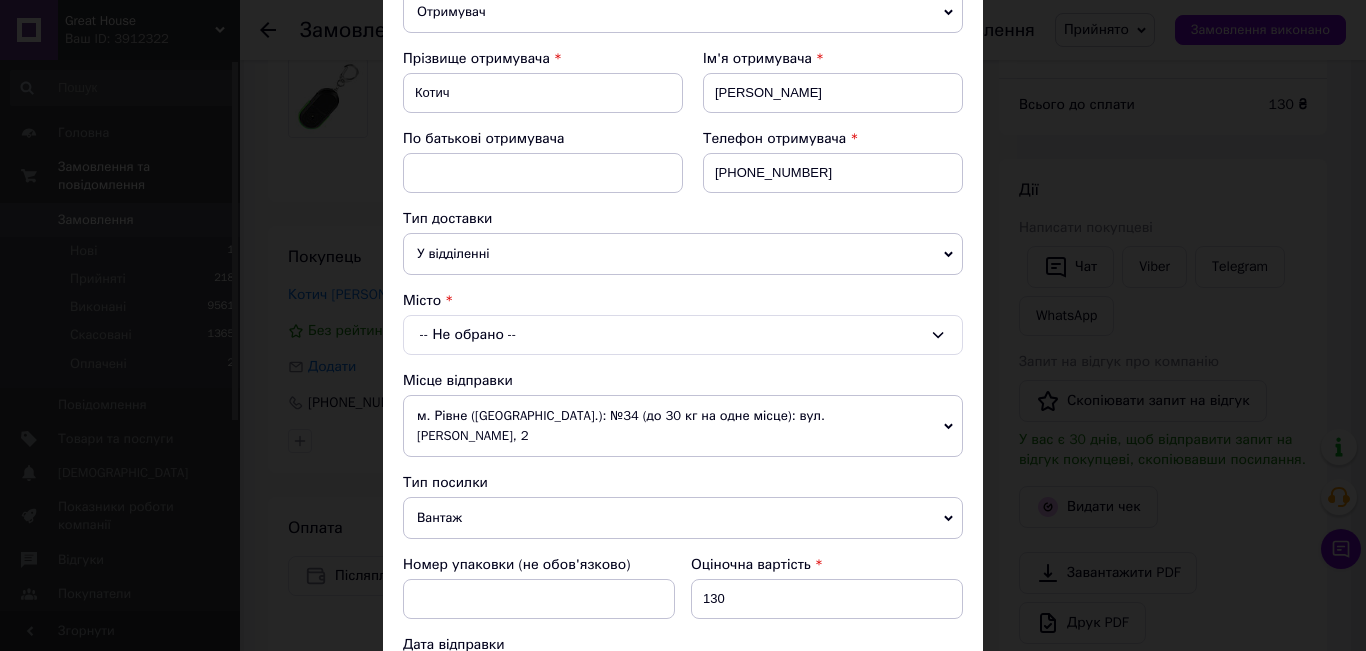 scroll, scrollTop: 300, scrollLeft: 0, axis: vertical 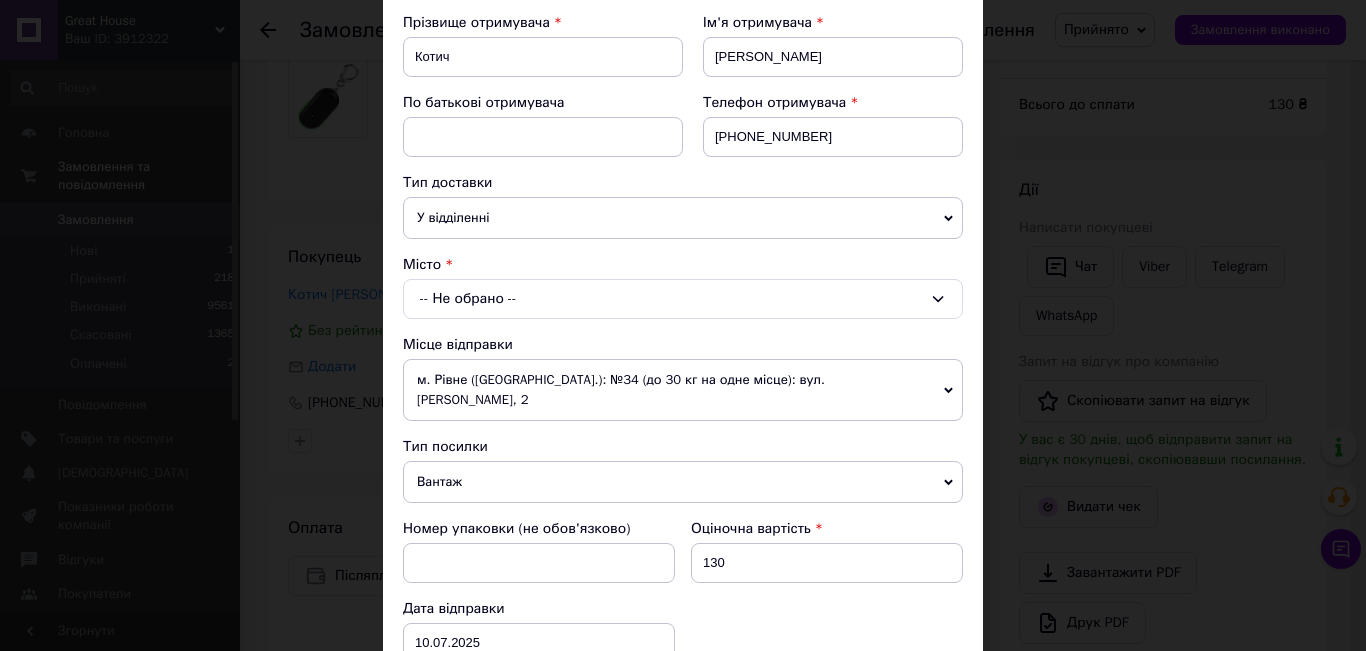 click on "-- Не обрано --" at bounding box center [683, 299] 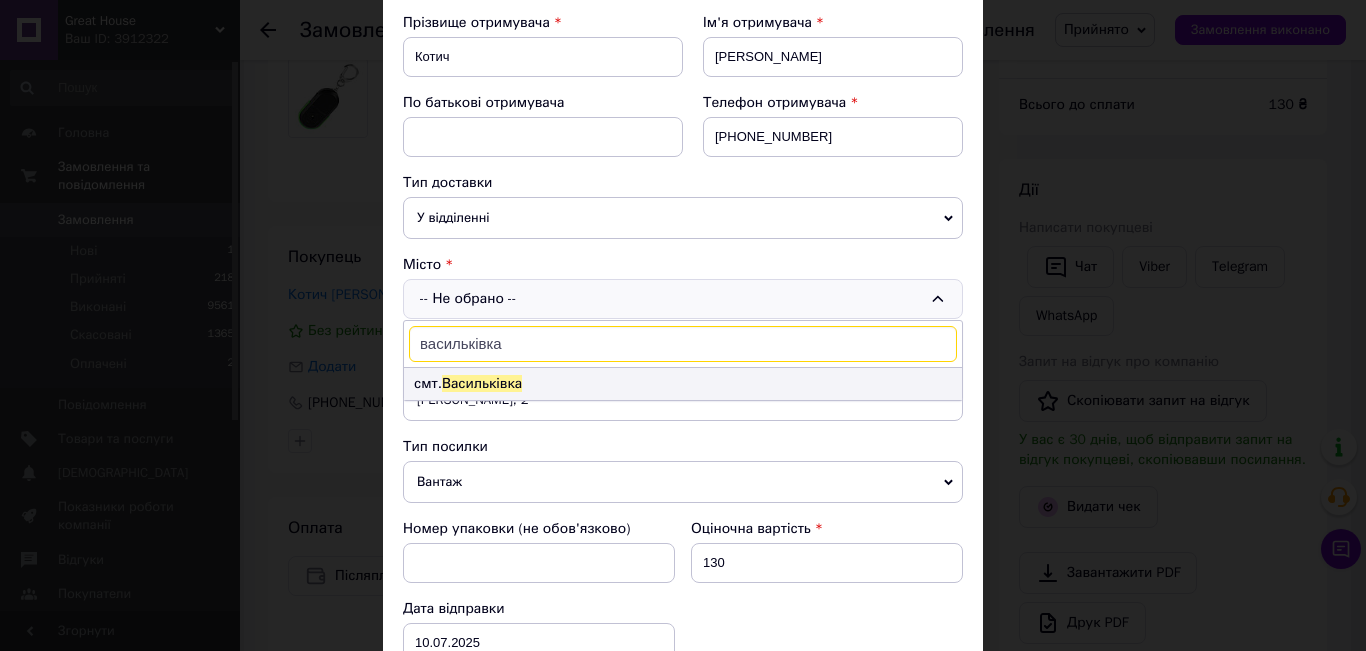 type on "васильківка" 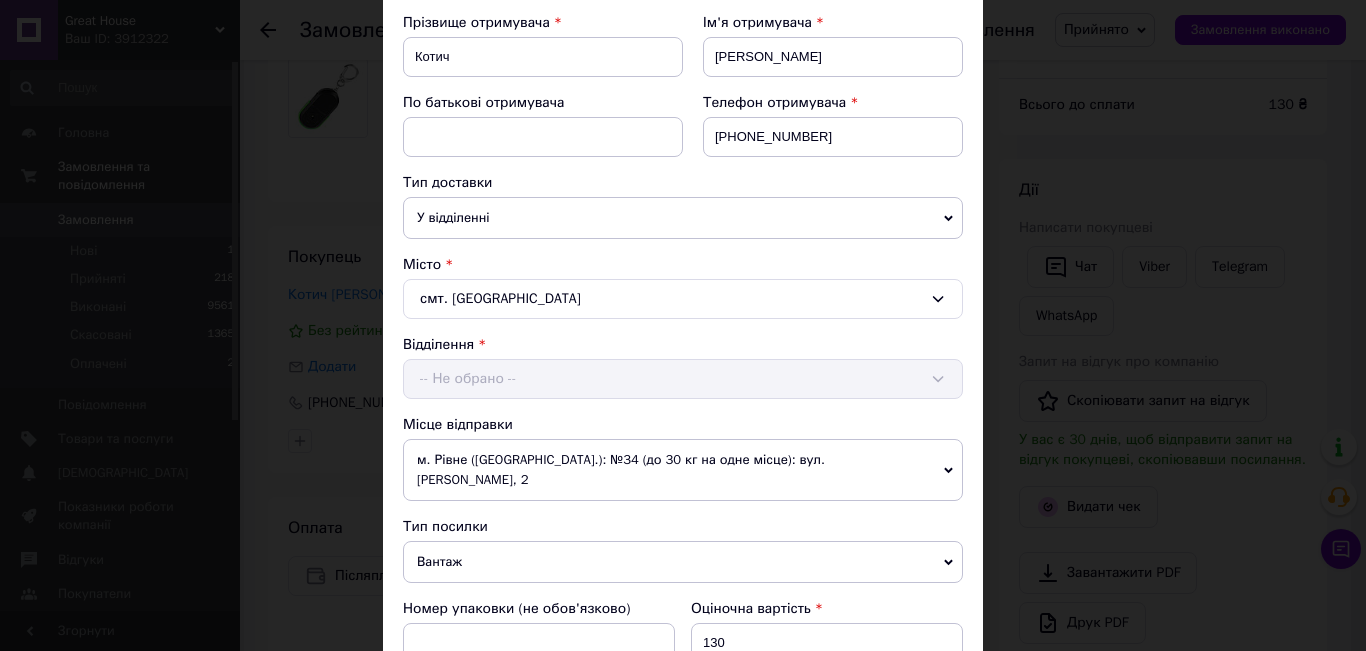 click on "Відділення -- Не обрано --" at bounding box center (683, 367) 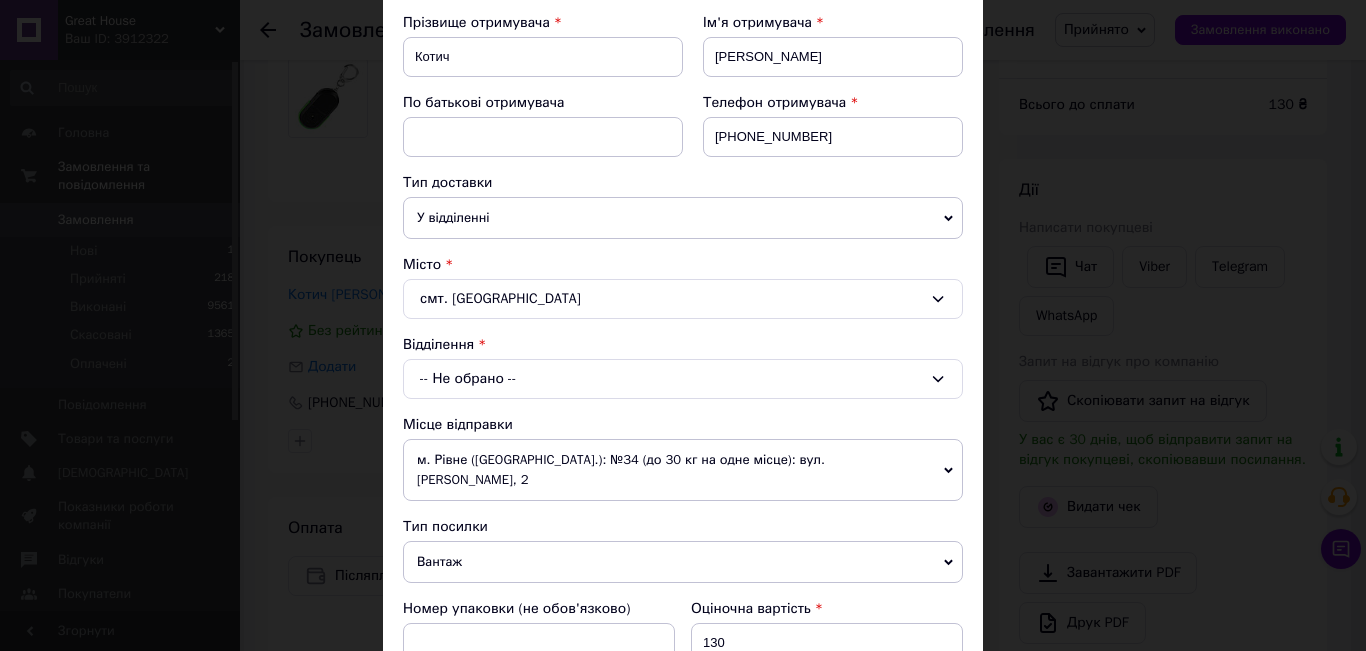 click on "-- Не обрано --" at bounding box center [683, 379] 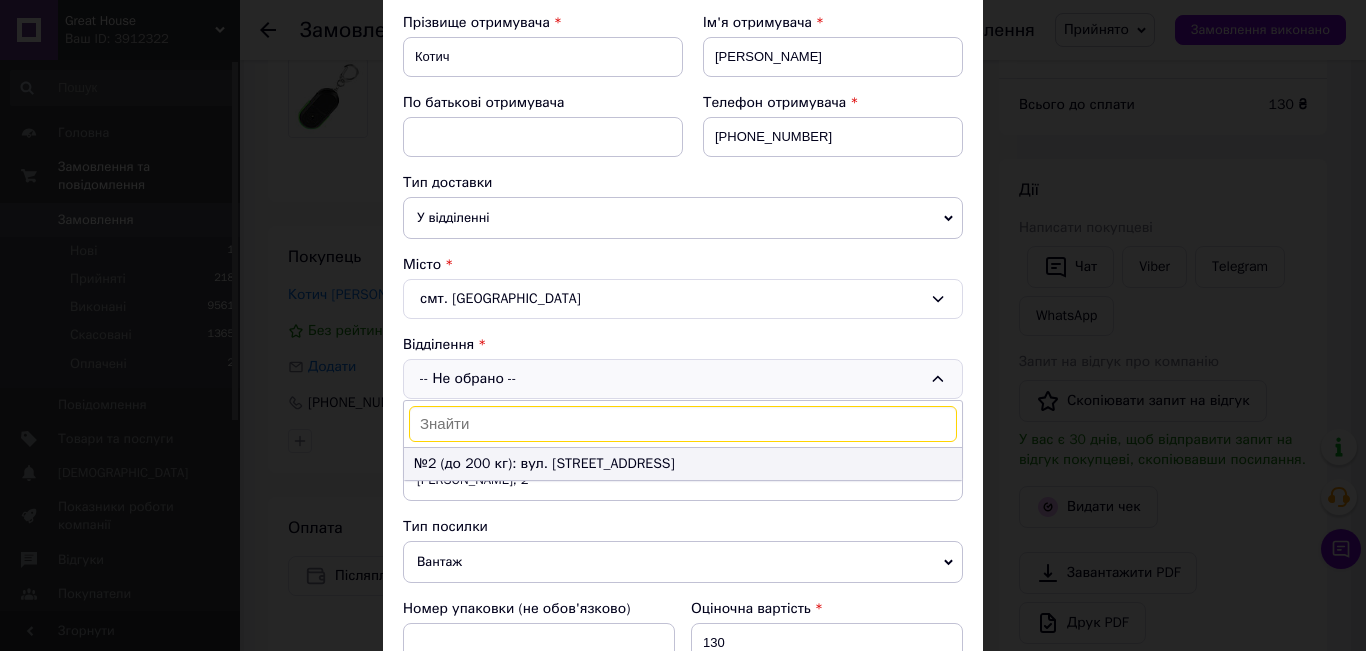 click on "№2 (до 200 кг): вул. Соборна, 27в" at bounding box center [683, 464] 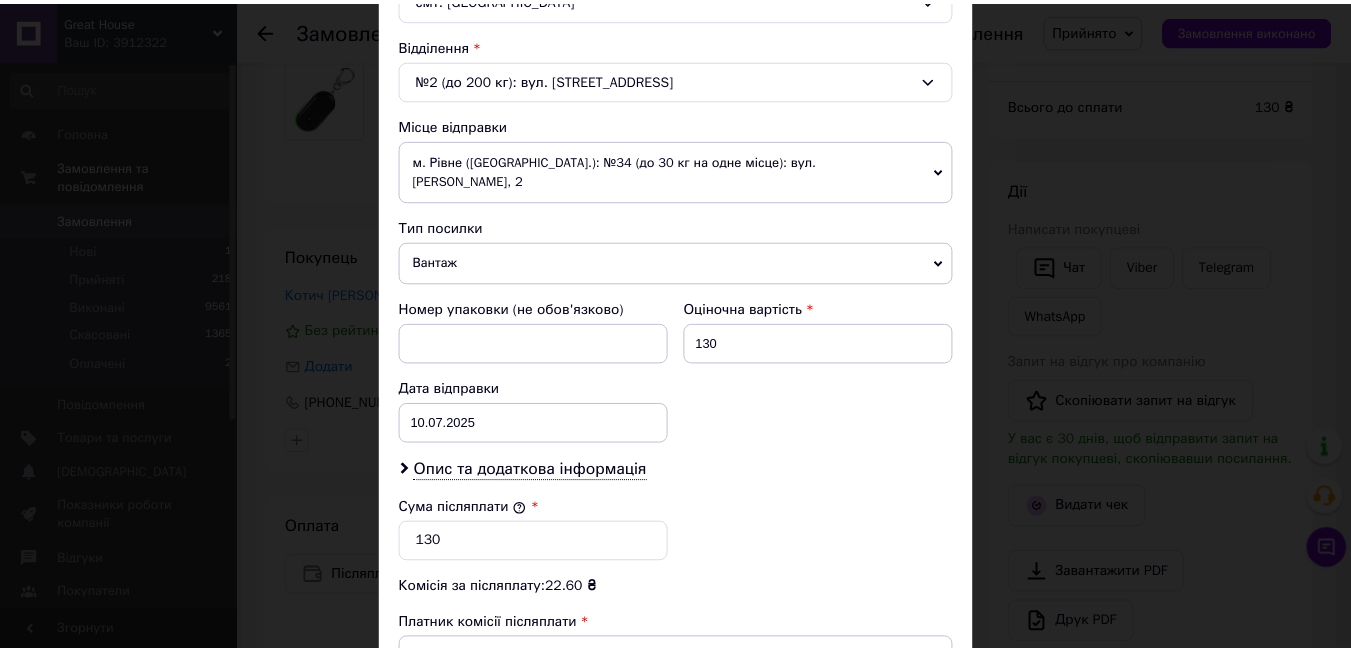 scroll, scrollTop: 875, scrollLeft: 0, axis: vertical 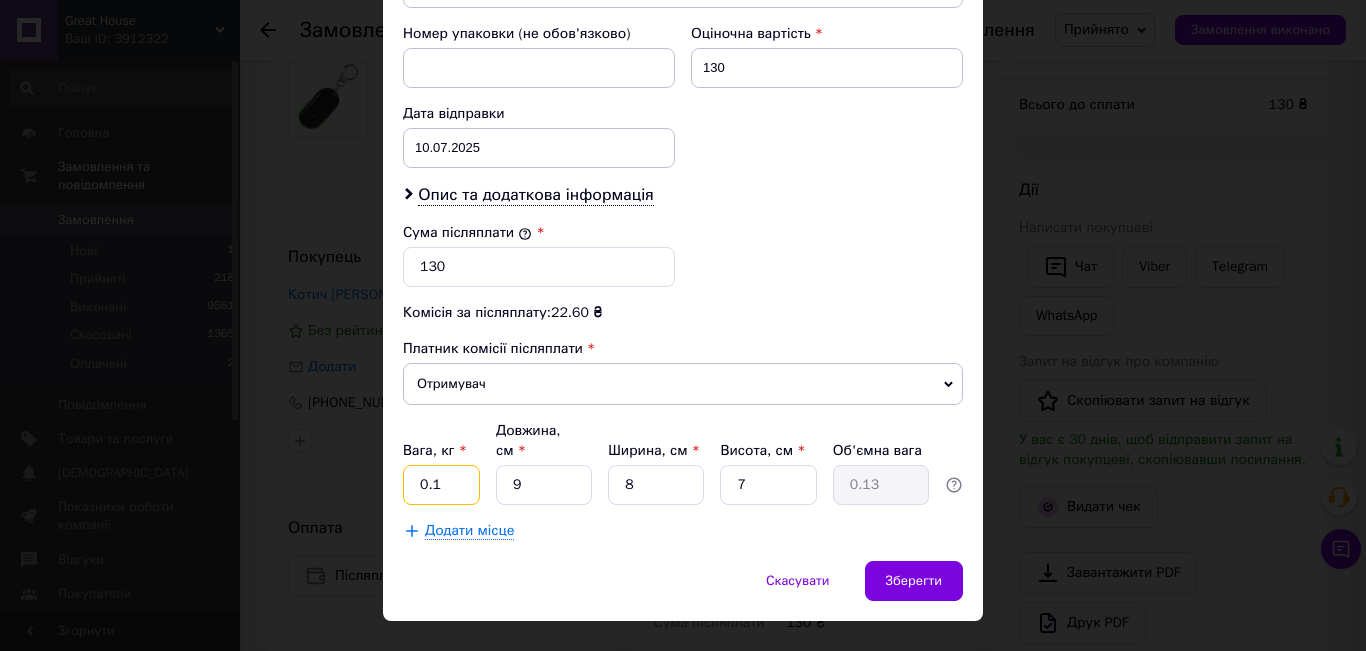 click on "0.1" at bounding box center [441, 485] 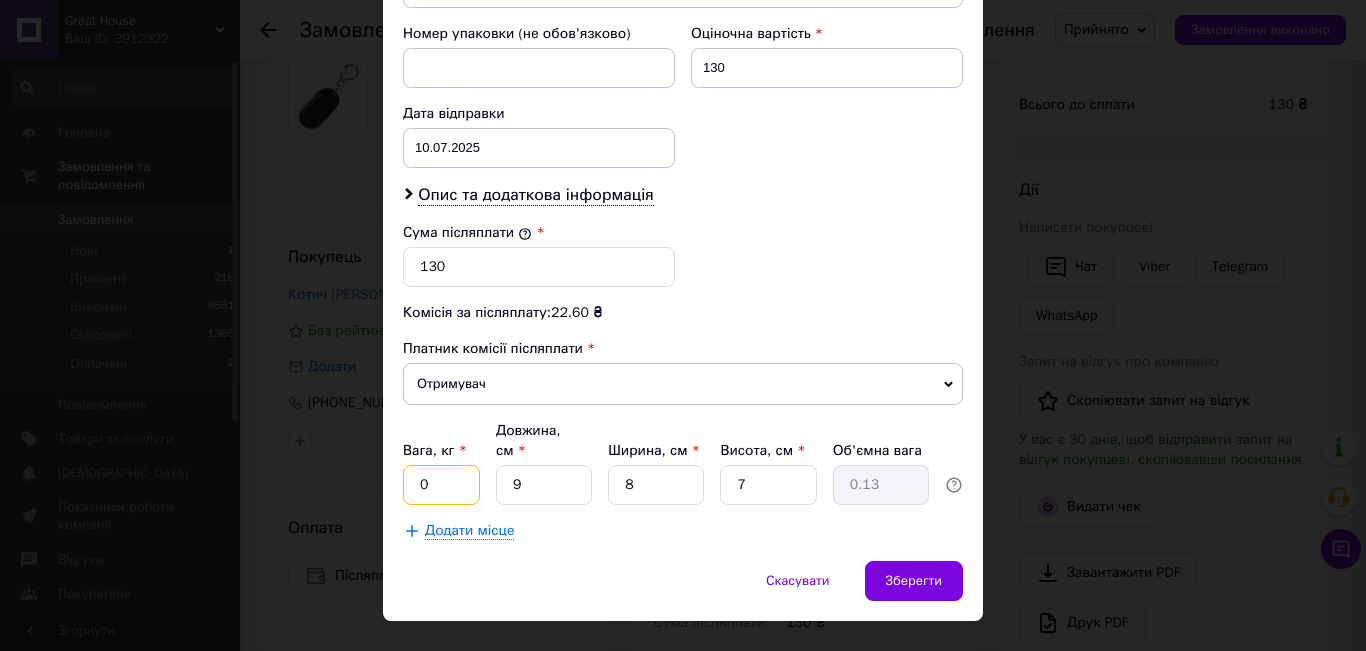 type on "0.5" 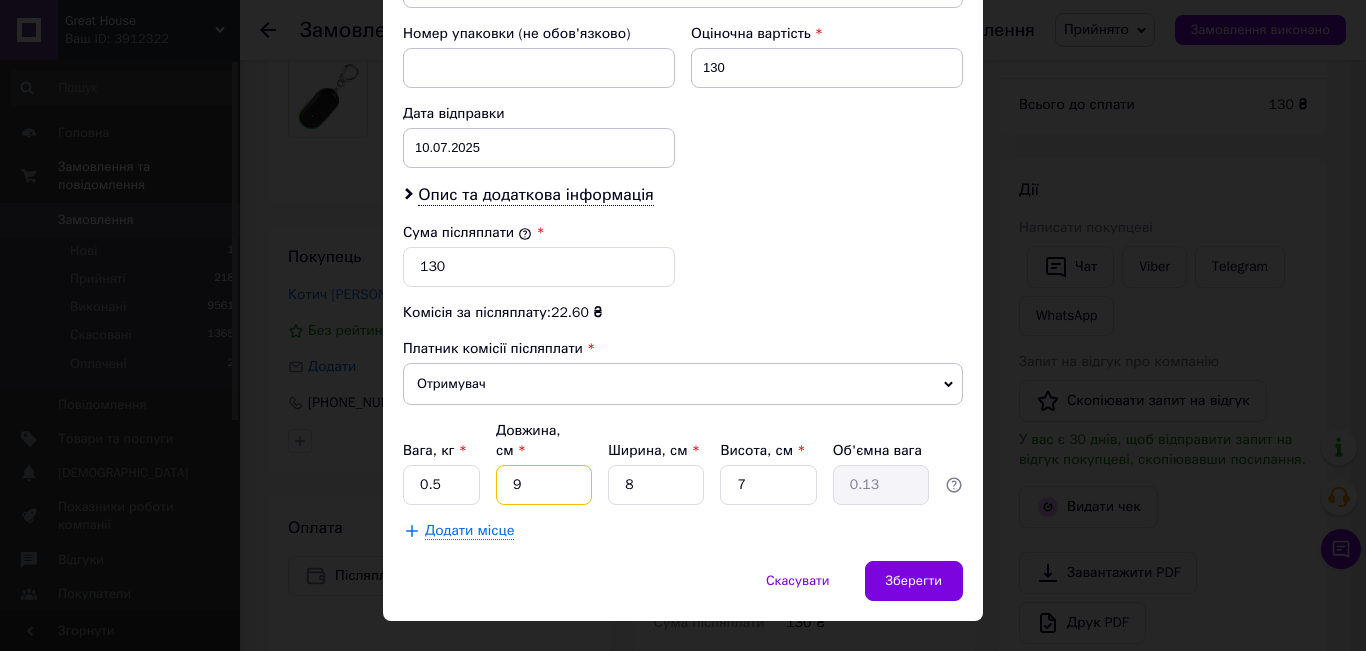 click on "9" at bounding box center (544, 485) 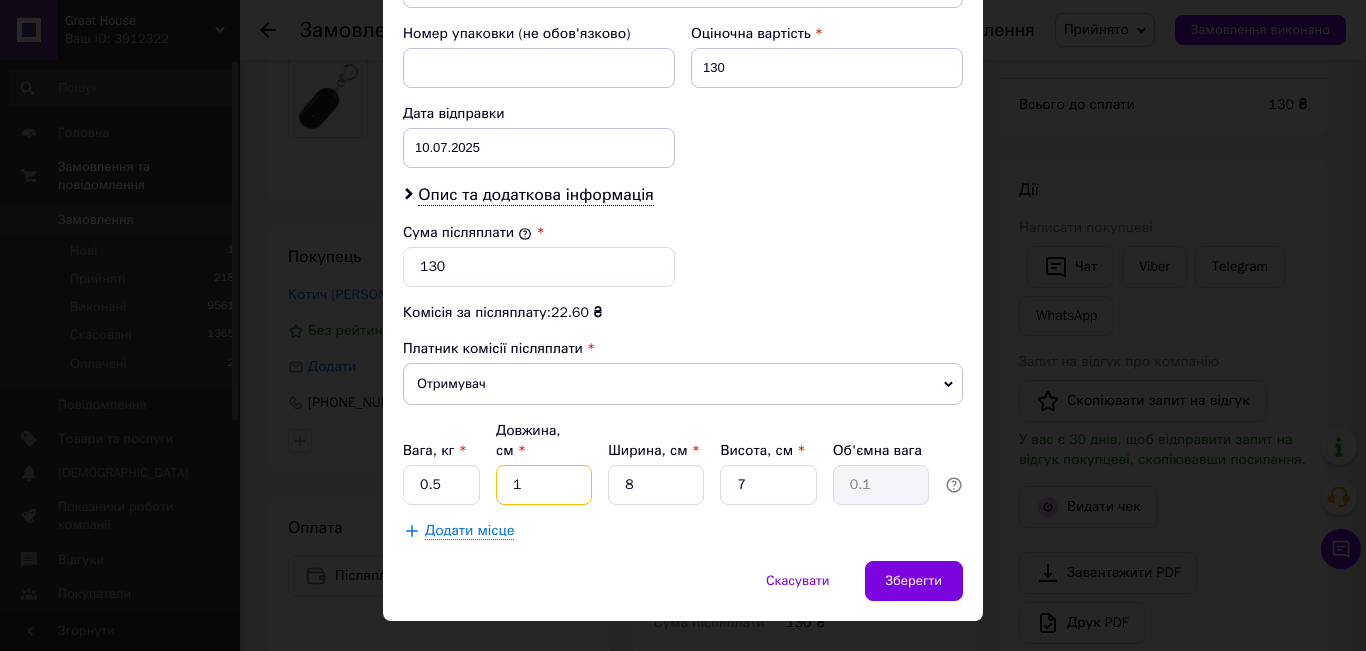 type on "10" 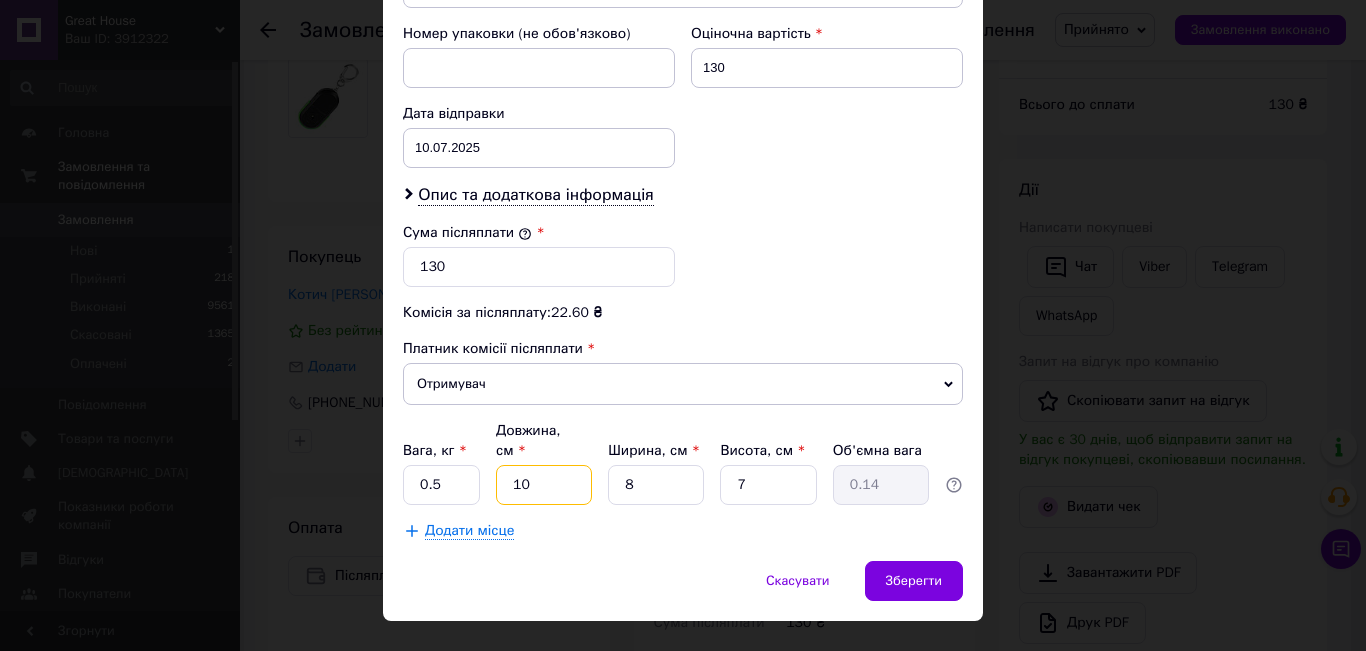 type on "10" 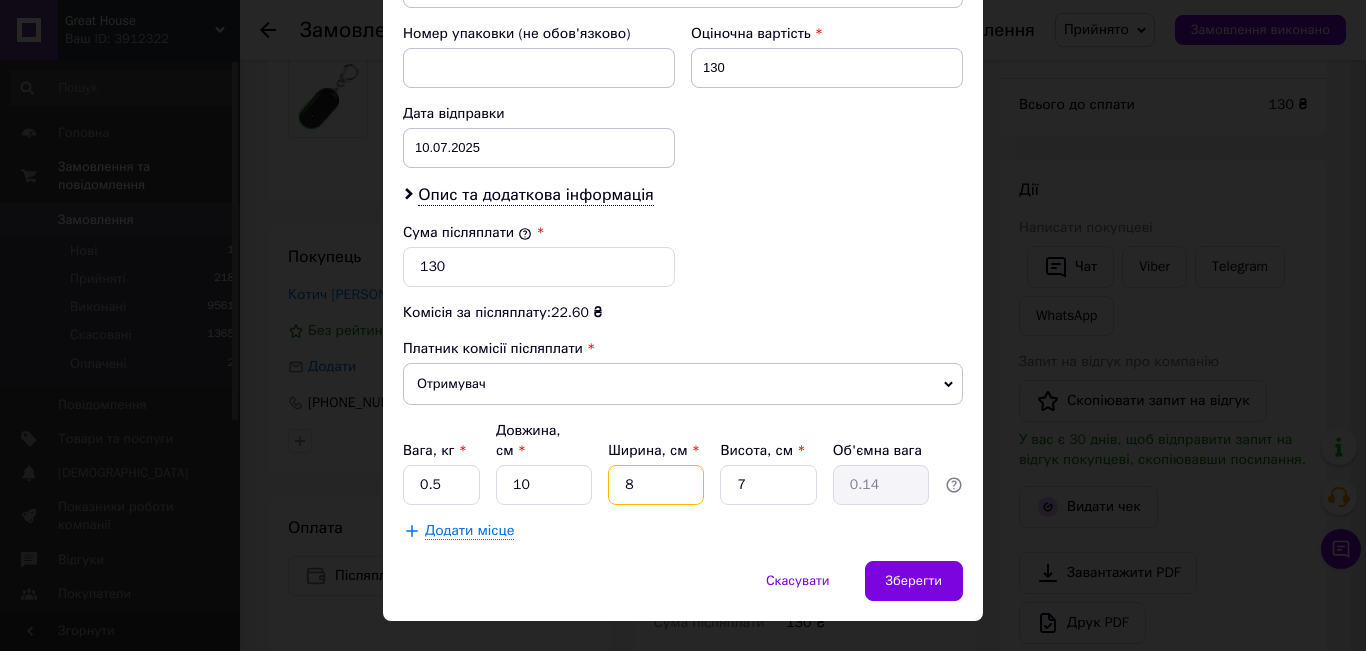 click on "8" at bounding box center [656, 485] 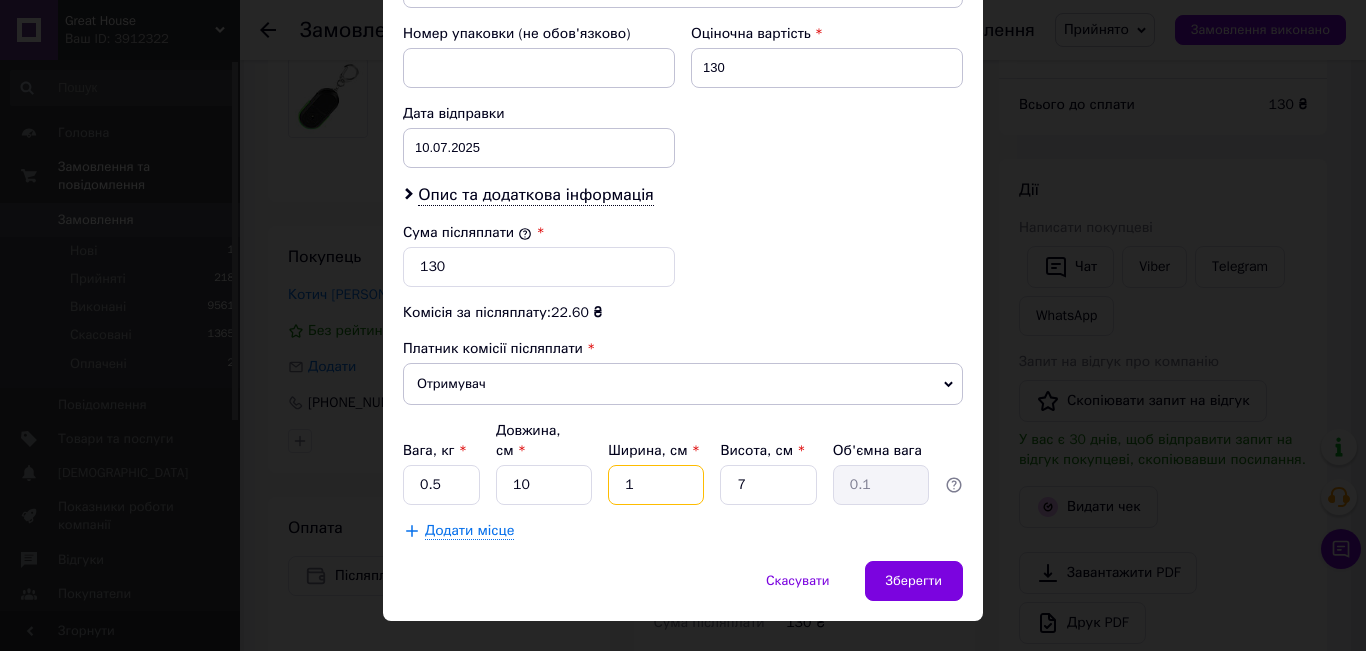 type on "10" 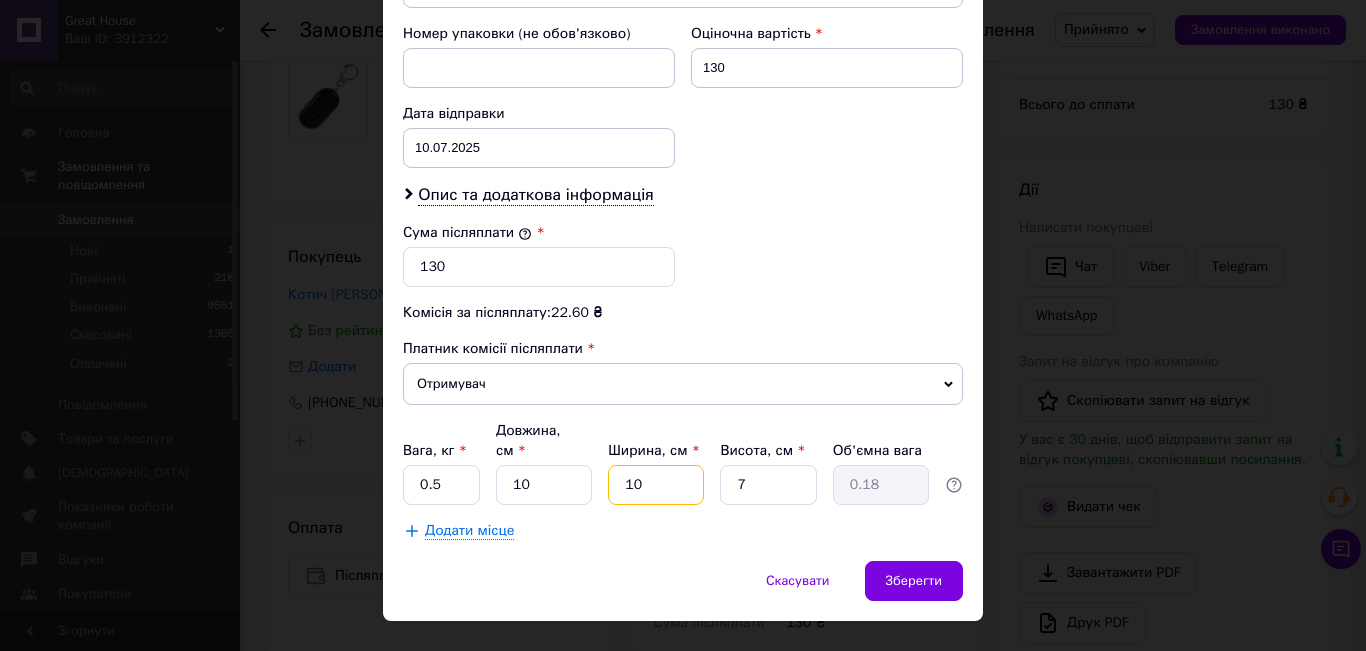 type on "10" 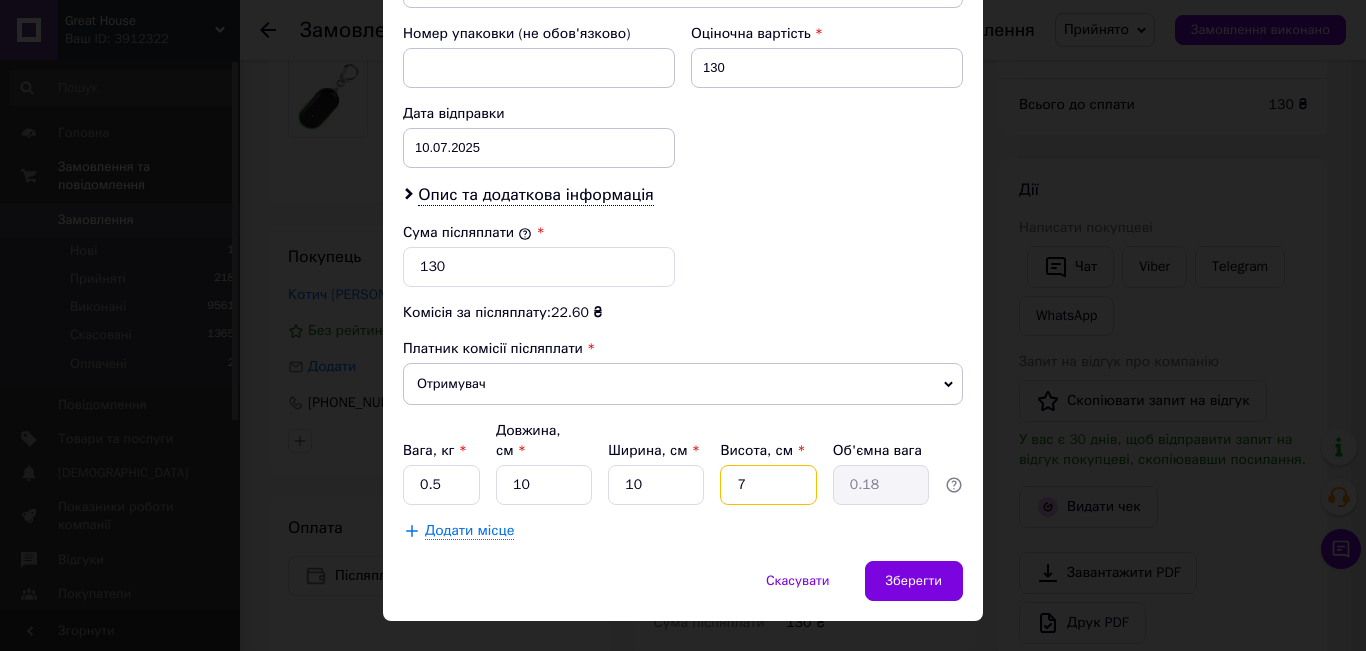 click on "7" at bounding box center (768, 485) 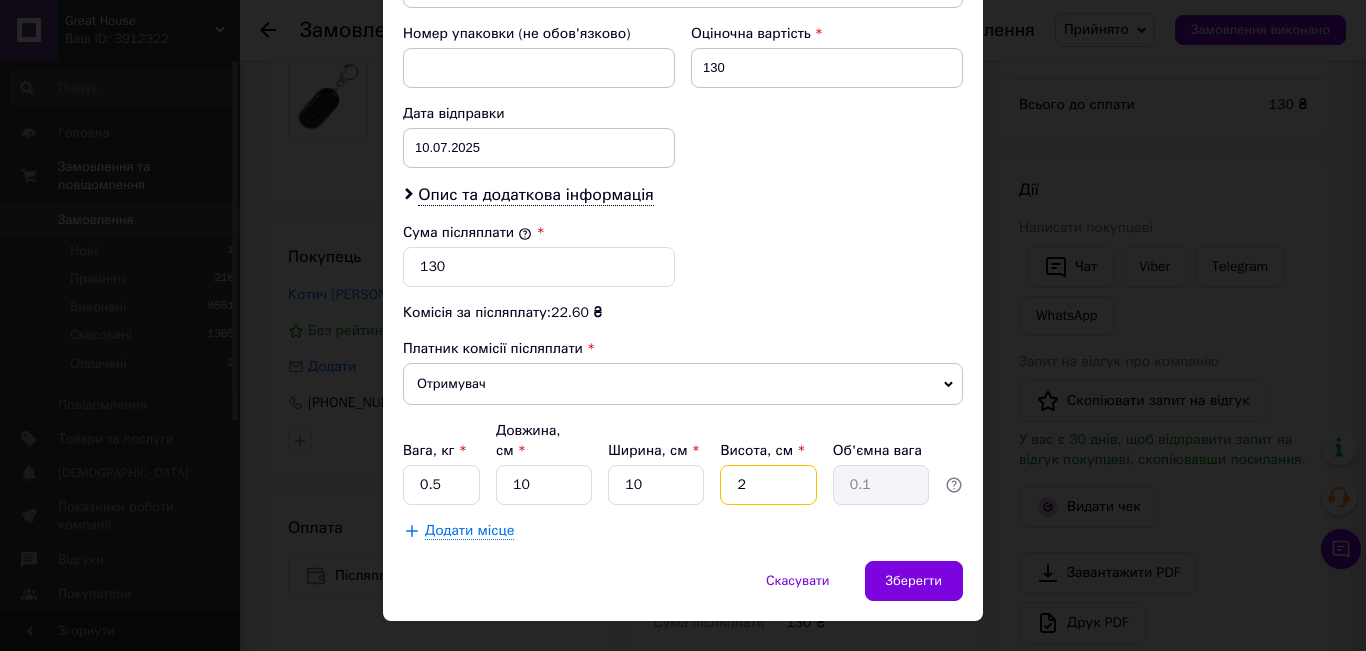 type on "20" 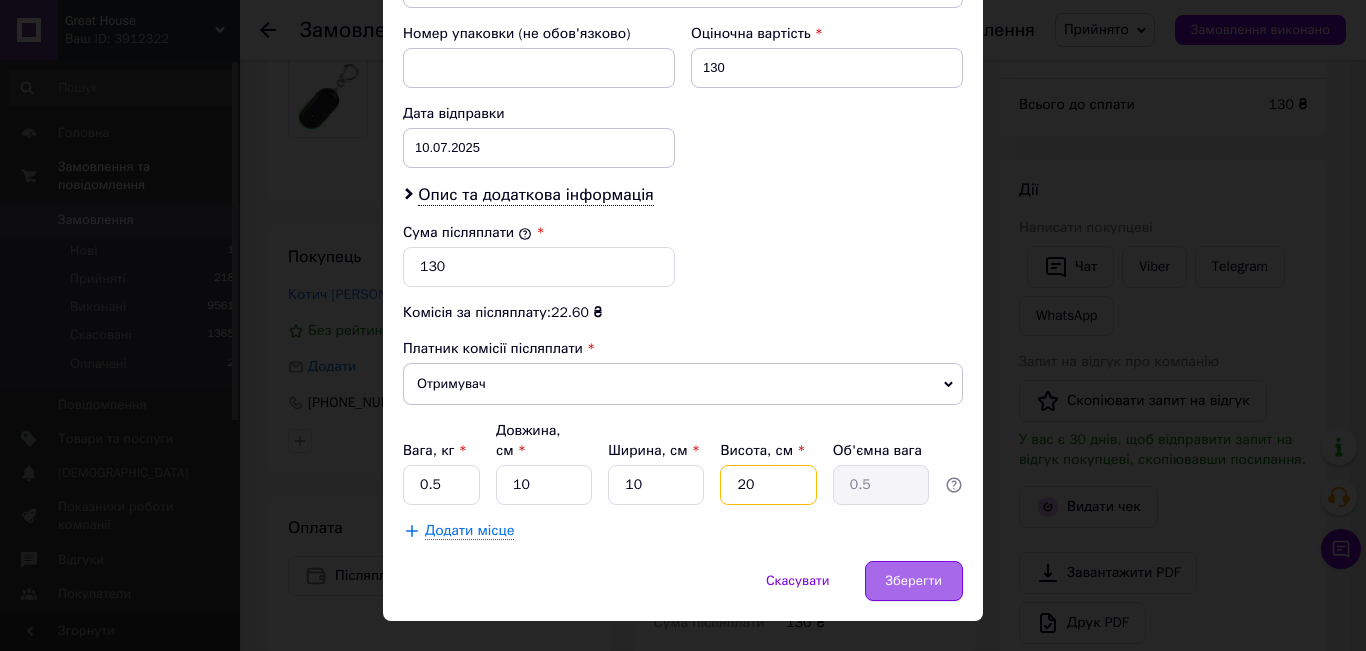 type on "20" 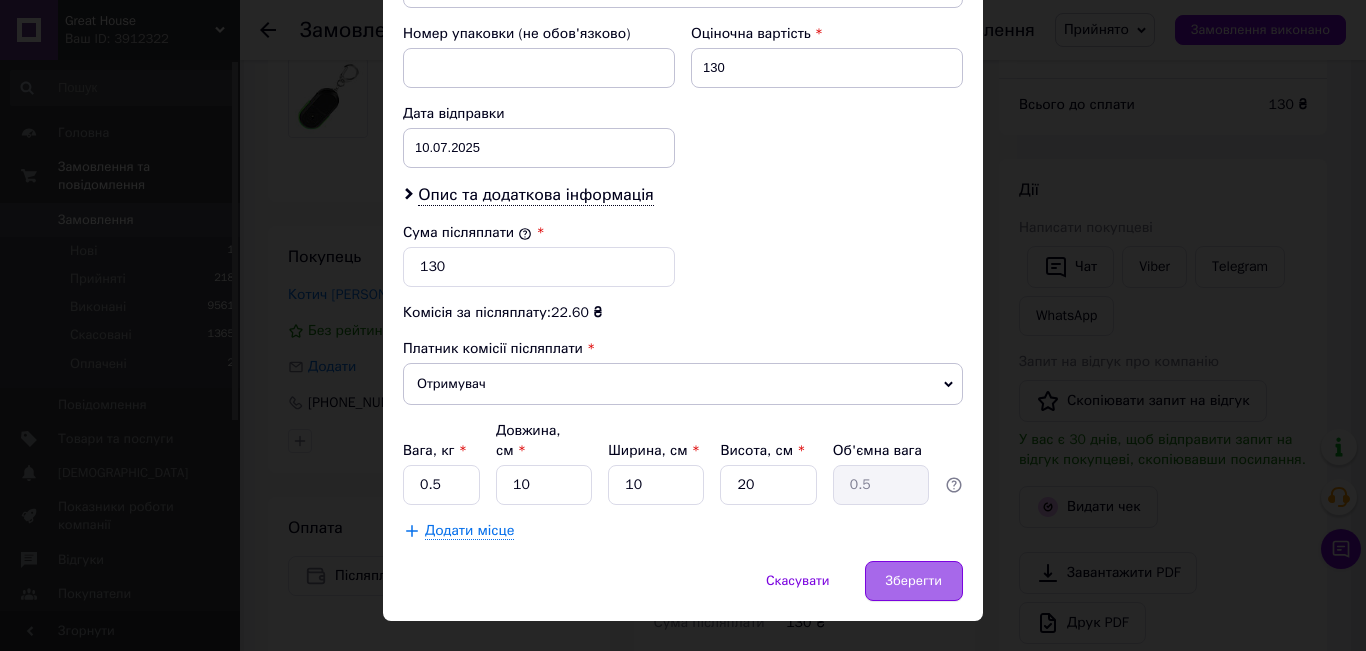 click on "Зберегти" at bounding box center [914, 581] 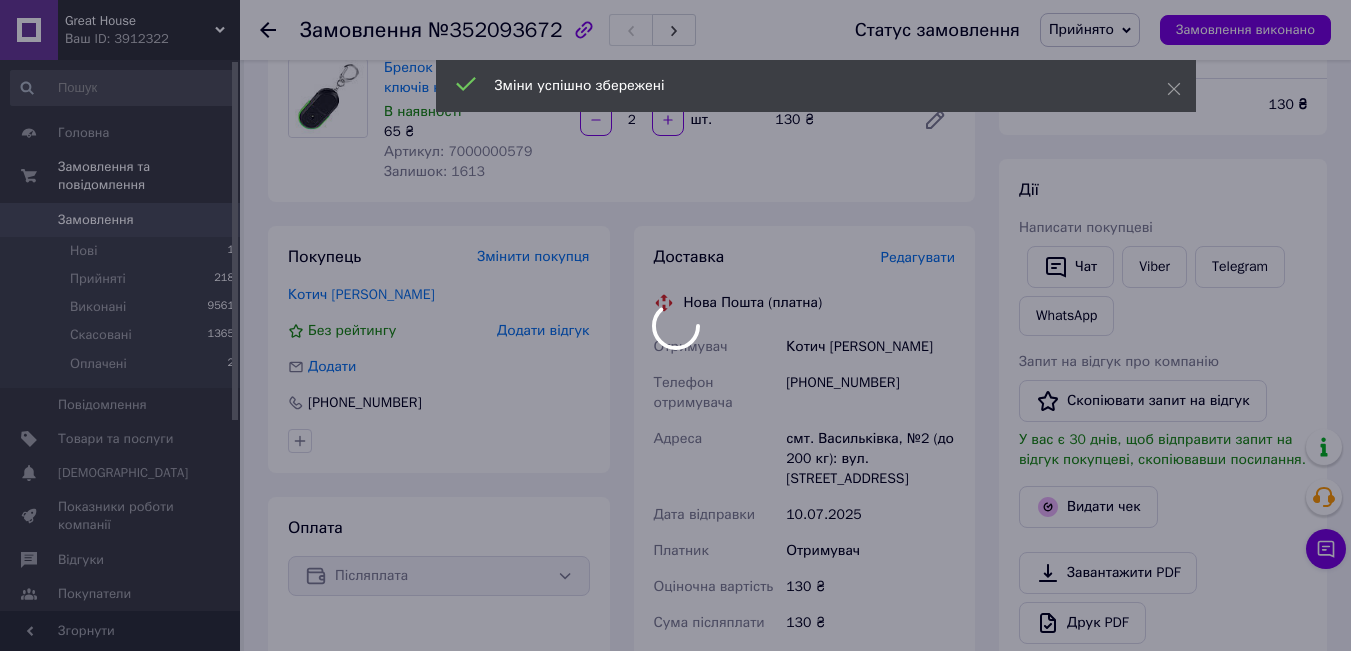scroll, scrollTop: 573, scrollLeft: 0, axis: vertical 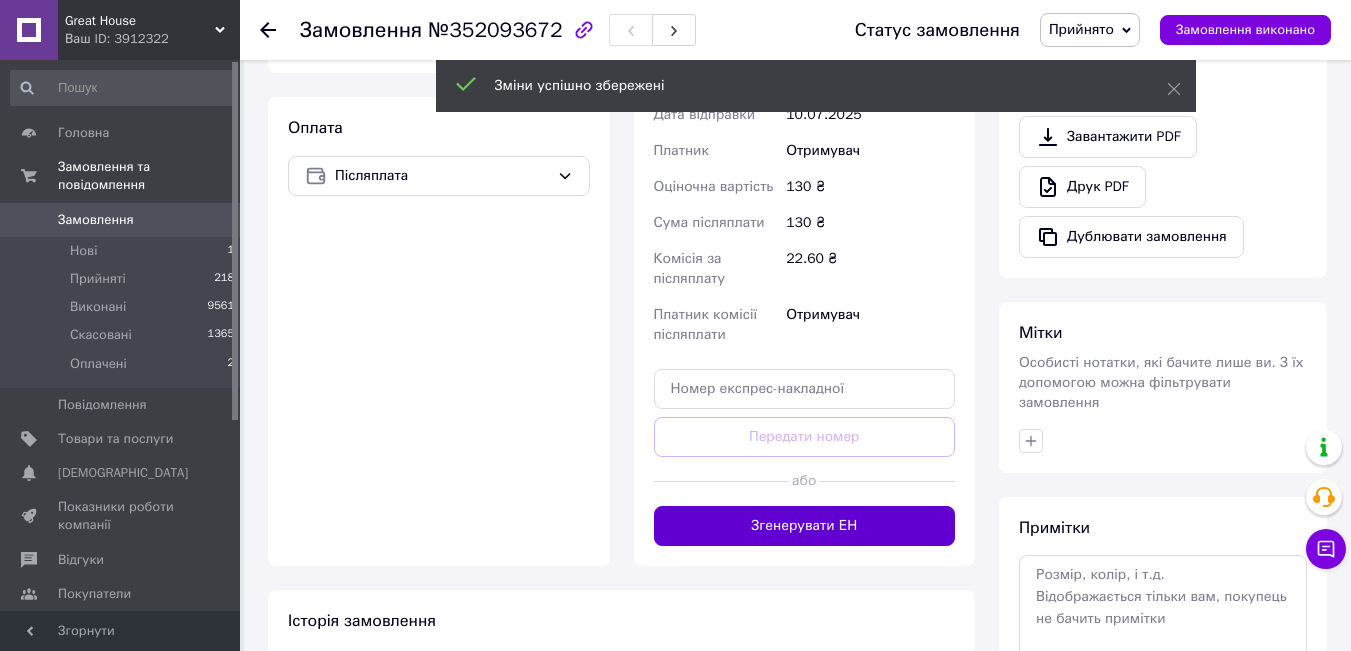 click on "Згенерувати ЕН" at bounding box center (805, 526) 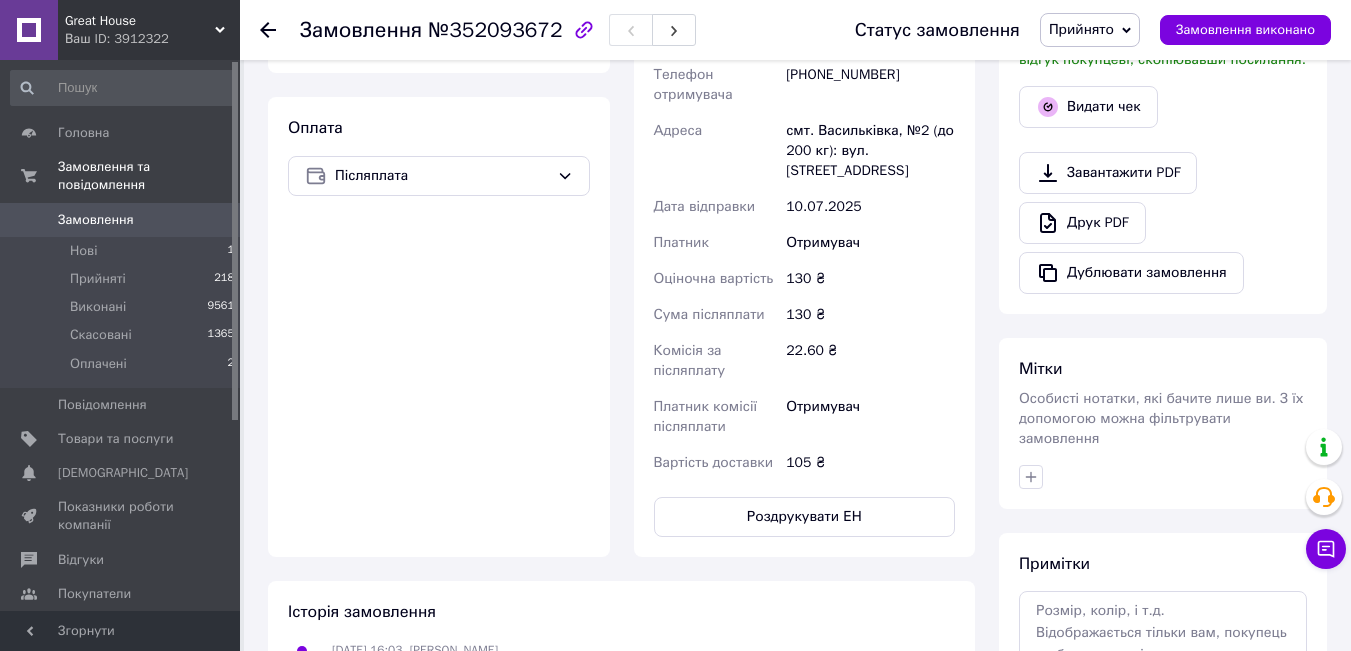 click on "Головна" at bounding box center [83, 133] 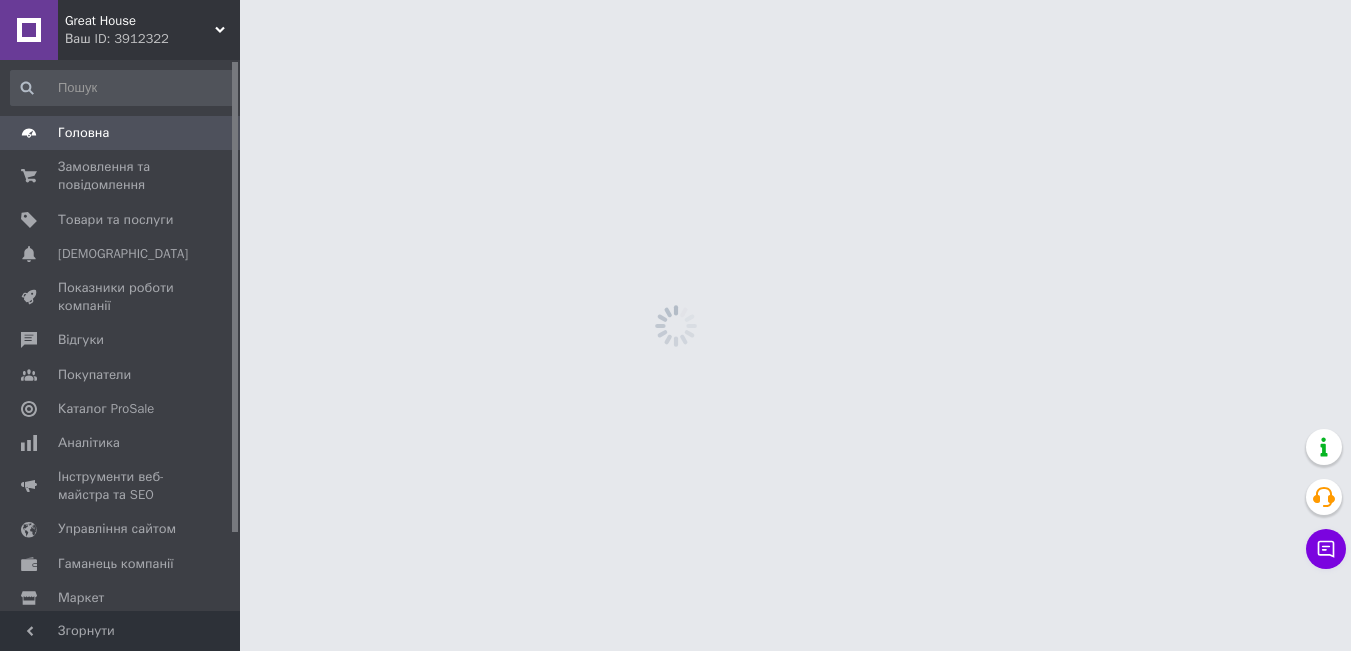 scroll, scrollTop: 0, scrollLeft: 0, axis: both 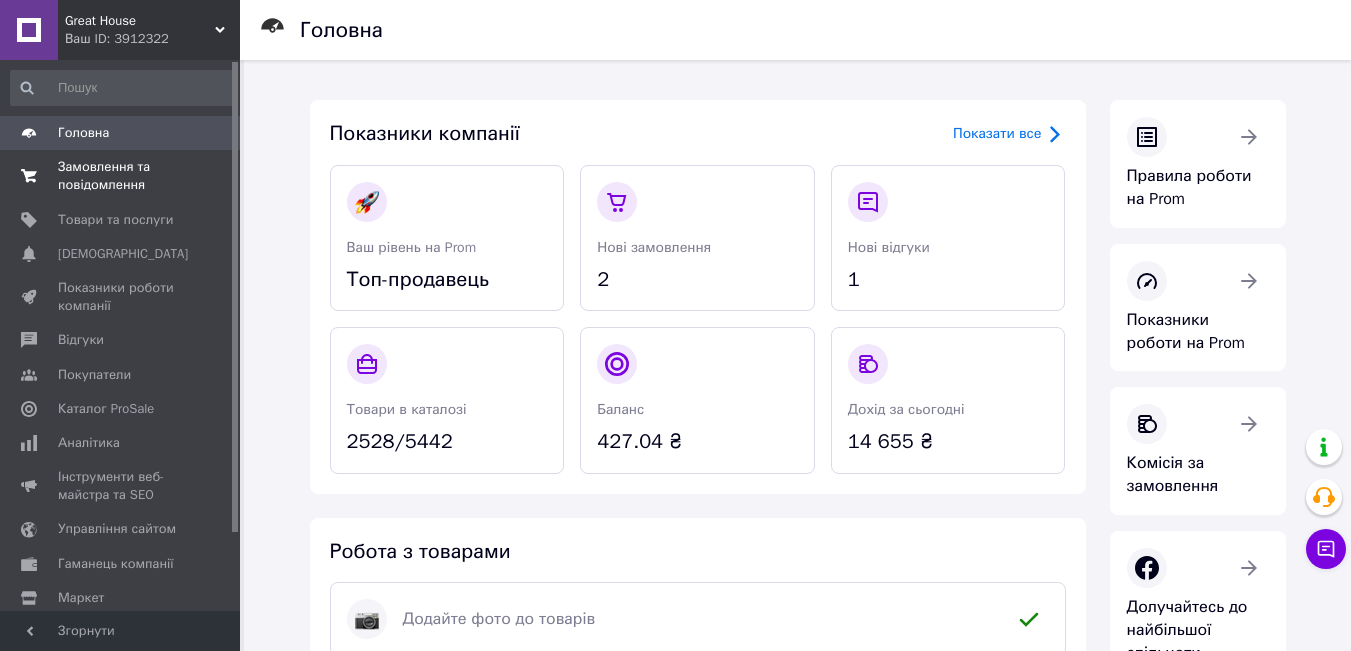 click on "Замовлення та повідомлення" at bounding box center (121, 176) 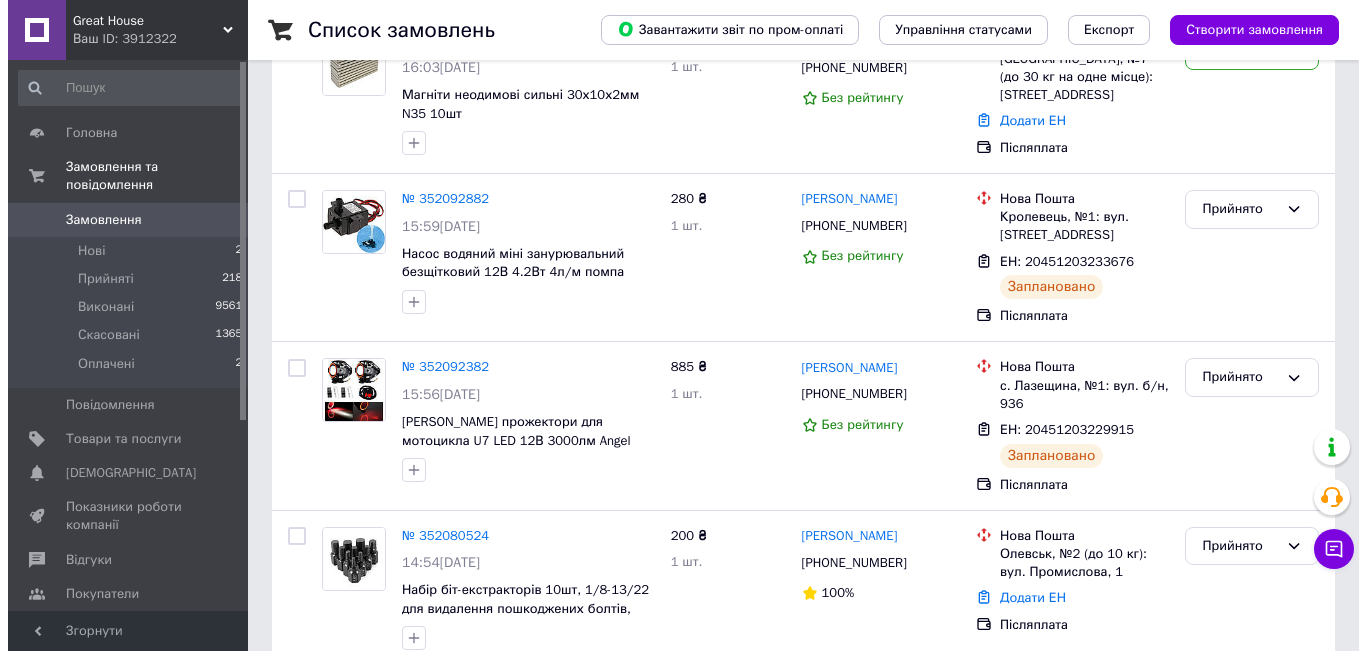 scroll, scrollTop: 0, scrollLeft: 0, axis: both 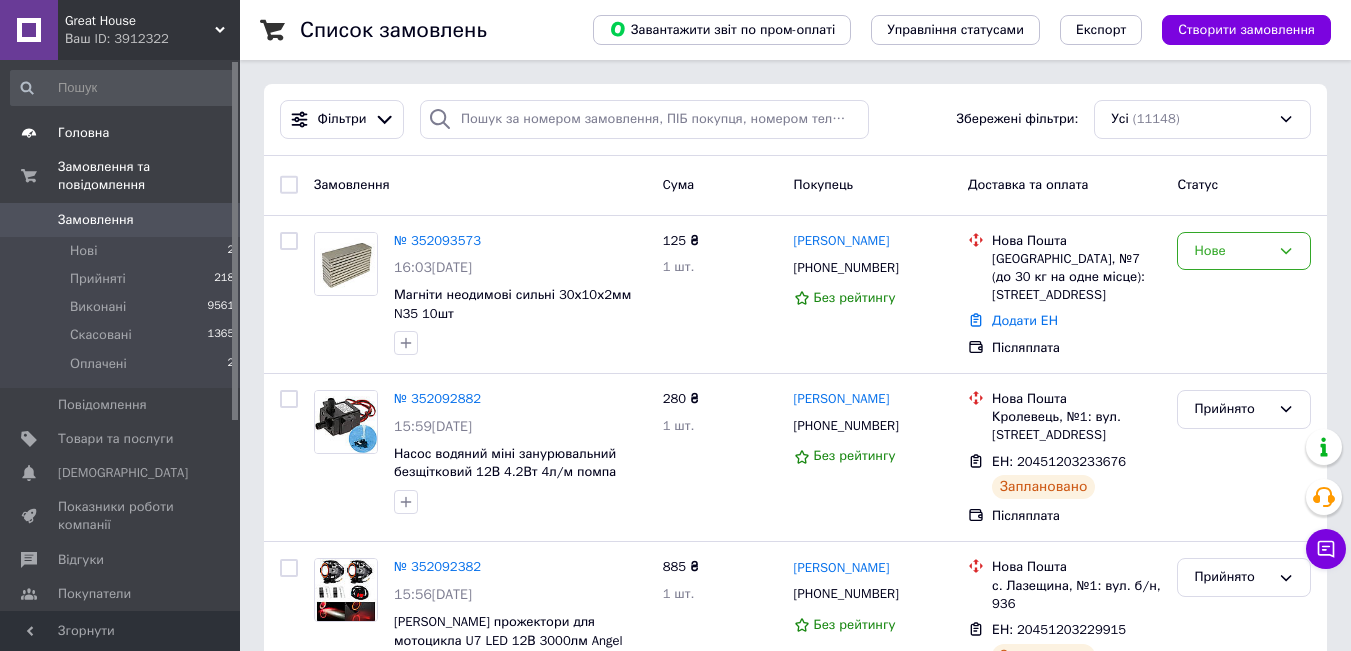 click at bounding box center [29, 133] 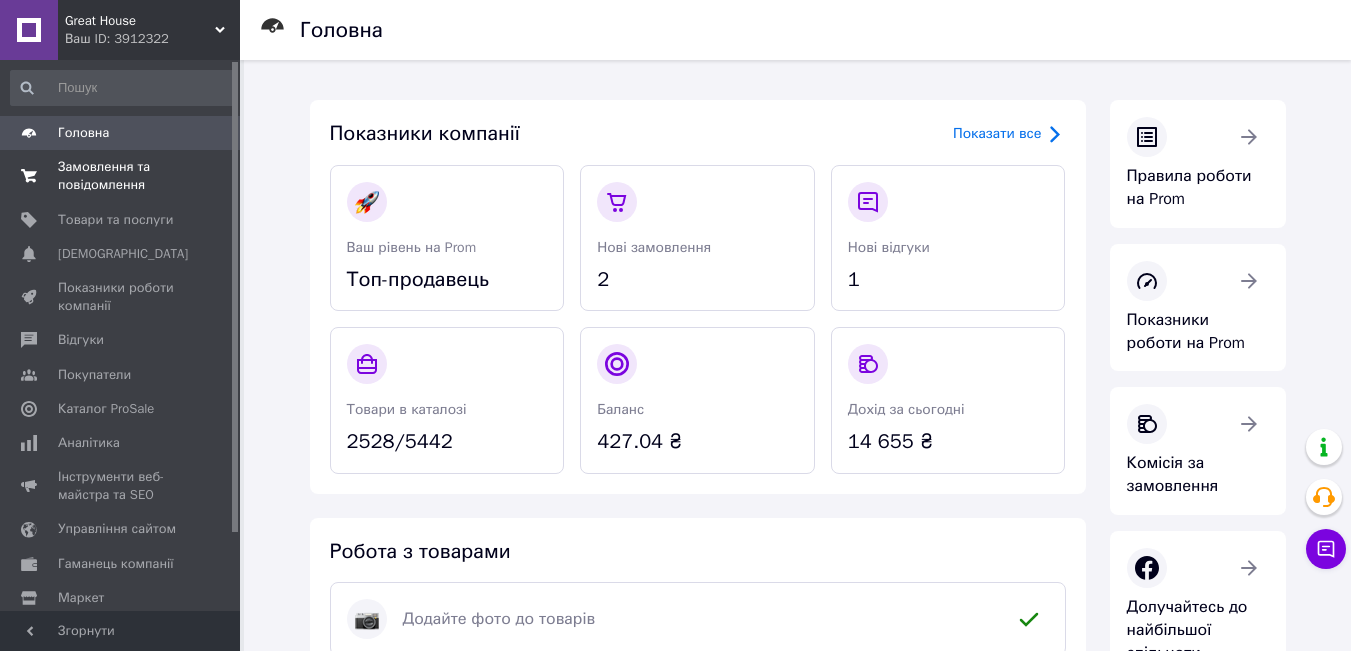 click on "Замовлення та повідомлення" at bounding box center (121, 176) 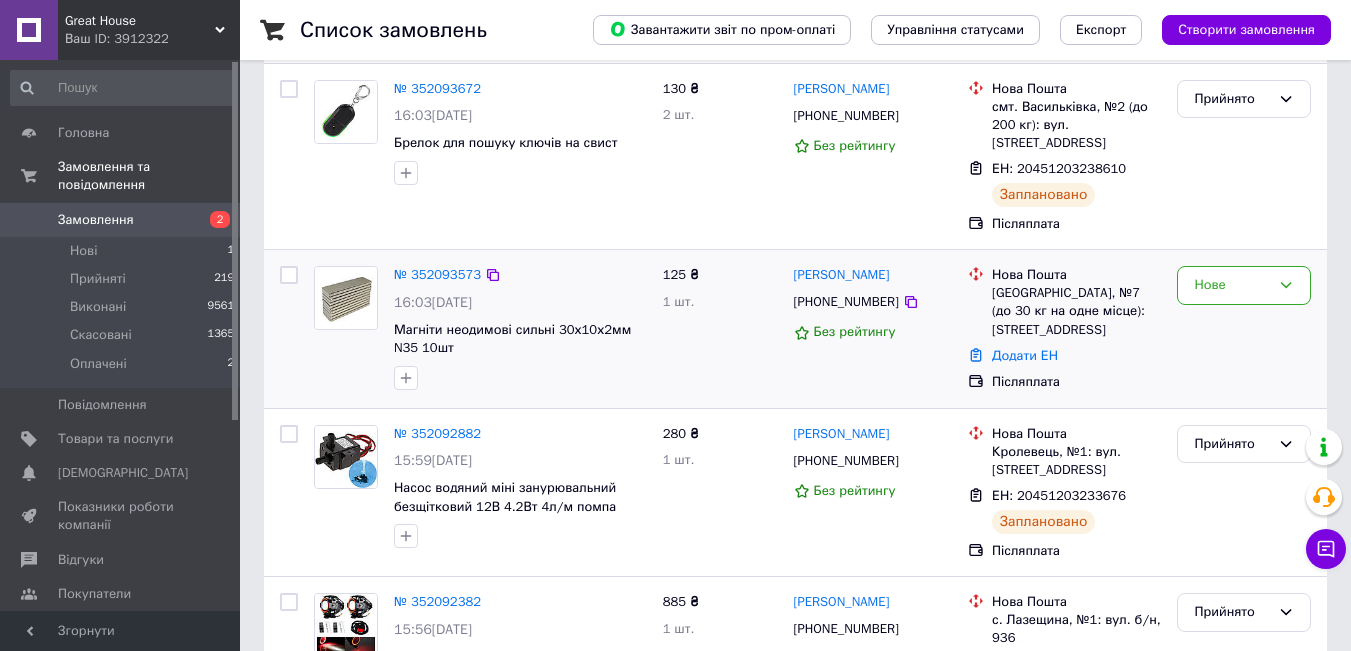 scroll, scrollTop: 200, scrollLeft: 0, axis: vertical 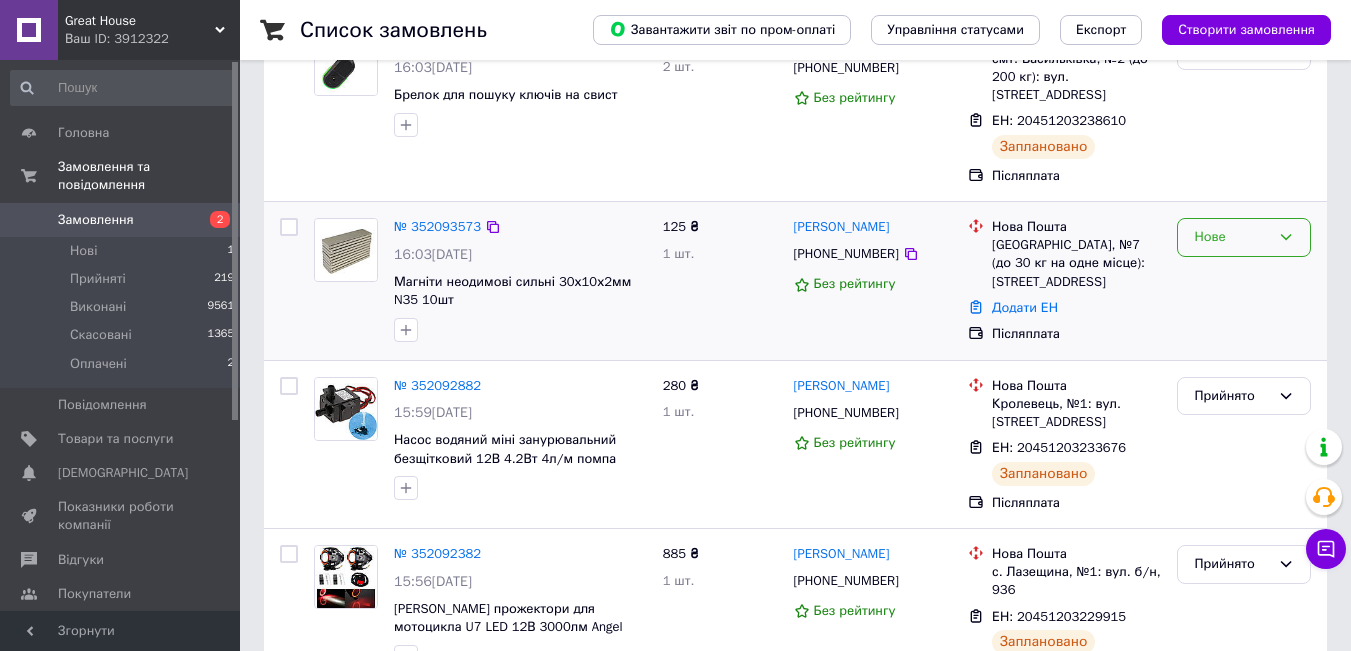 click on "Нове" at bounding box center [1232, 237] 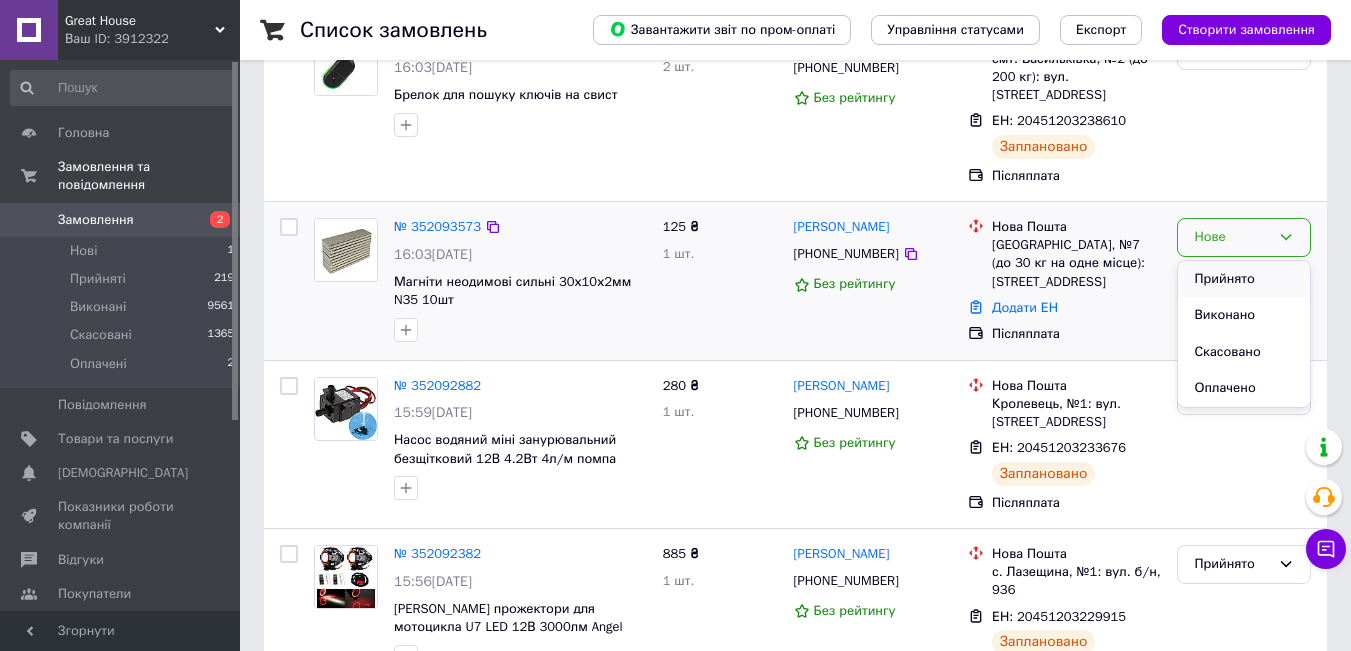 click on "Прийнято" at bounding box center [1244, 279] 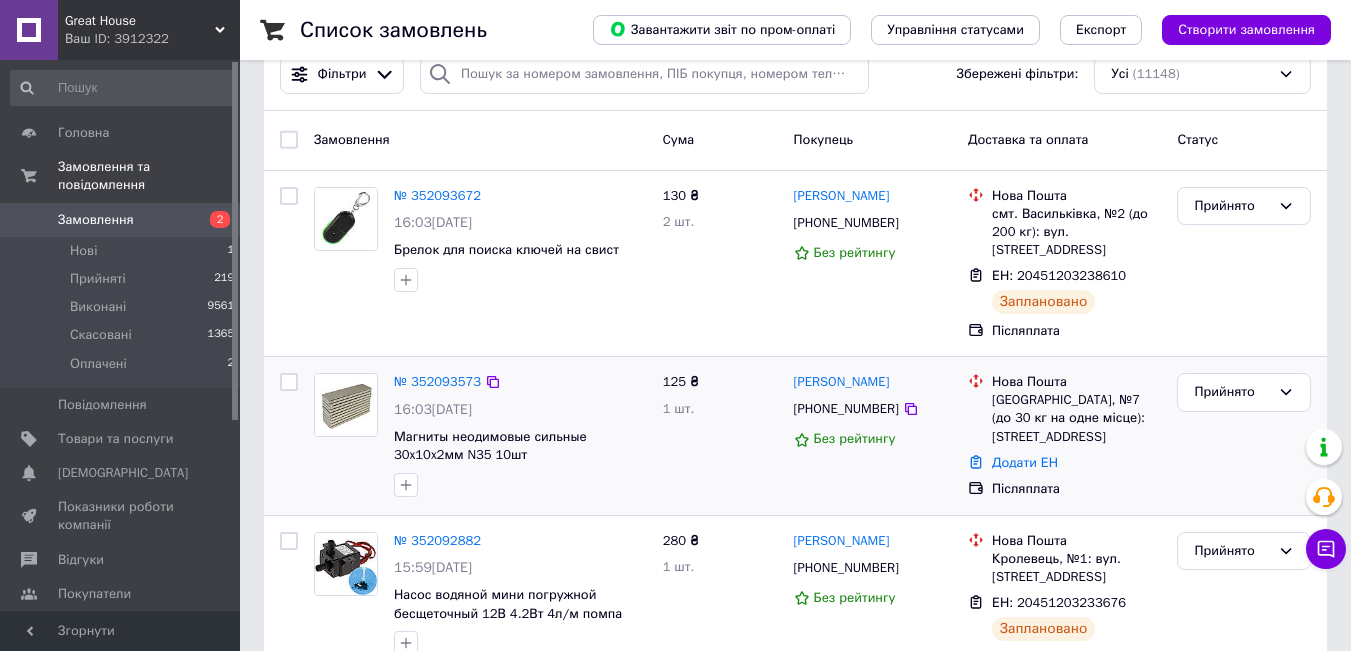 scroll, scrollTop: 0, scrollLeft: 0, axis: both 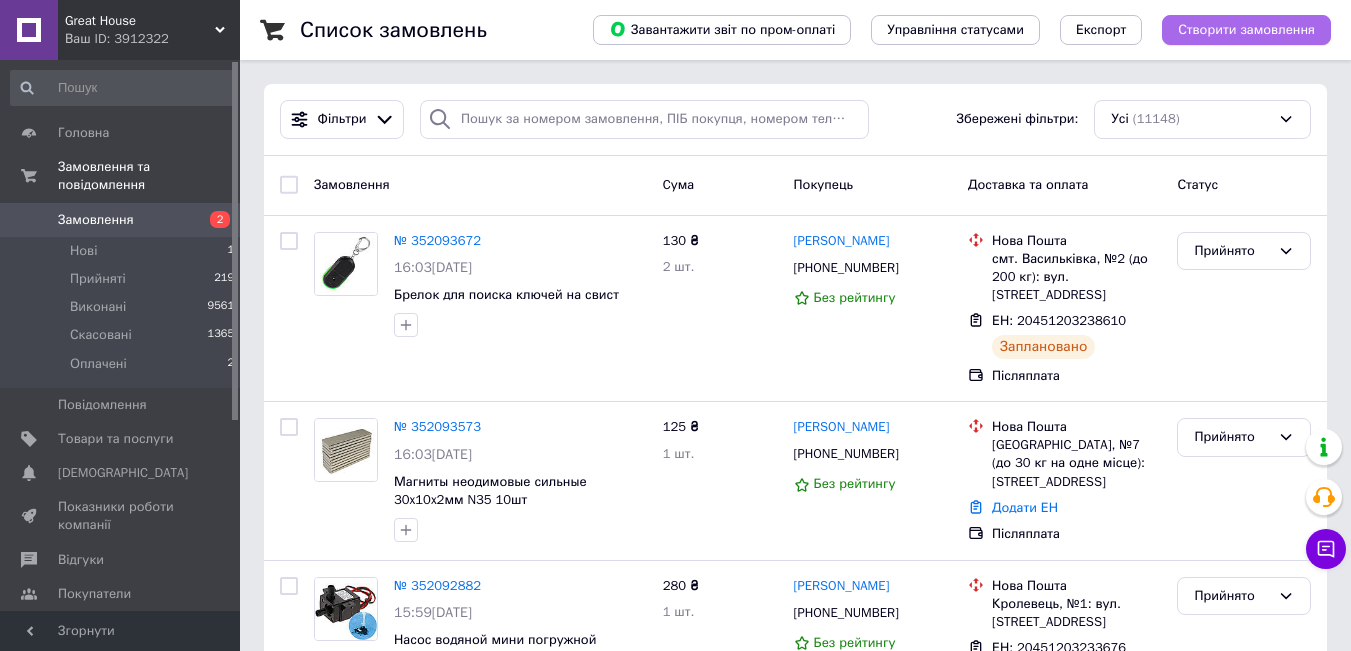 click on "Створити замовлення" at bounding box center (1246, 30) 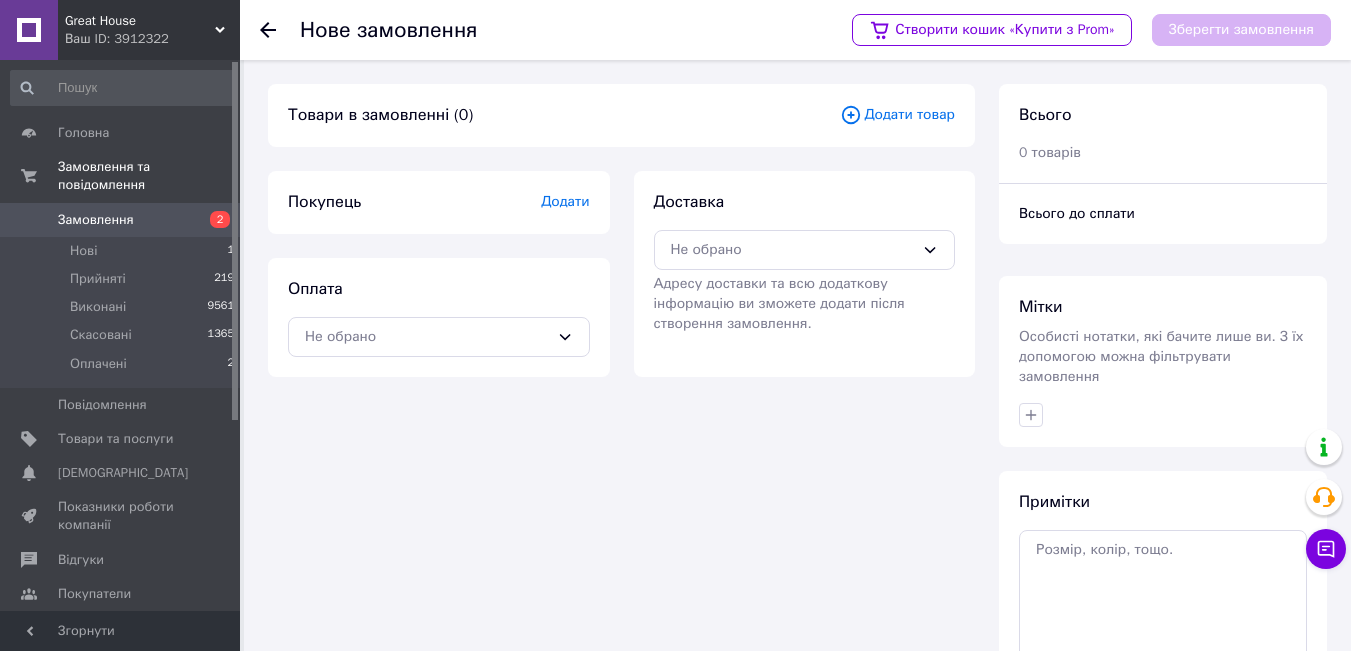 click on "Додати товар" at bounding box center [897, 115] 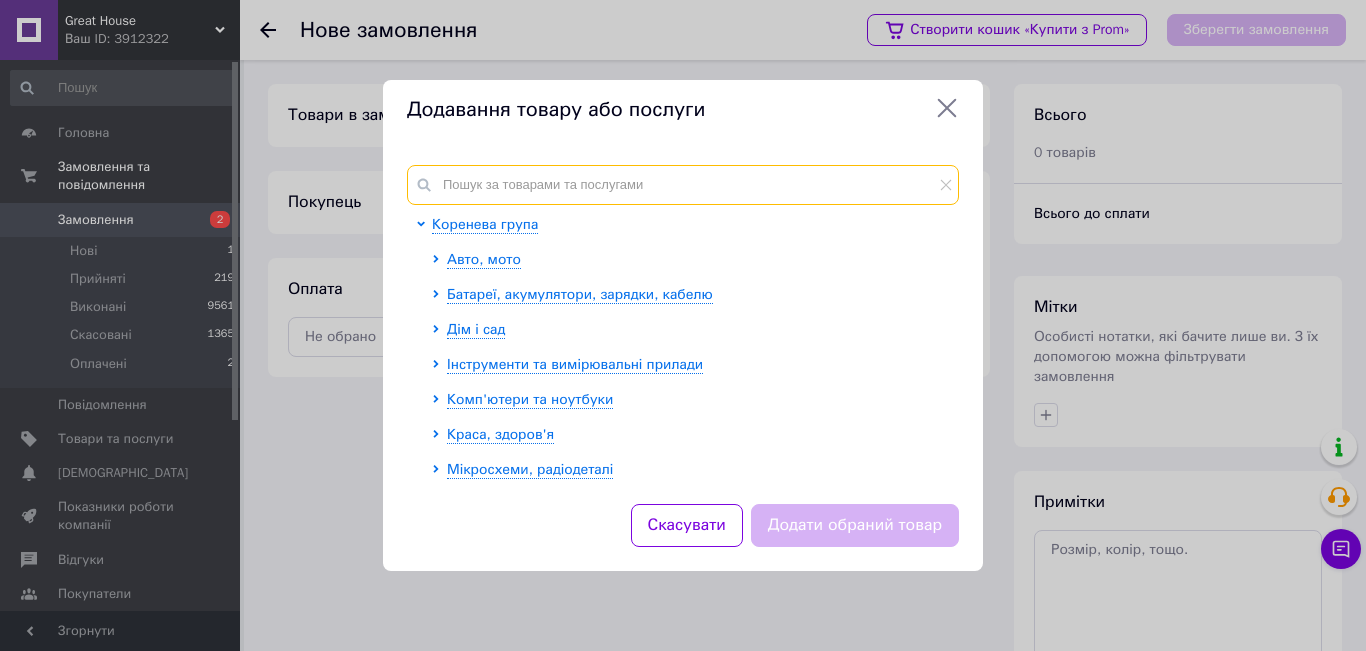 click at bounding box center (683, 185) 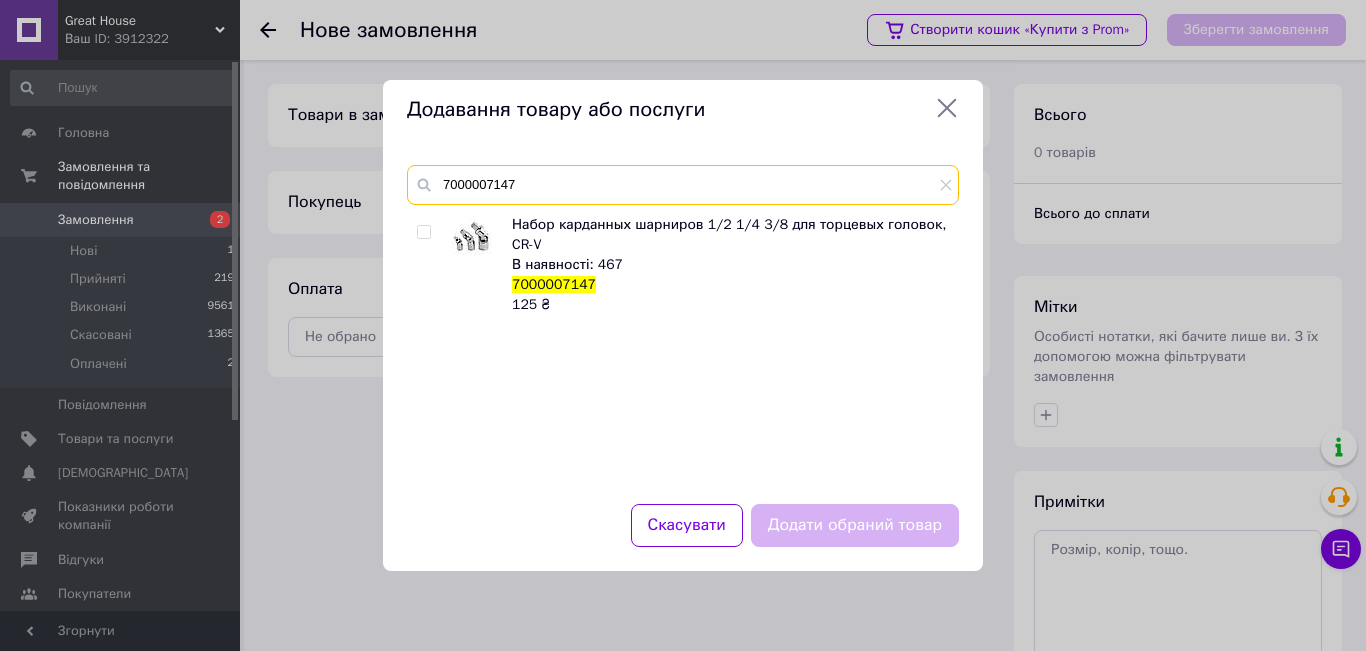 type on "7000007147" 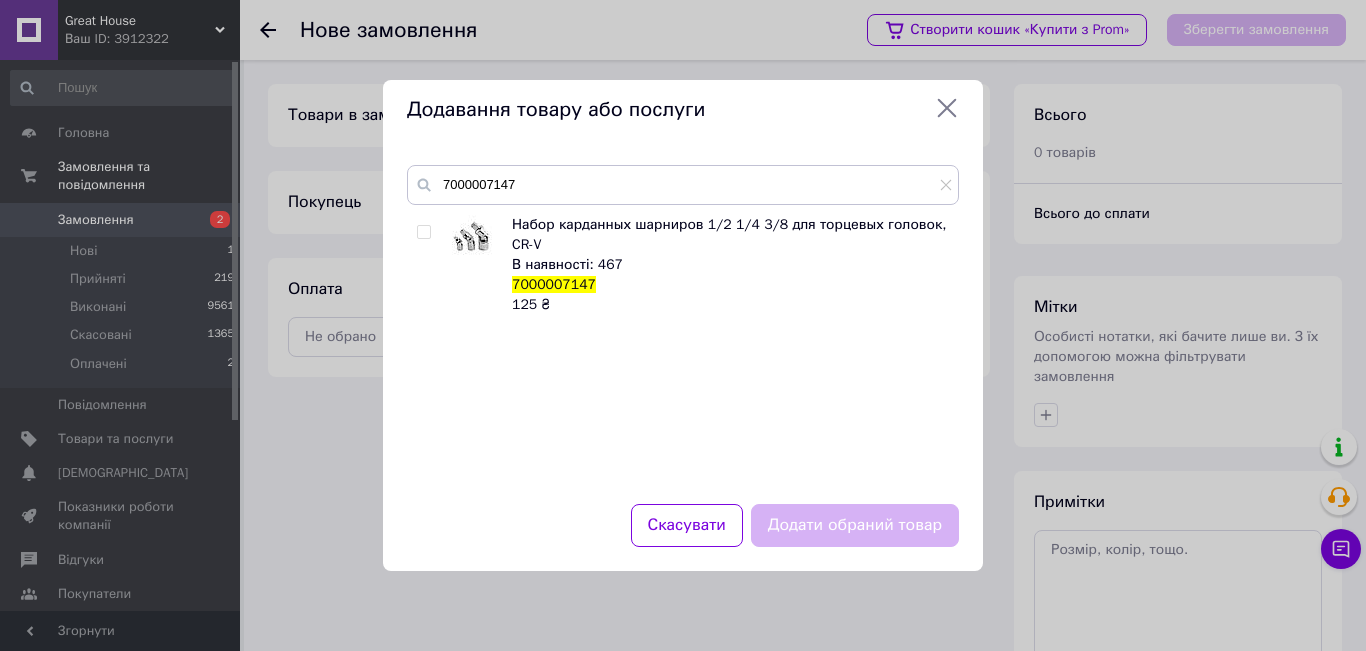 click at bounding box center [423, 232] 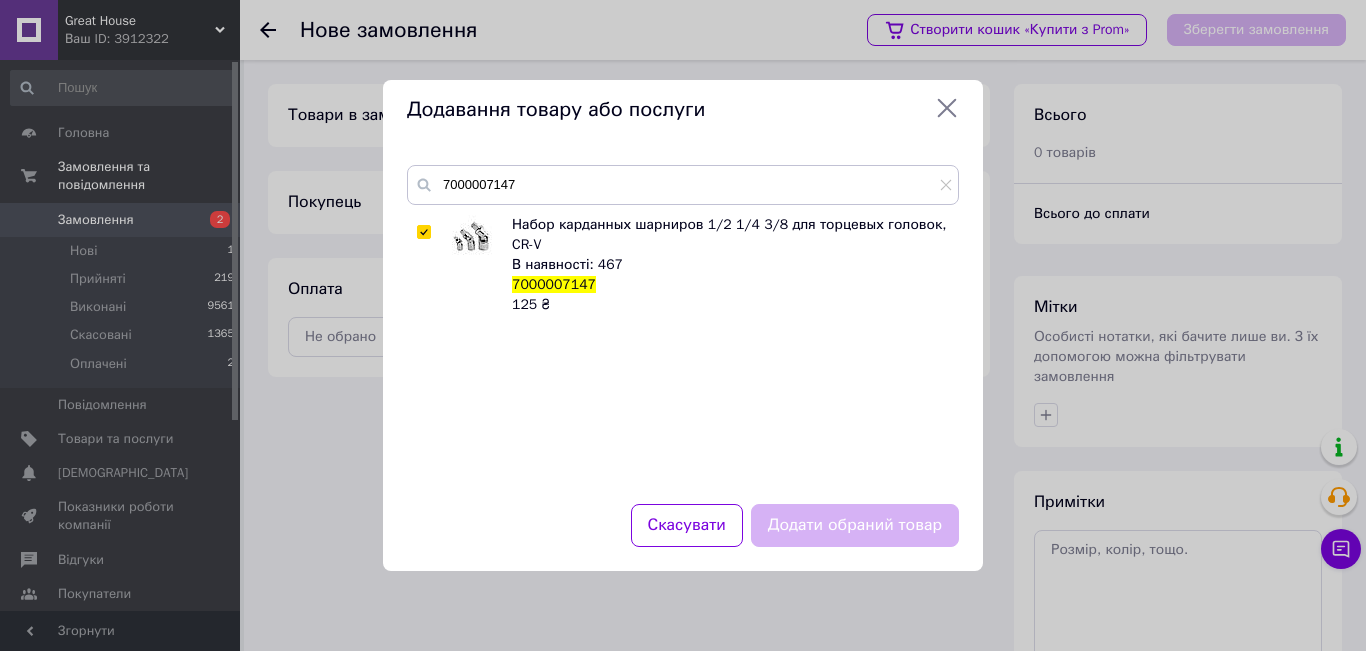 checkbox on "true" 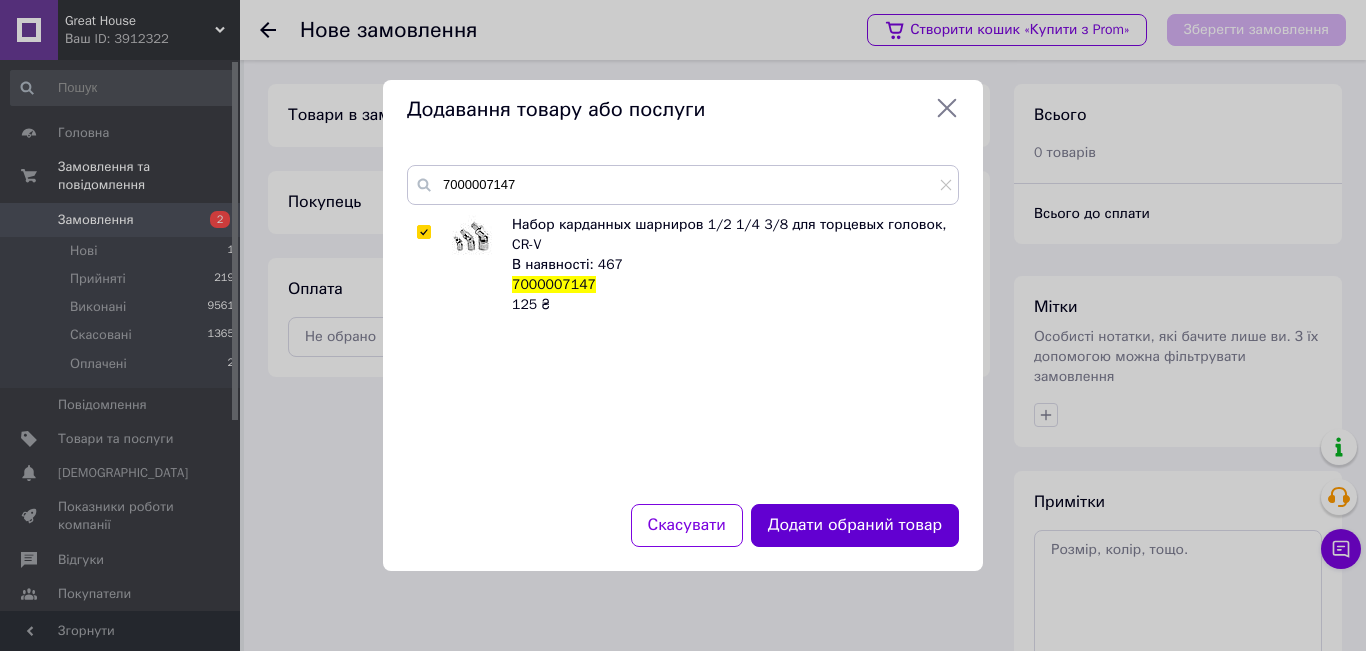 click on "Додати обраний товар" at bounding box center [855, 525] 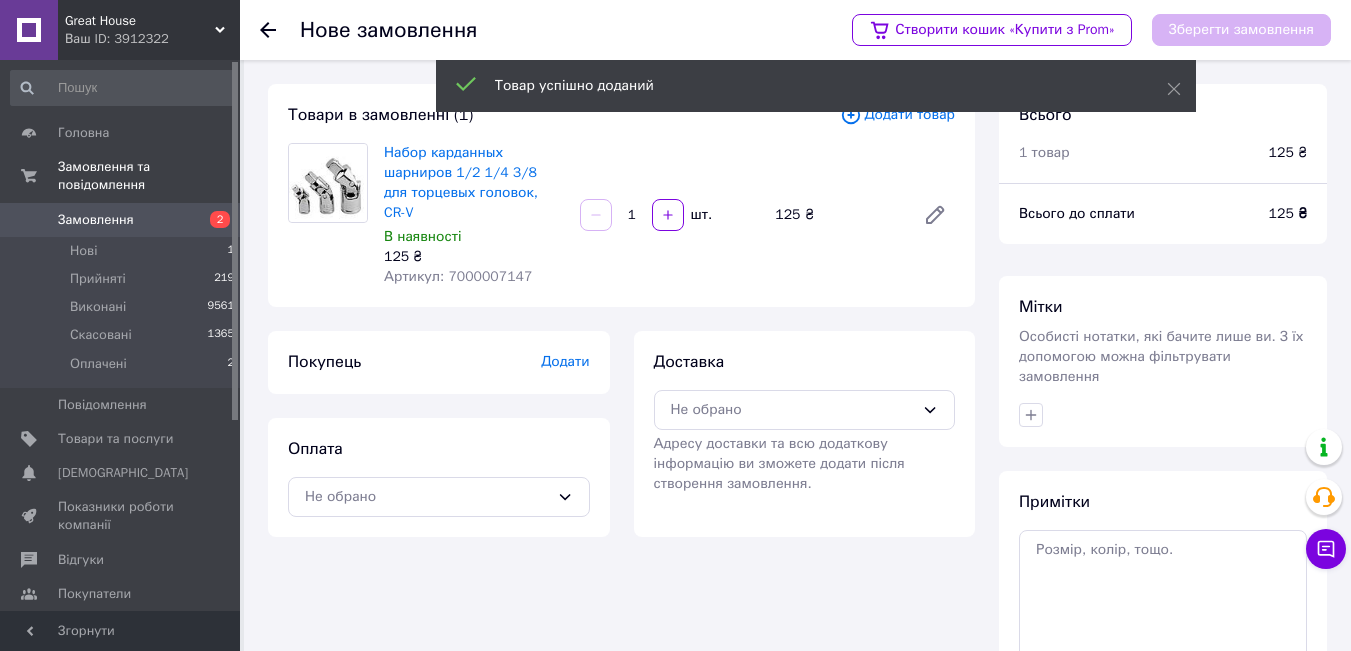 click on "Додати товар" at bounding box center [897, 115] 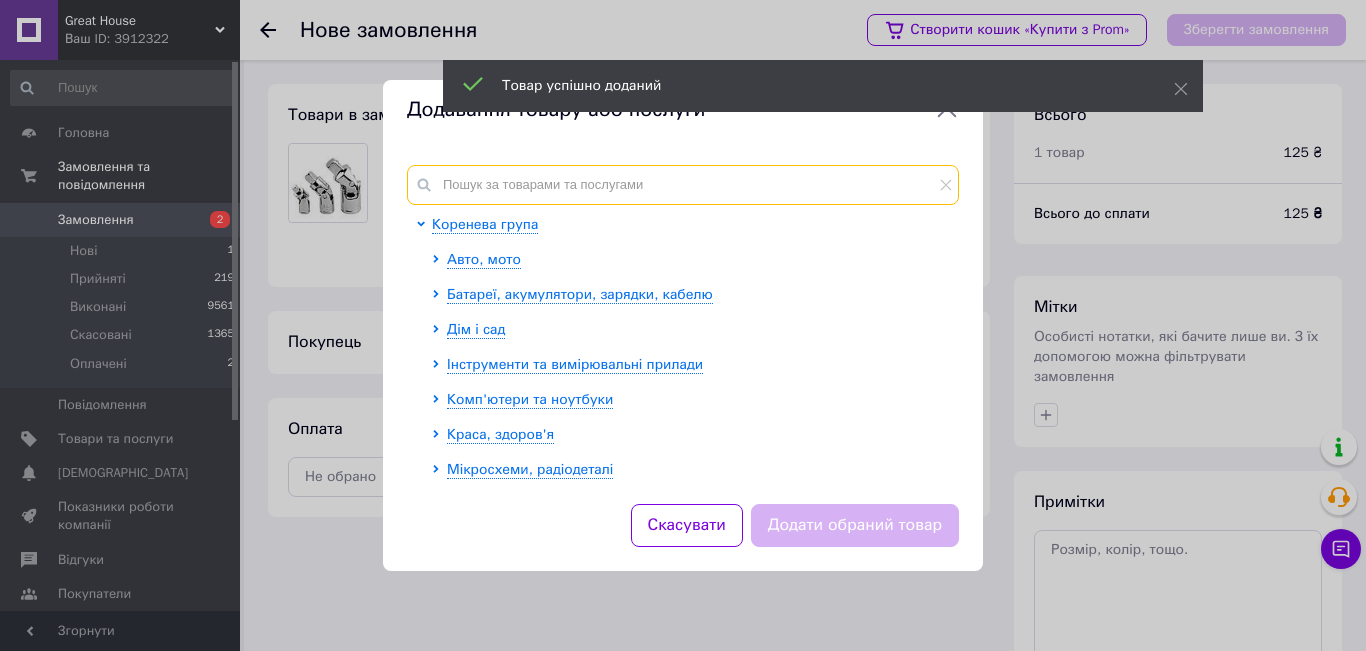 click at bounding box center (683, 185) 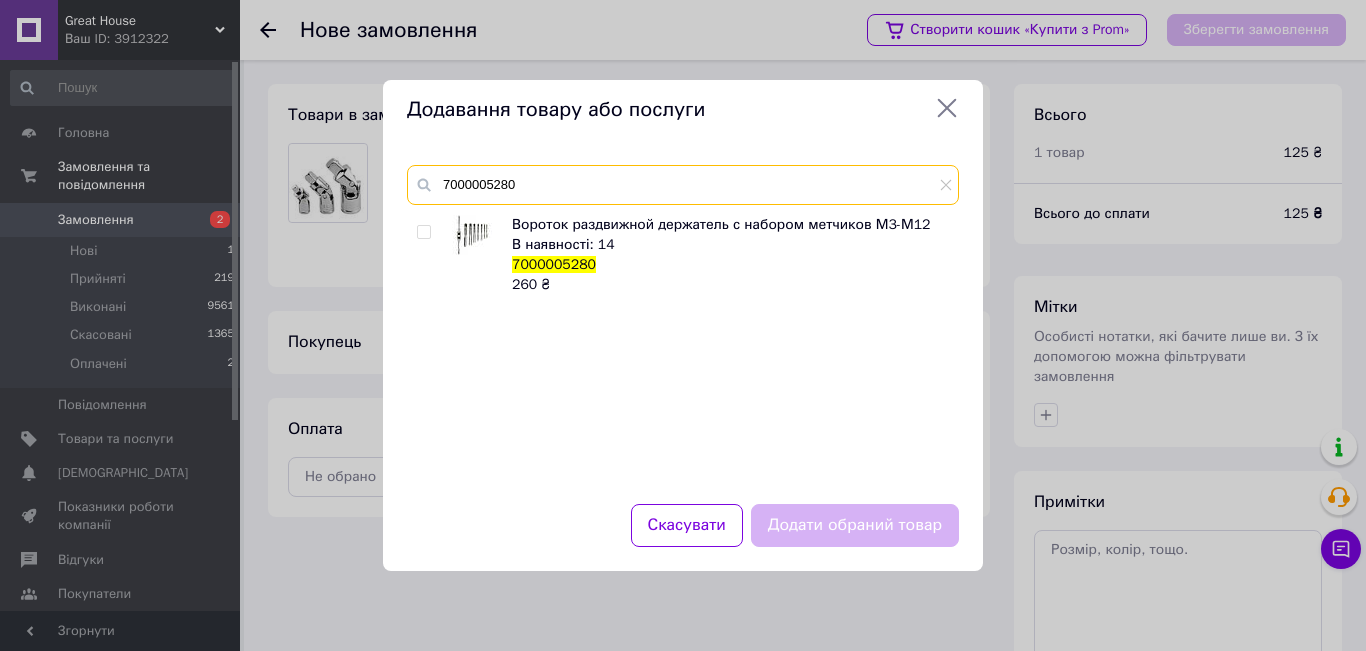 type on "7000005280" 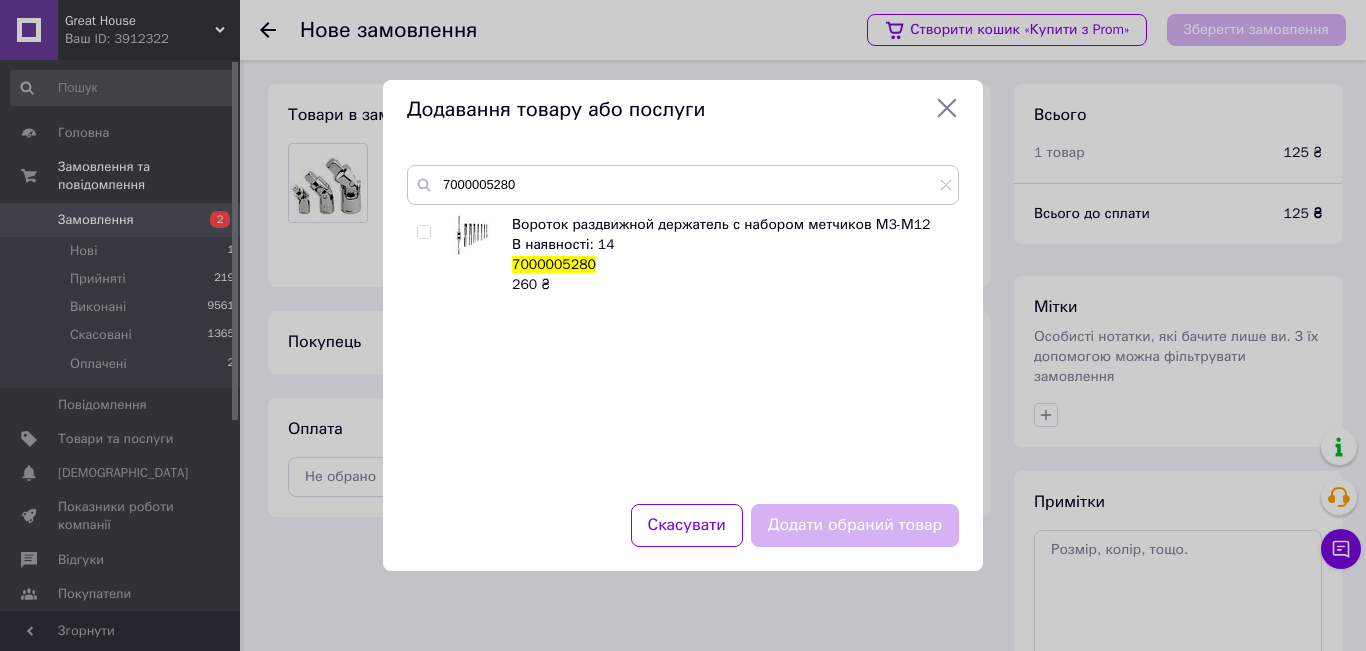 click at bounding box center (423, 232) 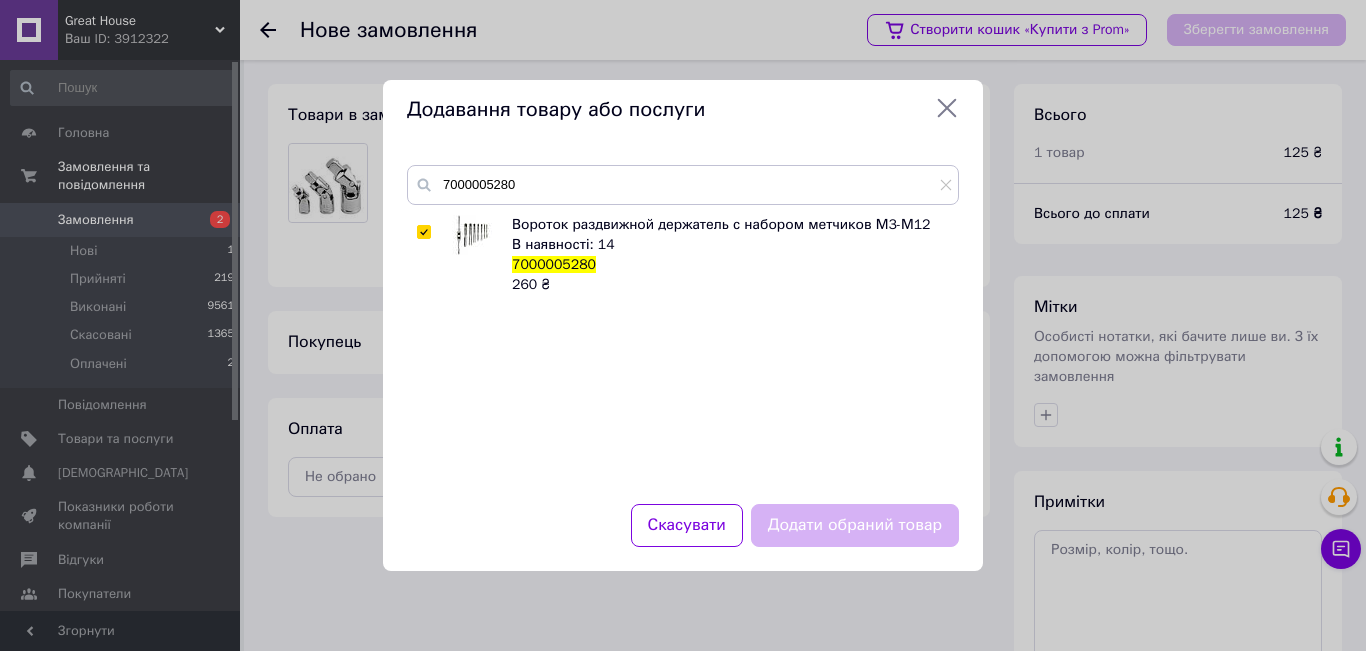 checkbox on "true" 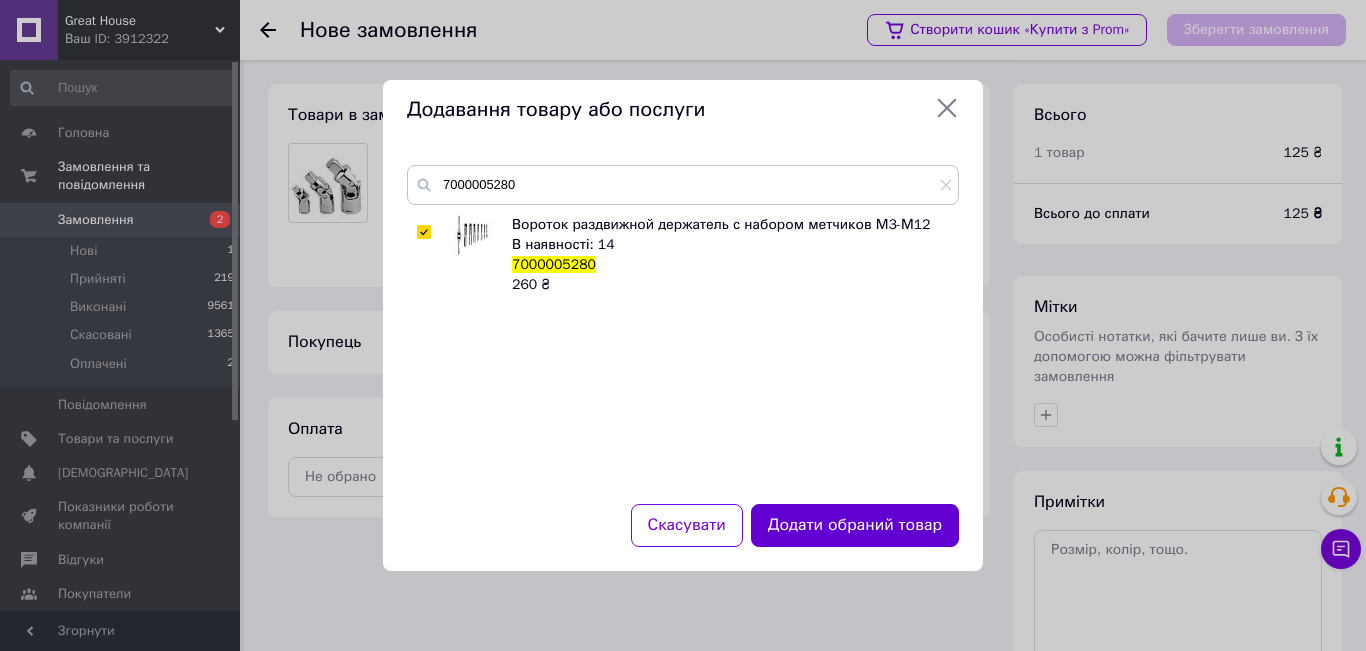 click on "Додати обраний товар" at bounding box center (855, 525) 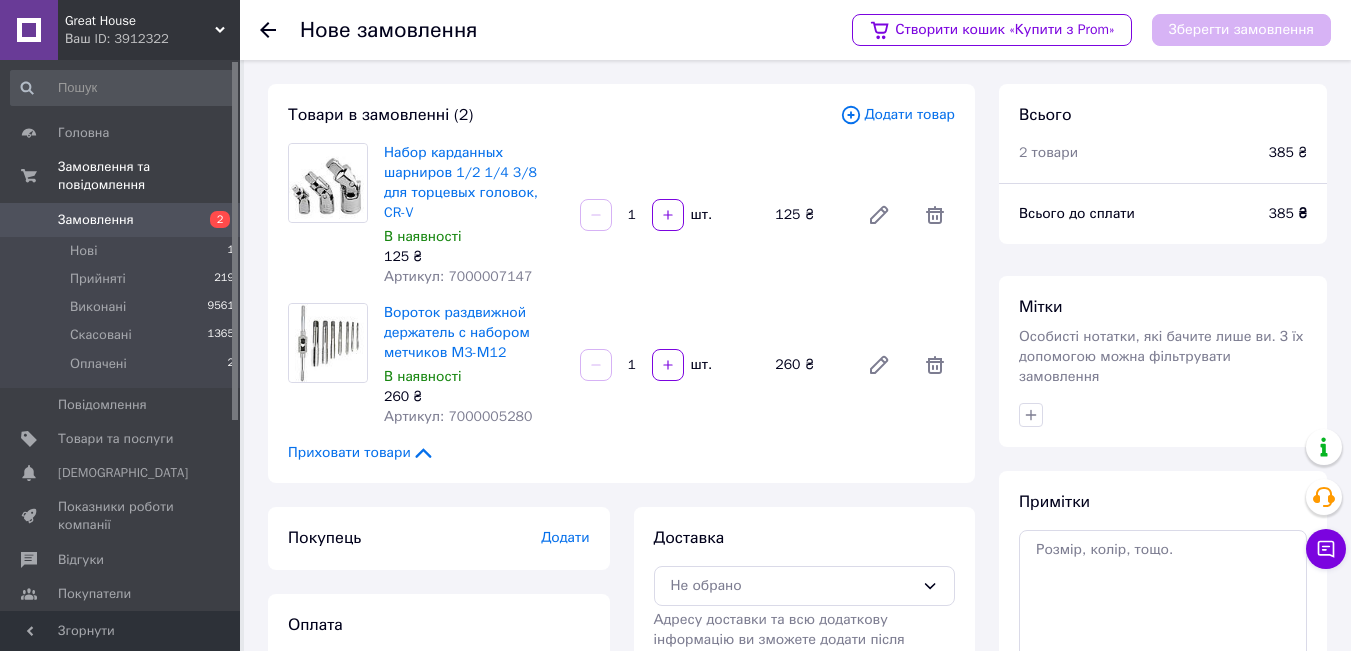click on "Додати товар" at bounding box center (897, 115) 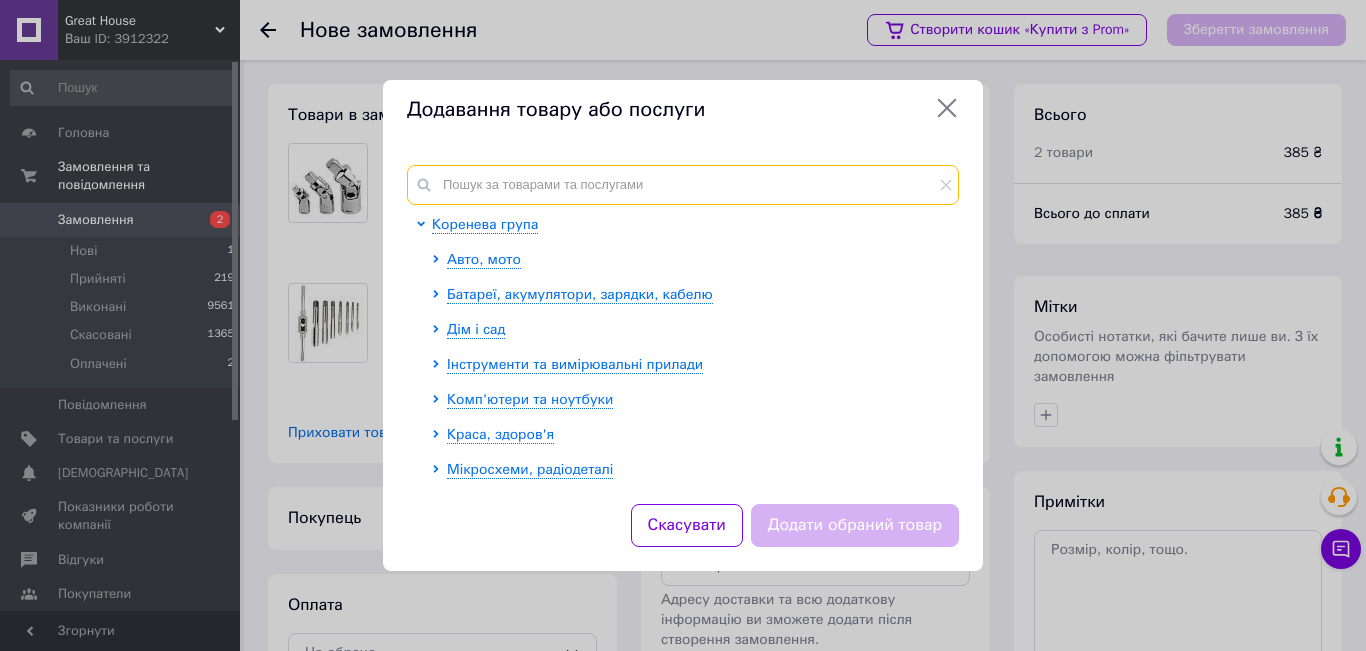click at bounding box center (683, 185) 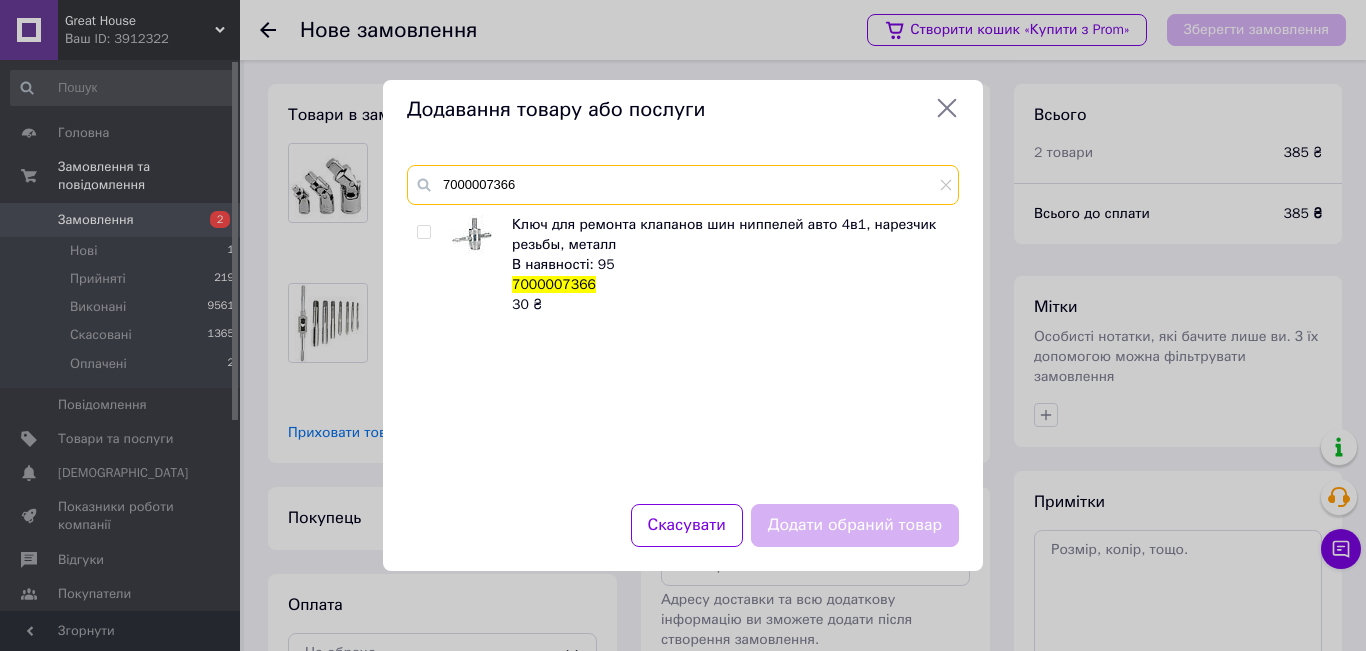 type on "7000007366" 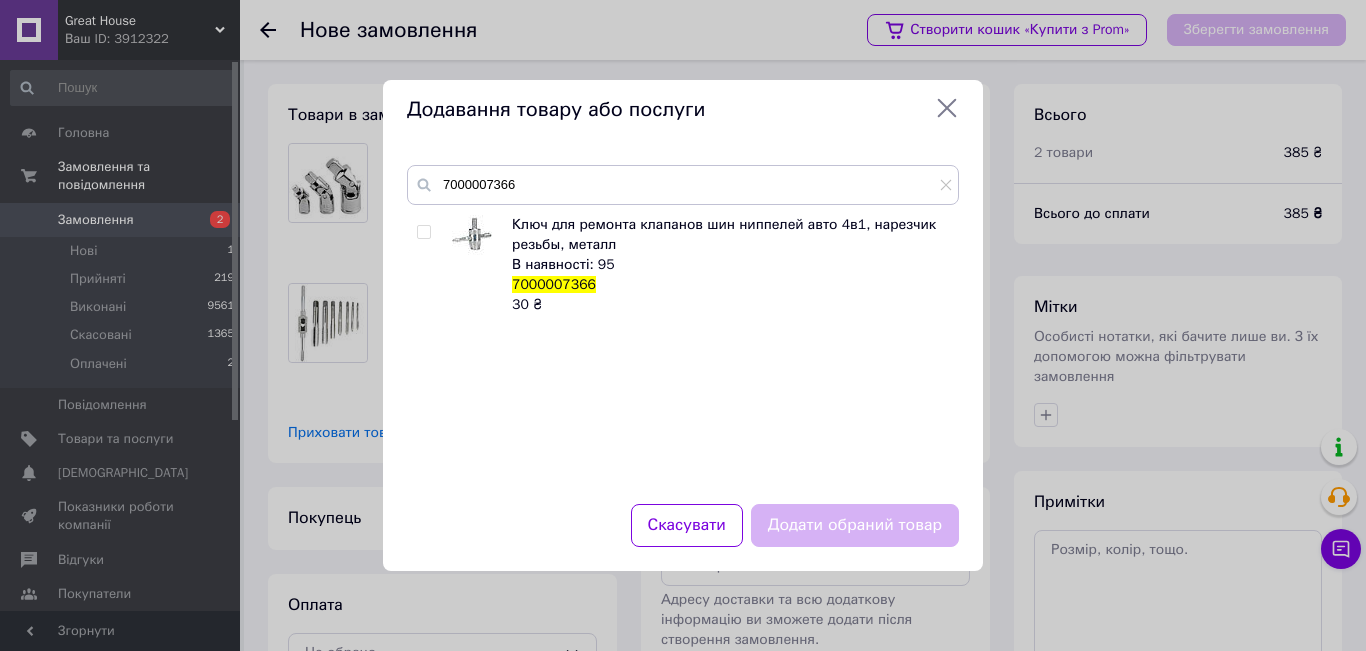 click at bounding box center [423, 232] 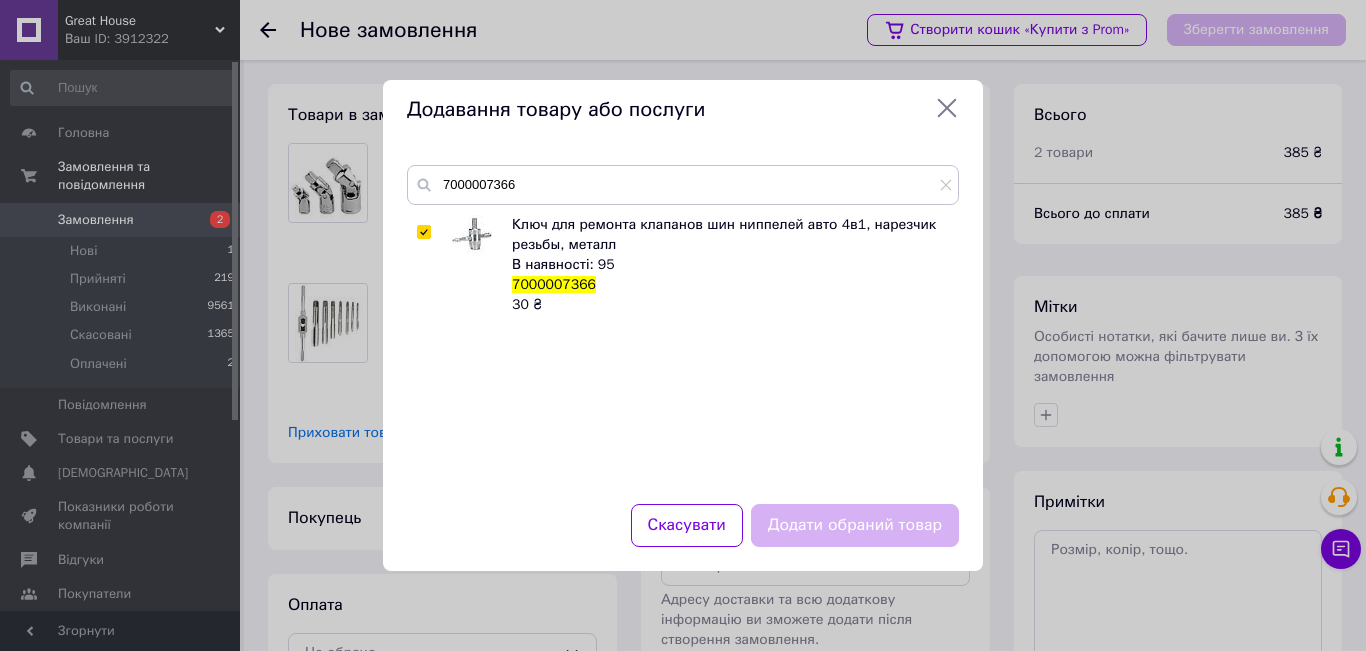 checkbox on "true" 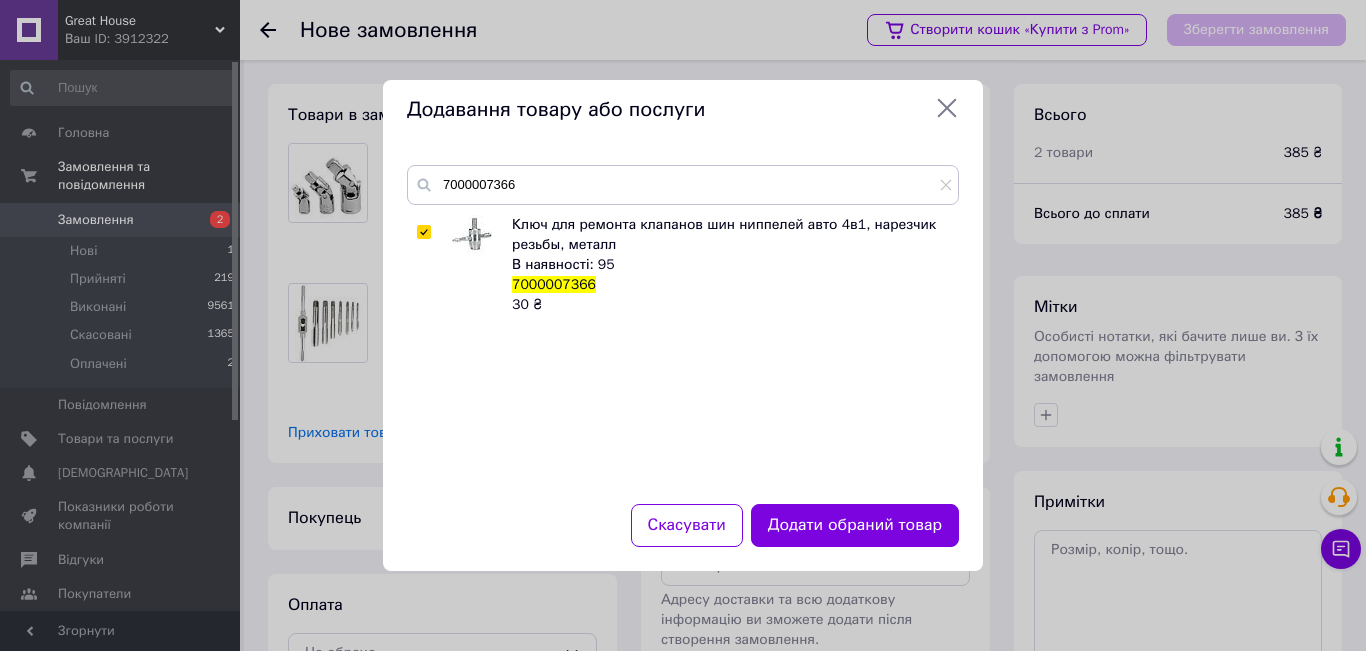 click on "Додати обраний товар" at bounding box center [855, 525] 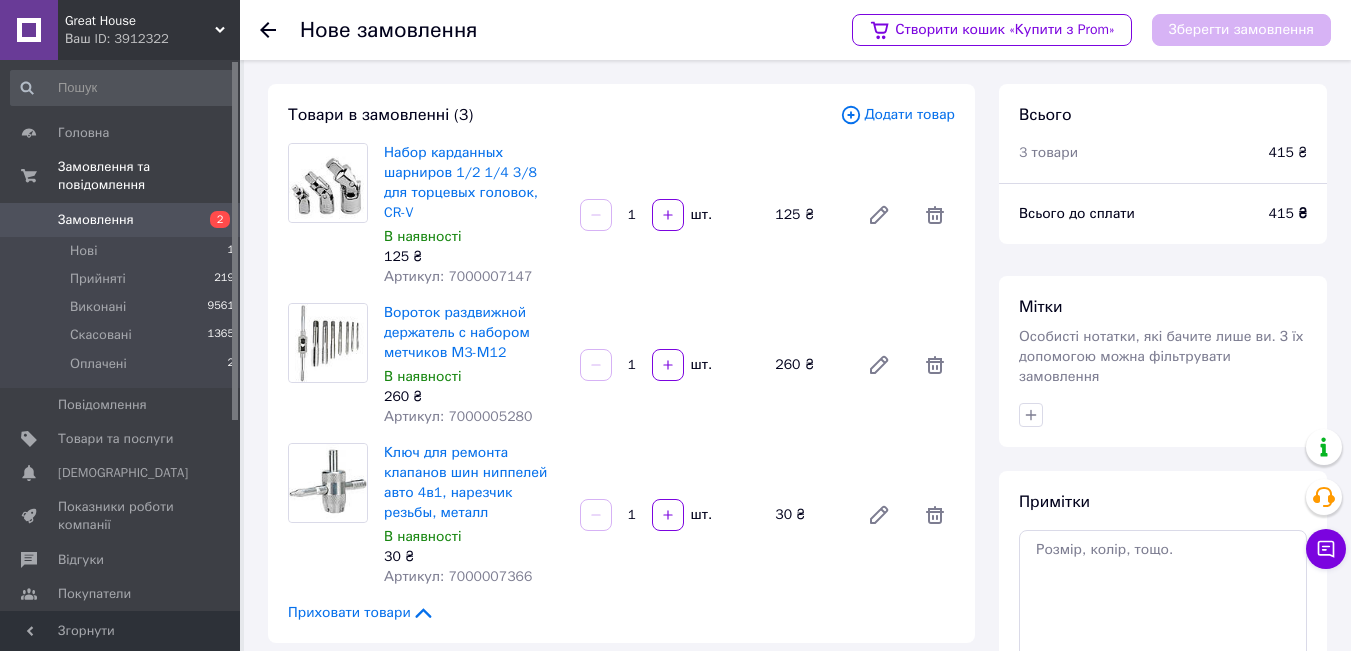 click on "Додати товар" at bounding box center [897, 115] 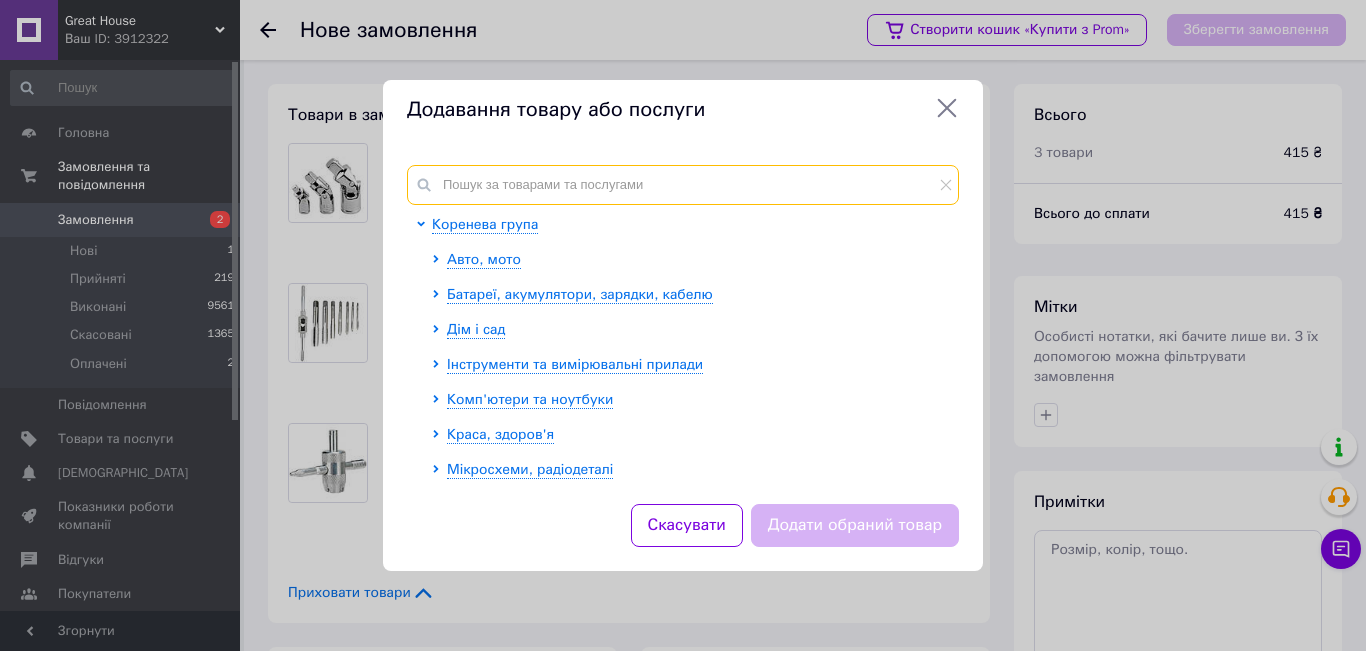 click at bounding box center (683, 185) 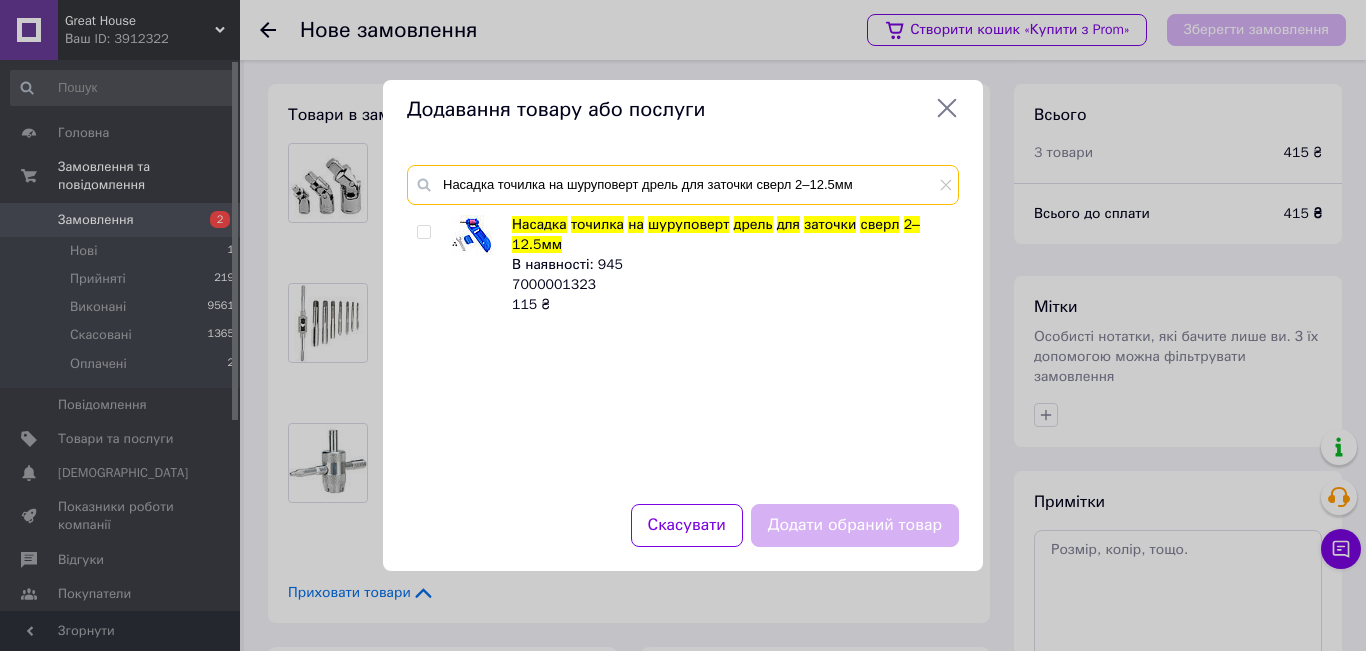 type on "Насадка точилка на шуруповерт дрель для заточки сверл 2–12.5мм" 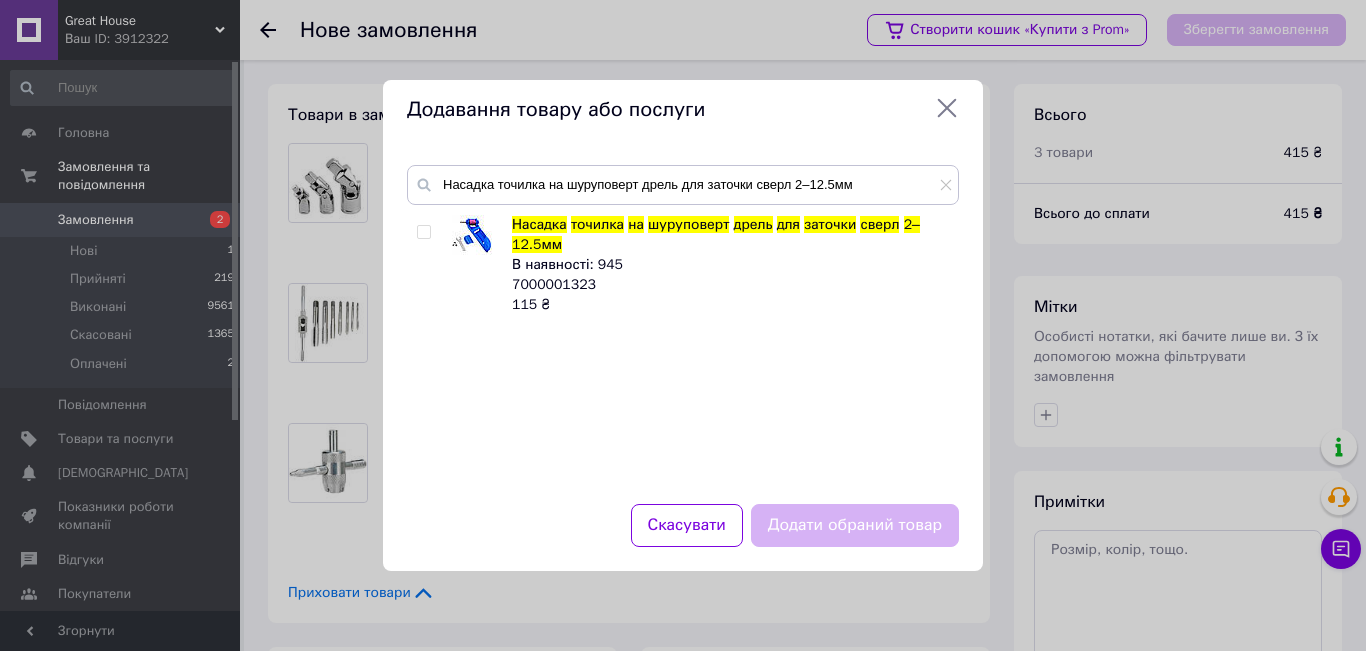 click at bounding box center [423, 232] 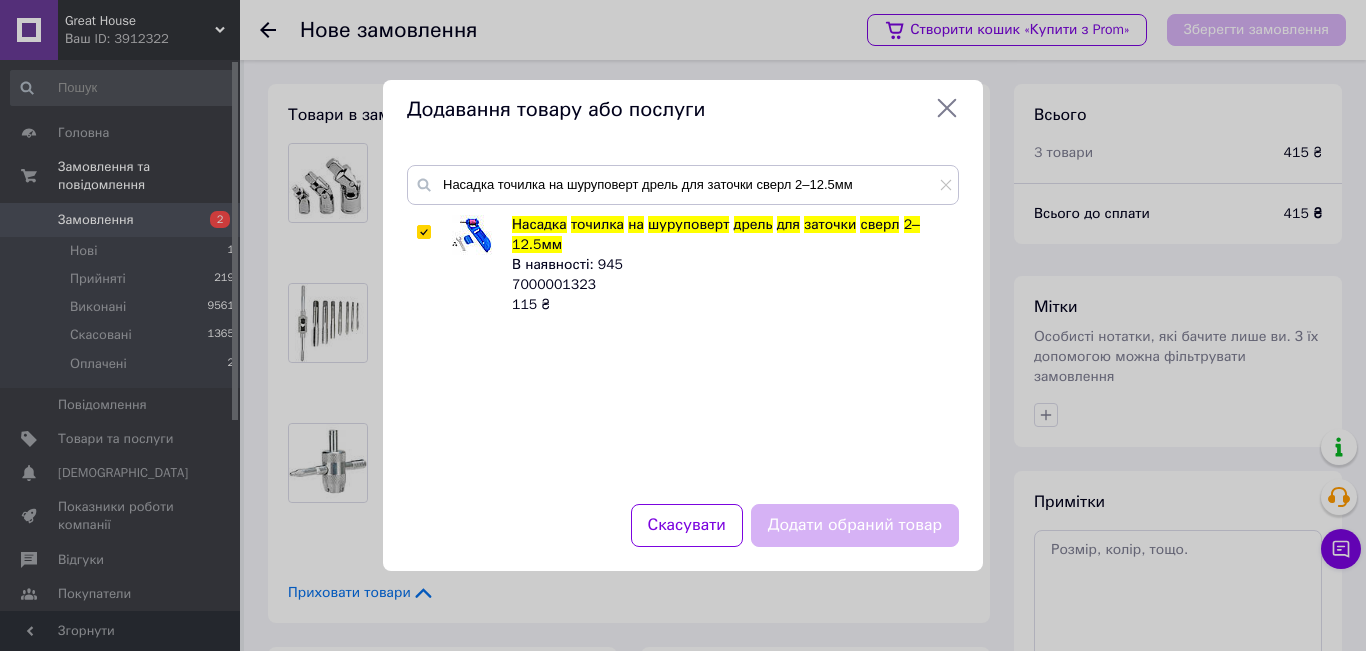 checkbox on "true" 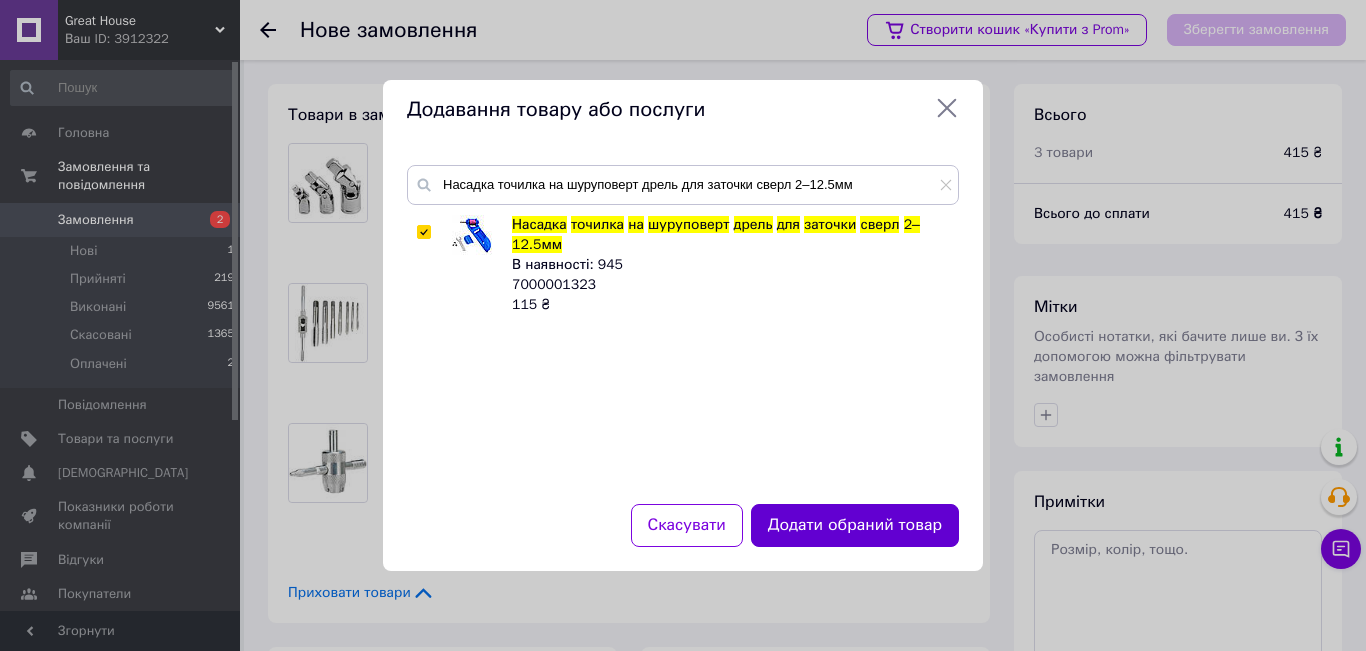 click on "Додати обраний товар" at bounding box center [855, 525] 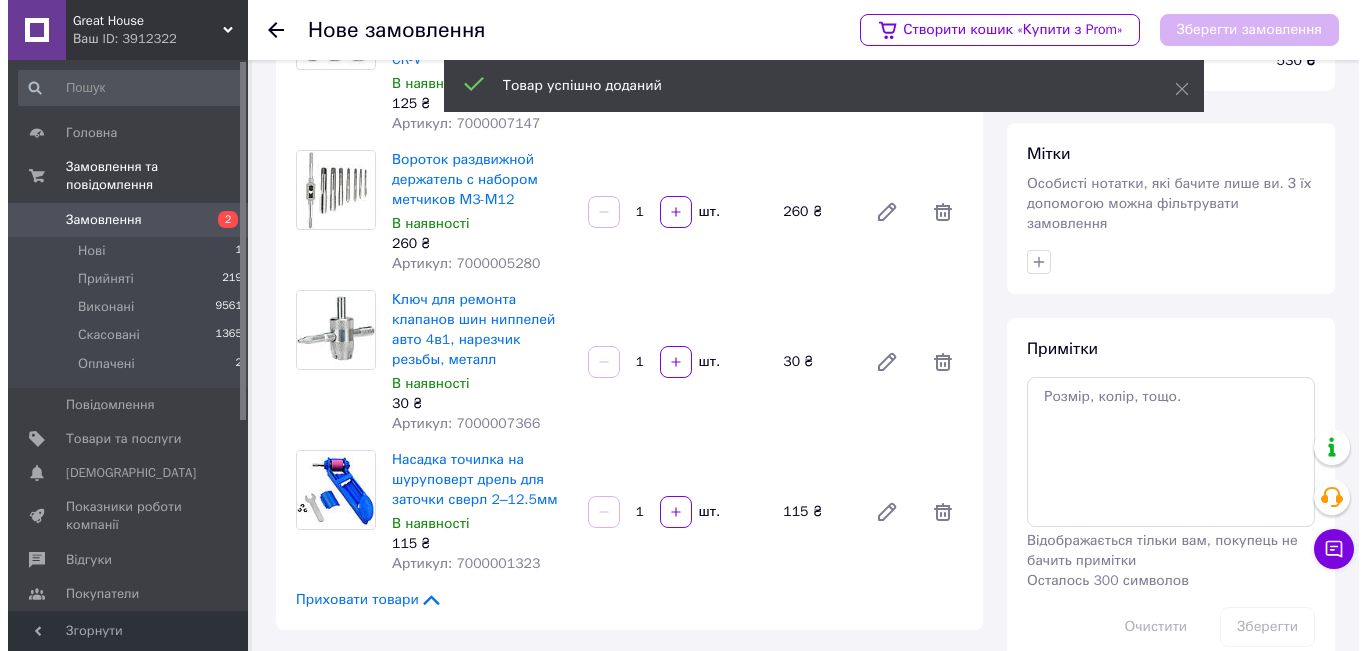 scroll, scrollTop: 366, scrollLeft: 0, axis: vertical 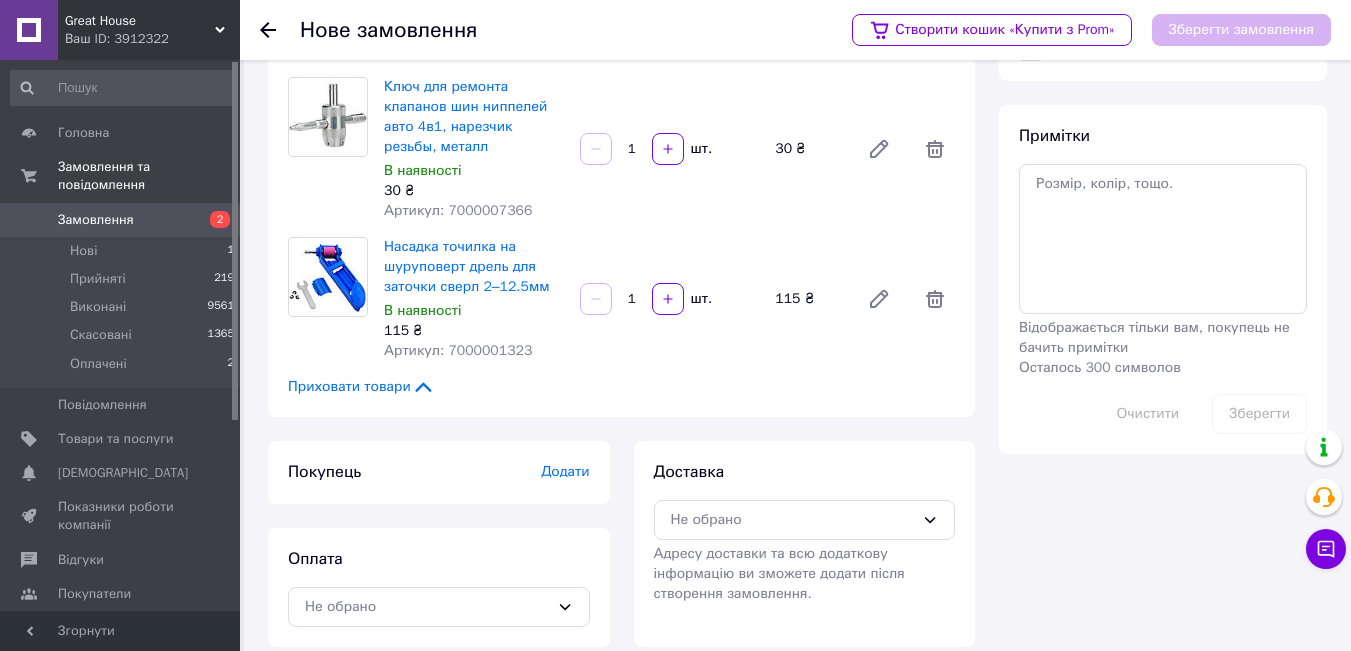 click on "Додати" at bounding box center [565, 471] 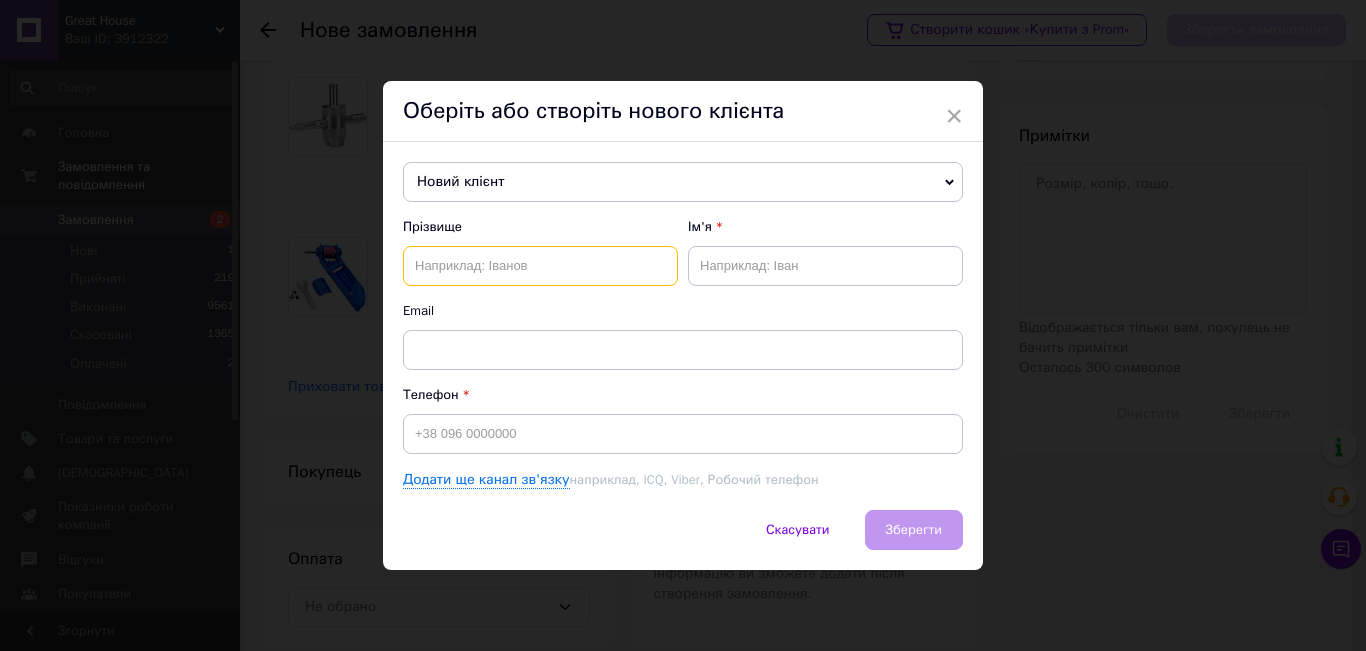click at bounding box center [540, 266] 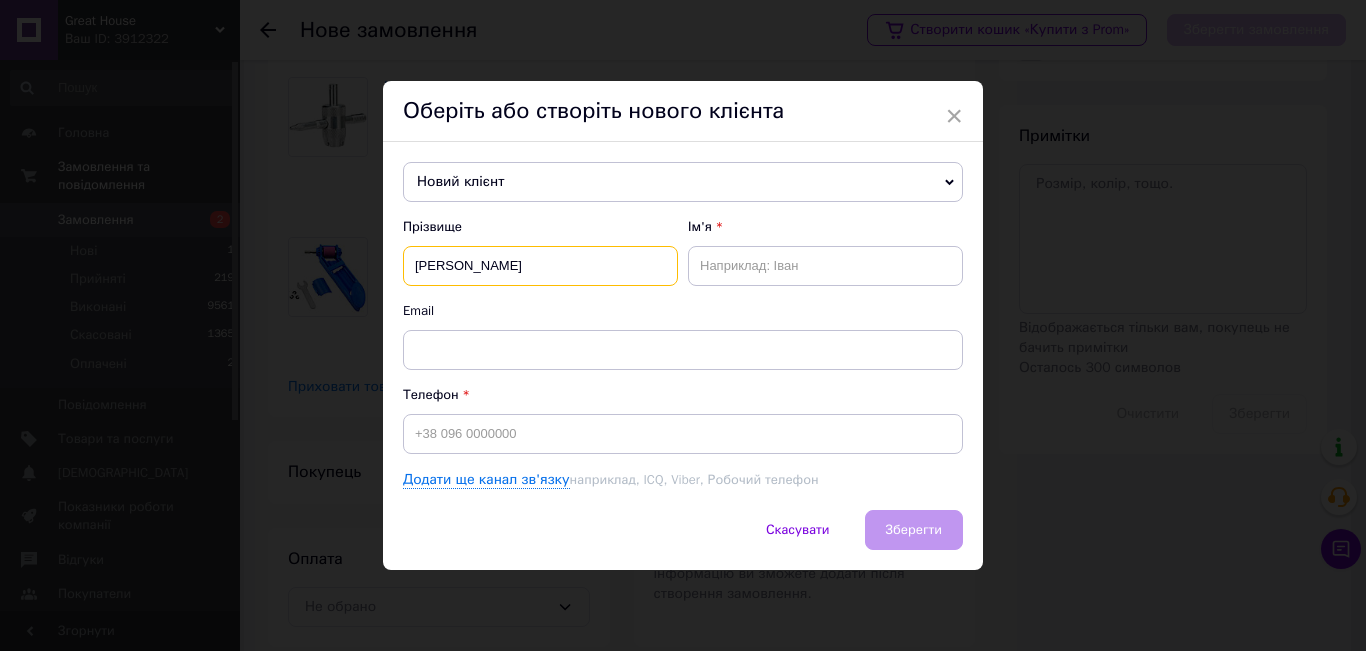 type on "Місніков" 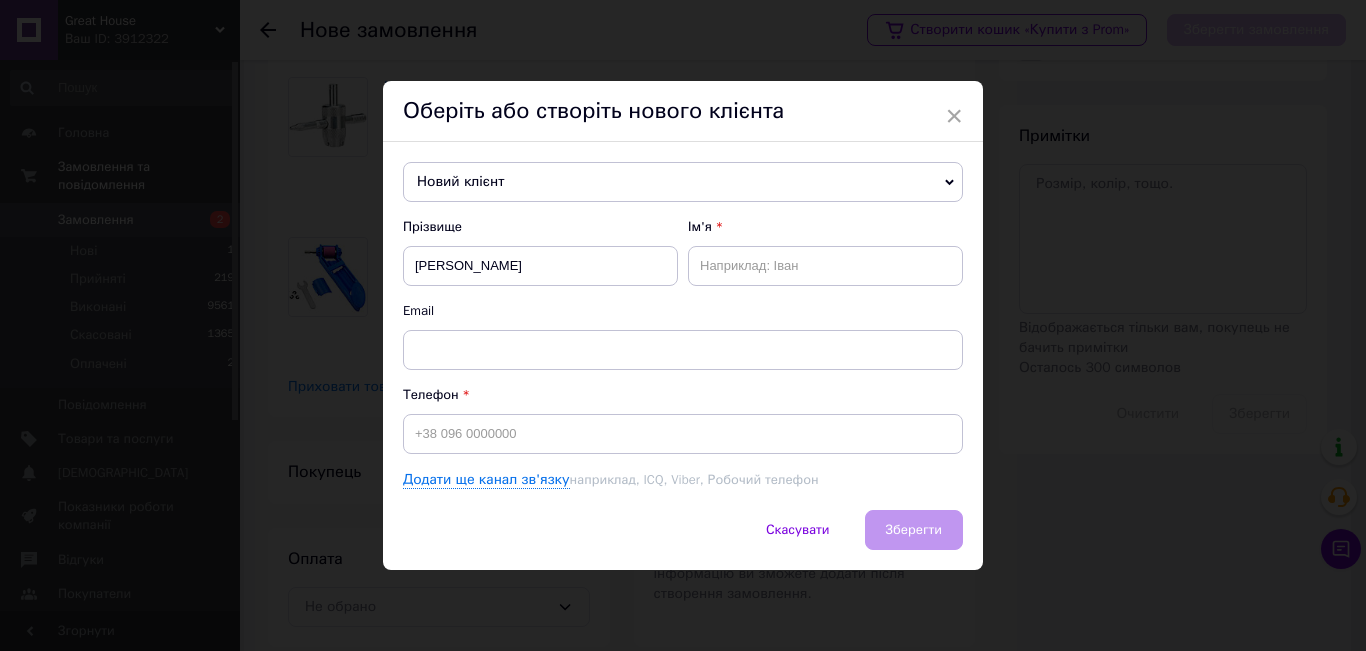 click on "Прізвище Місніков Ім'я Email" at bounding box center [683, 294] 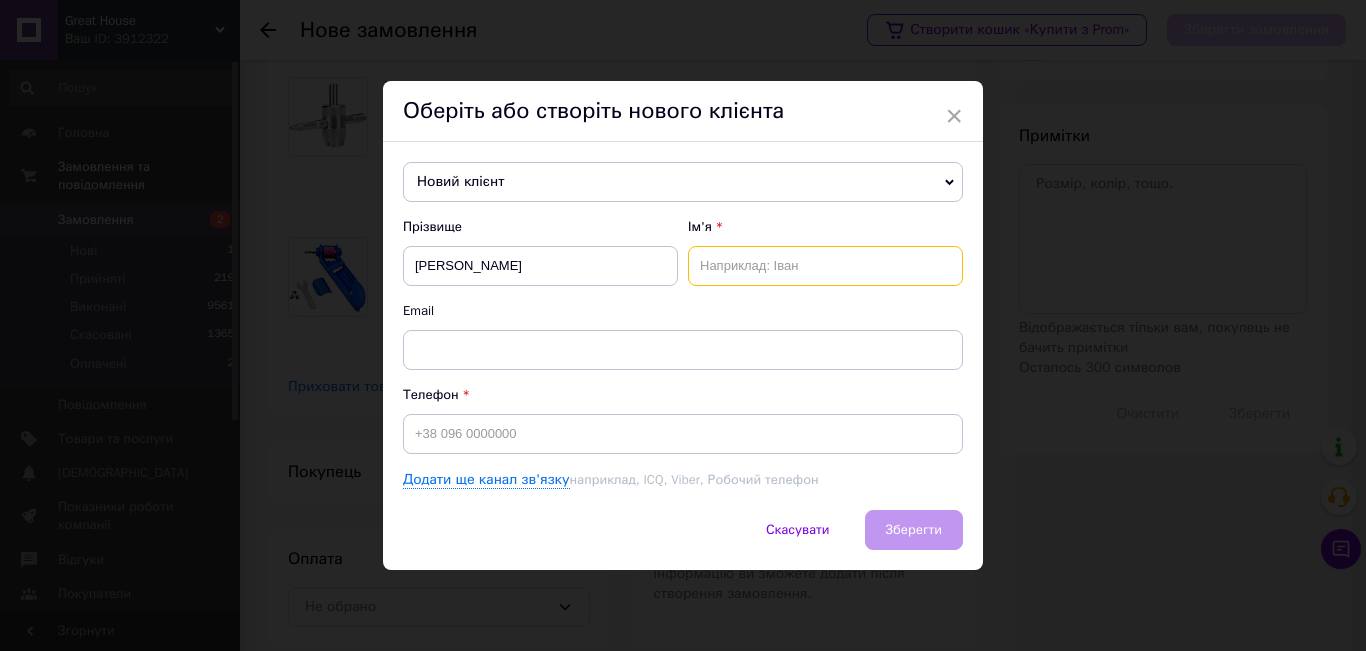 click at bounding box center (825, 266) 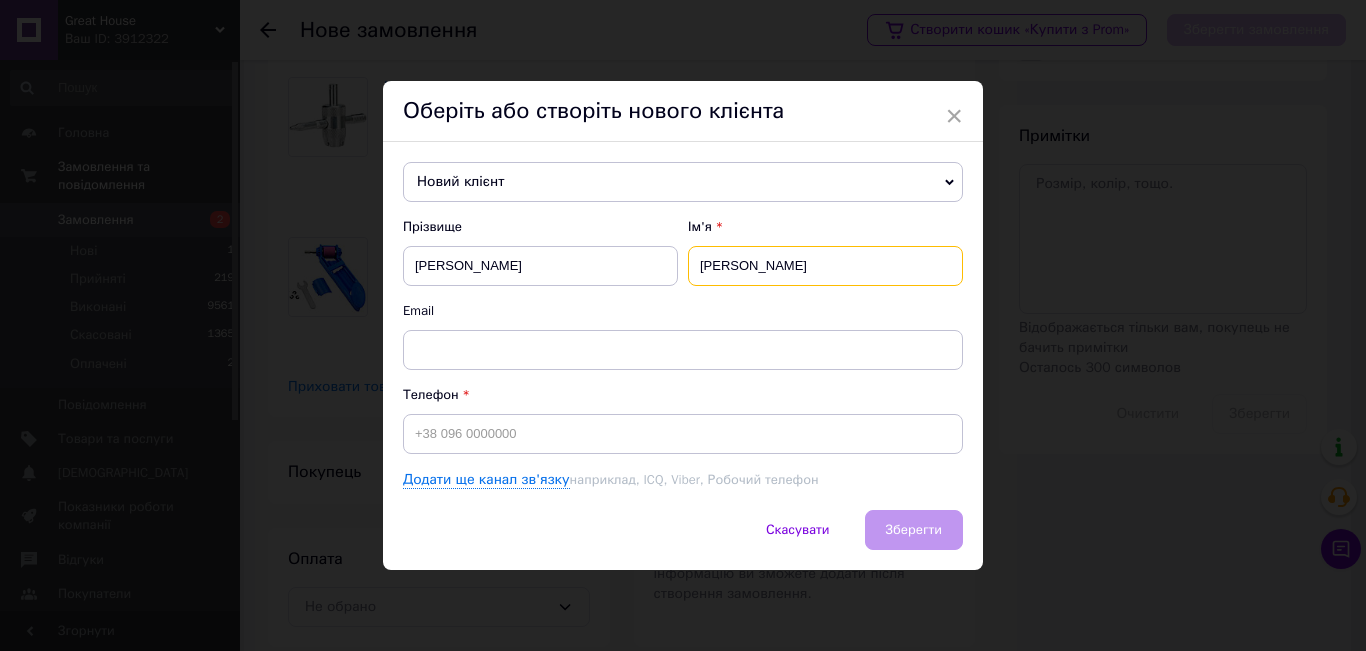 type on "Володимир" 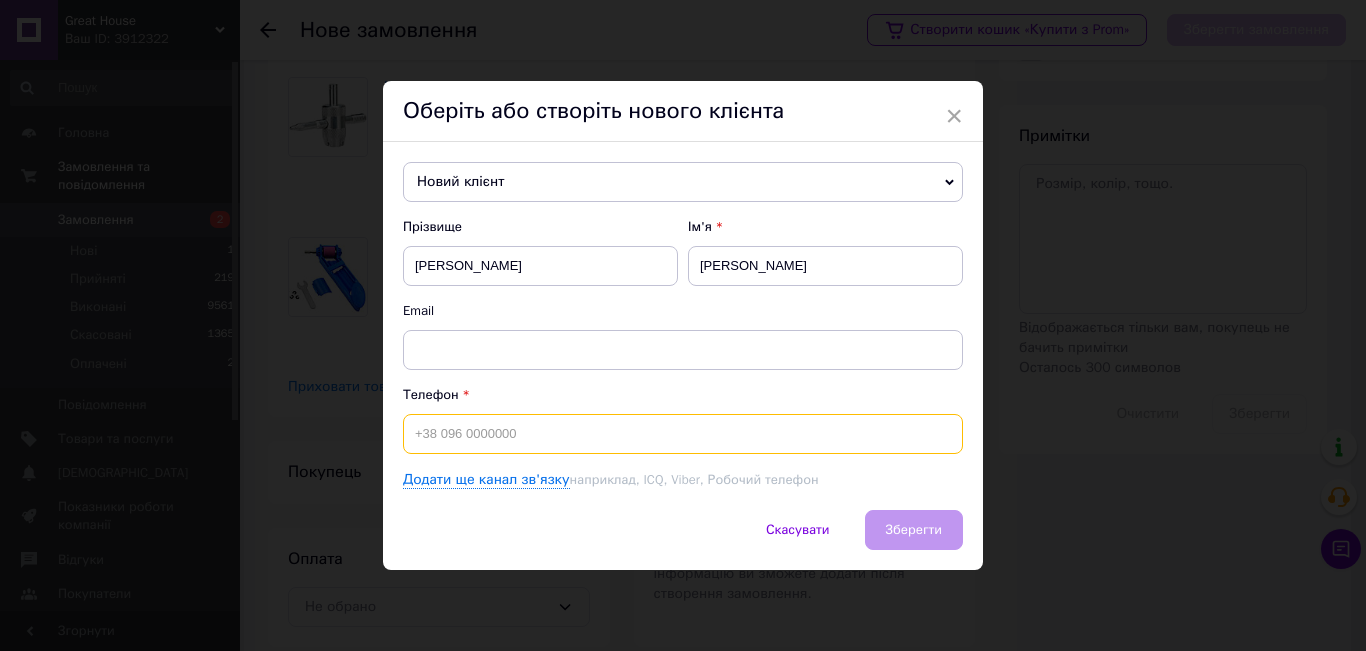 click at bounding box center [683, 434] 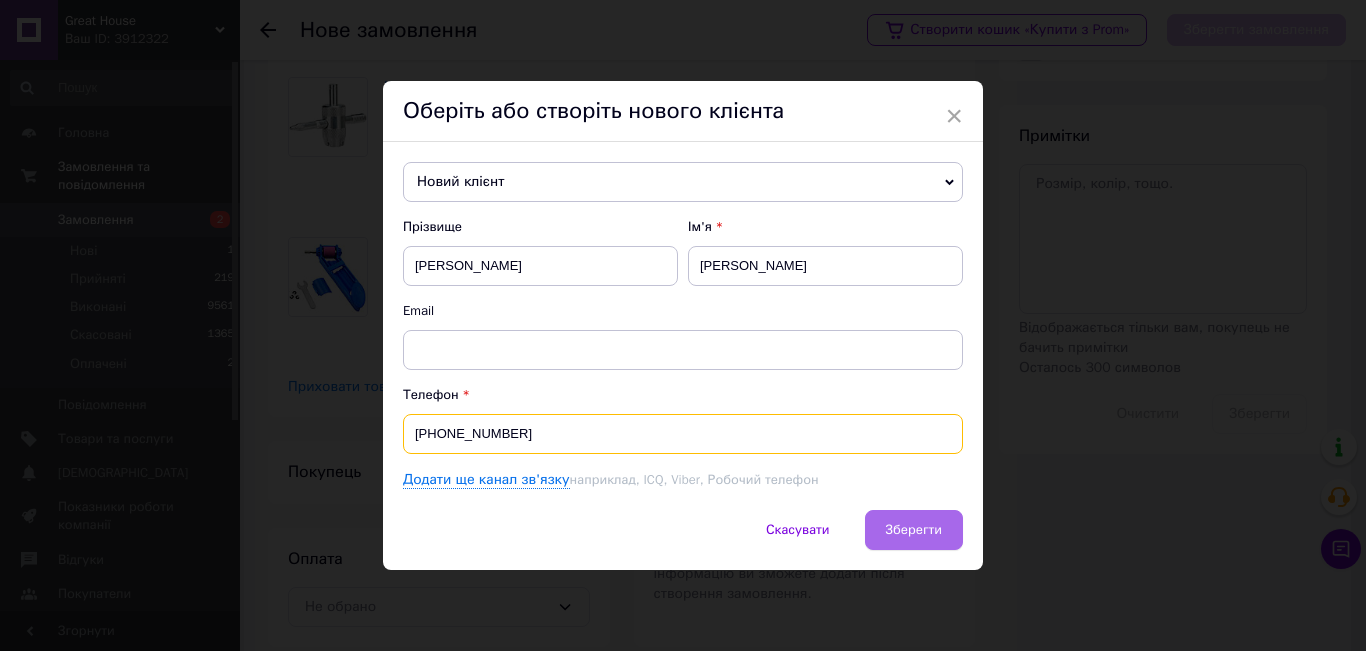 type on "+380978757696" 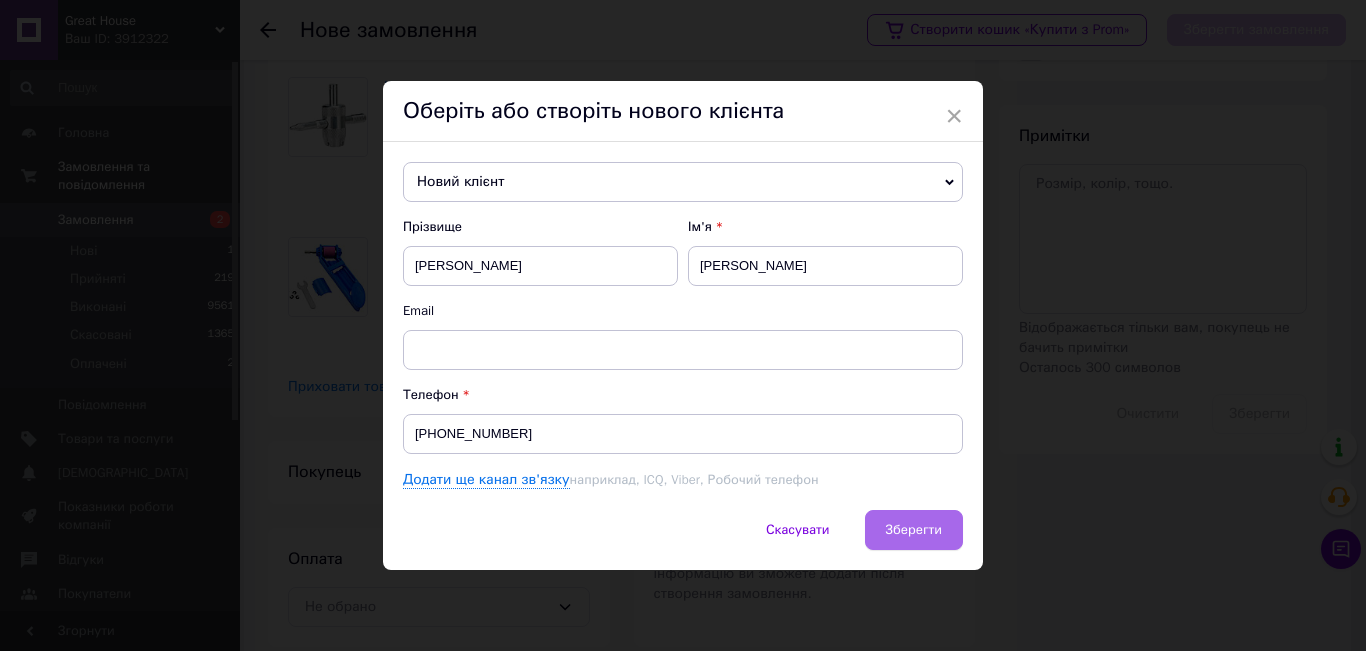 click on "Зберегти" at bounding box center [914, 529] 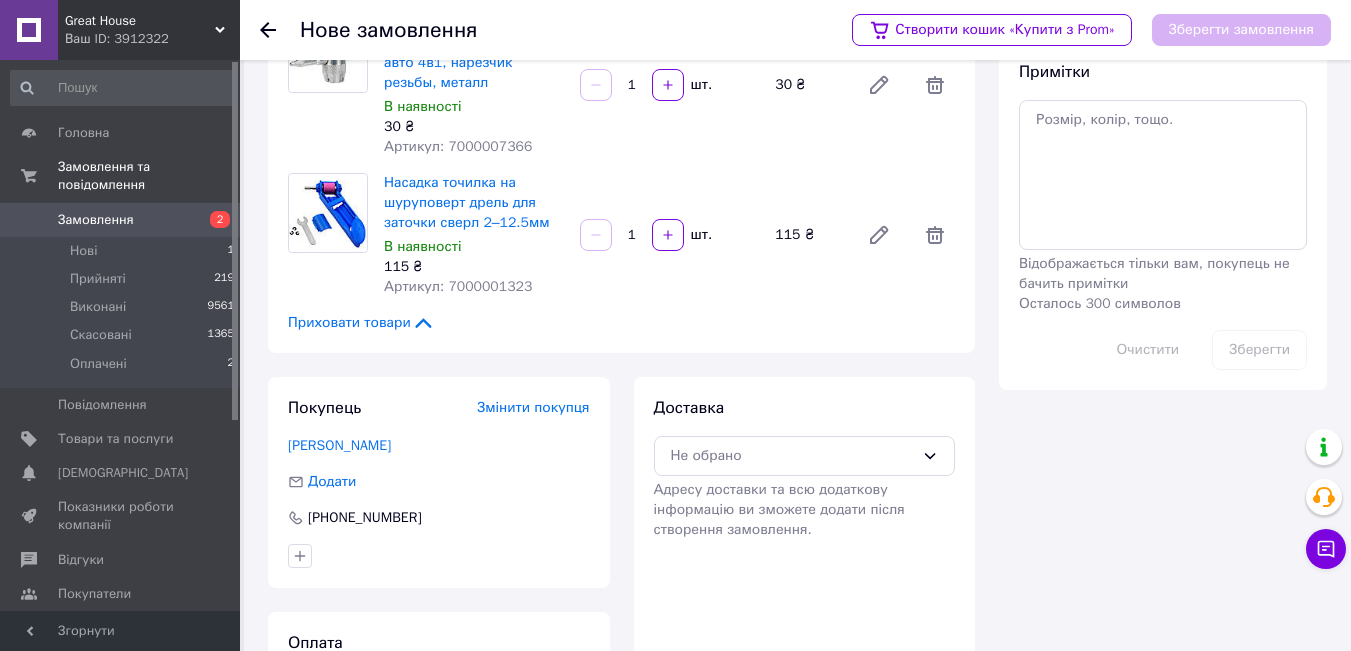 scroll, scrollTop: 514, scrollLeft: 0, axis: vertical 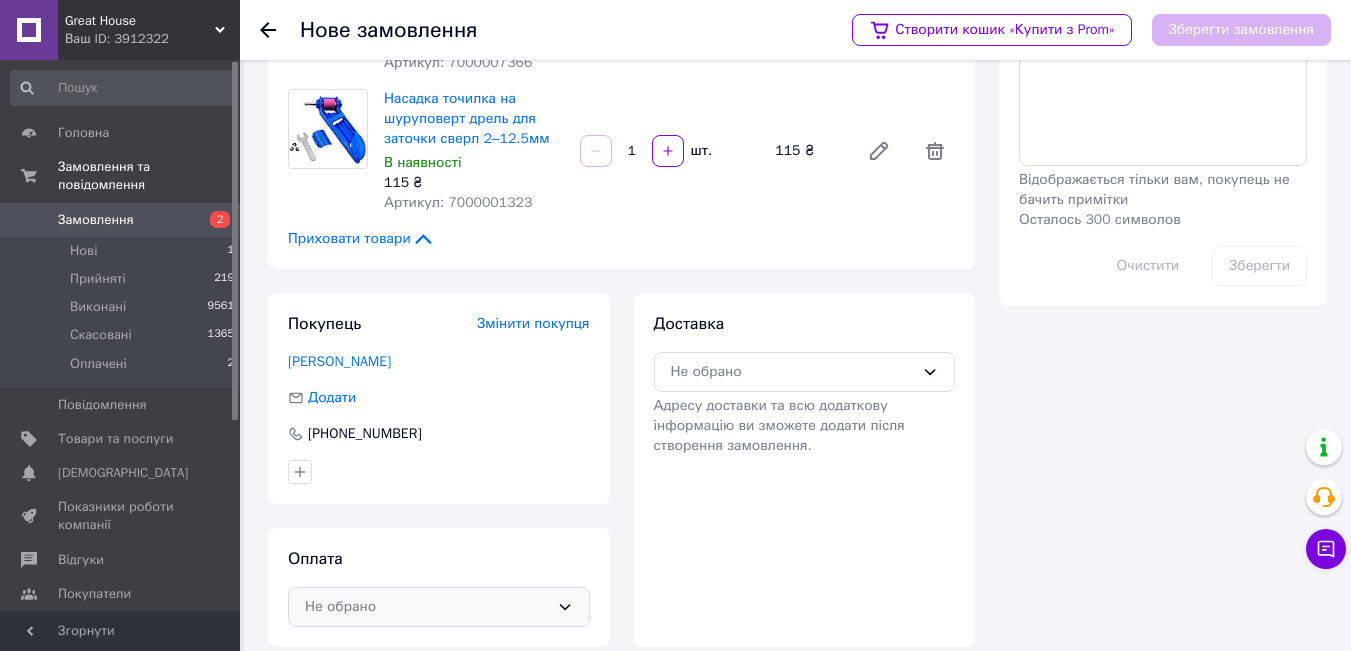 click on "Не обрано" at bounding box center [439, 607] 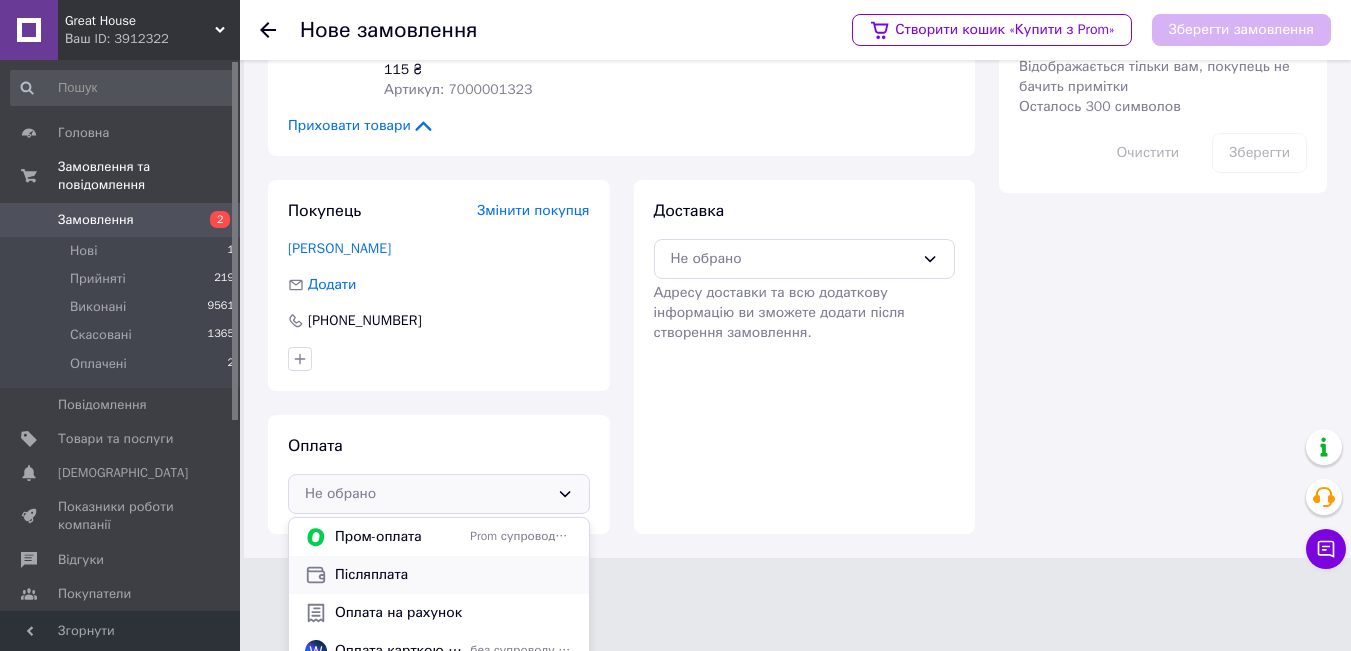 click on "Післяплата" at bounding box center [454, 575] 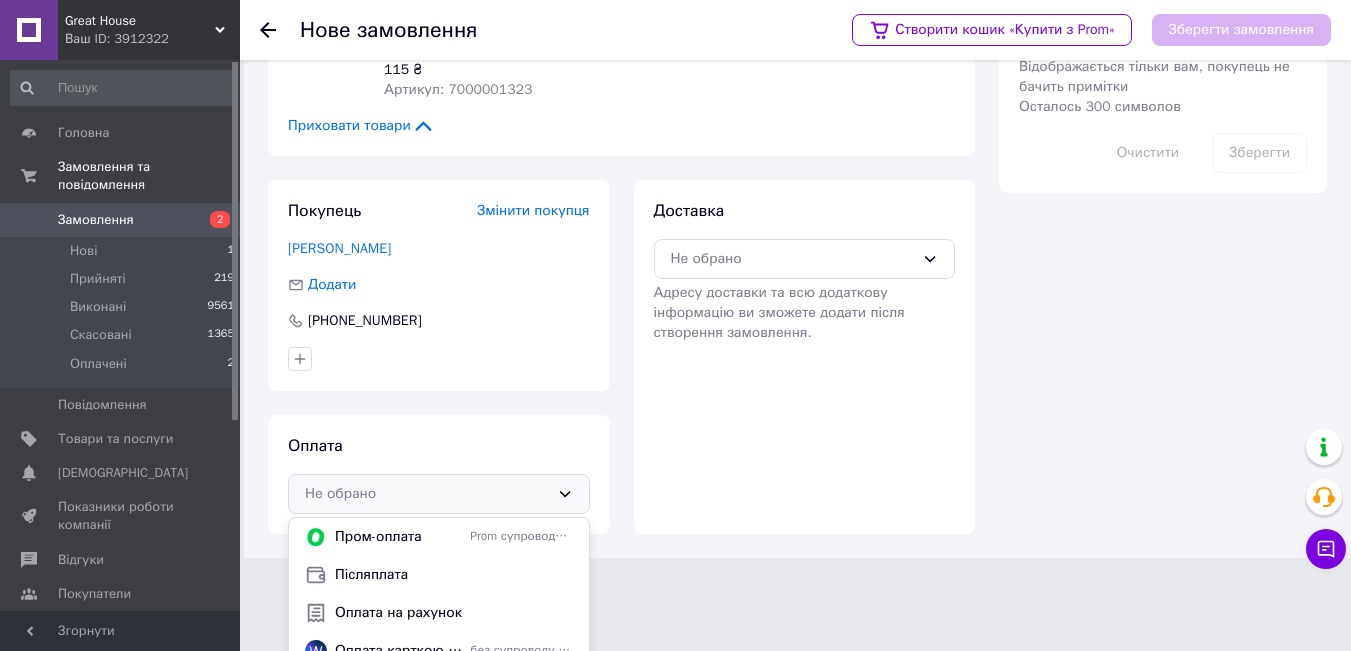 scroll, scrollTop: 514, scrollLeft: 0, axis: vertical 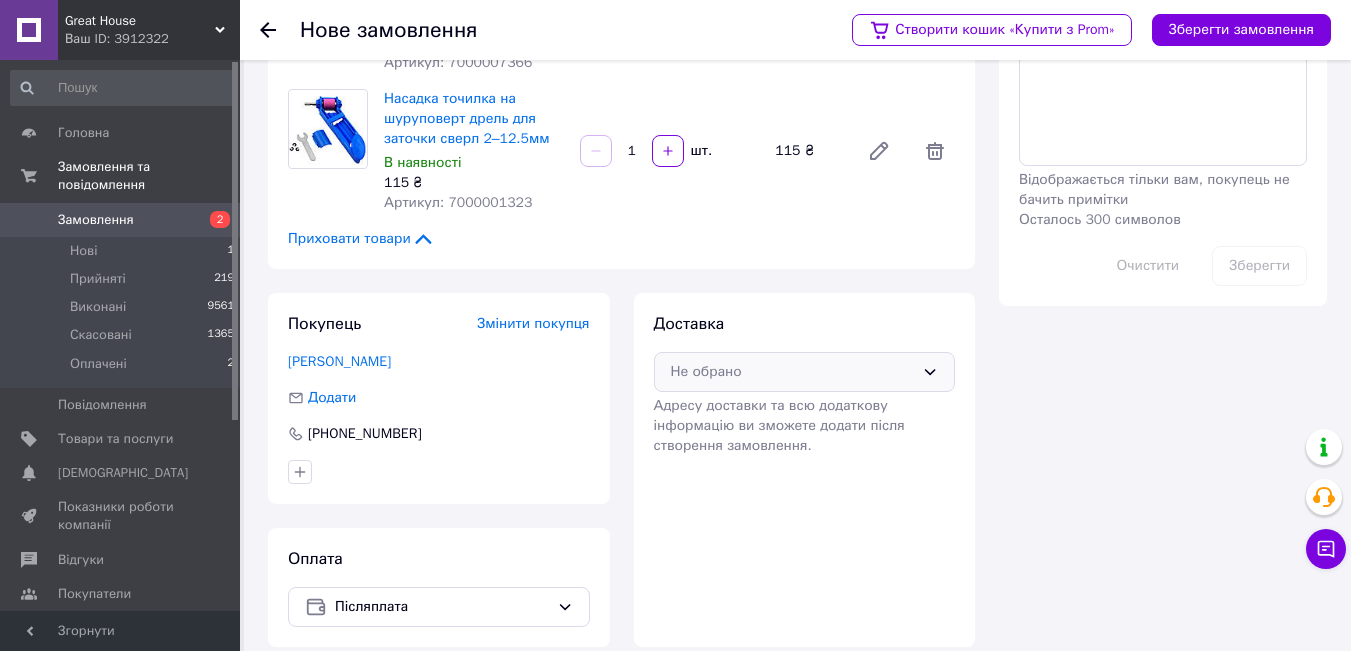 click on "Не обрано" at bounding box center [793, 372] 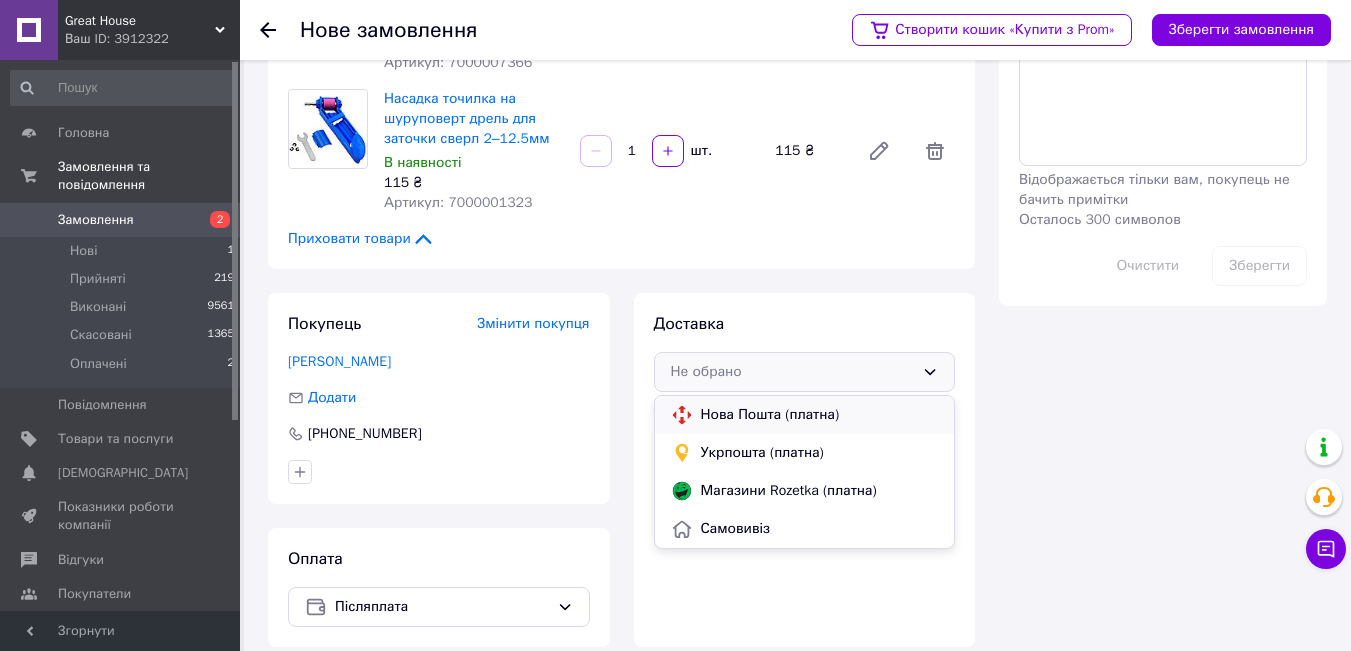 click on "Нова Пошта (платна)" at bounding box center (820, 415) 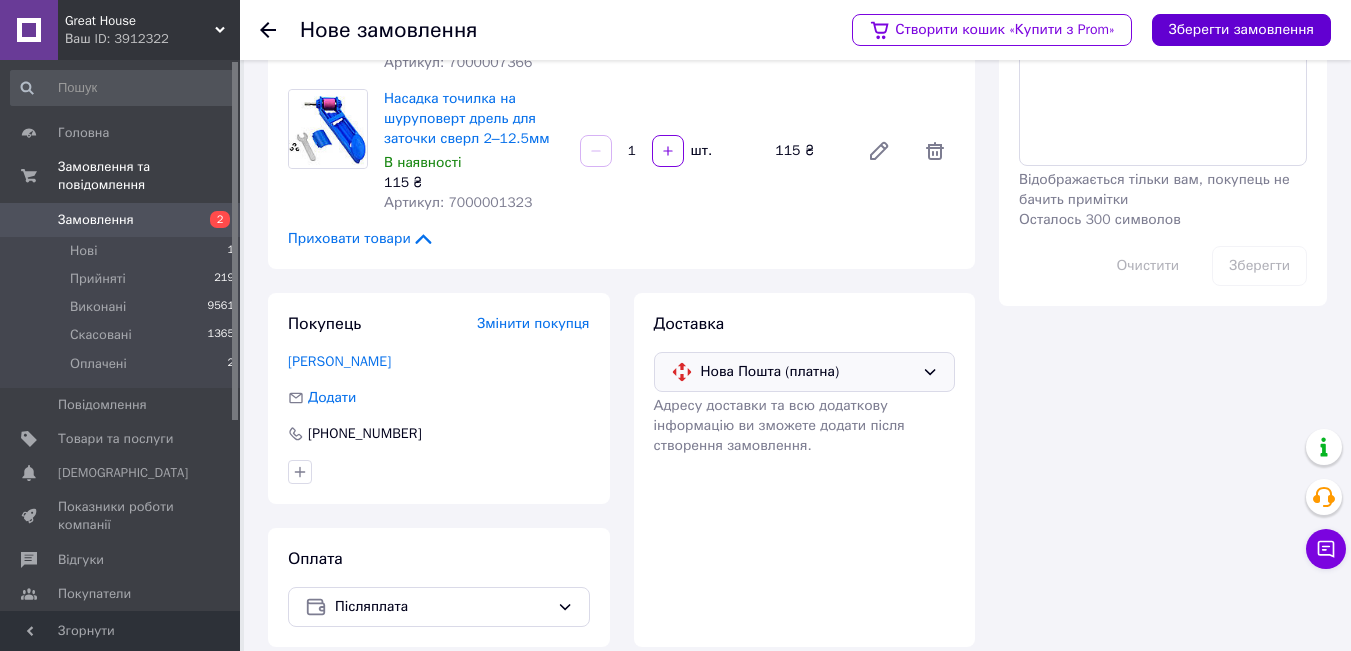 click on "Зберегти замовлення" at bounding box center [1241, 30] 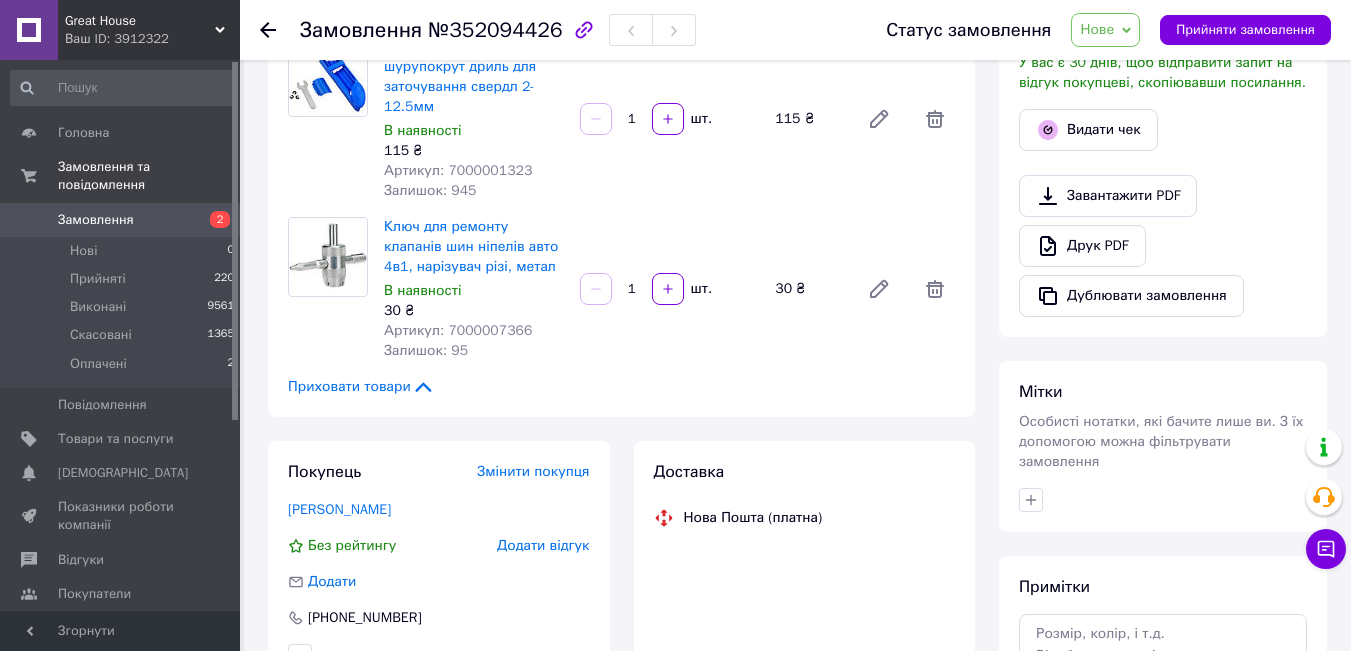 click on "Нове" at bounding box center (1097, 29) 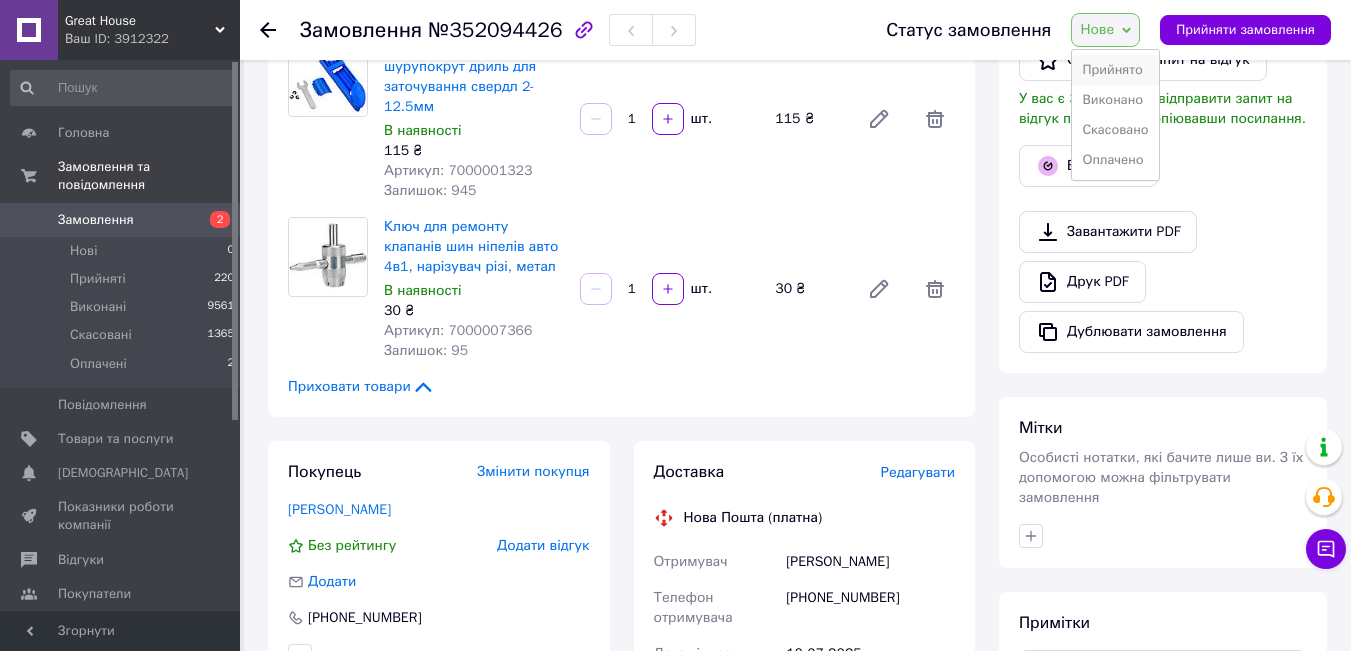 click on "Прийнято" at bounding box center [1115, 70] 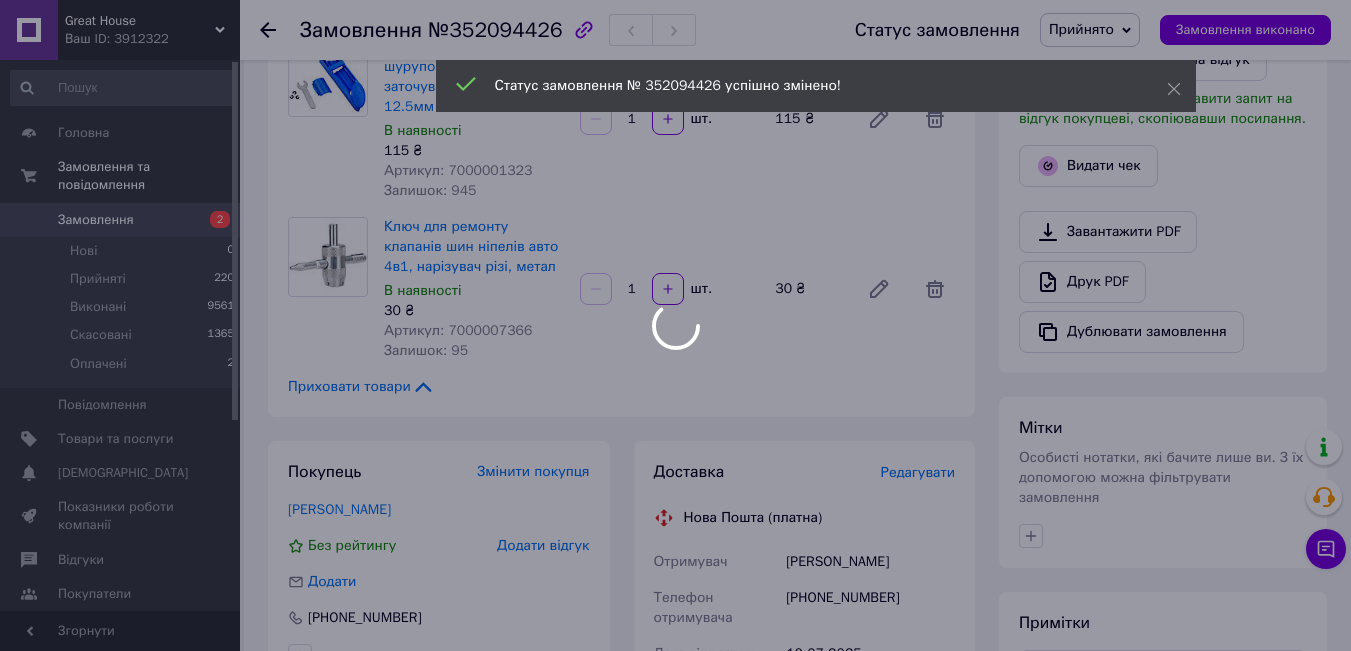 click at bounding box center [675, 325] 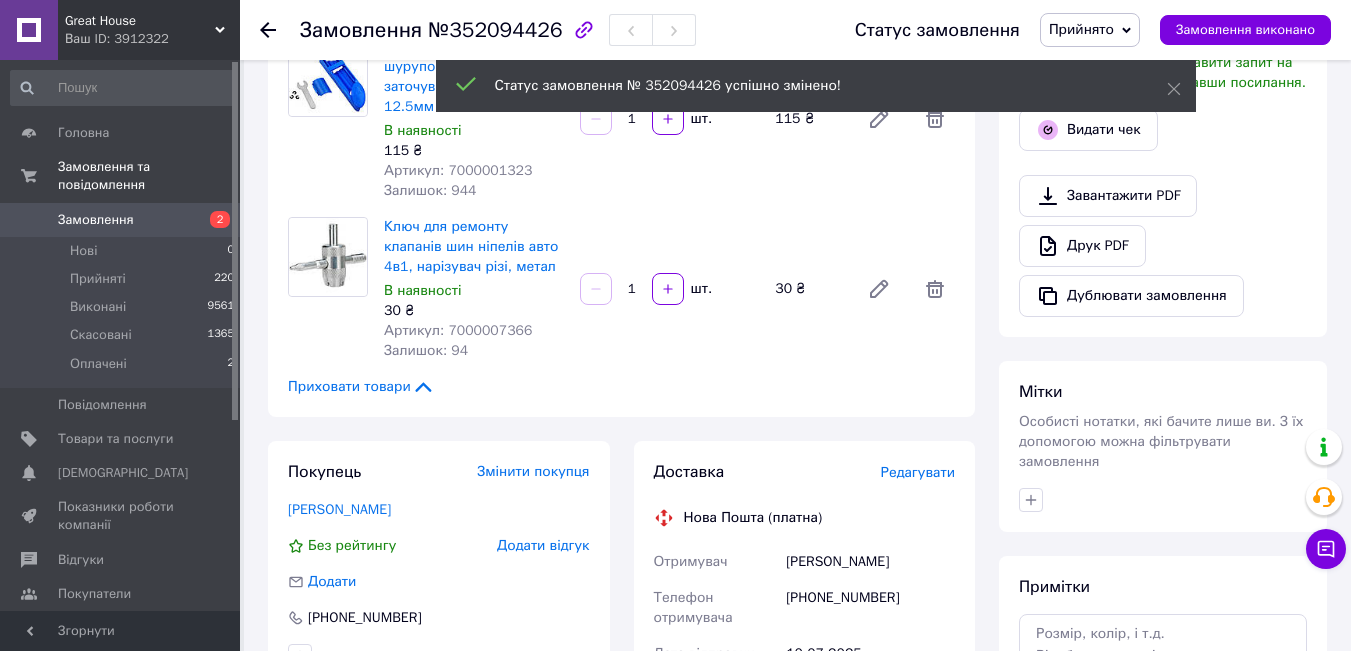 click on "Редагувати" at bounding box center [918, 472] 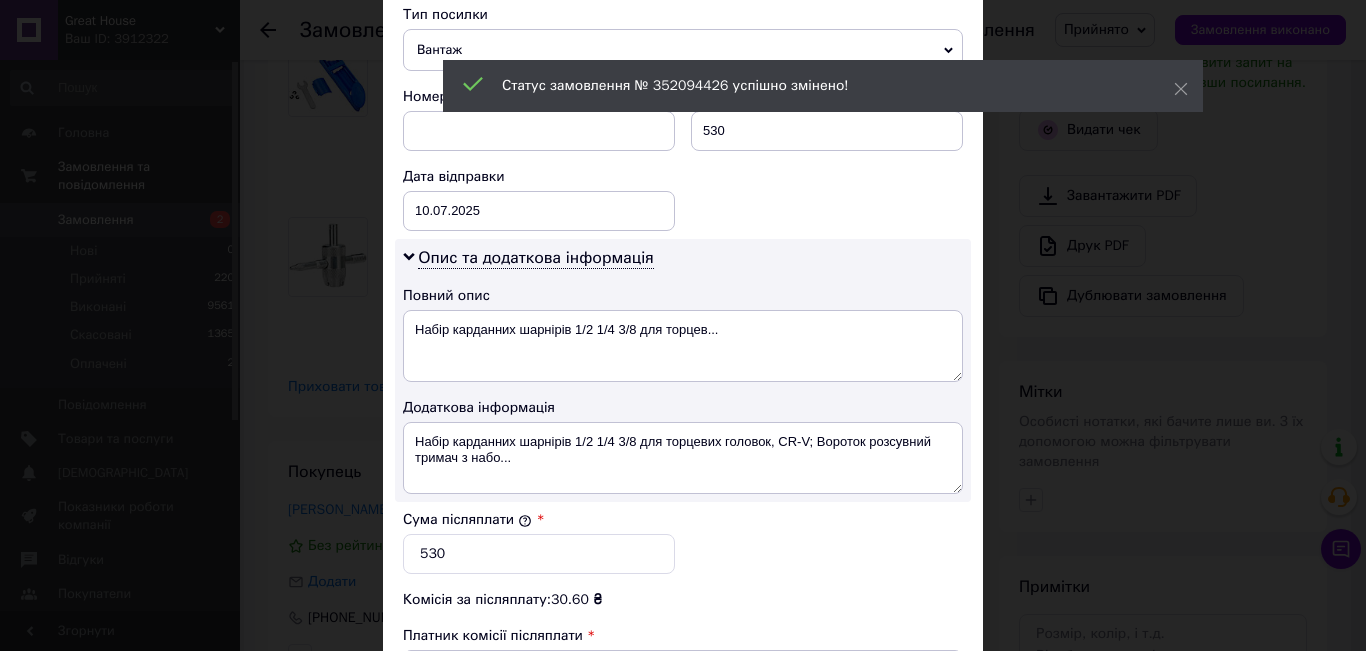 scroll, scrollTop: 900, scrollLeft: 0, axis: vertical 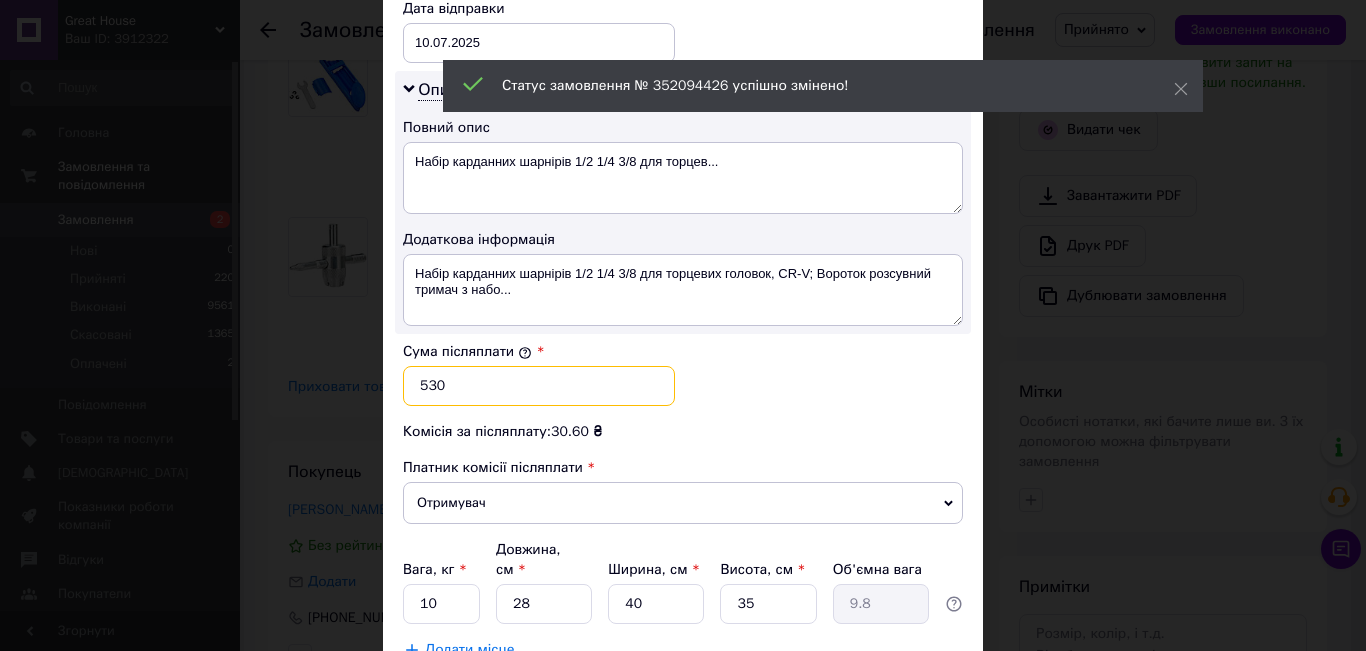 click on "530" at bounding box center (539, 386) 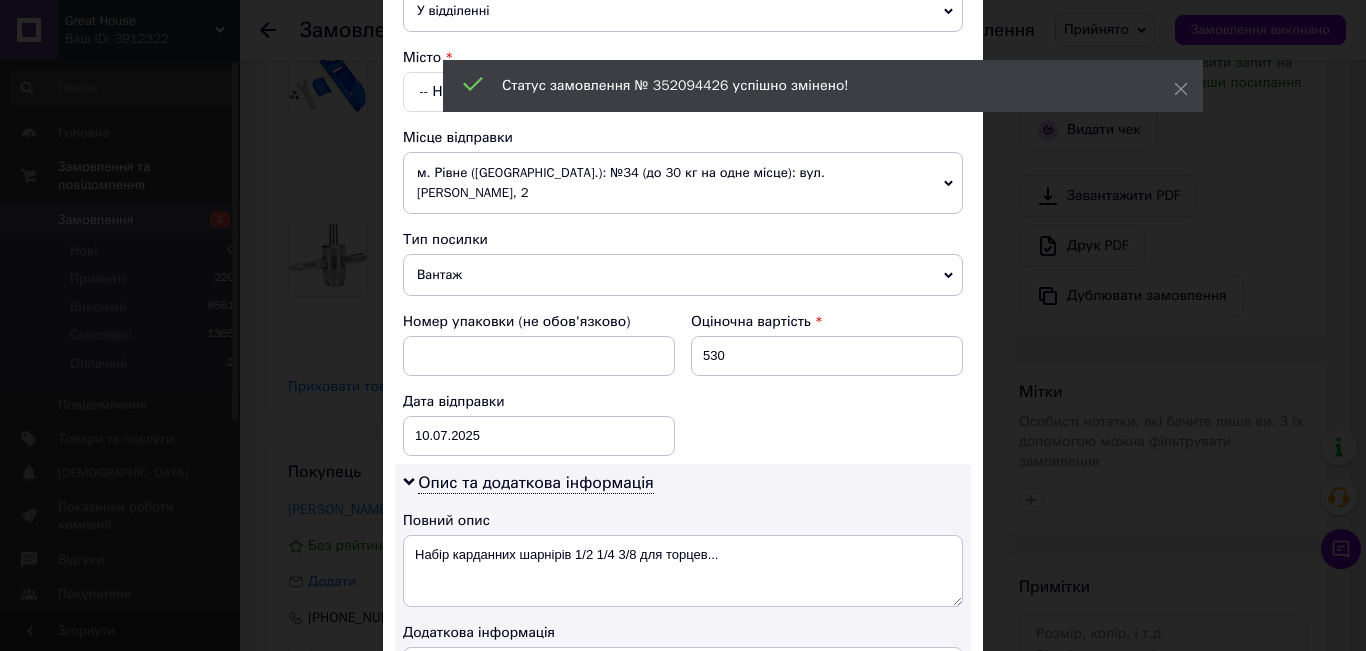 scroll, scrollTop: 500, scrollLeft: 0, axis: vertical 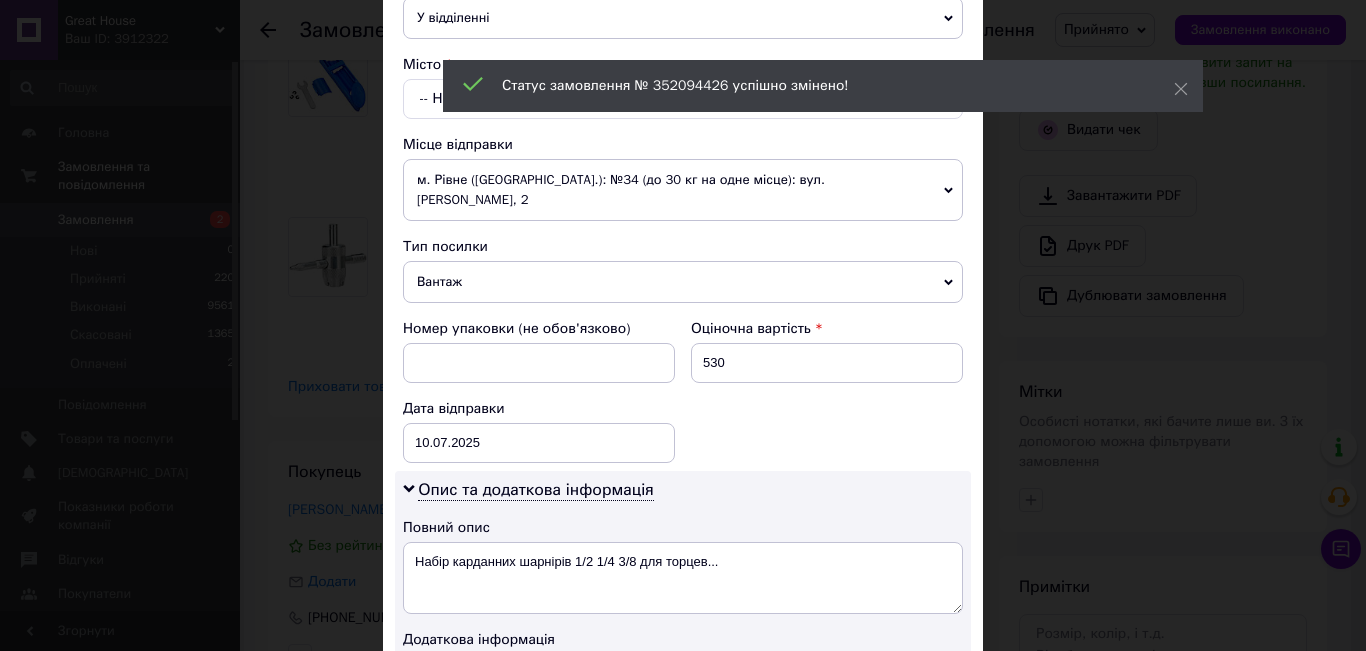 type on "565" 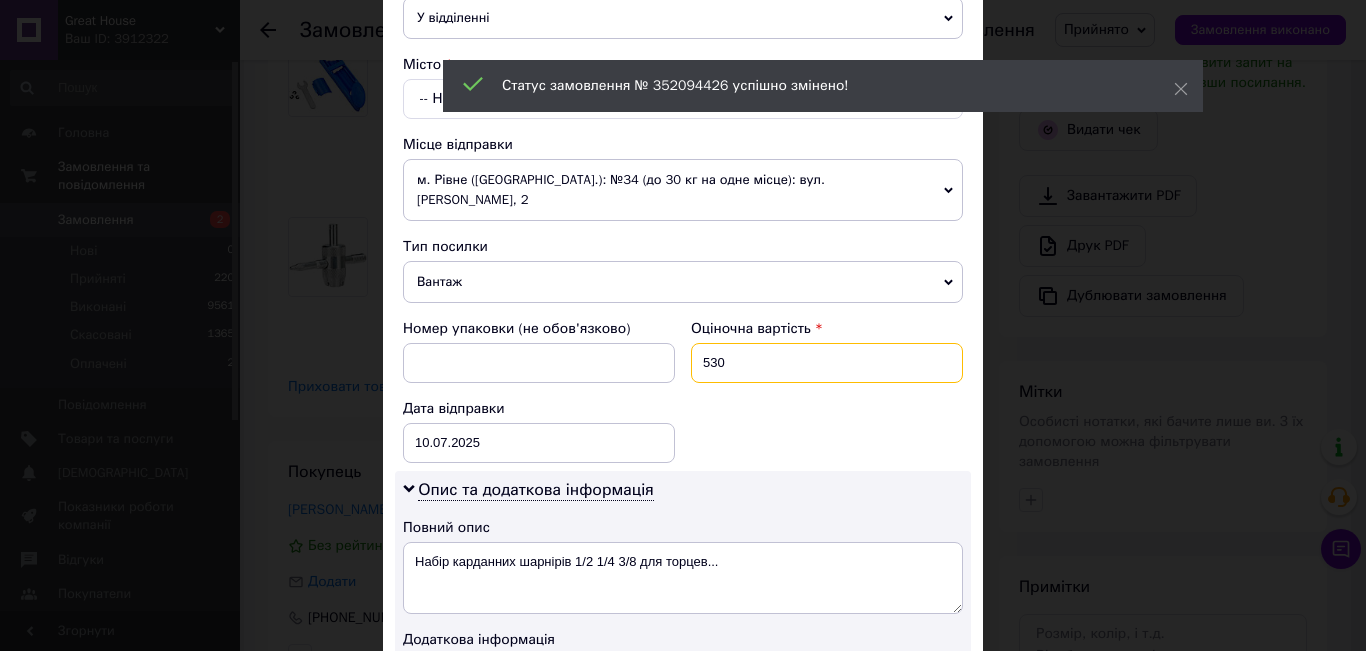 click on "530" at bounding box center [827, 363] 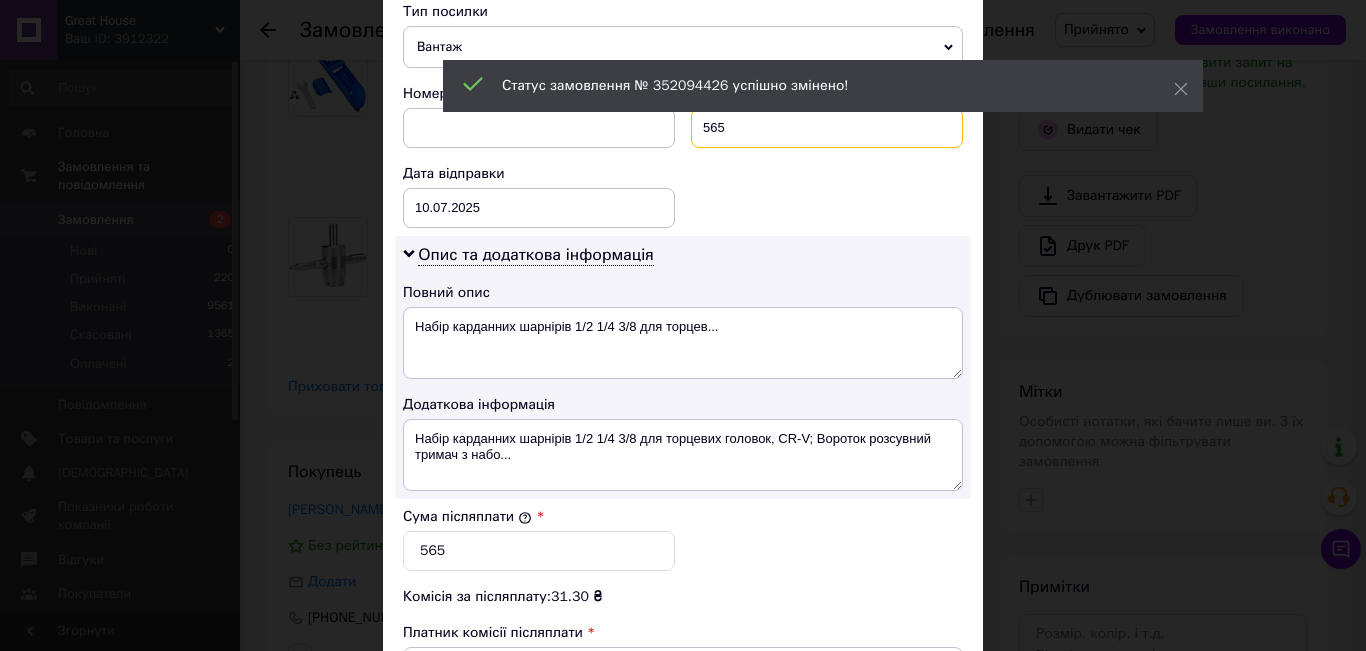 scroll, scrollTop: 1000, scrollLeft: 0, axis: vertical 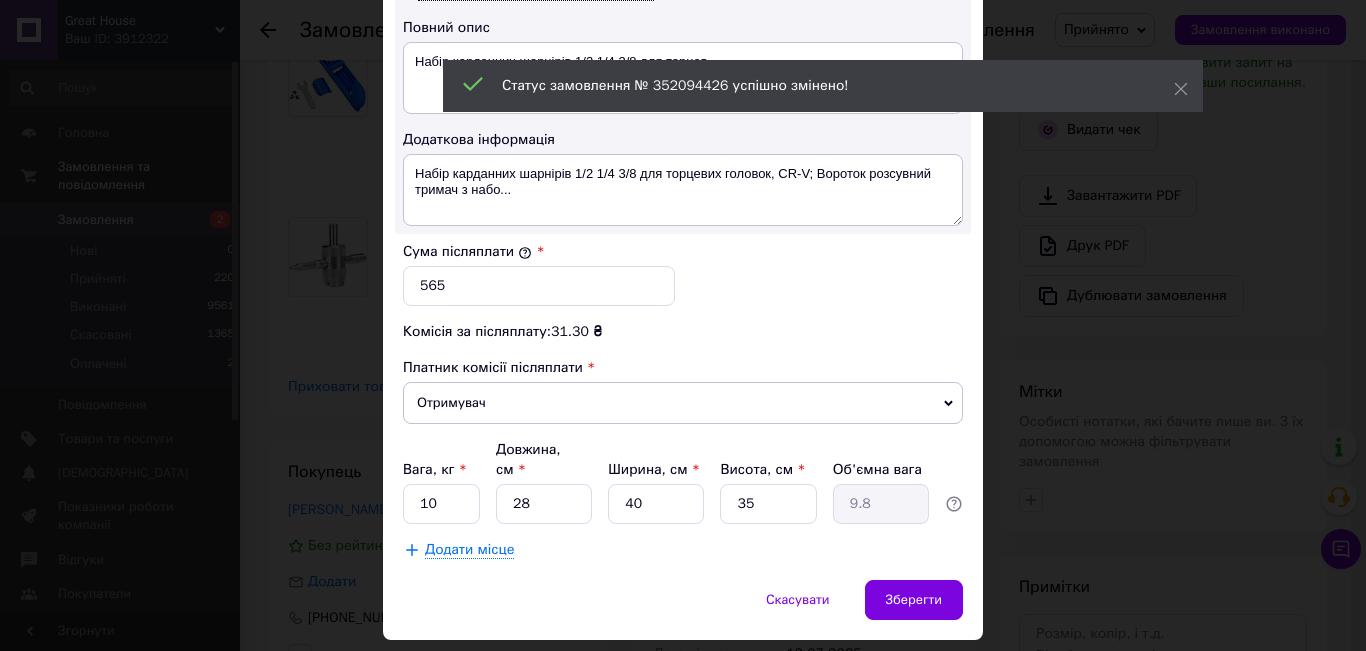type on "565" 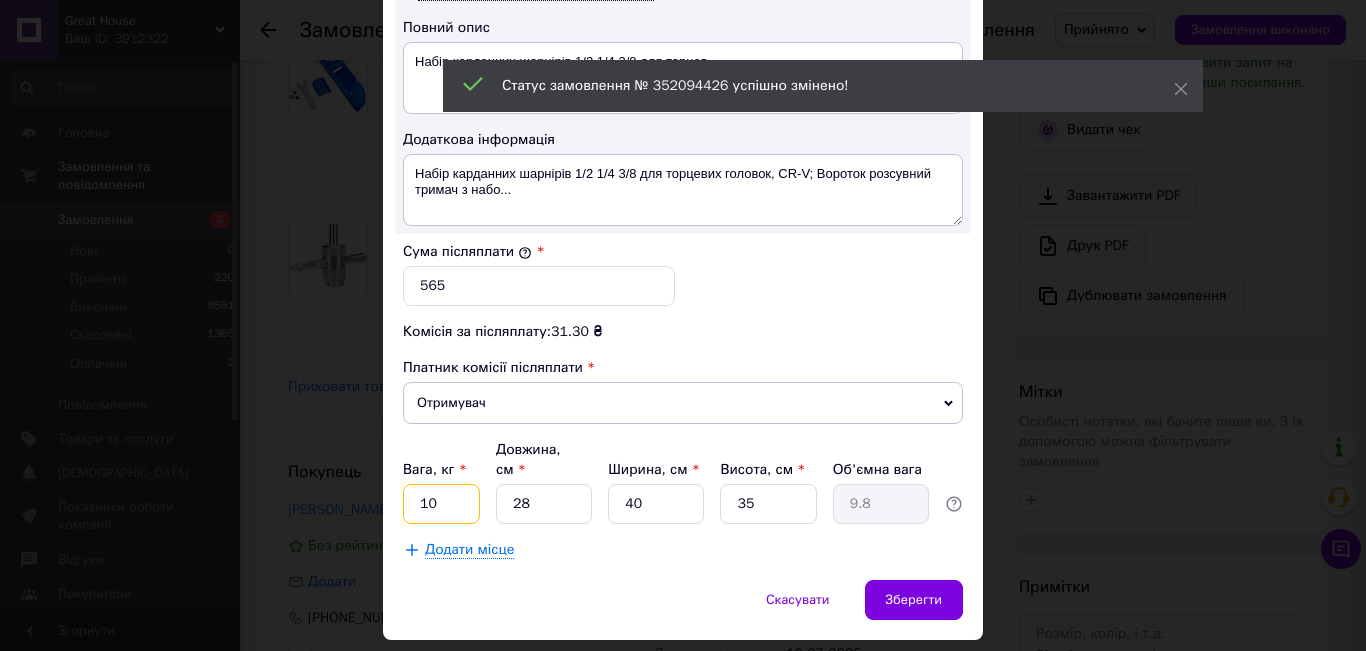 click on "10" at bounding box center [441, 504] 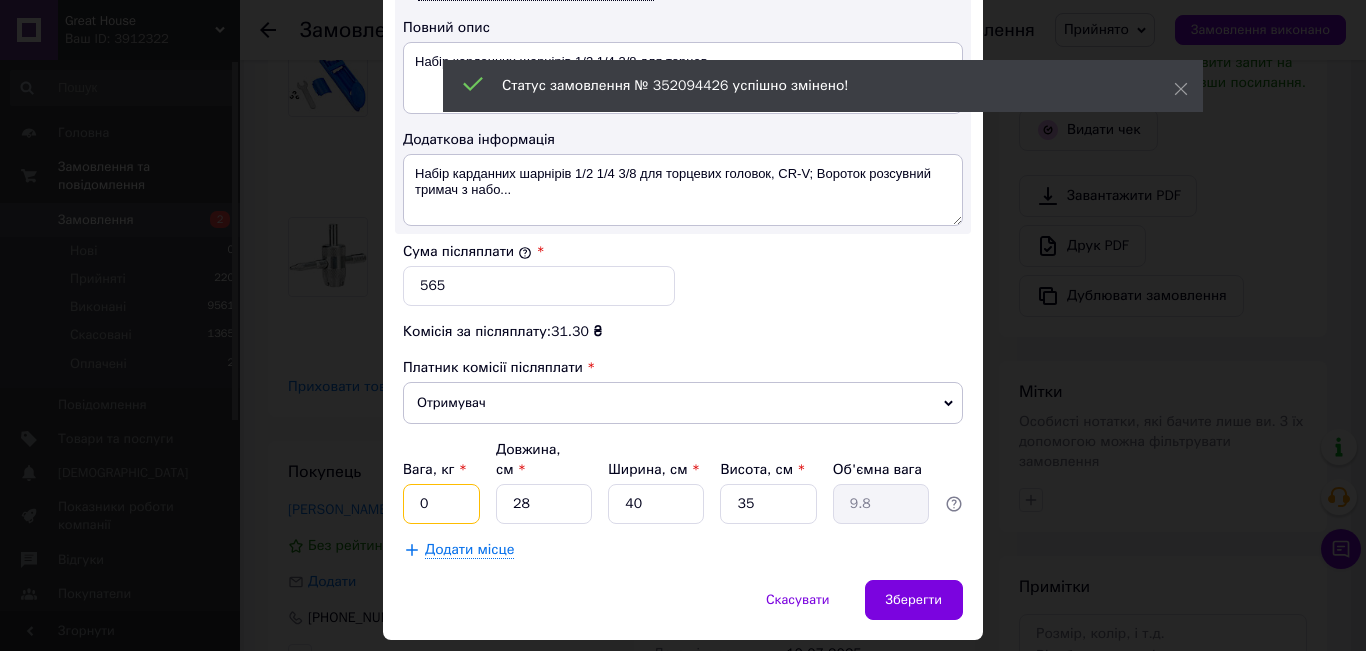 click on "0" at bounding box center (441, 504) 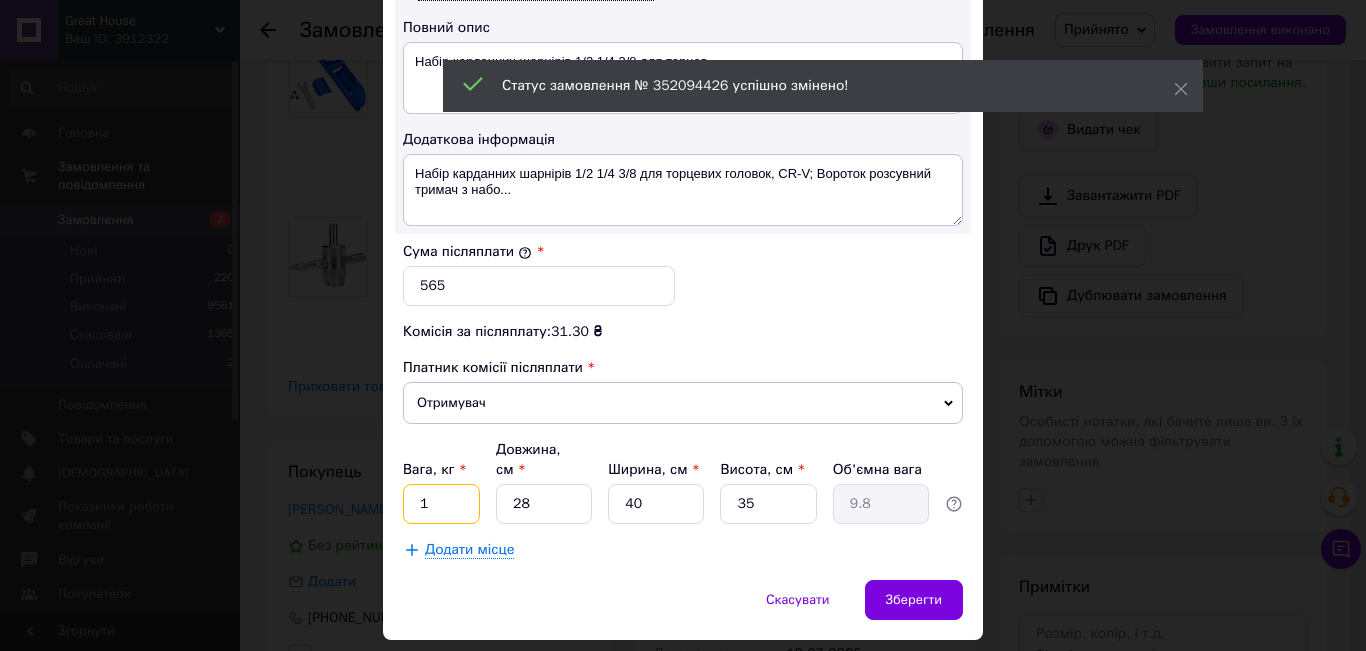 type on "1" 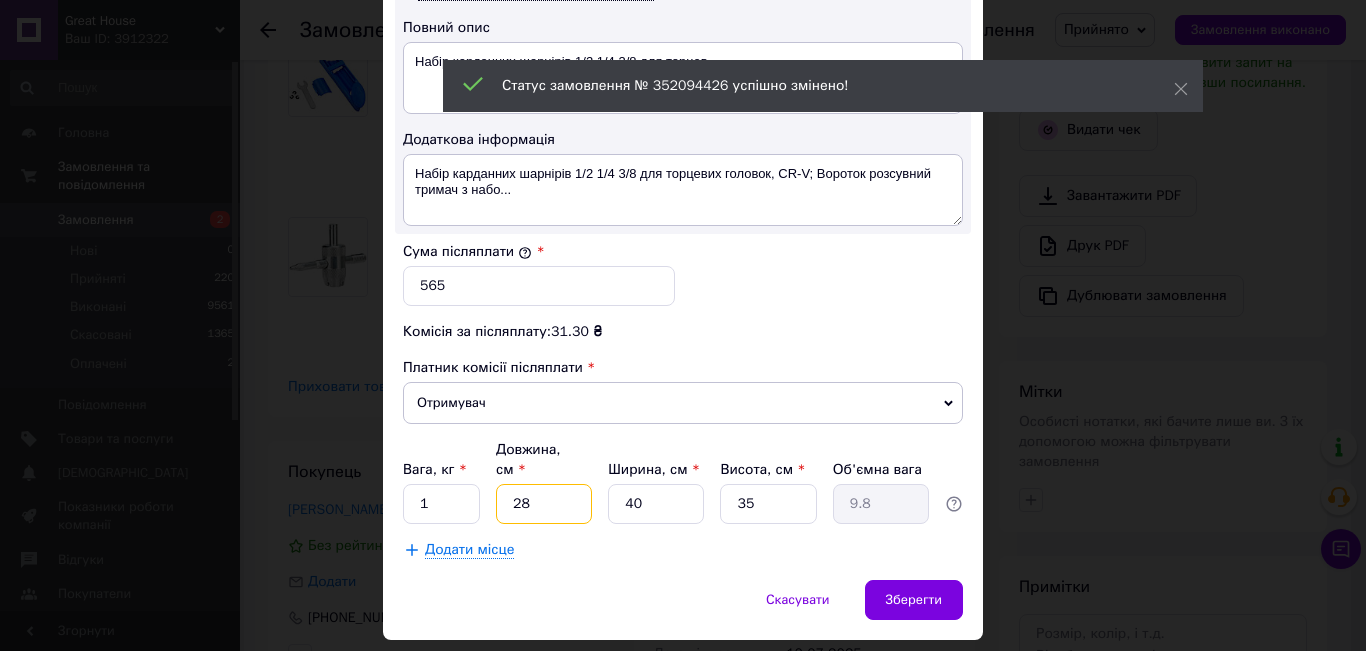 click on "28" at bounding box center [544, 504] 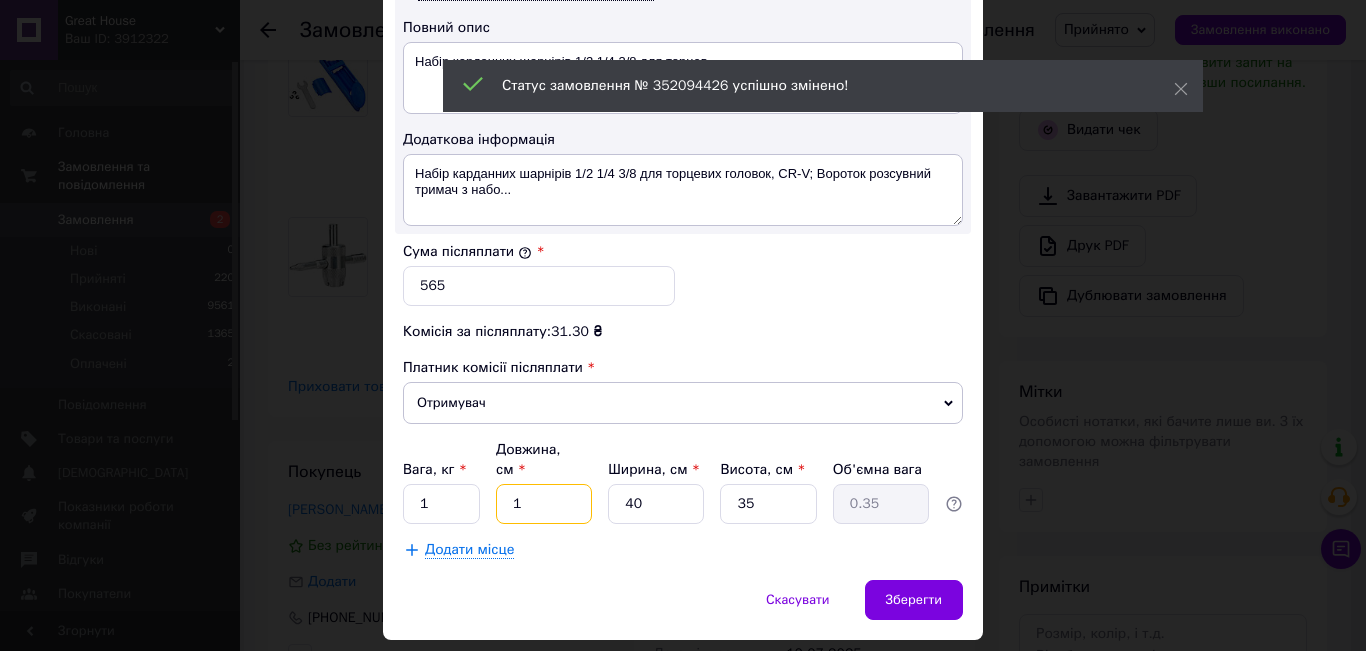 type on "1" 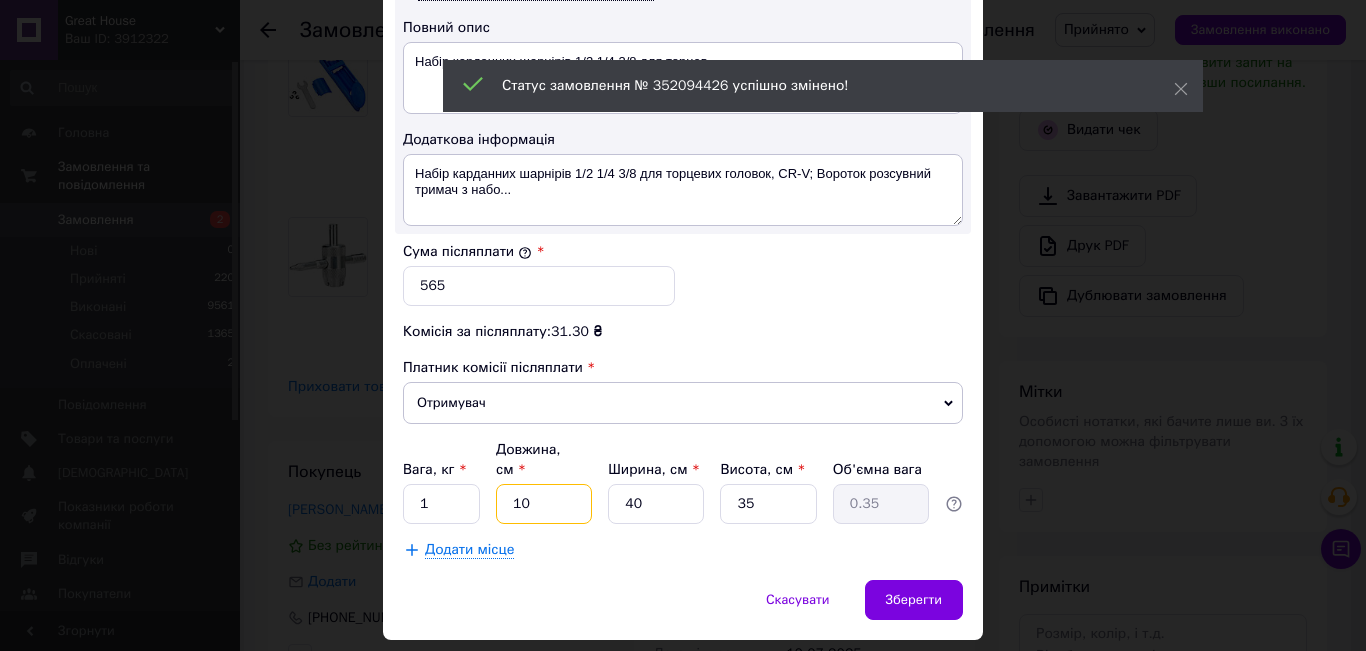 type on "3.5" 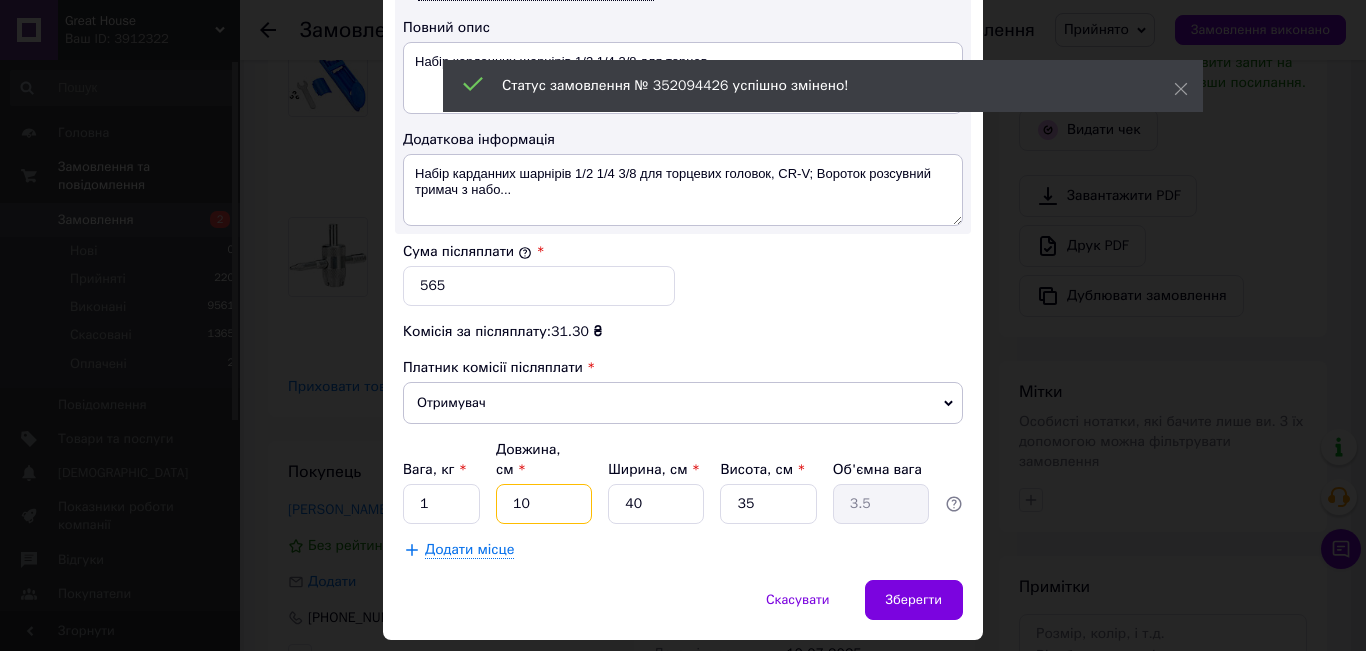 type on "10" 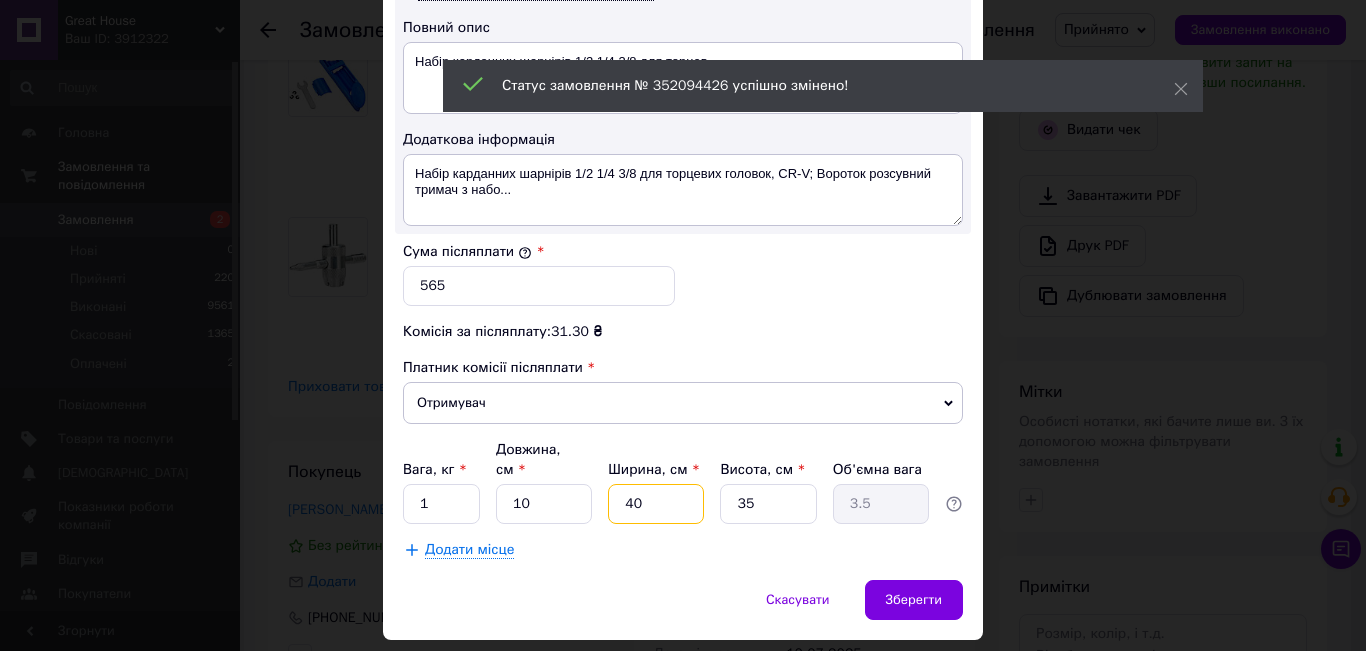 click on "40" at bounding box center [656, 504] 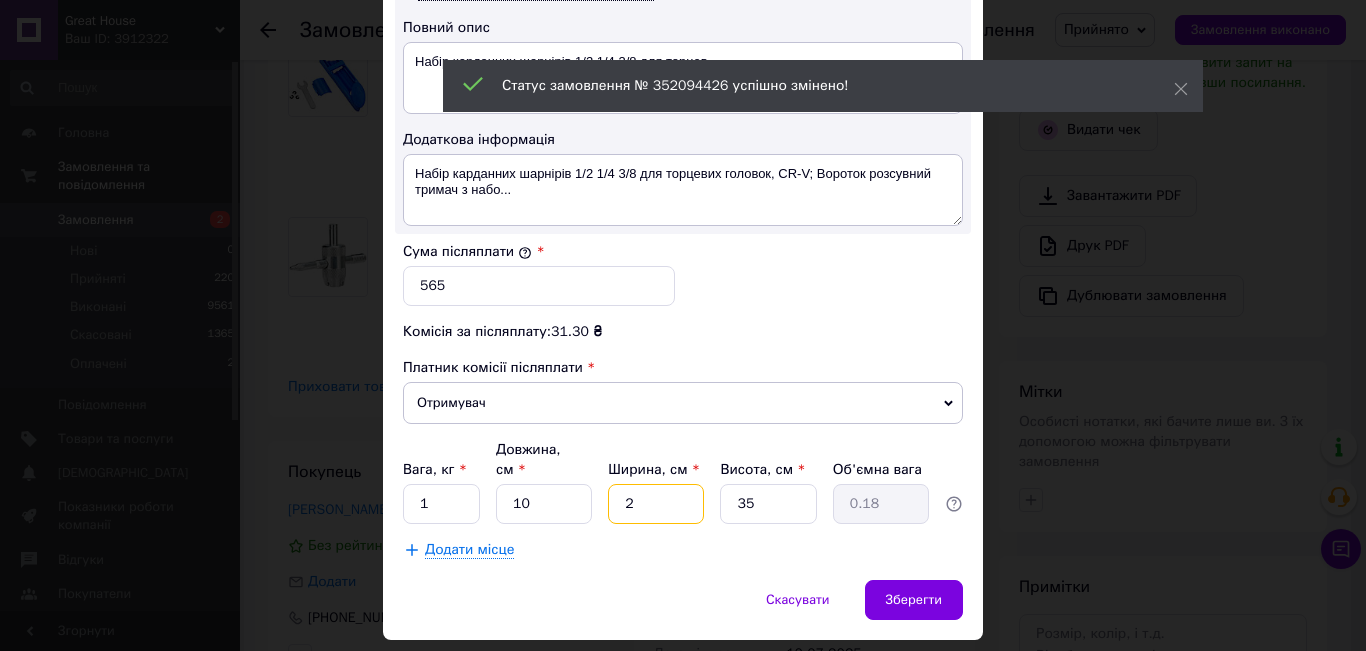 click on "2" at bounding box center (656, 504) 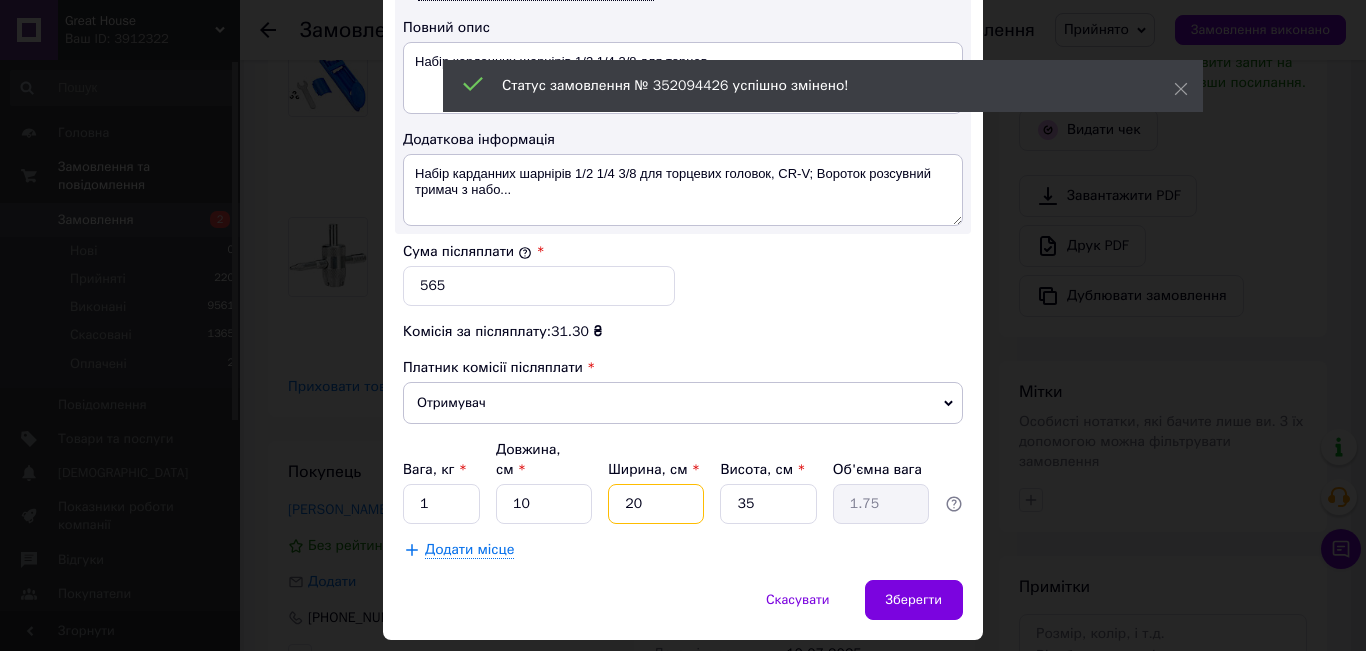 type on "20" 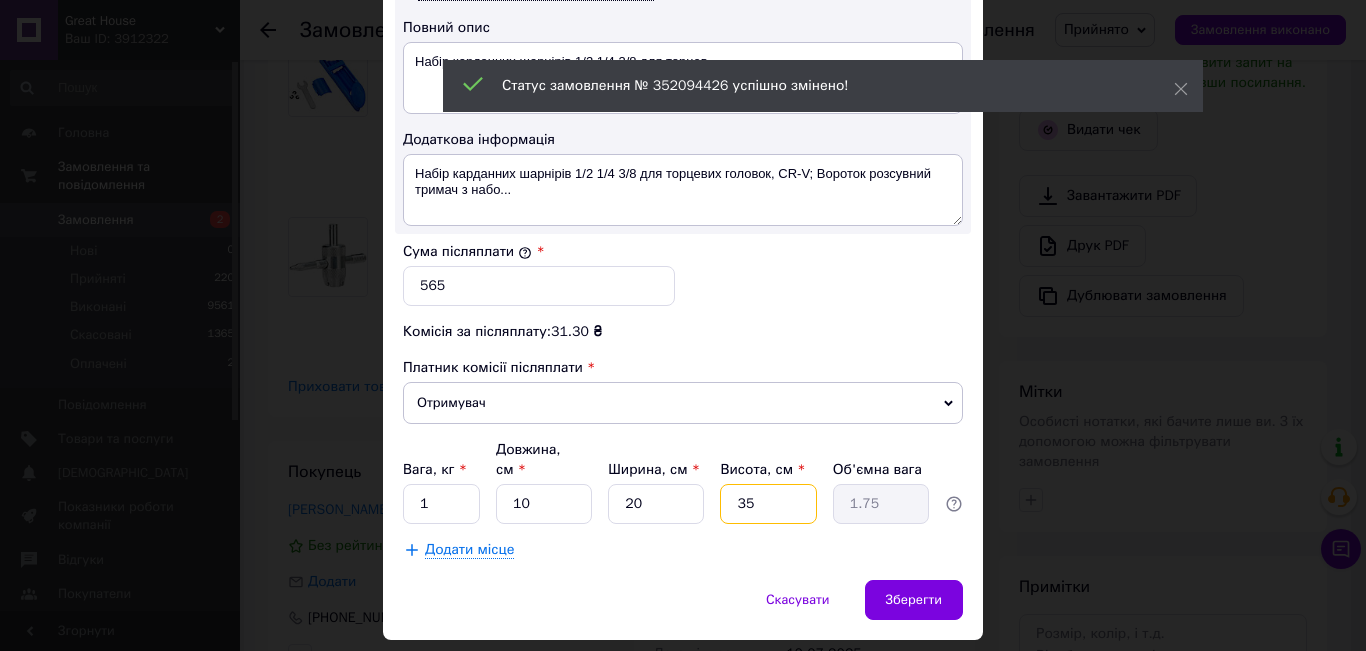 click on "35" at bounding box center (768, 504) 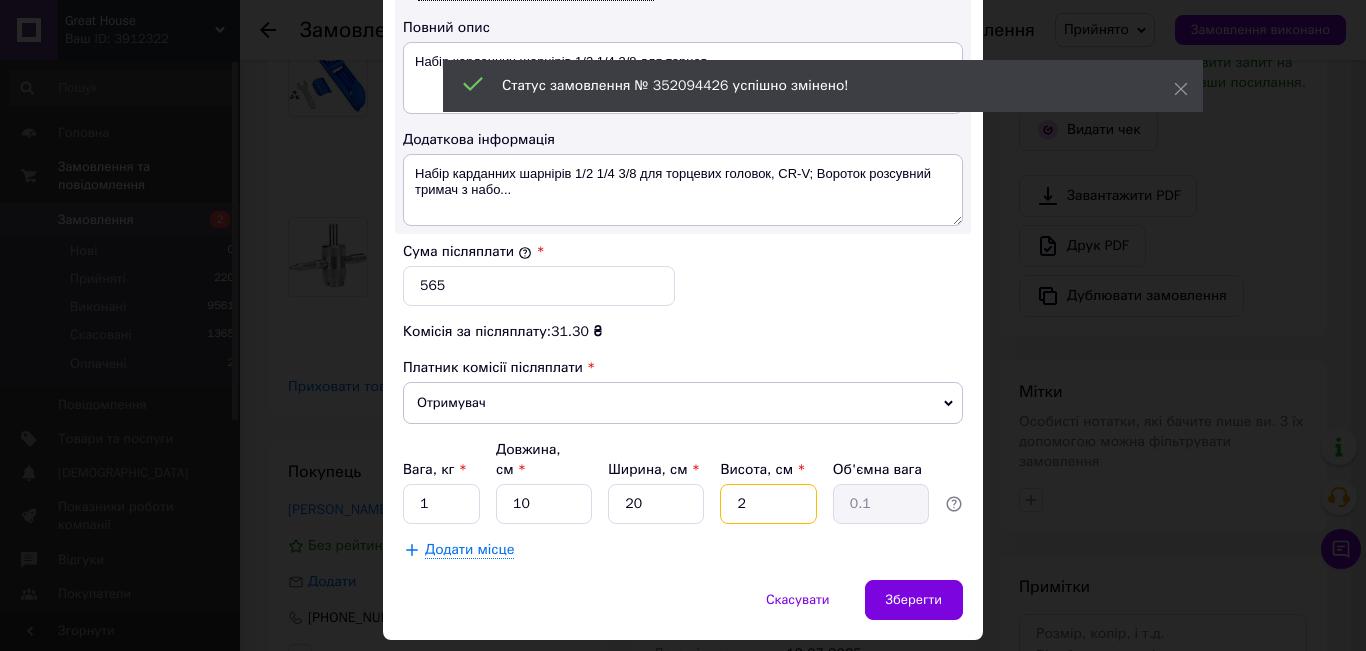 type on "20" 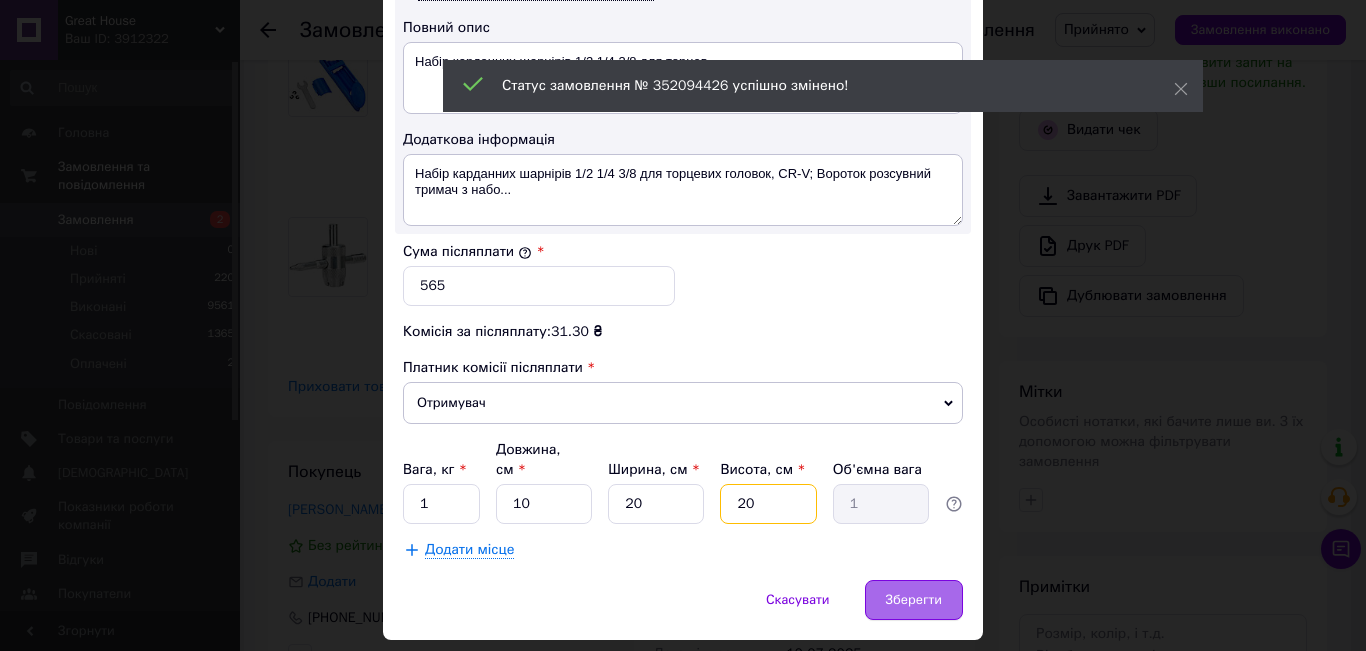 type on "20" 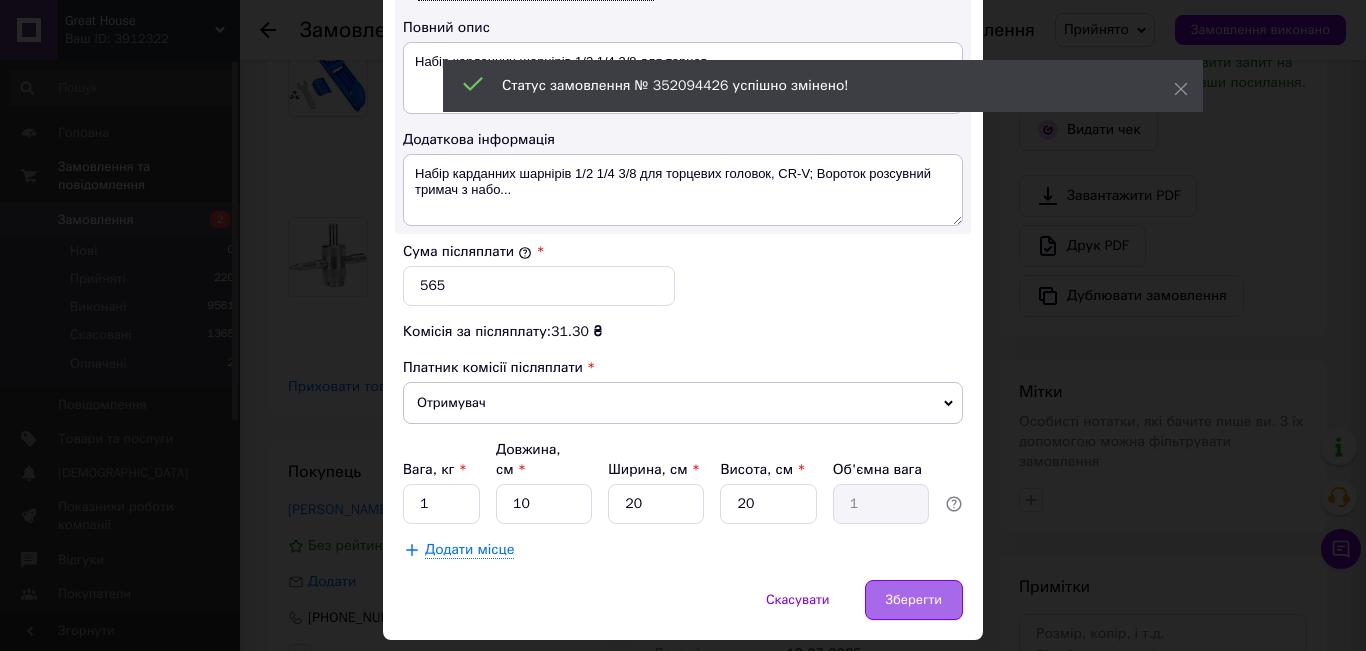 click on "Зберегти" at bounding box center (914, 600) 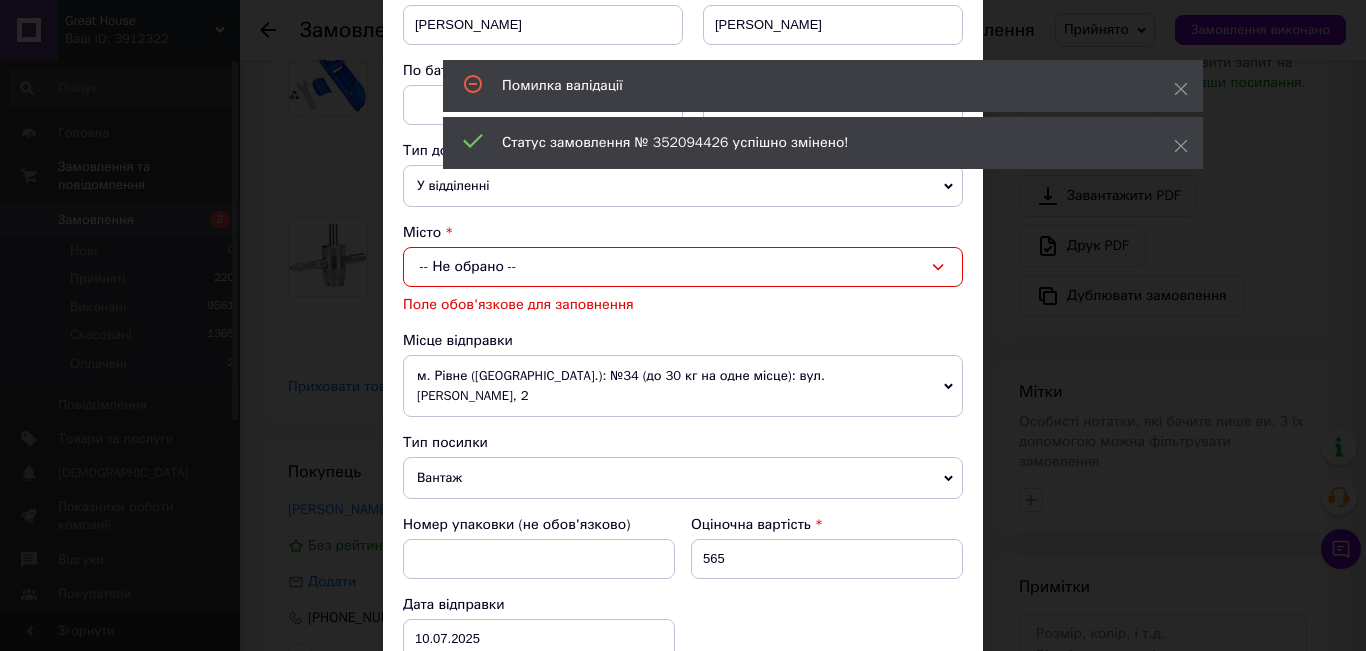scroll, scrollTop: 328, scrollLeft: 0, axis: vertical 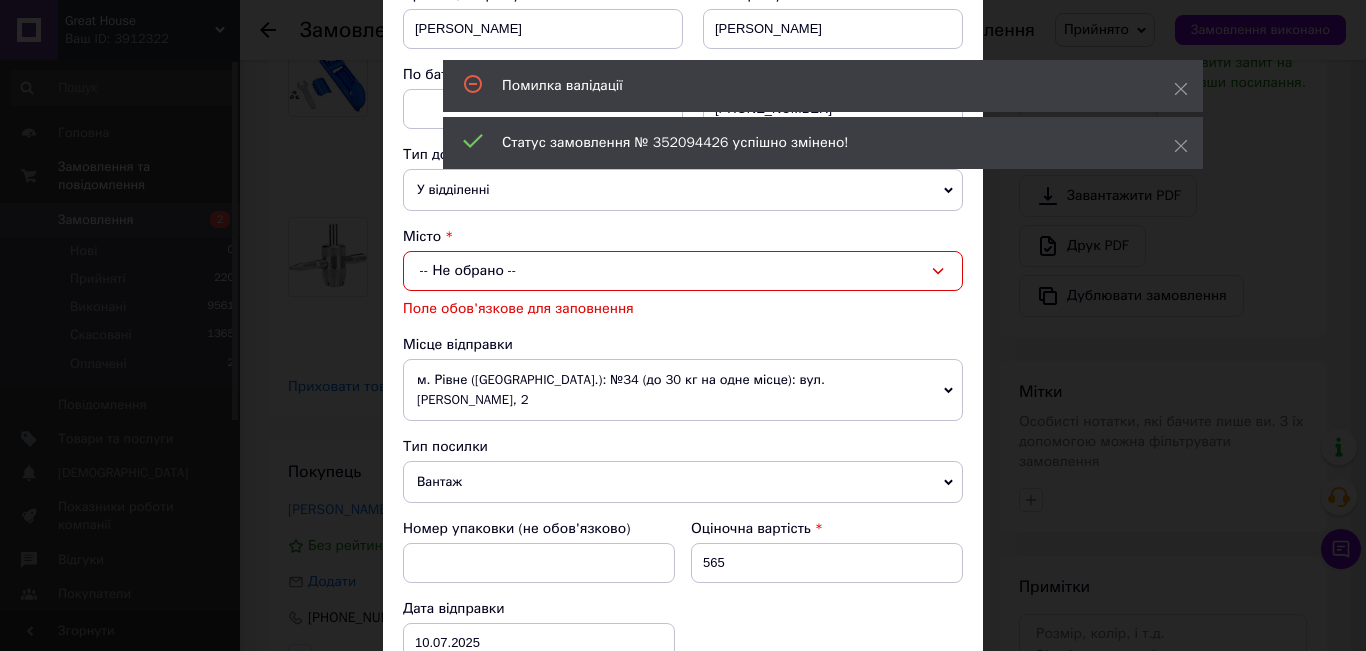 click on "-- Не обрано --" at bounding box center [683, 271] 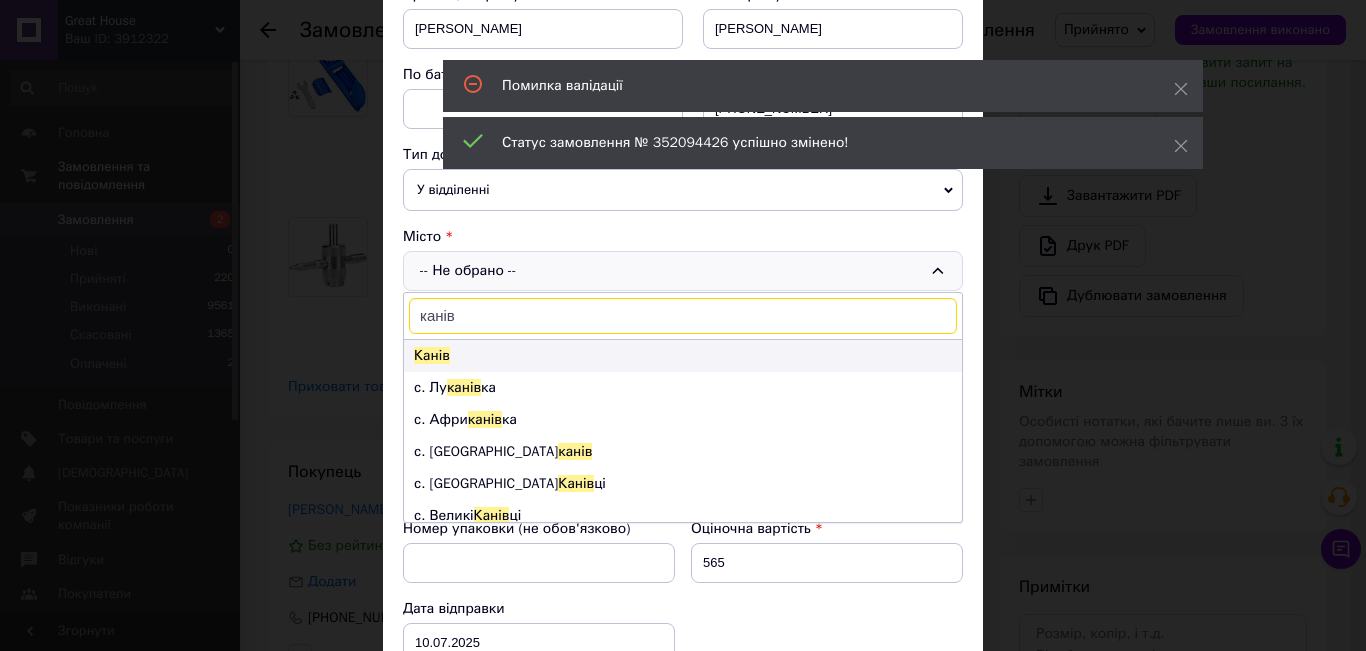type on "канів" 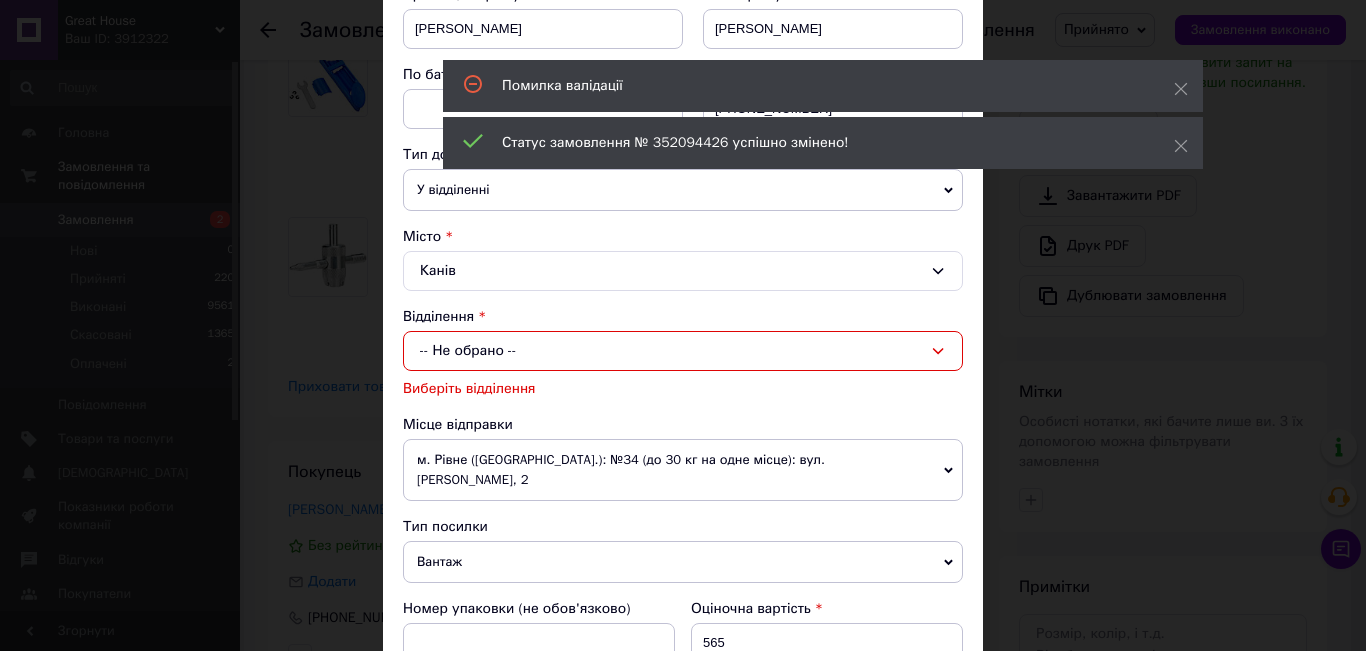 click on "-- Не обрано --" at bounding box center [683, 351] 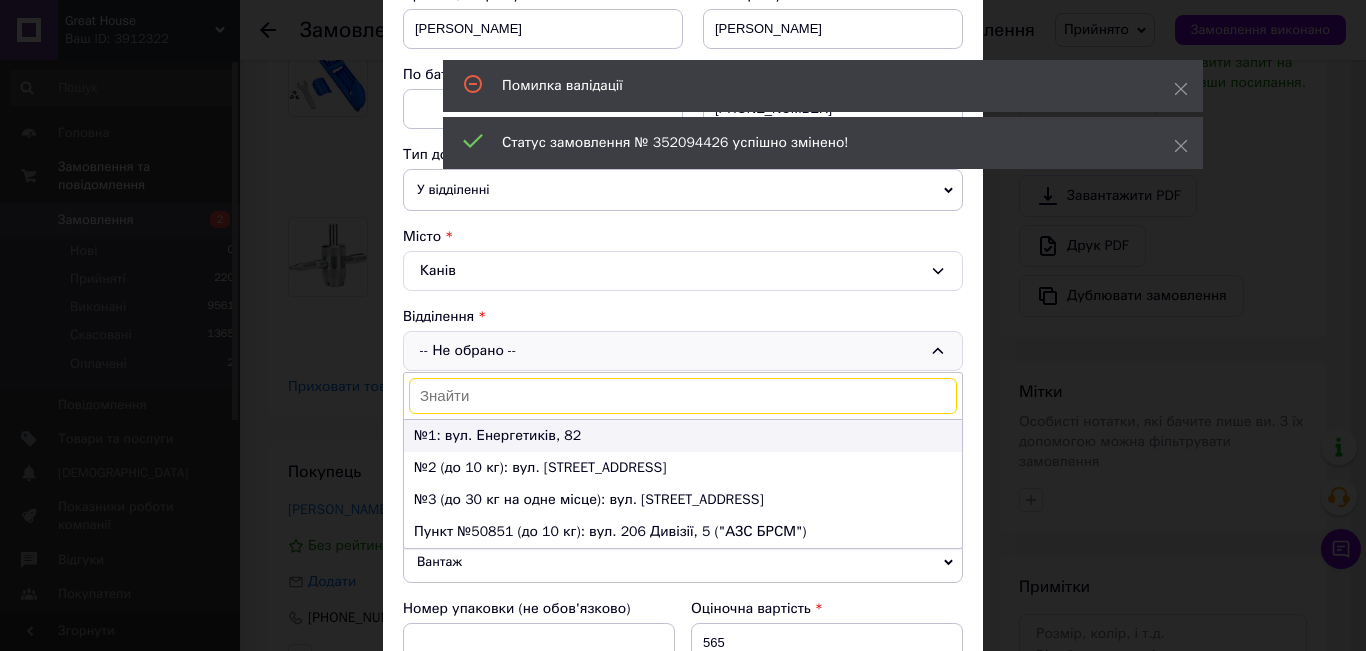 click on "№1: вул. Енергетиків, 82" at bounding box center [683, 436] 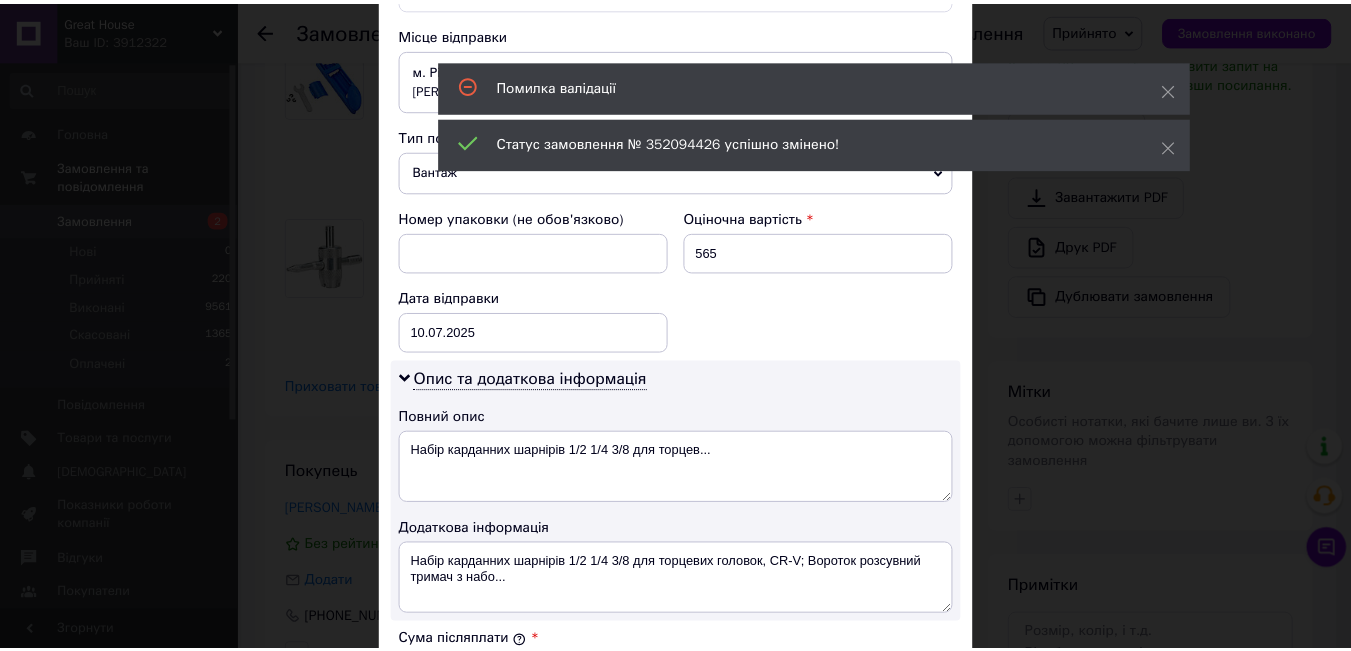 scroll, scrollTop: 1099, scrollLeft: 0, axis: vertical 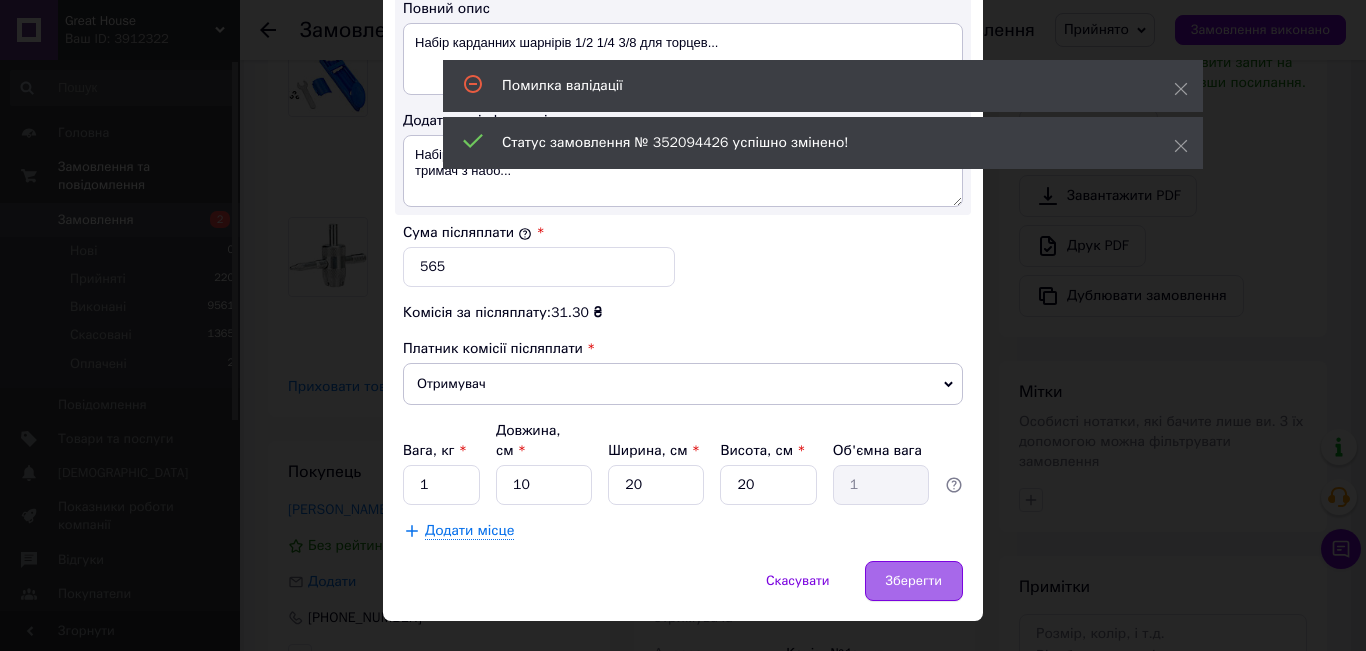 click on "Зберегти" at bounding box center (914, 581) 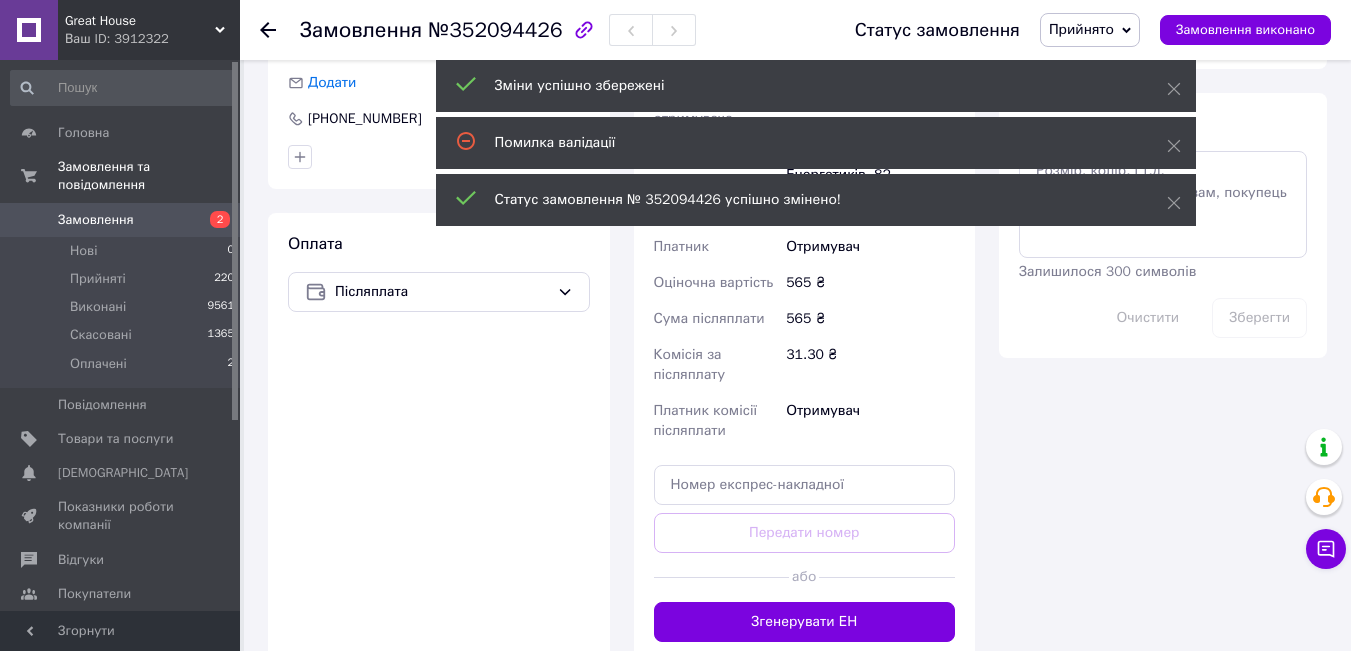 scroll, scrollTop: 1014, scrollLeft: 0, axis: vertical 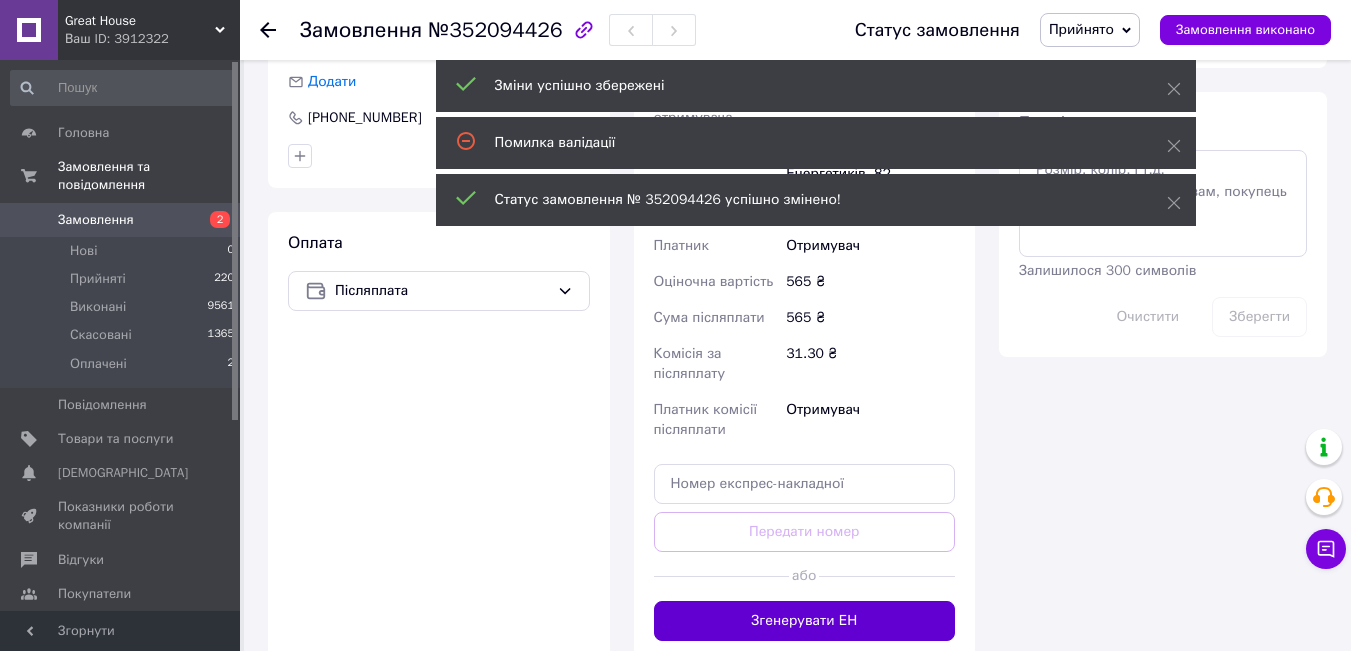 click on "Згенерувати ЕН" at bounding box center (805, 621) 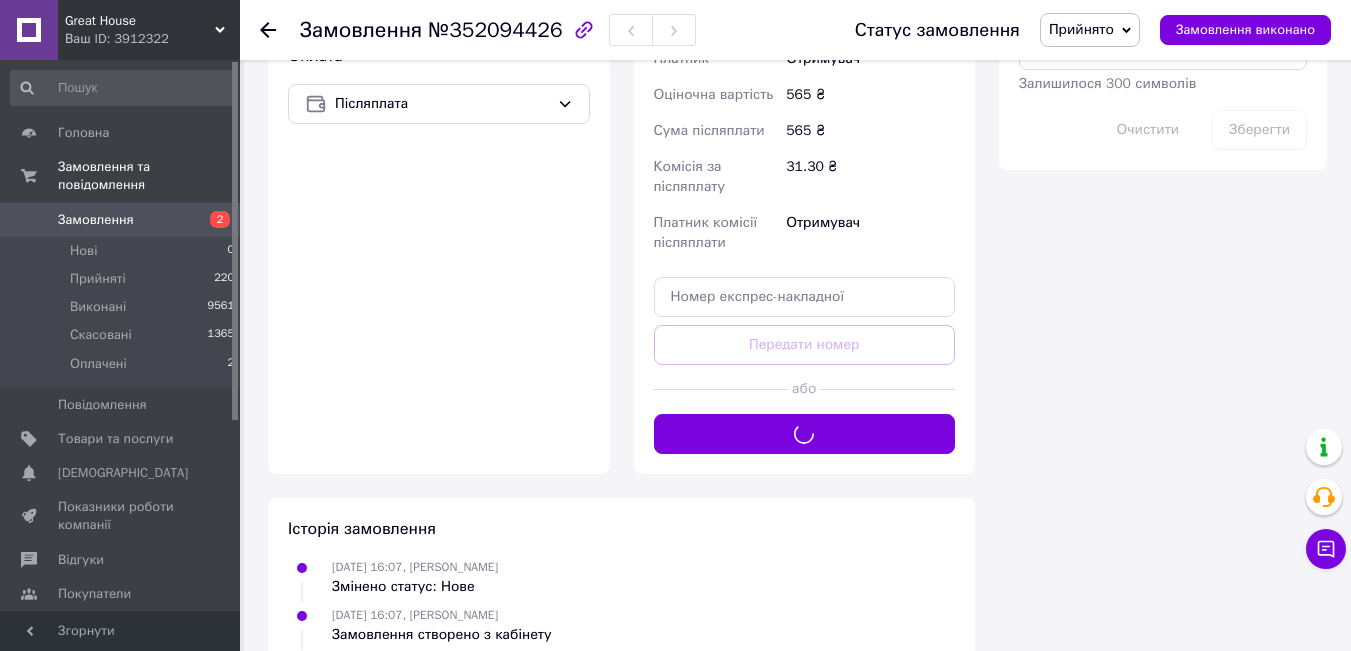 scroll, scrollTop: 1214, scrollLeft: 0, axis: vertical 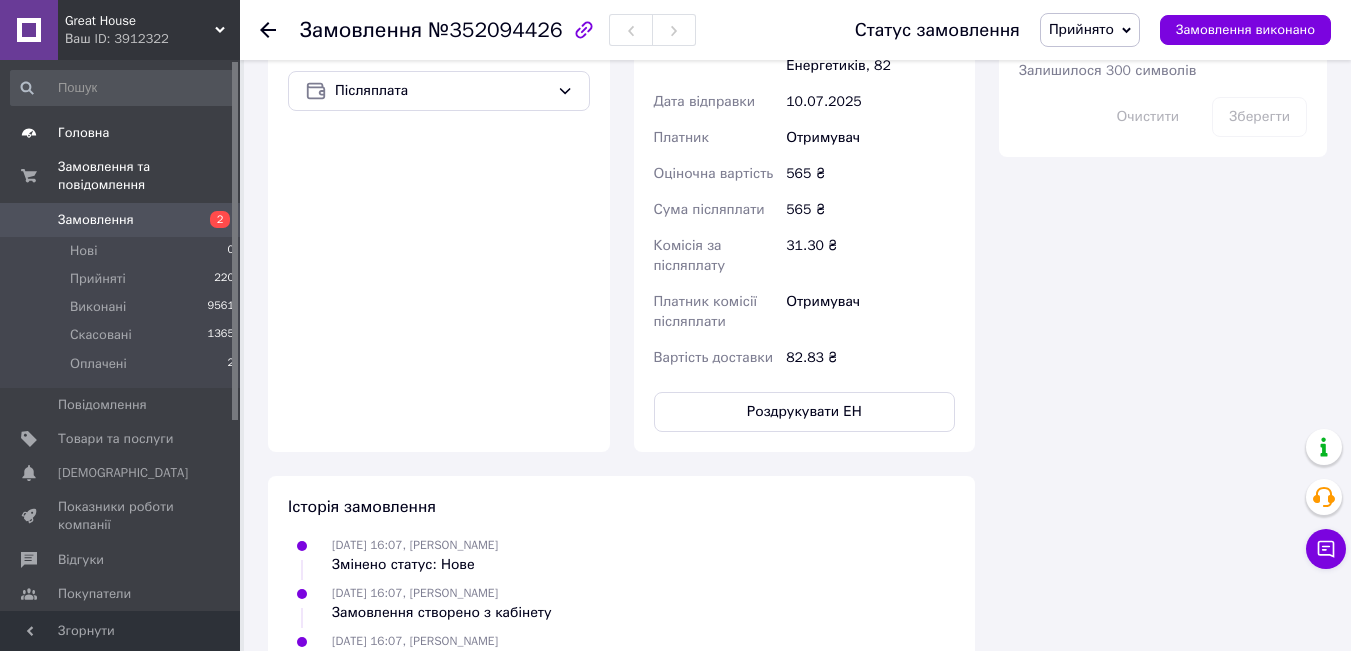 click on "Головна" at bounding box center [83, 133] 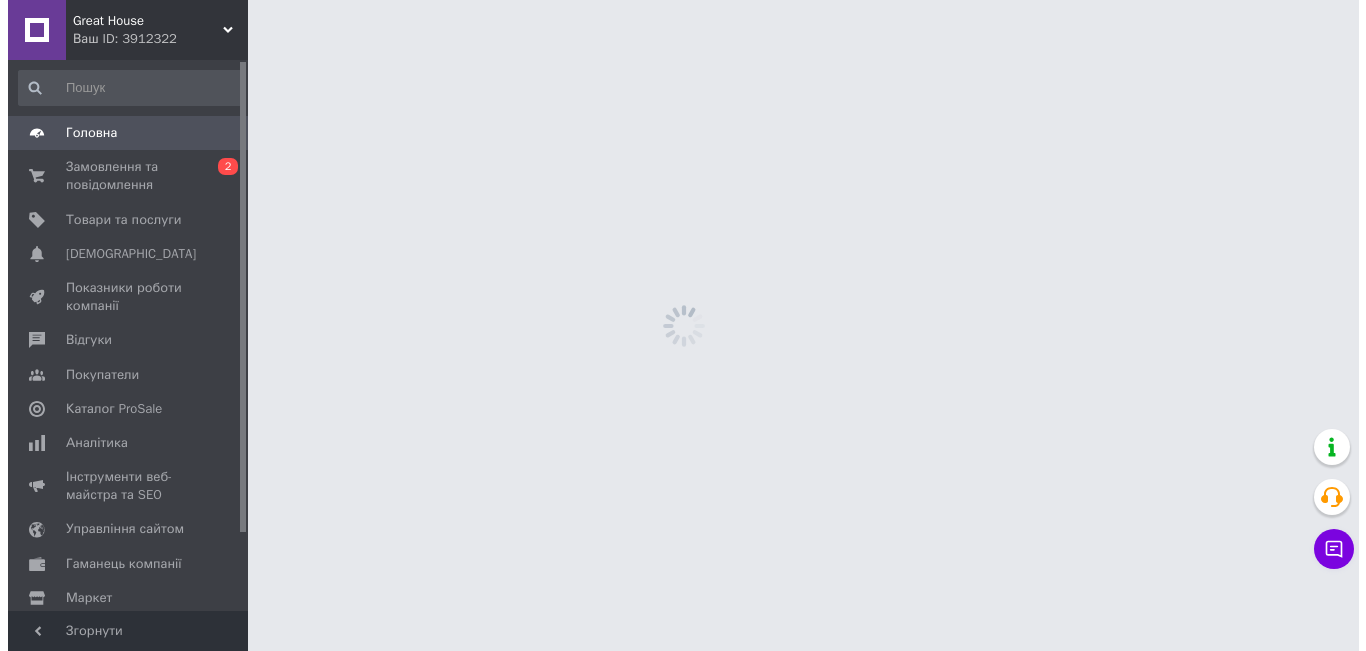 scroll, scrollTop: 0, scrollLeft: 0, axis: both 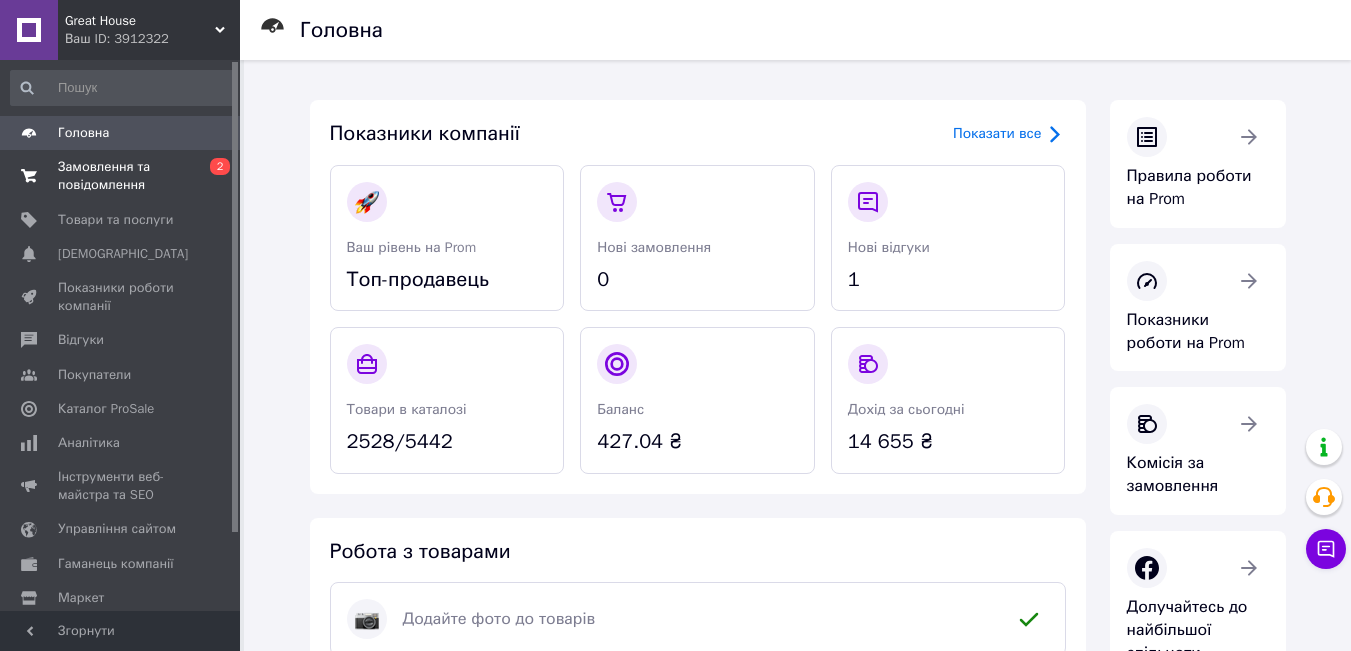 click on "Замовлення та повідомлення" at bounding box center [121, 176] 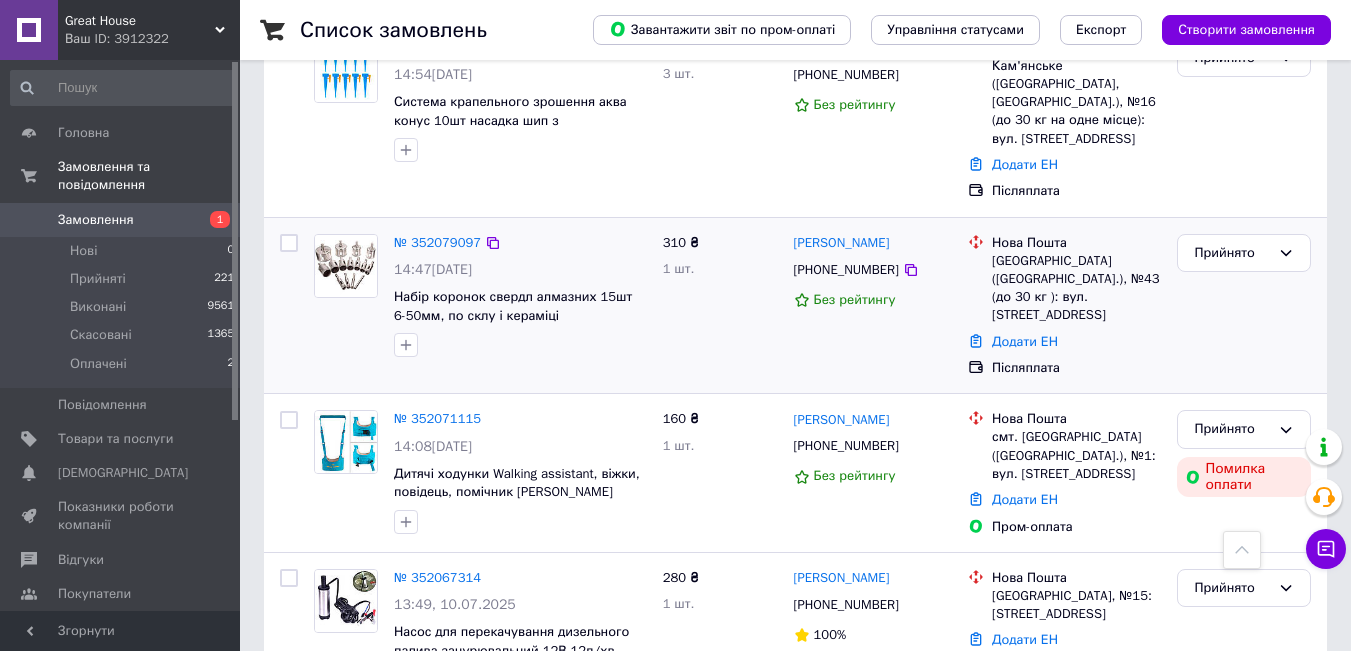 scroll, scrollTop: 1500, scrollLeft: 0, axis: vertical 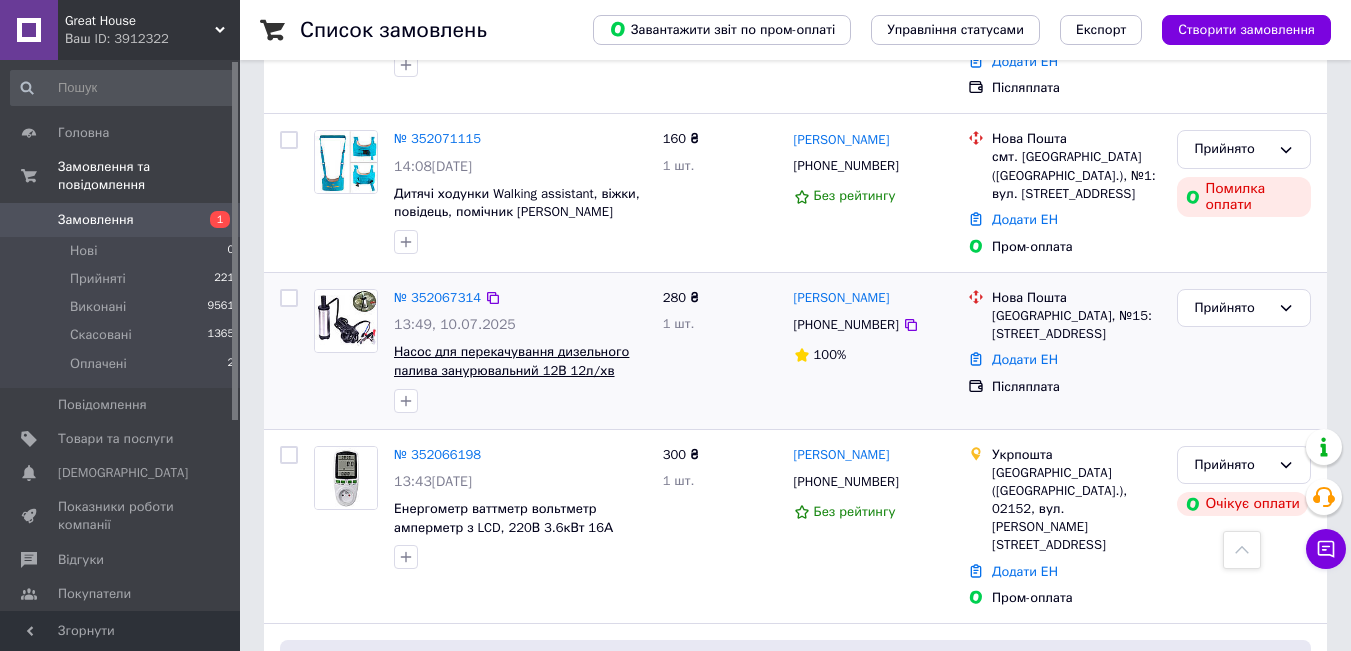 click on "Насос для перекачування дизельного палива занурювальний 12В 12л/хв 38мм" at bounding box center [511, 370] 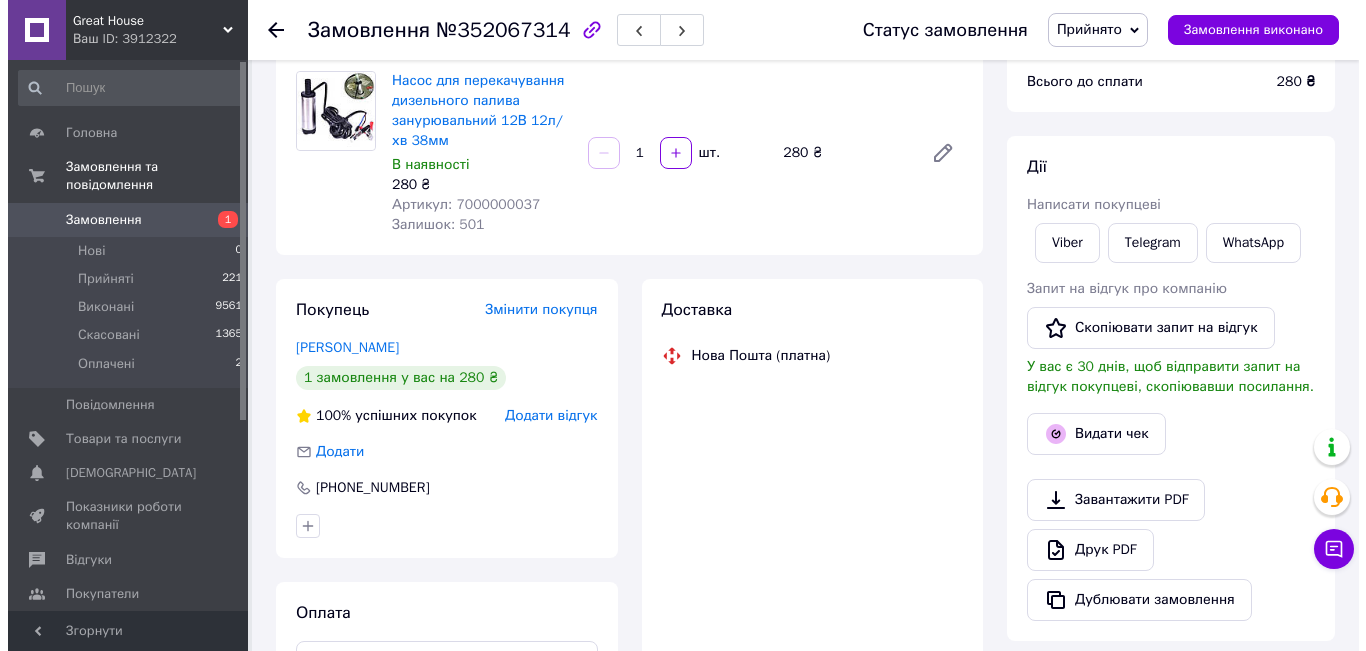 scroll, scrollTop: 200, scrollLeft: 0, axis: vertical 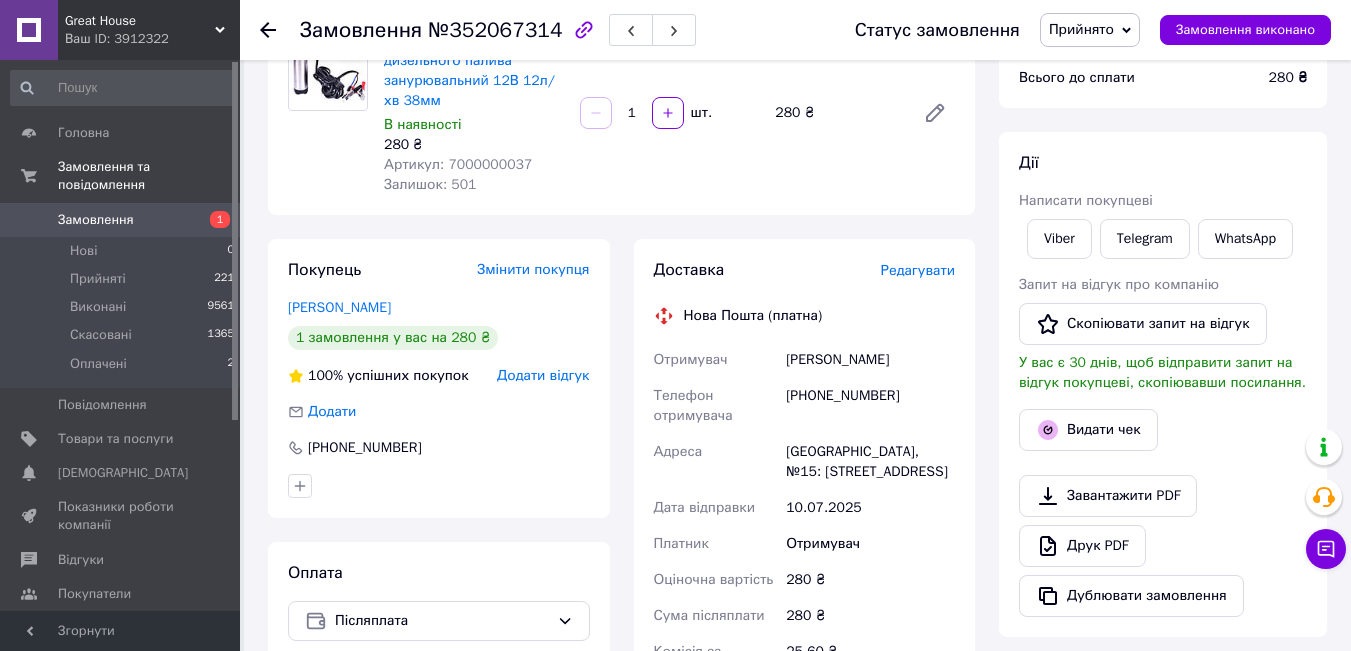 click on "Редагувати" at bounding box center [918, 270] 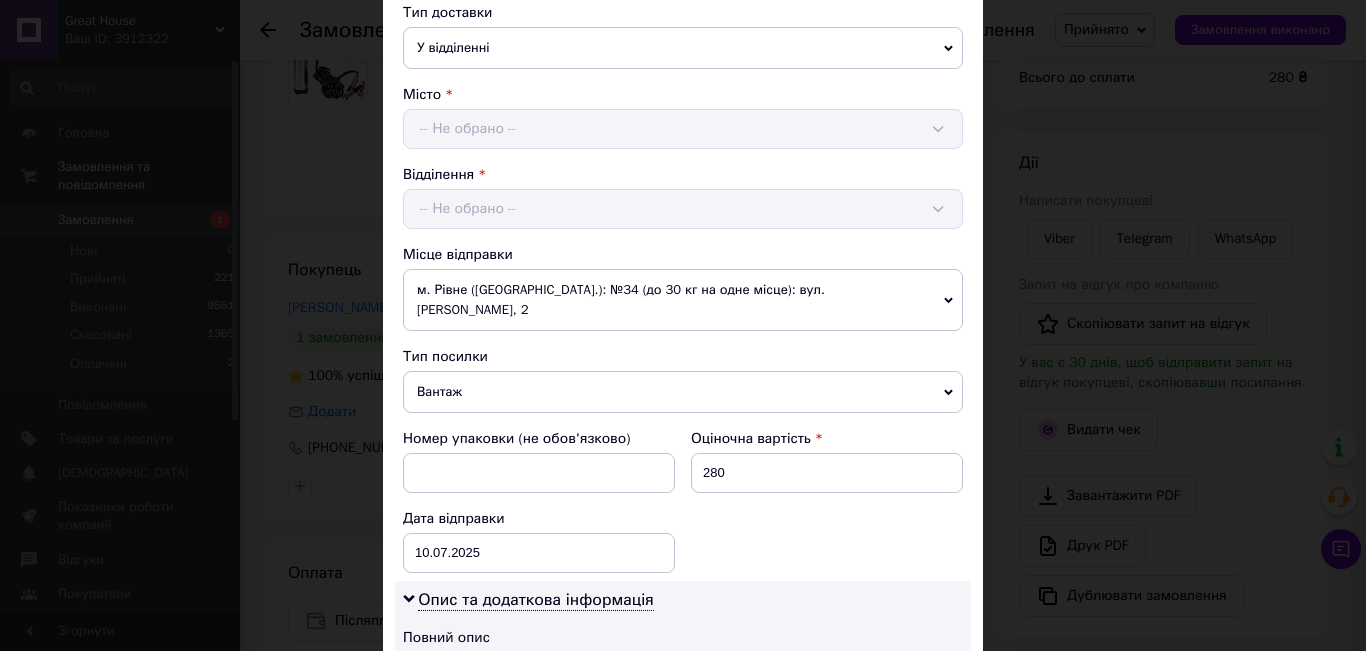 scroll, scrollTop: 700, scrollLeft: 0, axis: vertical 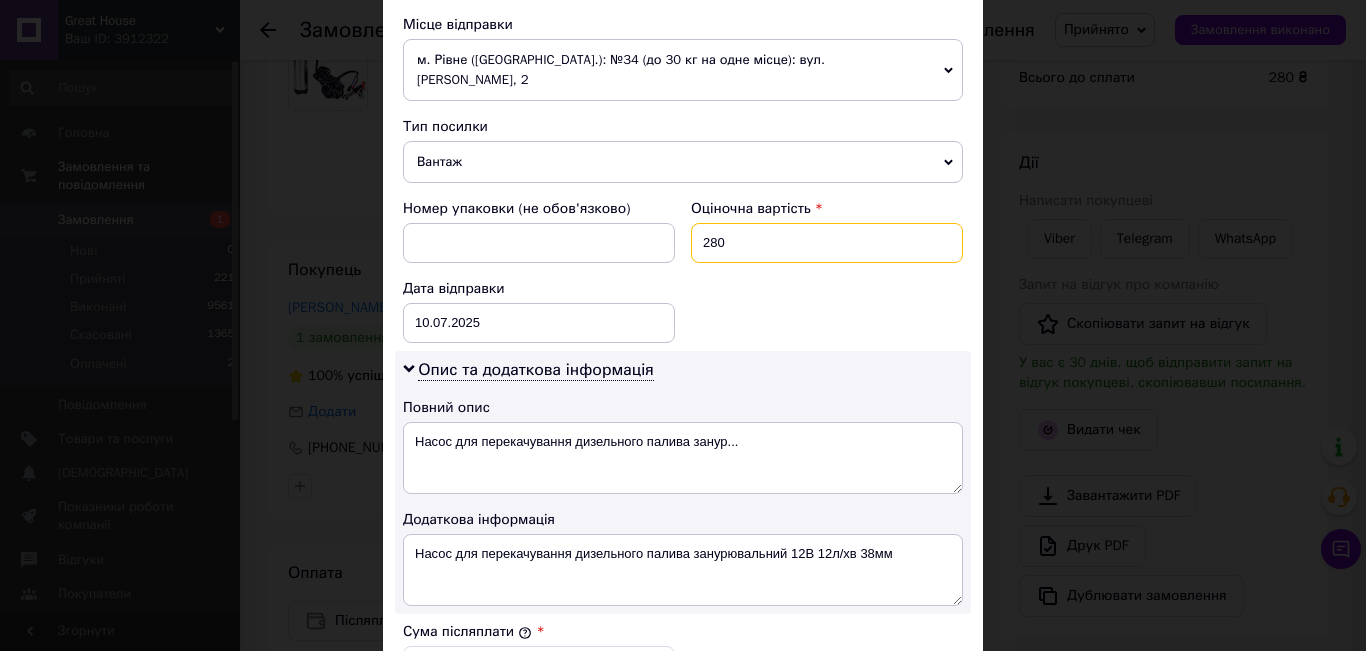 click on "280" at bounding box center [827, 243] 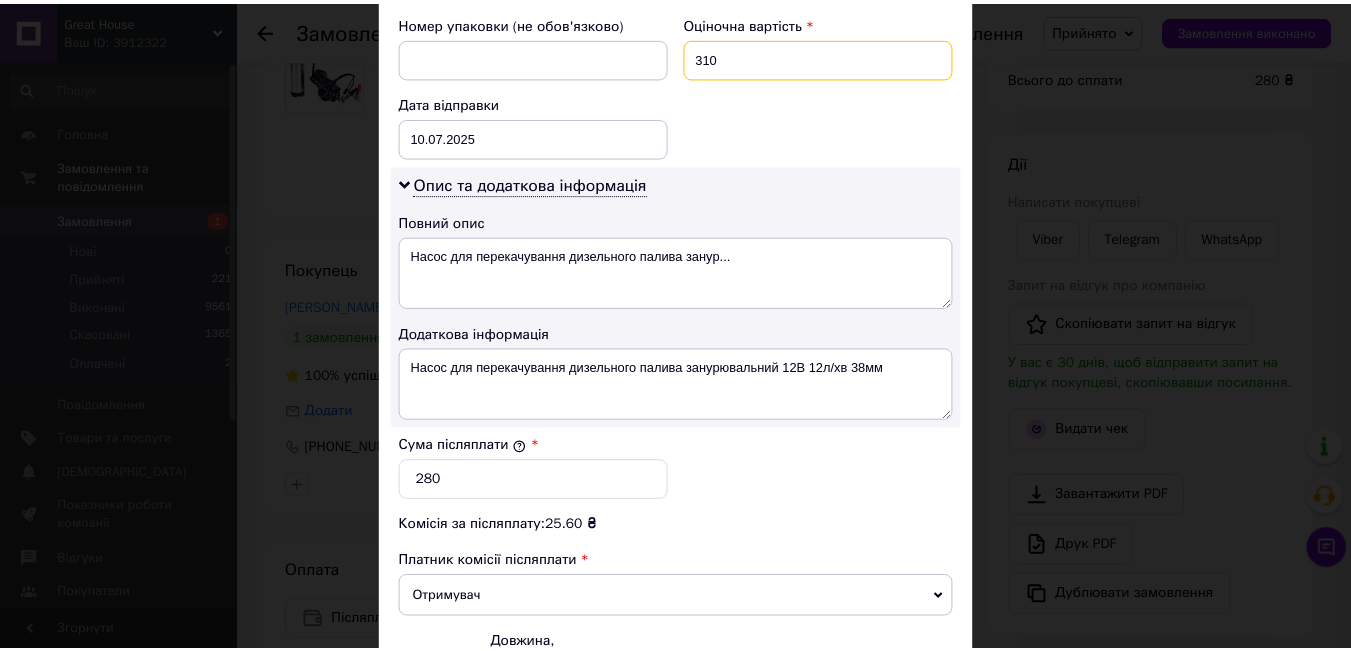 scroll, scrollTop: 1099, scrollLeft: 0, axis: vertical 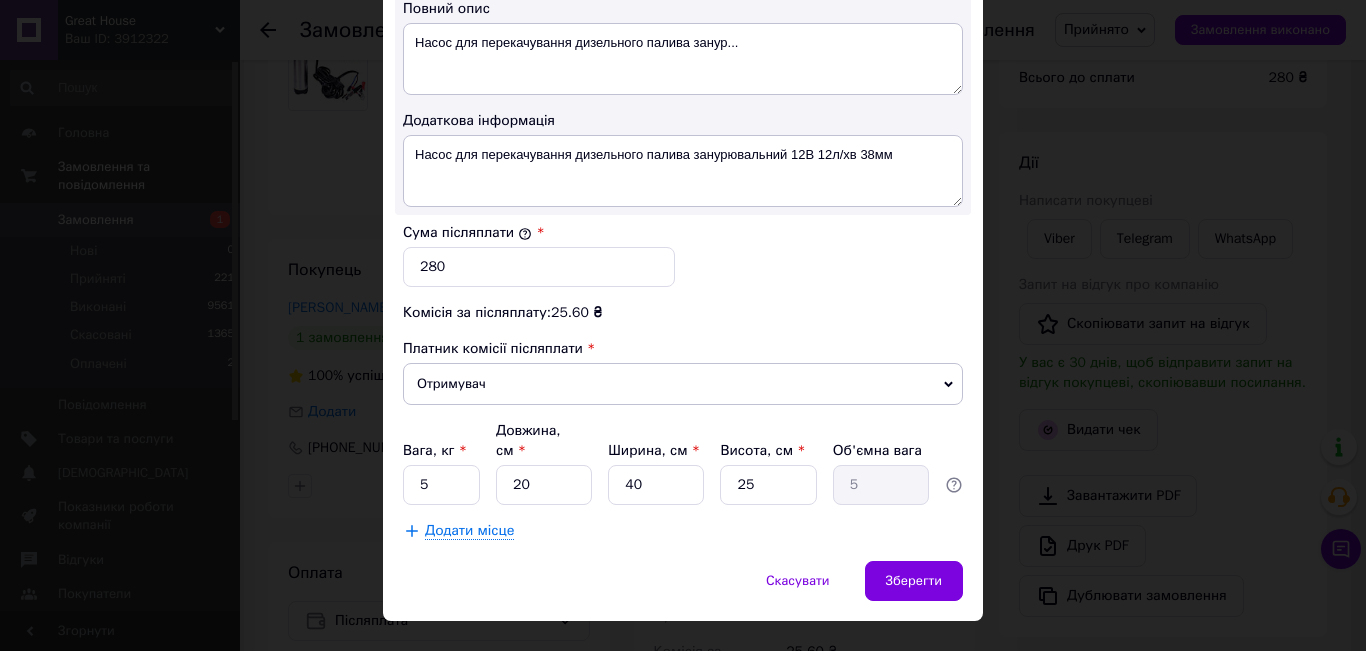 type on "310" 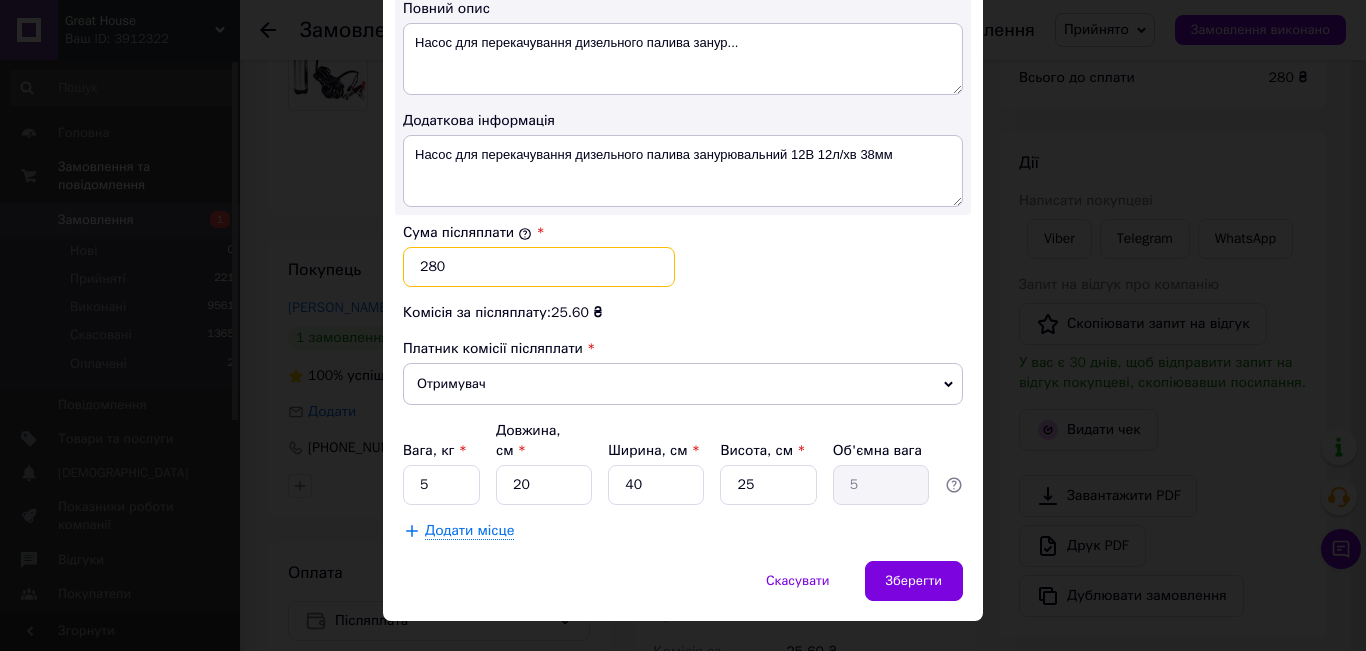 click on "280" at bounding box center [539, 267] 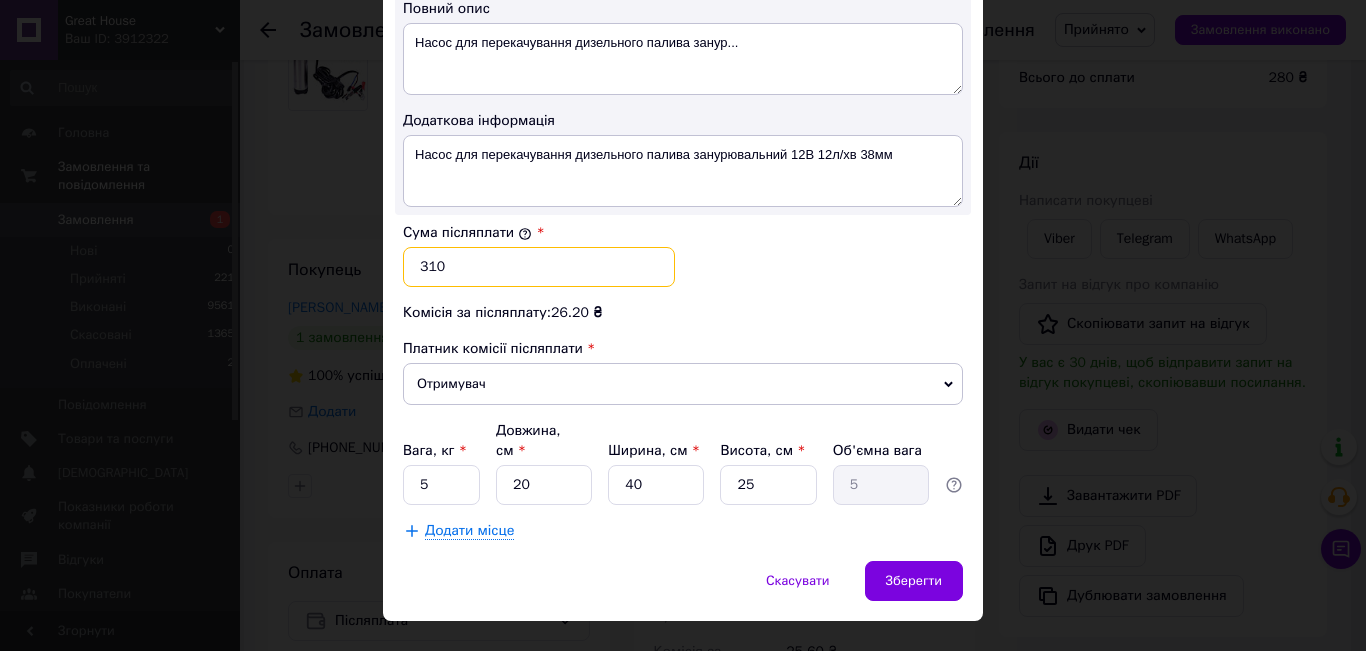 type on "310" 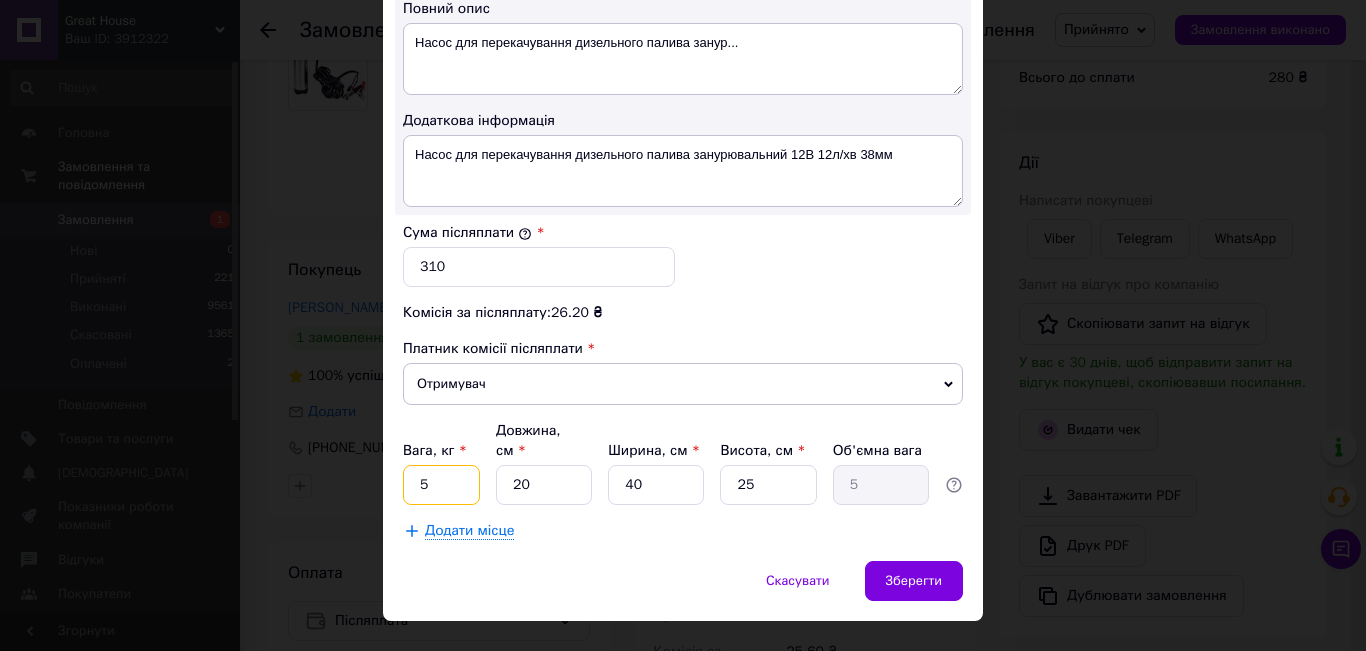 click on "5" at bounding box center (441, 485) 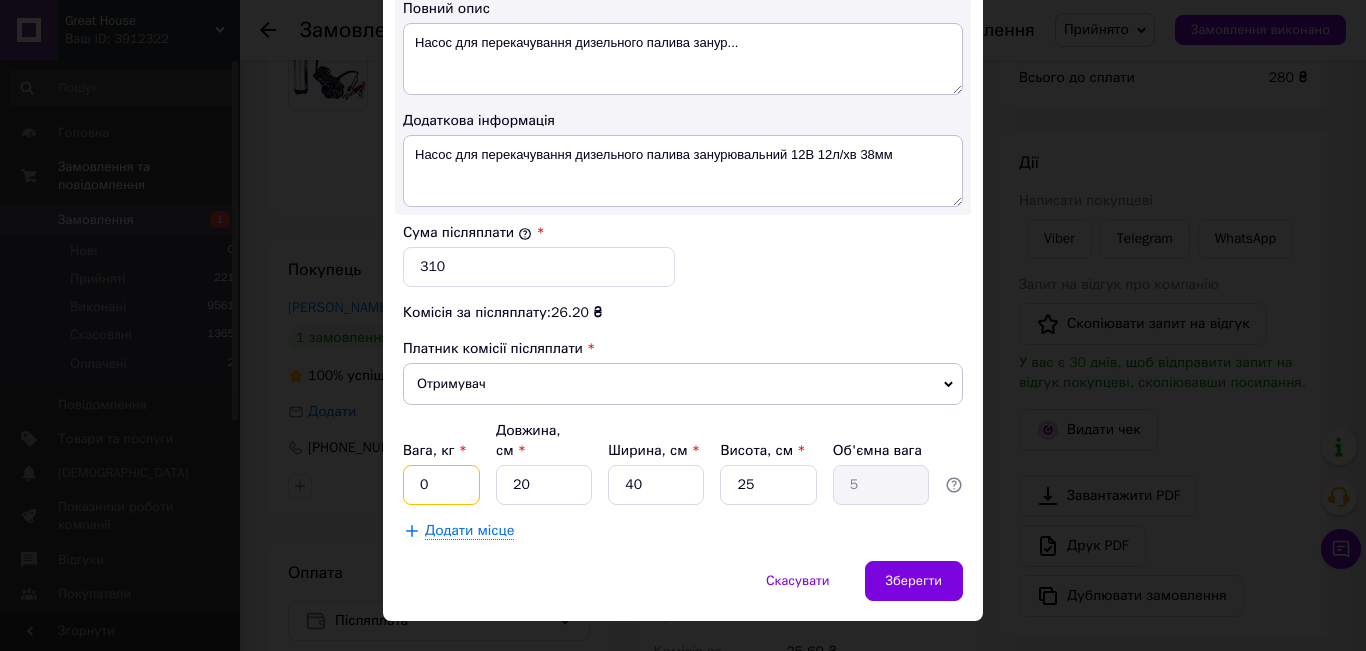 type on "0.5" 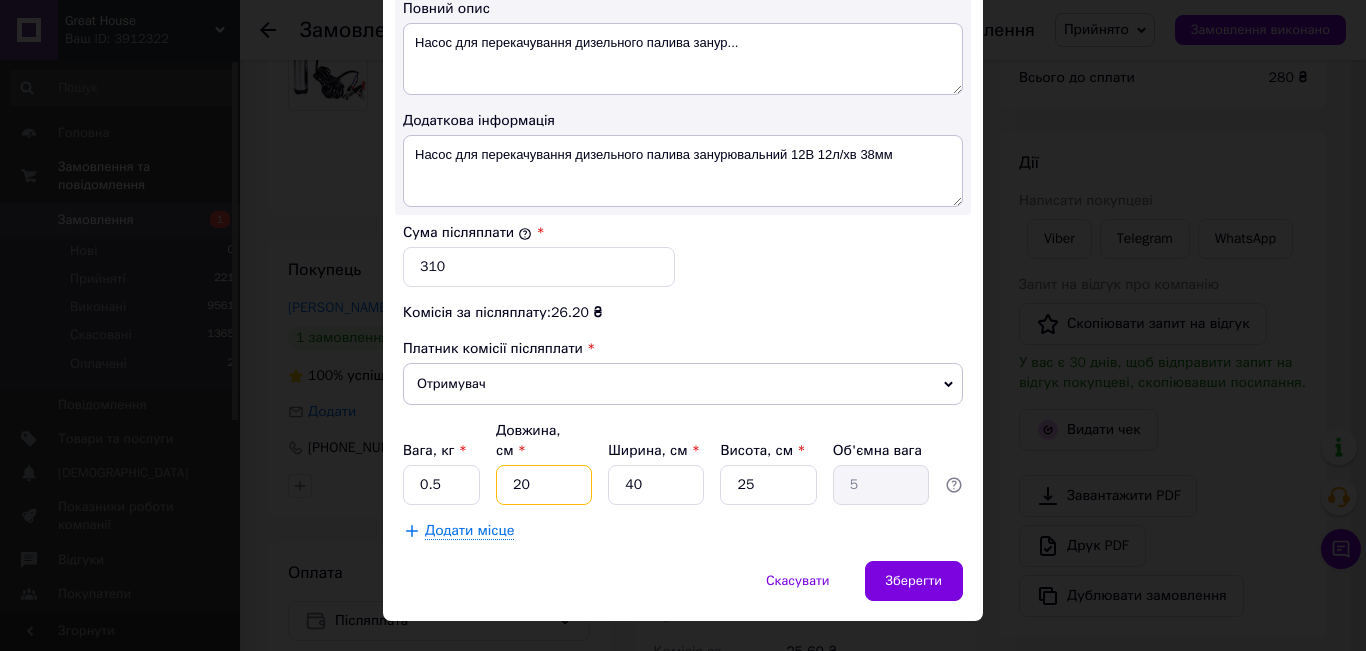 click on "20" at bounding box center (544, 485) 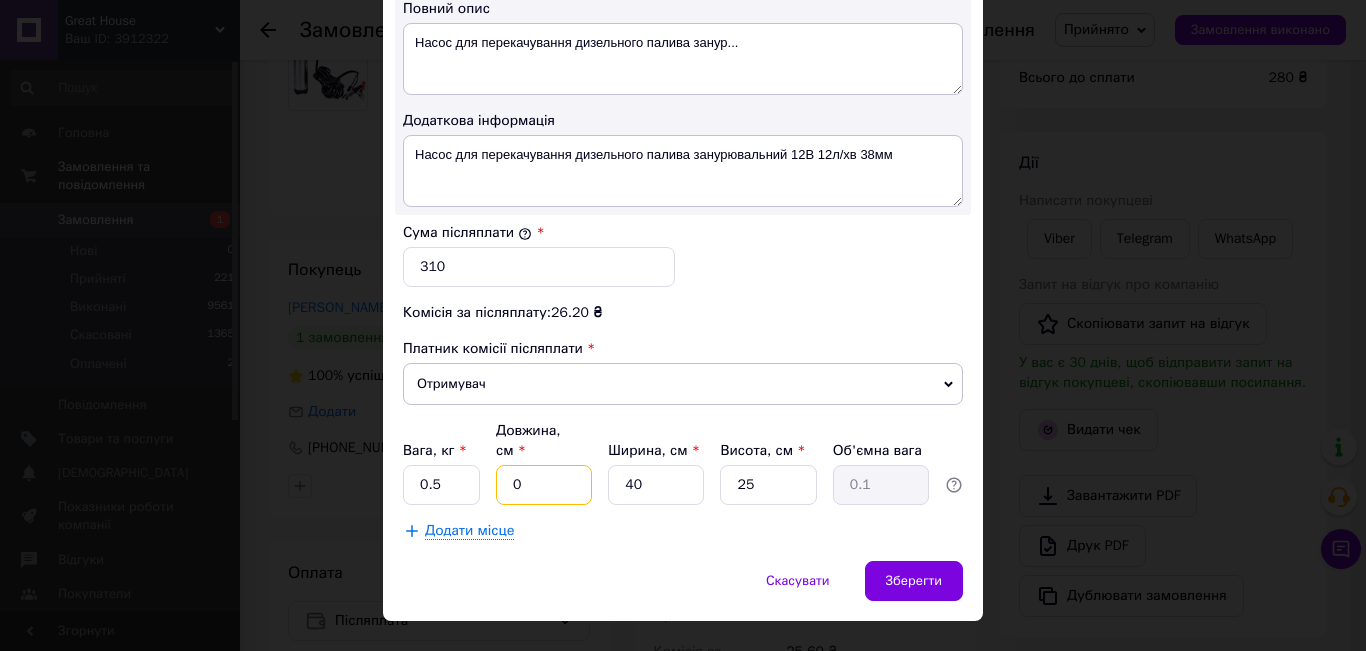 type on "01" 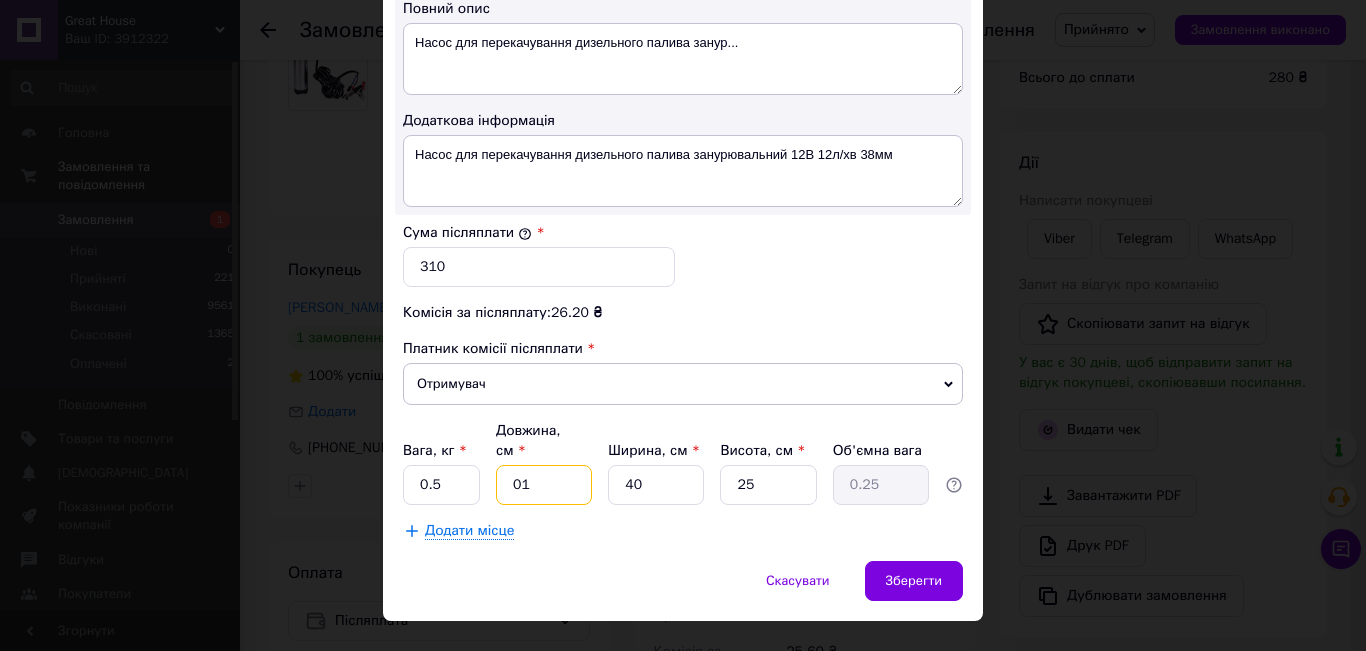 click on "01" at bounding box center [544, 485] 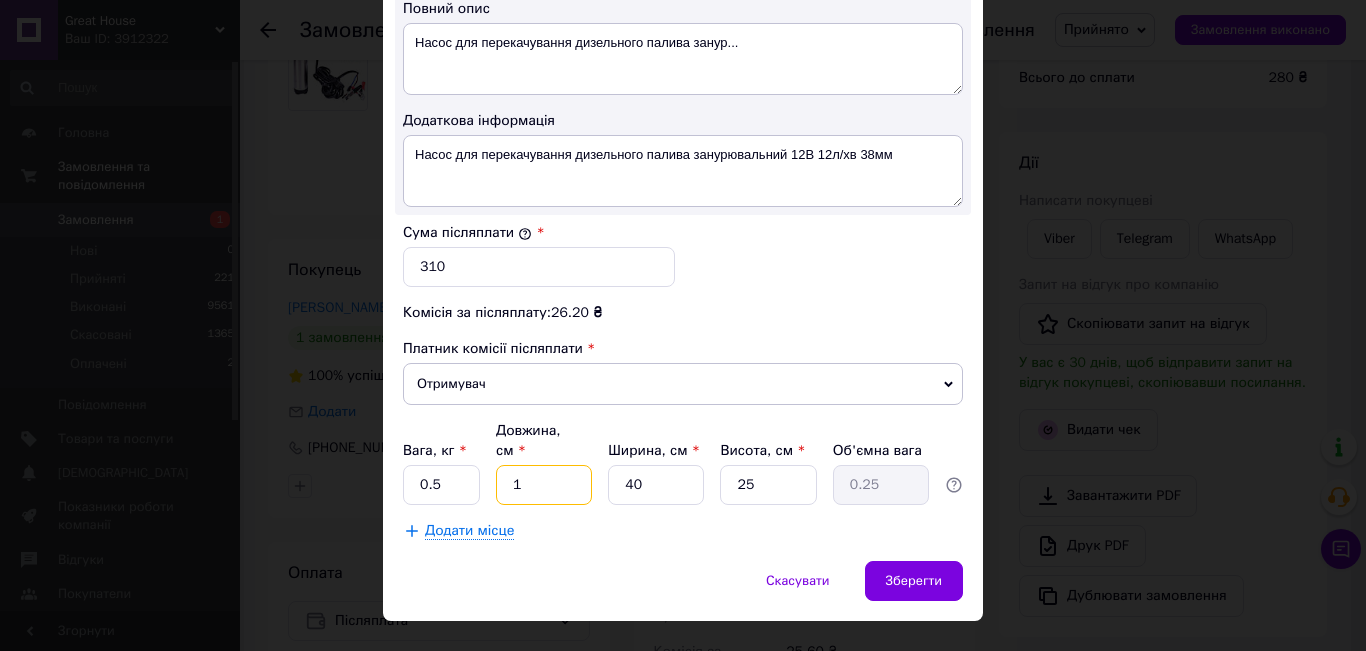type on "10" 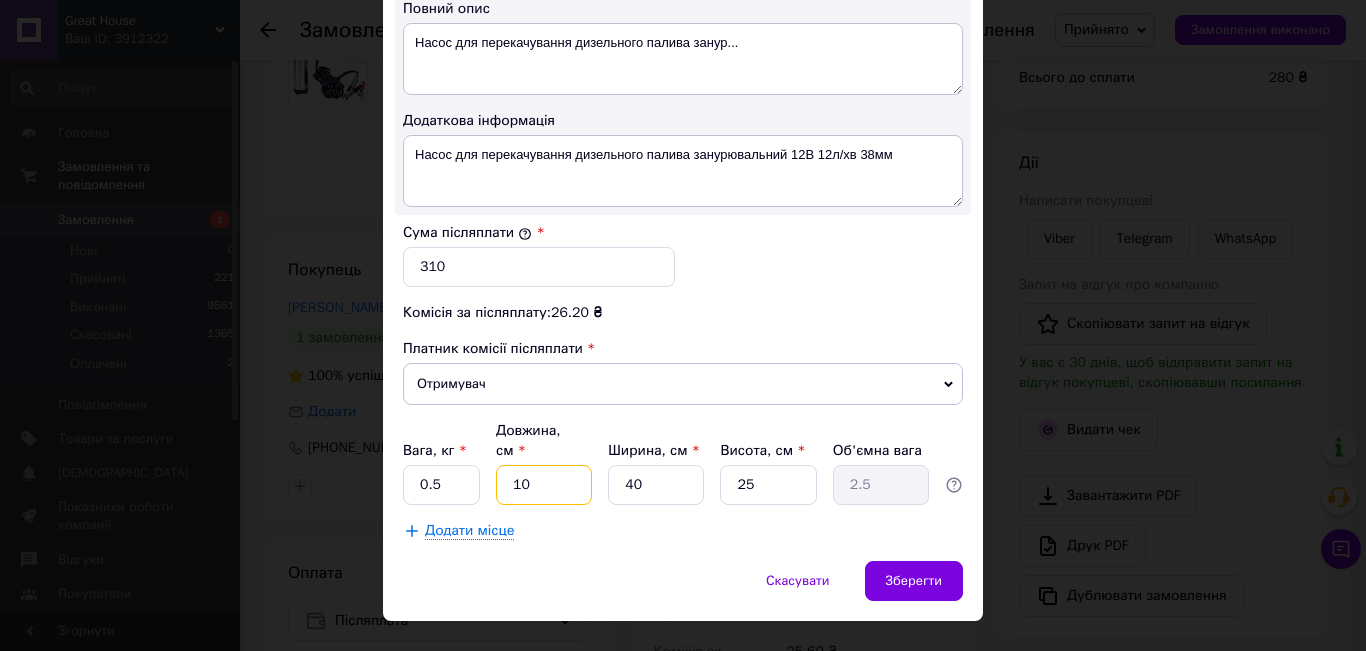 type on "10" 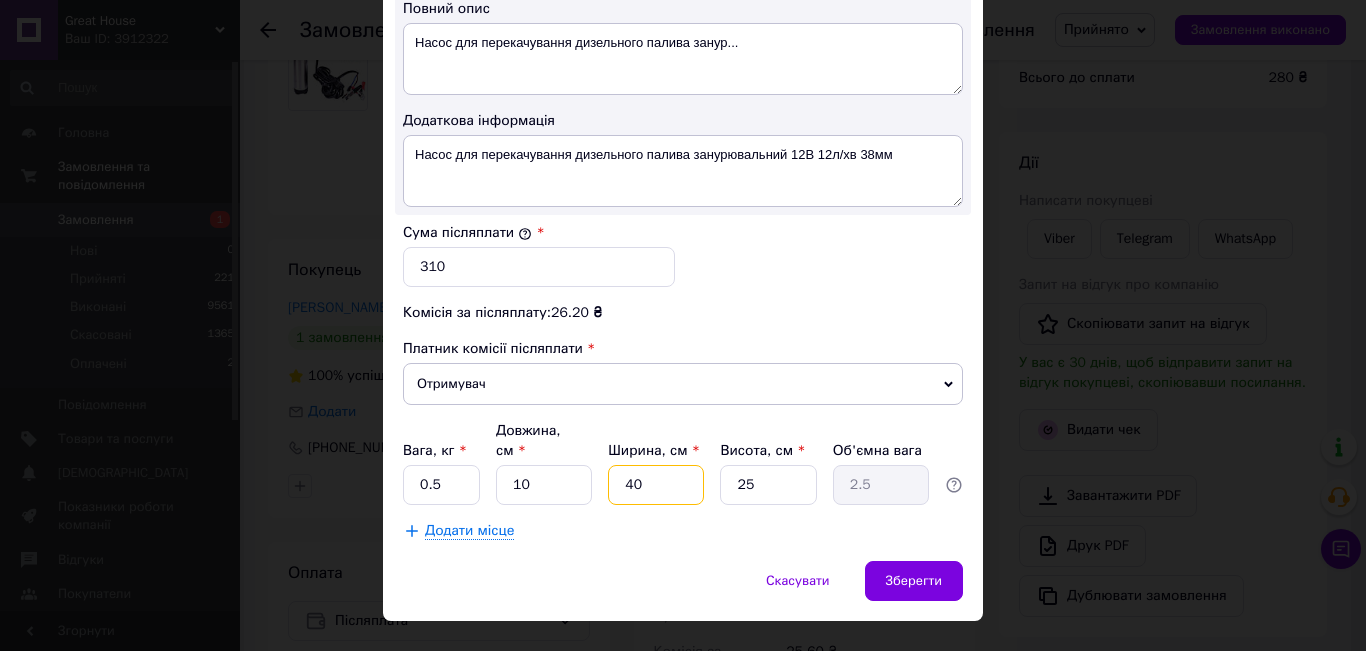 click on "40" at bounding box center [656, 485] 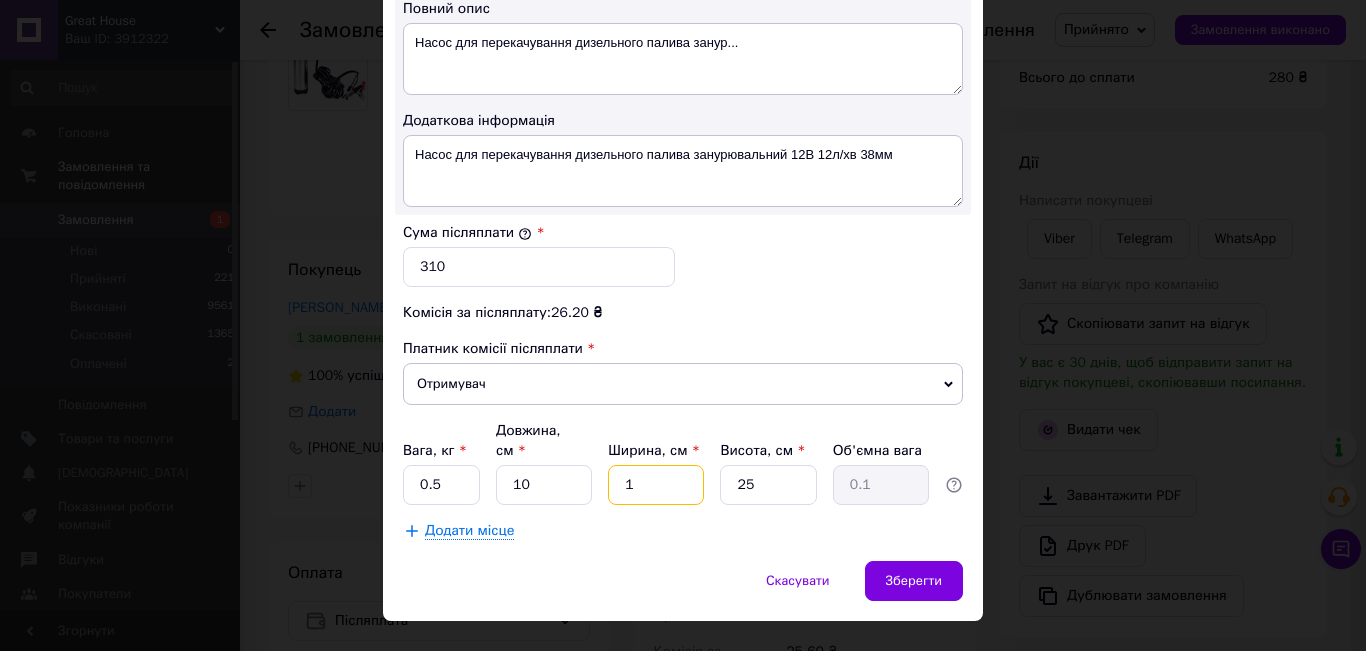 type on "10" 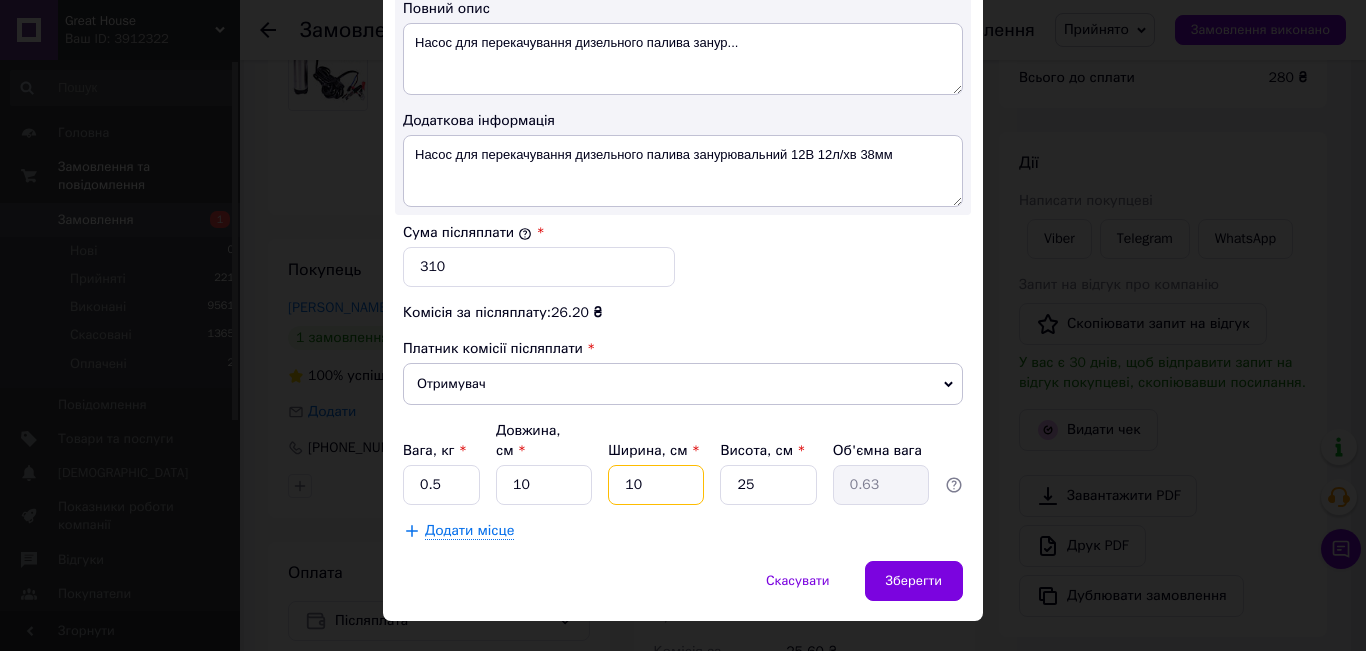 type on "10" 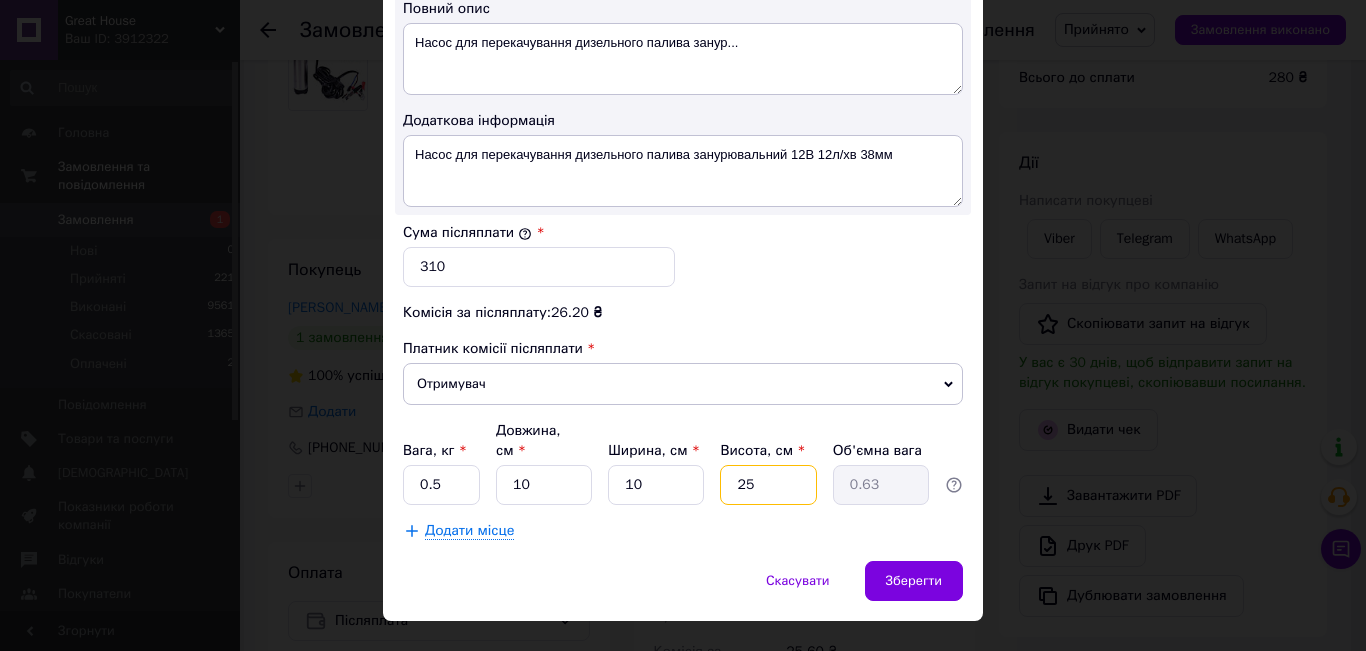 click on "25" at bounding box center (768, 485) 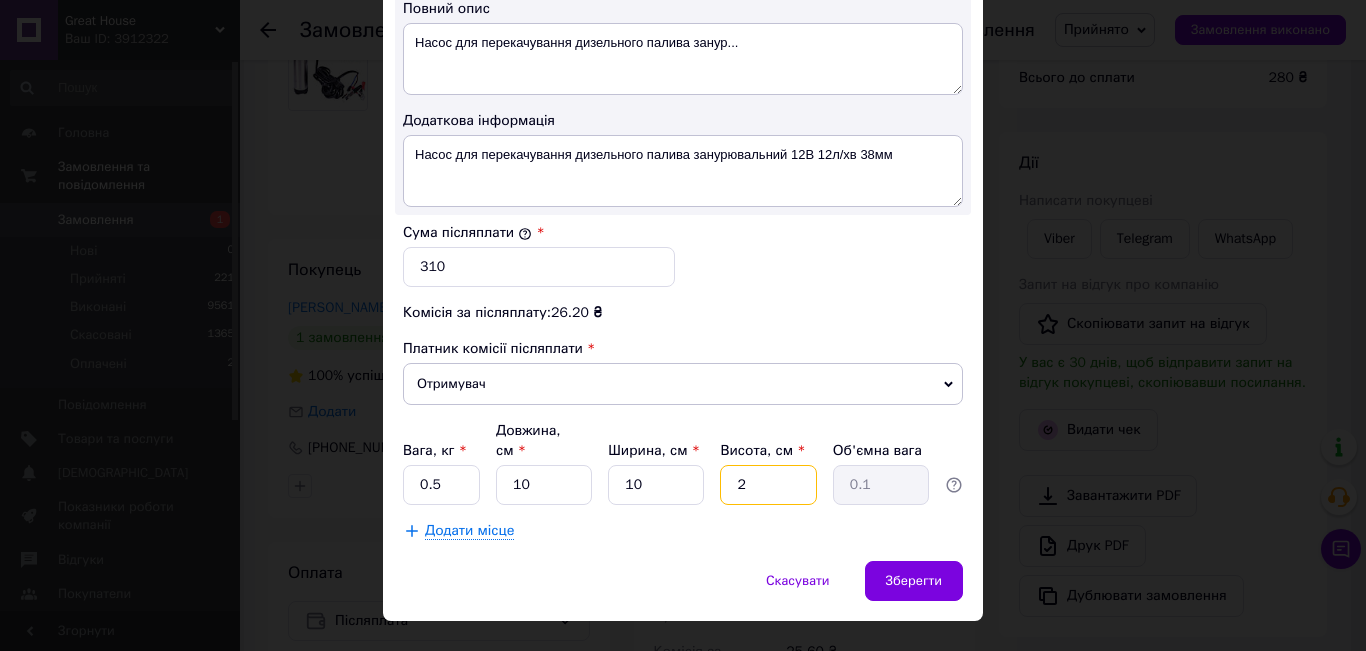 click on "2" at bounding box center (768, 485) 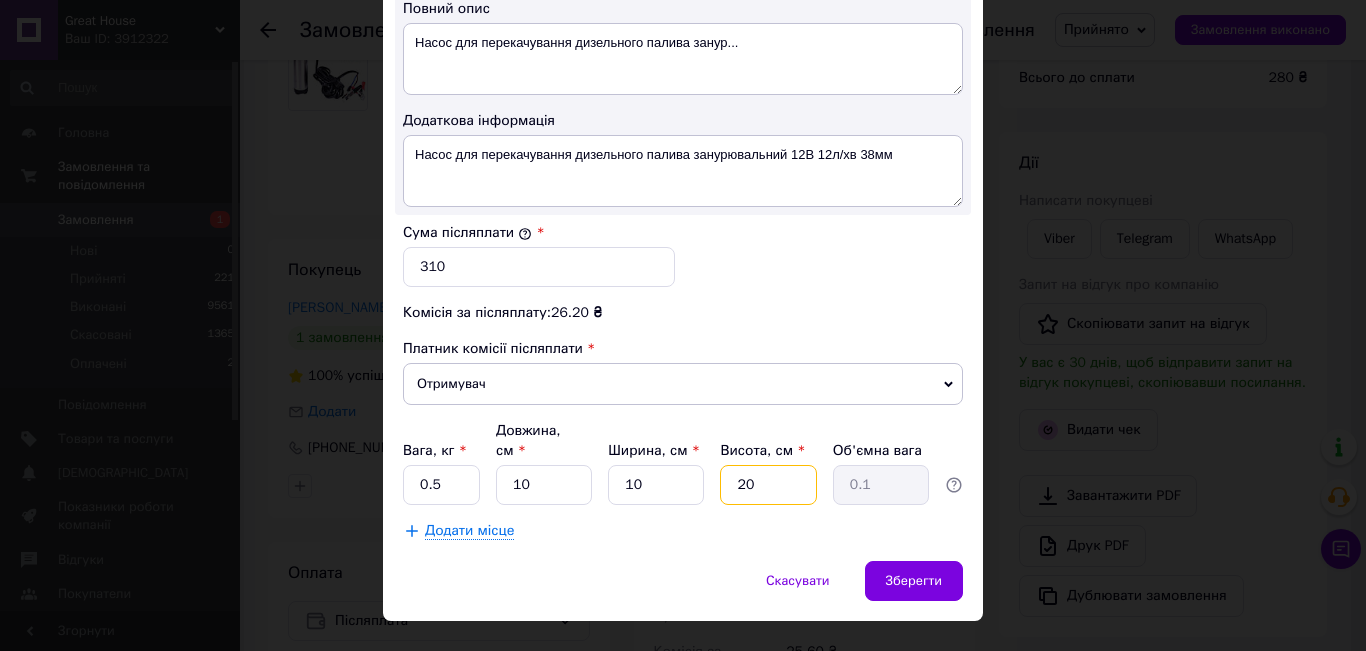 type on "0.5" 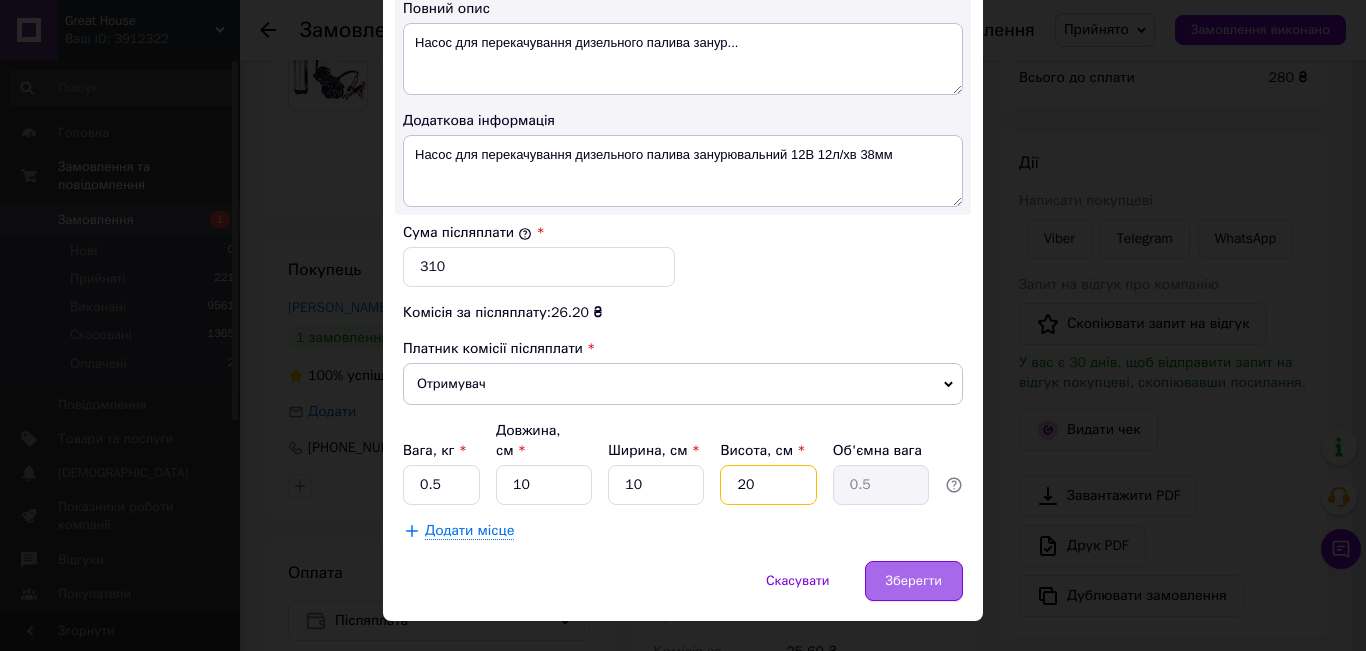 type on "20" 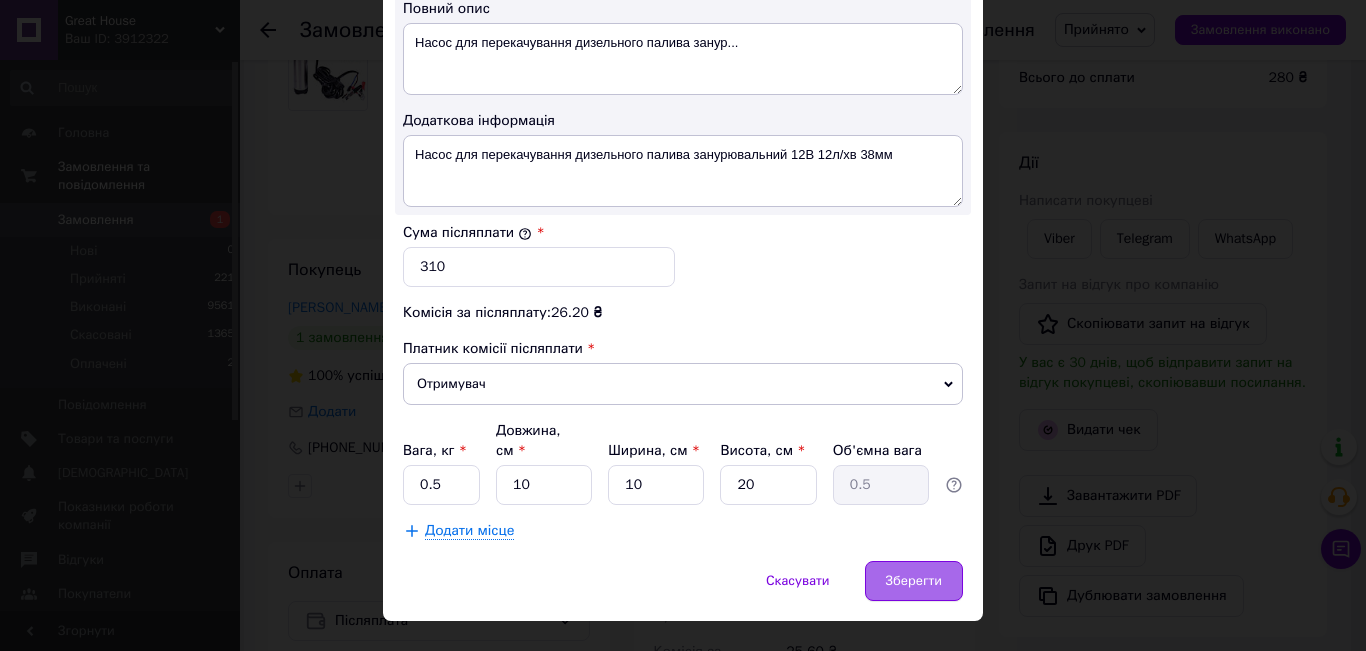 click on "Зберегти" at bounding box center [914, 581] 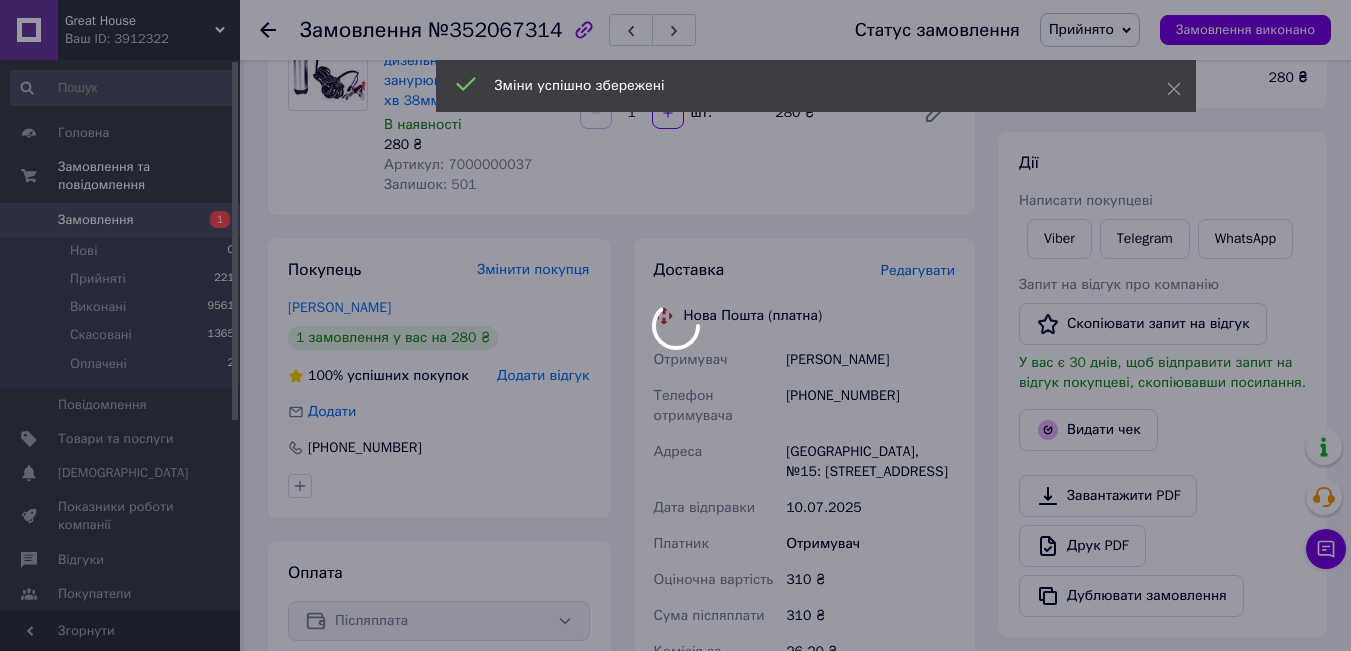 scroll, scrollTop: 723, scrollLeft: 0, axis: vertical 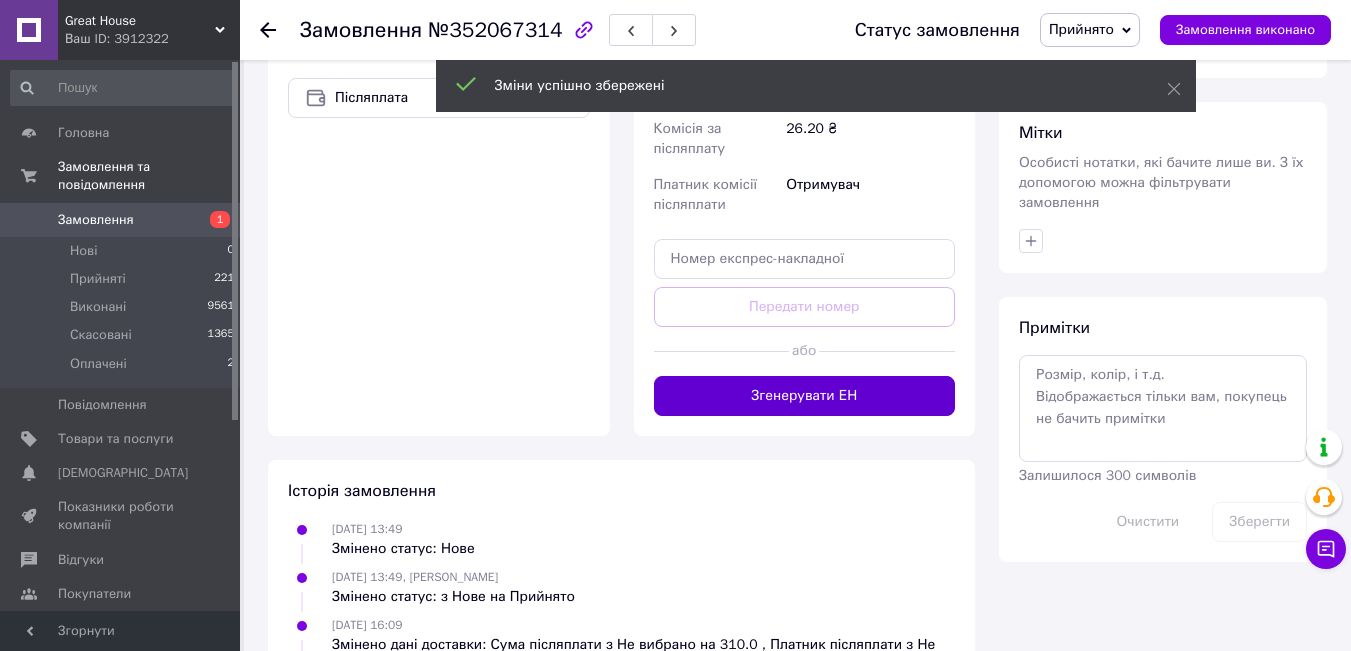 click on "Згенерувати ЕН" at bounding box center [805, 396] 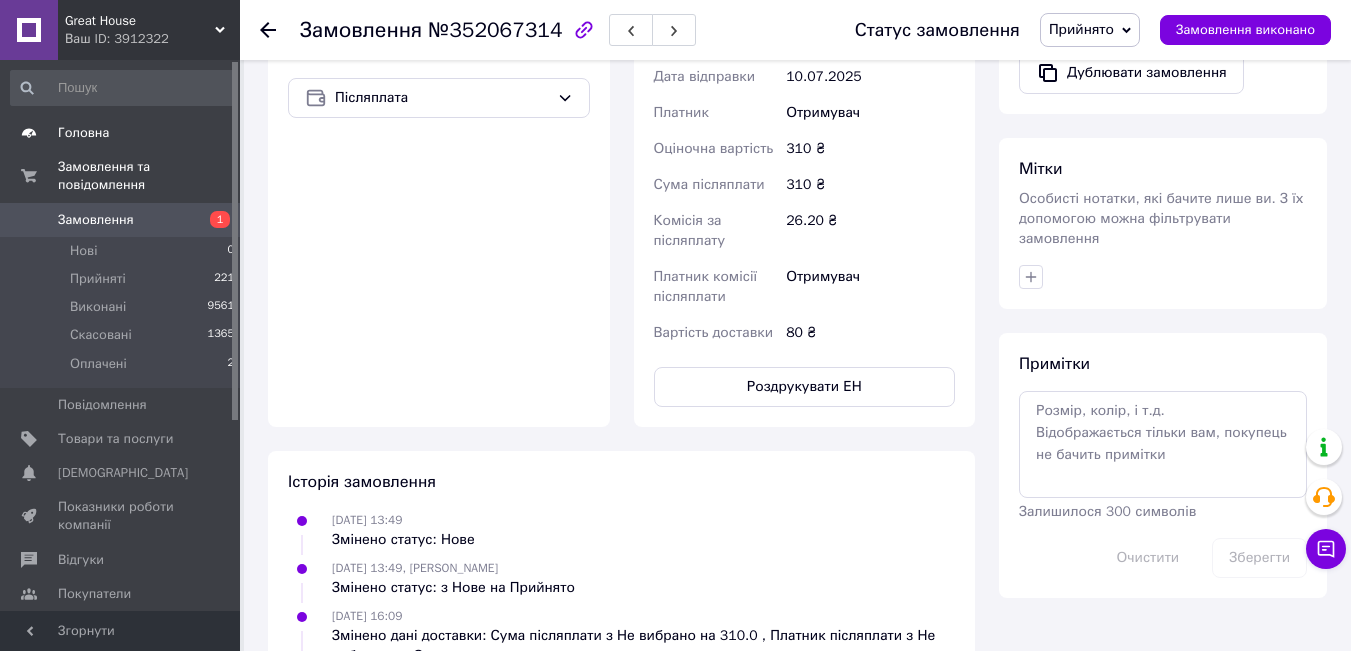 click on "Головна" at bounding box center [83, 133] 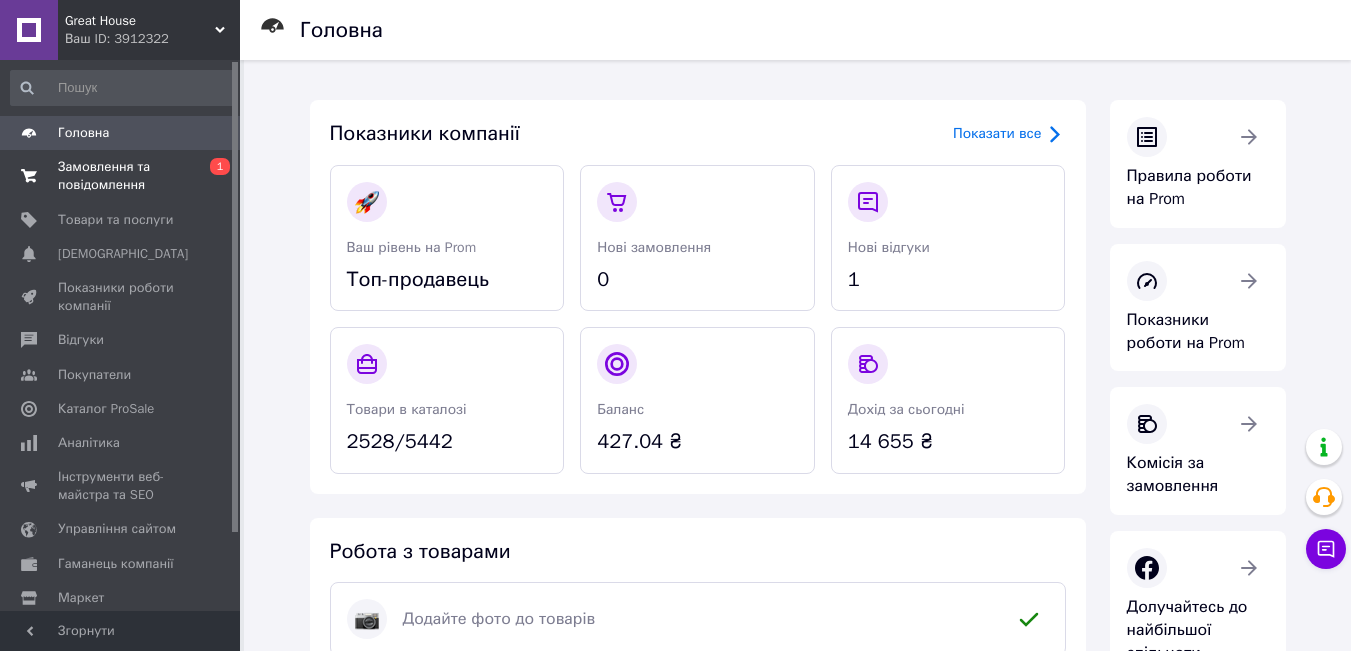 click on "Замовлення та повідомлення" at bounding box center [121, 176] 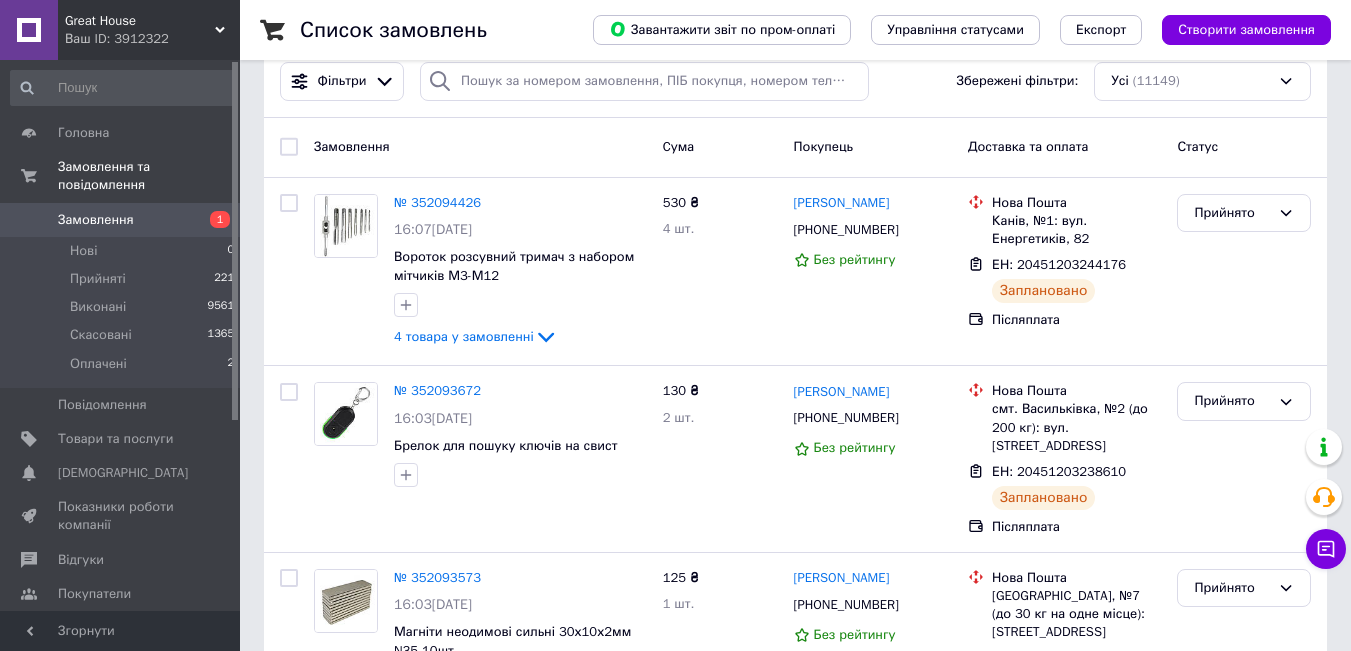 scroll, scrollTop: 0, scrollLeft: 0, axis: both 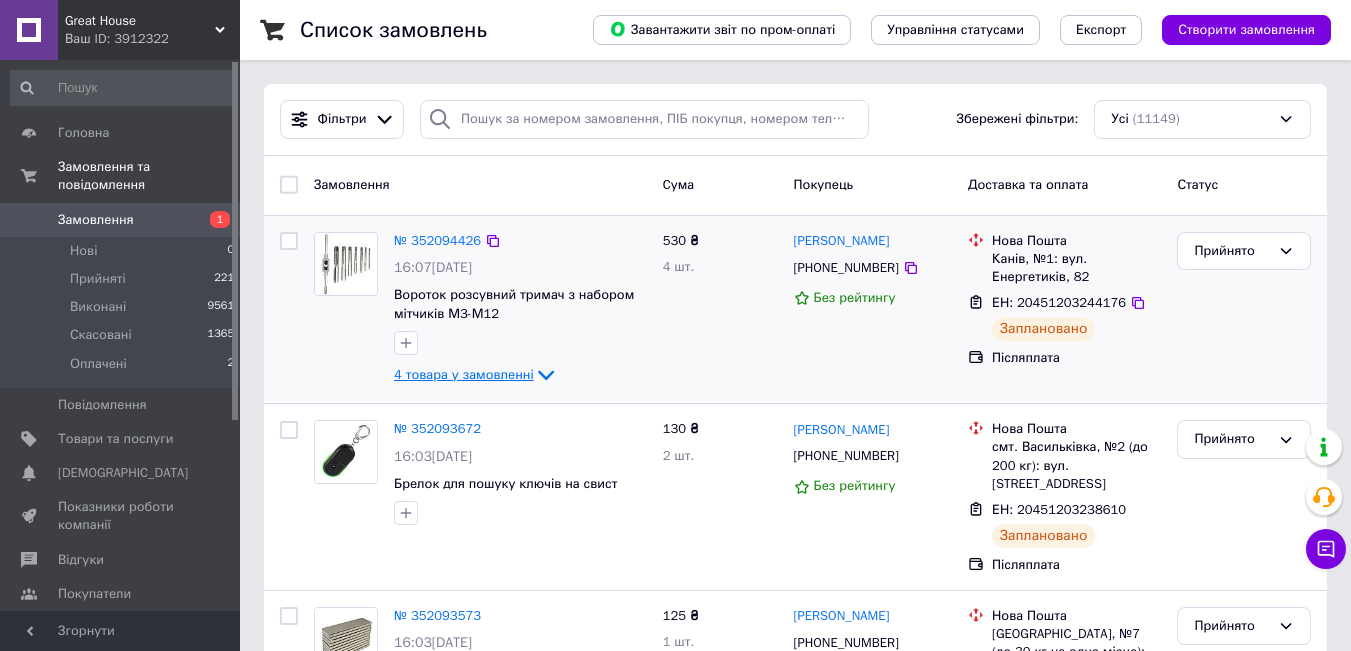 click on "4 товара у замовленні" at bounding box center (464, 374) 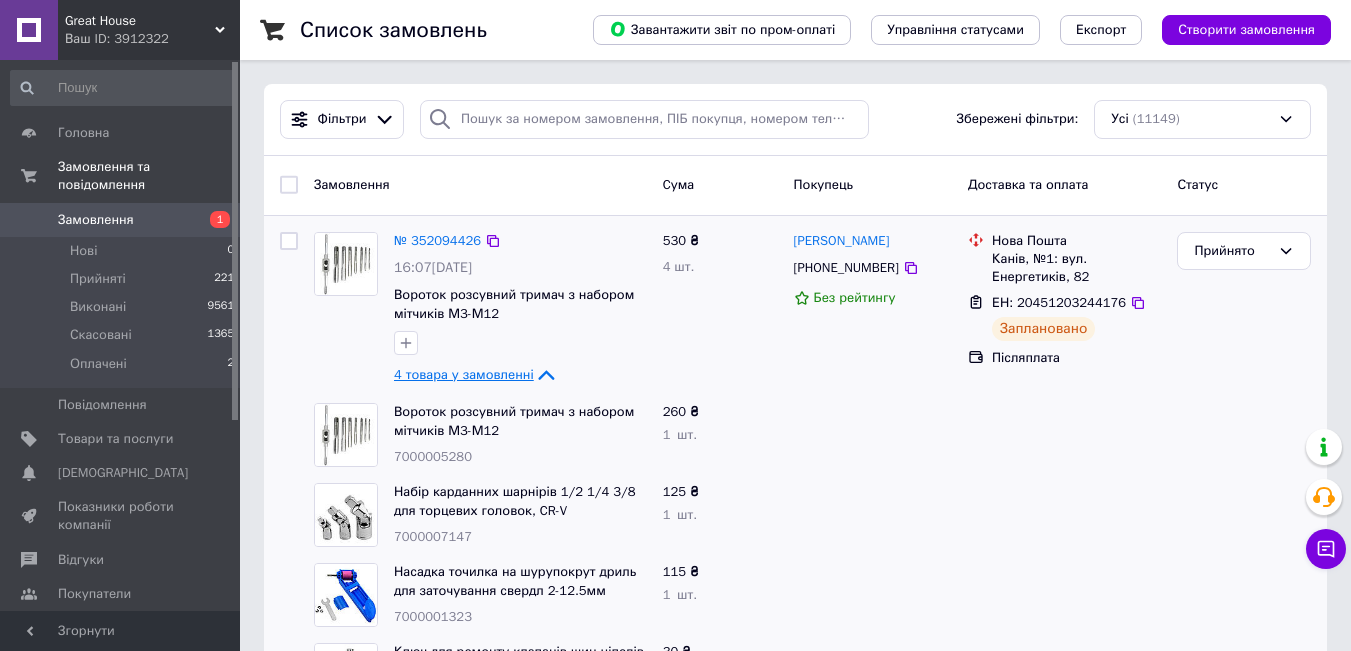 click on "4 товара у замовленні" at bounding box center [464, 374] 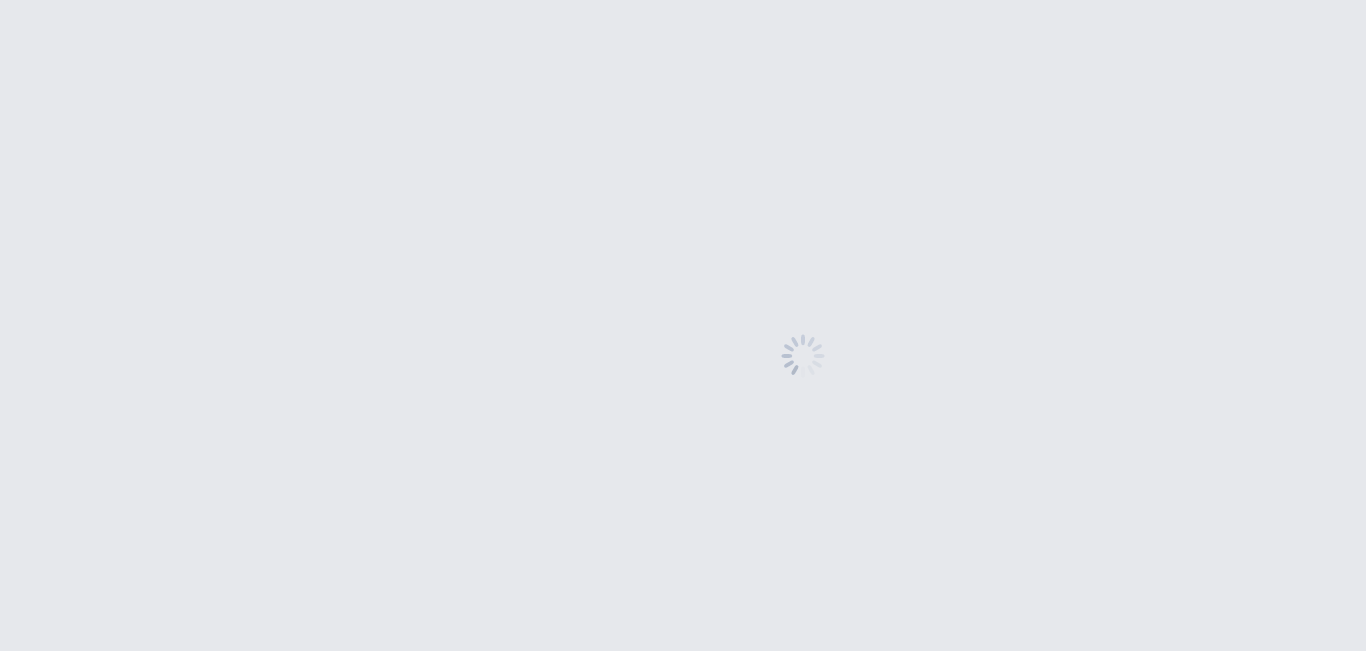 scroll, scrollTop: 0, scrollLeft: 0, axis: both 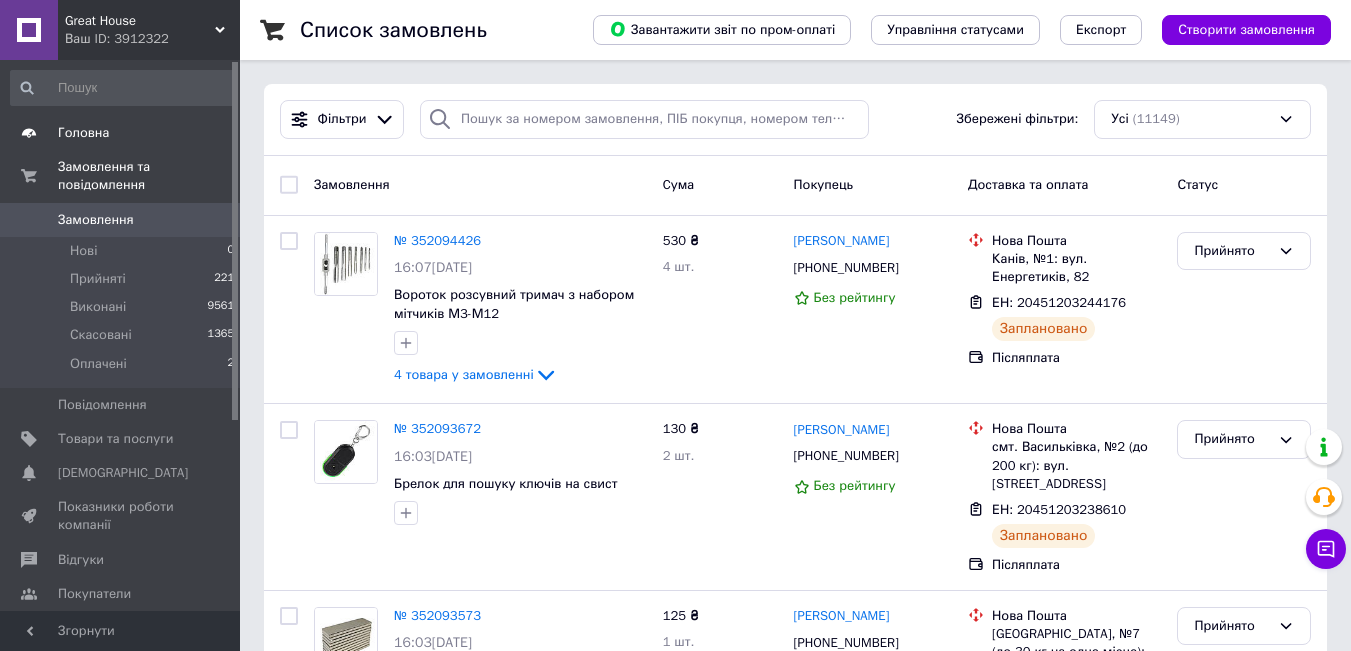click on "Головна" at bounding box center [121, 133] 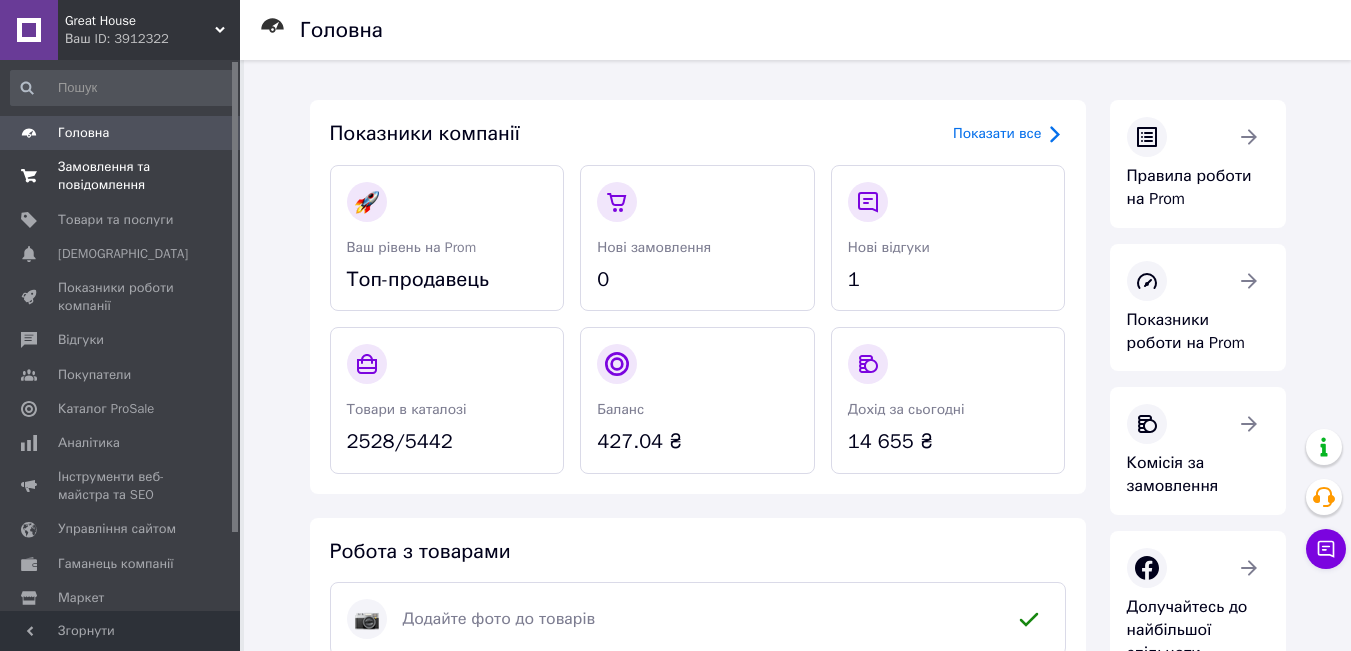 click on "Замовлення та повідомлення" at bounding box center [121, 176] 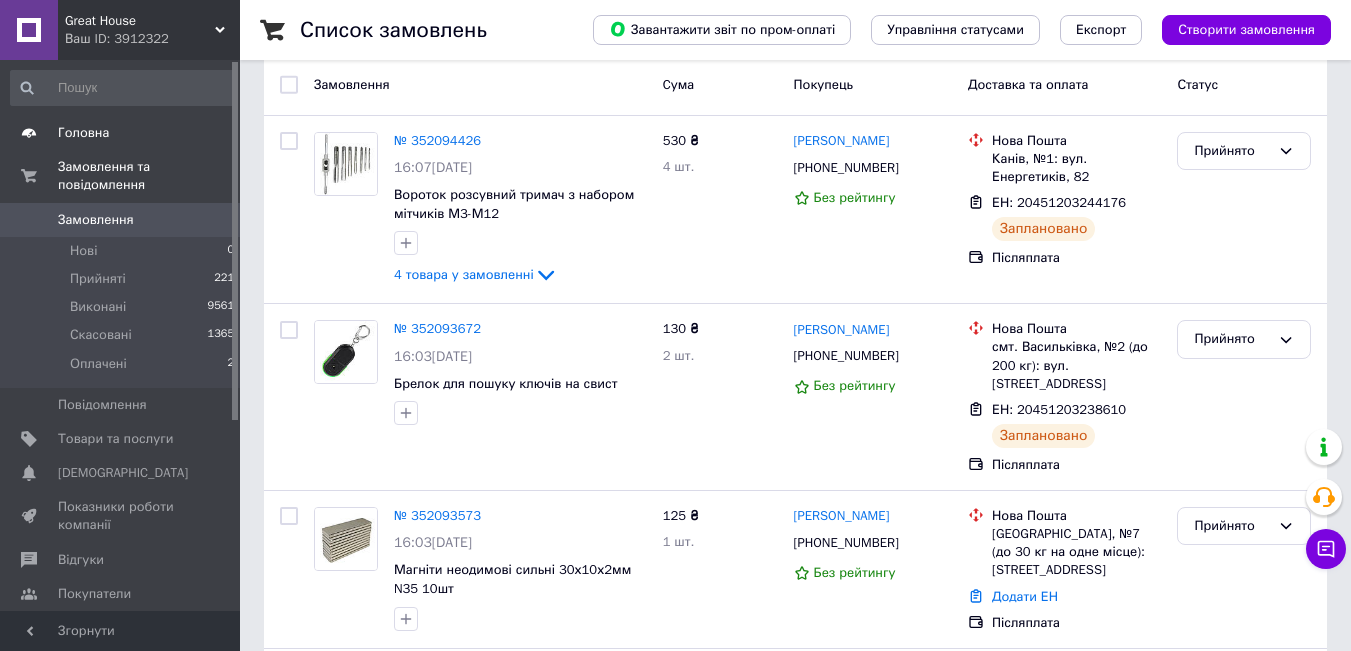 scroll, scrollTop: 586, scrollLeft: 0, axis: vertical 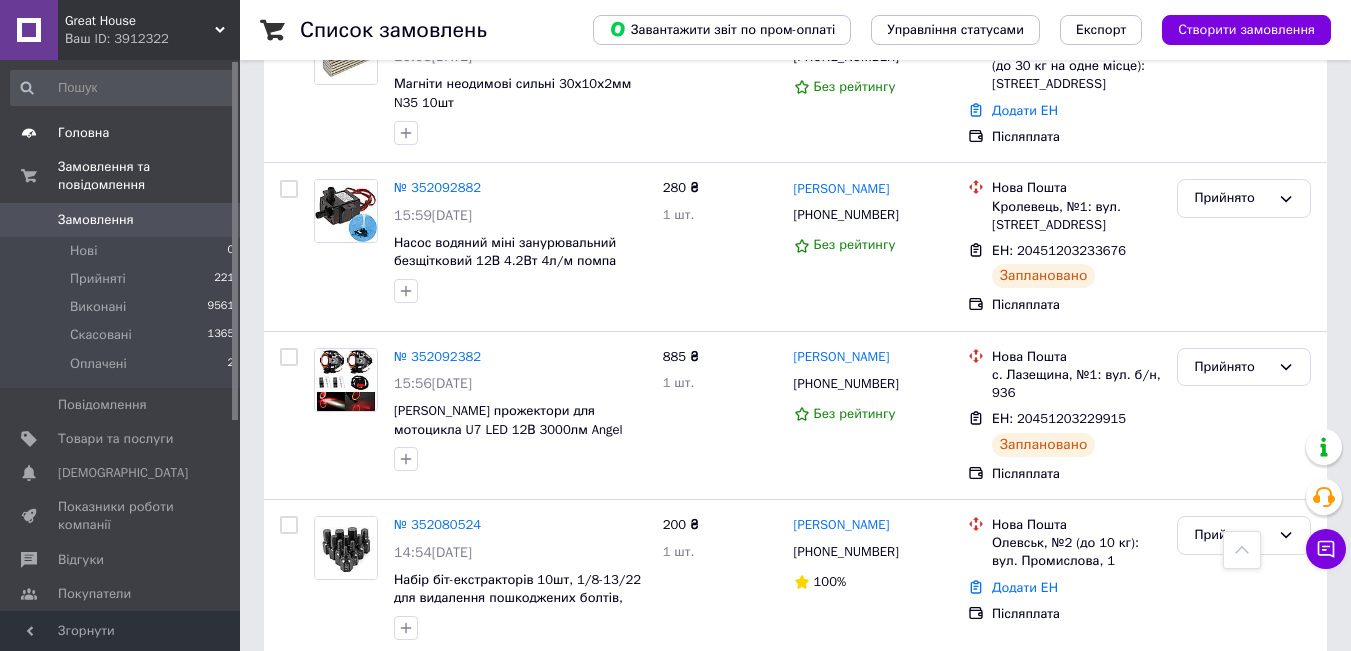 click on "Головна" at bounding box center (83, 133) 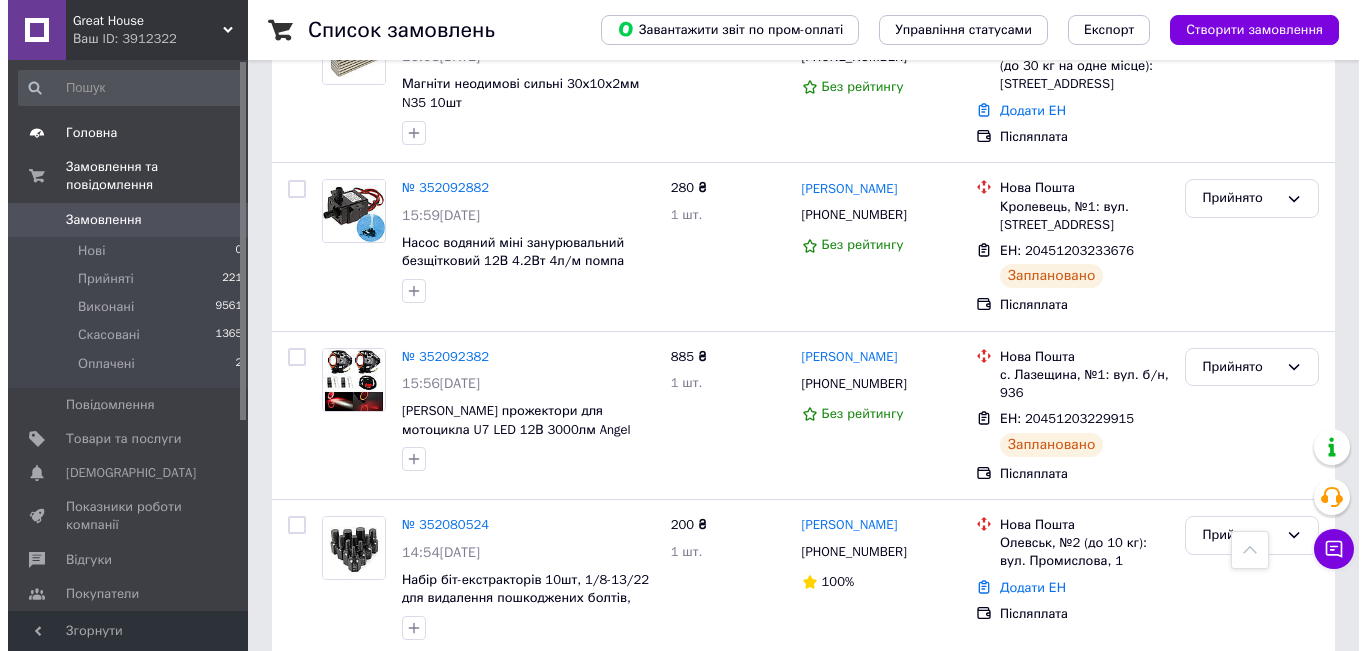scroll, scrollTop: 0, scrollLeft: 0, axis: both 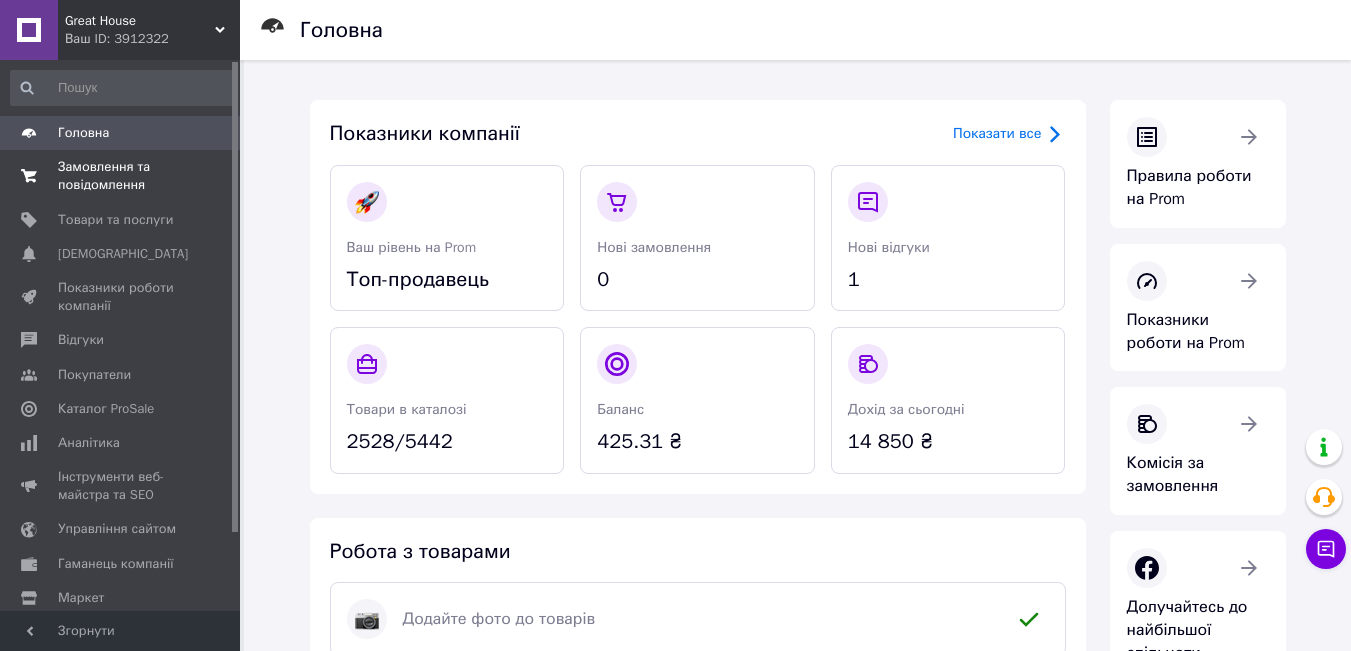 click on "Замовлення та повідомлення" at bounding box center [121, 176] 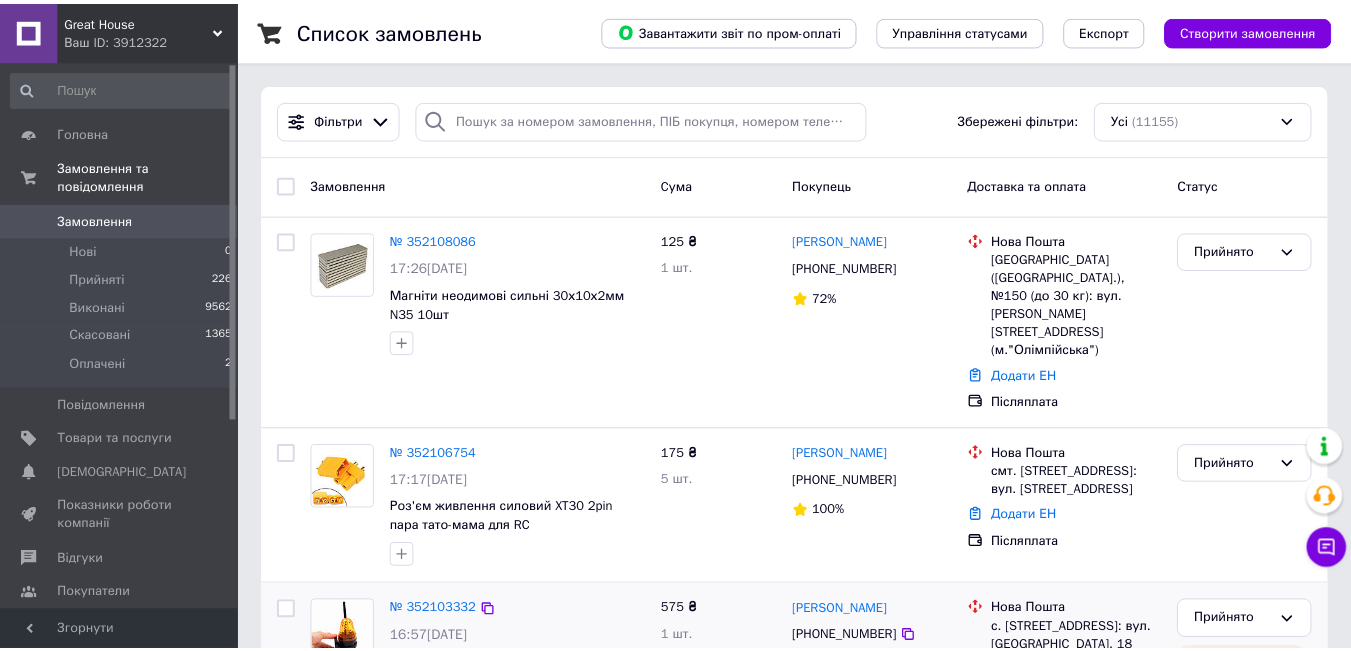 scroll, scrollTop: 300, scrollLeft: 0, axis: vertical 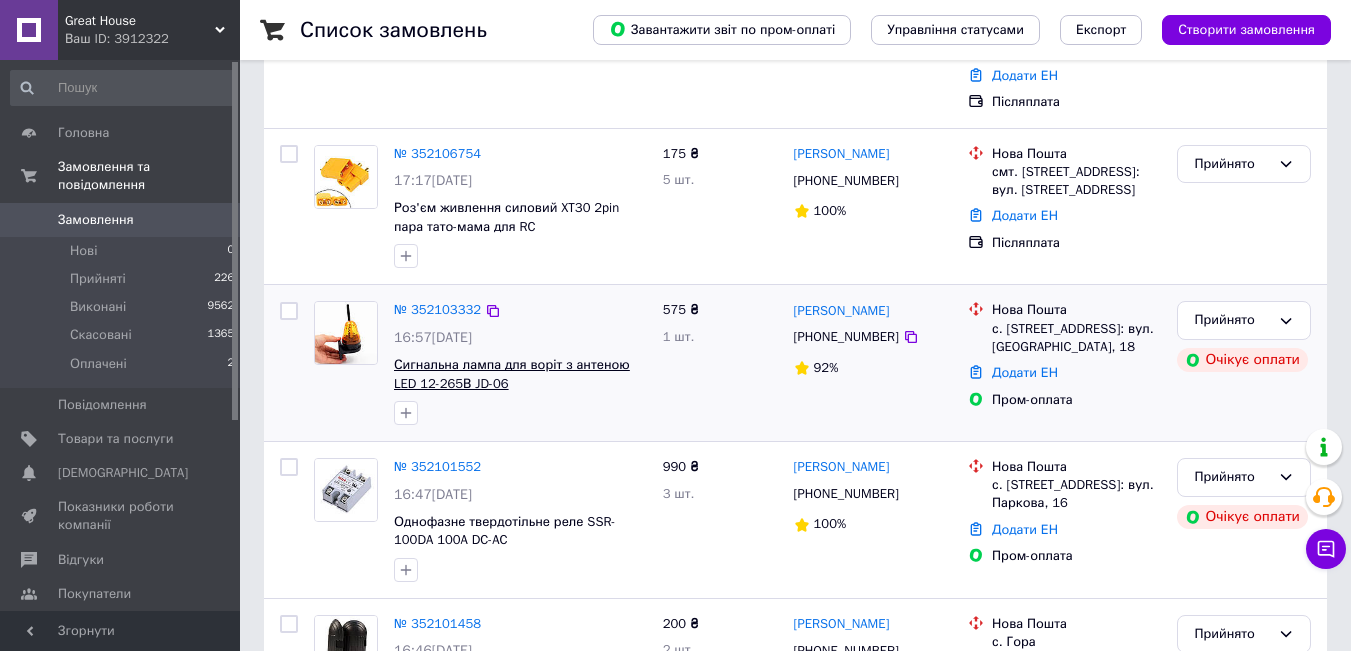 click on "Сигнальна лампа для воріт з антеною LED 12-265В JD-06" at bounding box center (512, 374) 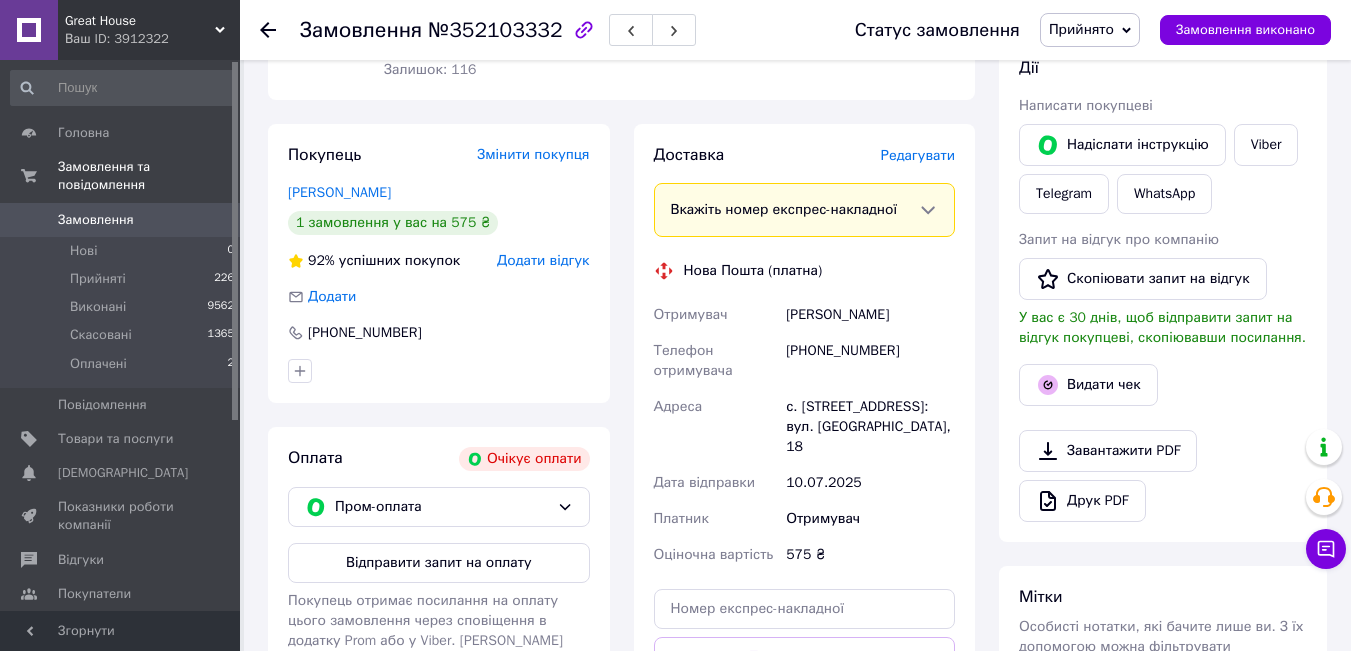 scroll, scrollTop: 300, scrollLeft: 0, axis: vertical 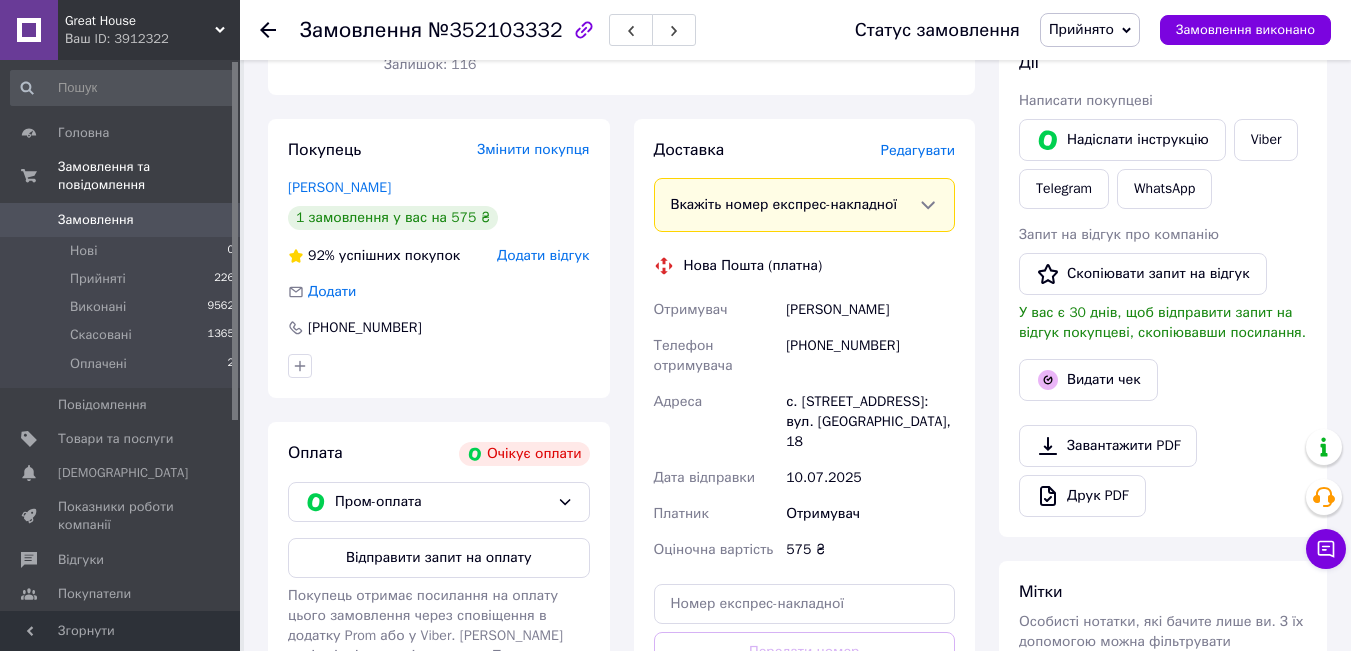 click on "Відправити запит на оплату" at bounding box center (439, 558) 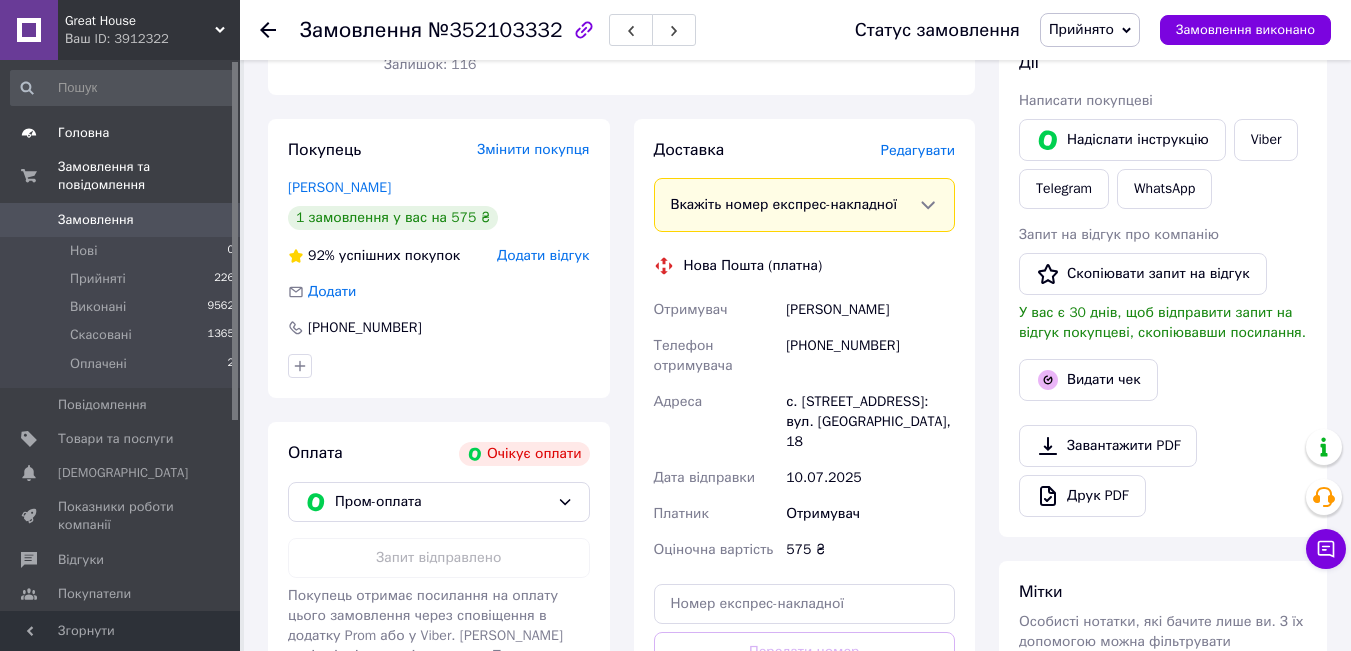click on "Головна" at bounding box center (121, 133) 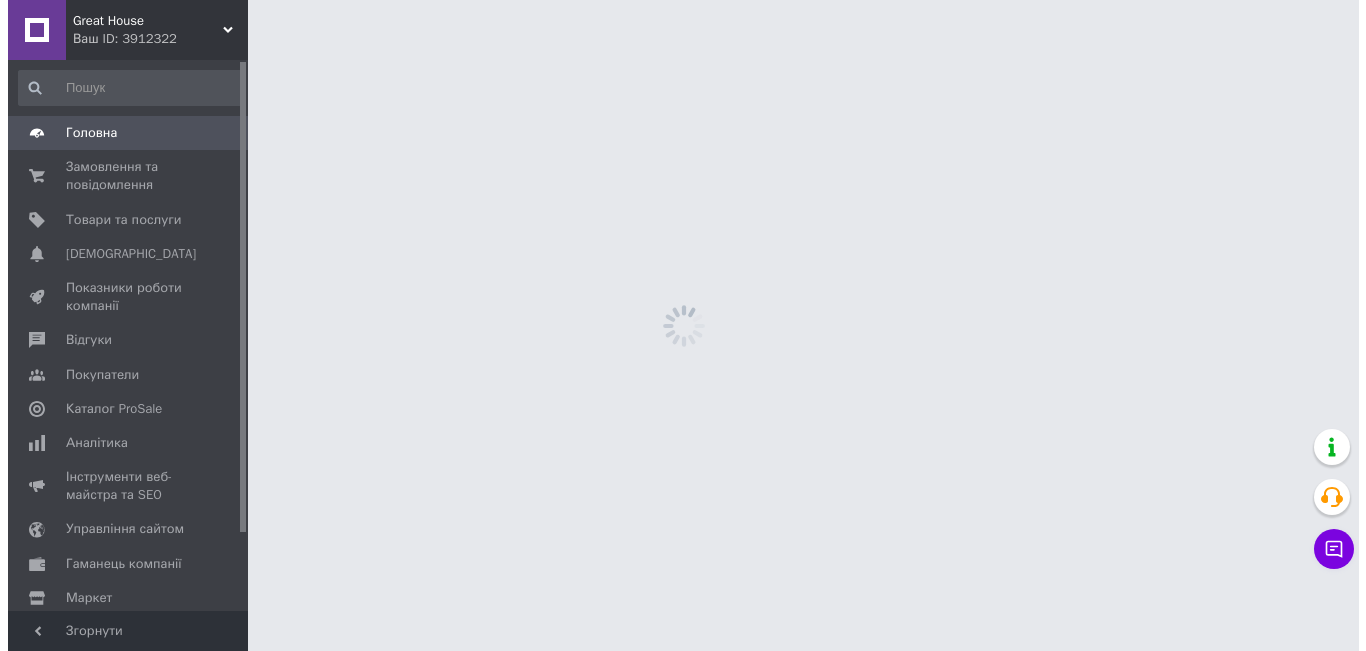 scroll, scrollTop: 0, scrollLeft: 0, axis: both 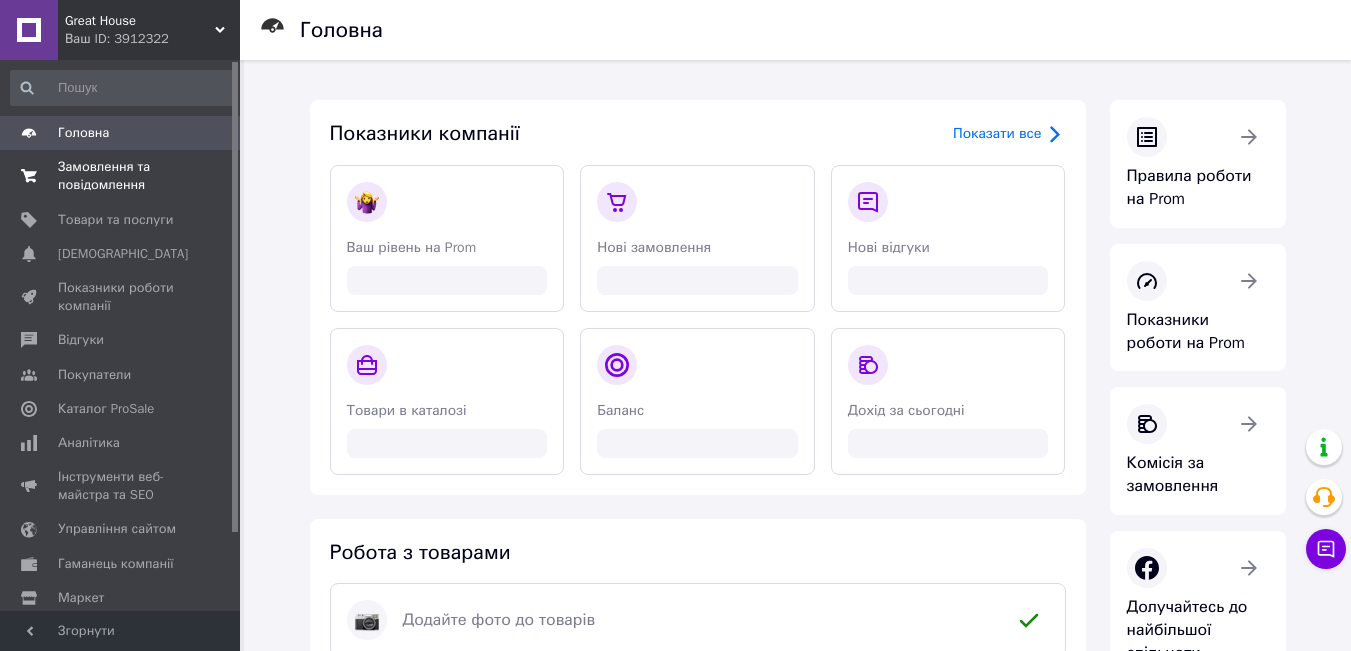 click on "Замовлення та повідомлення" at bounding box center (121, 176) 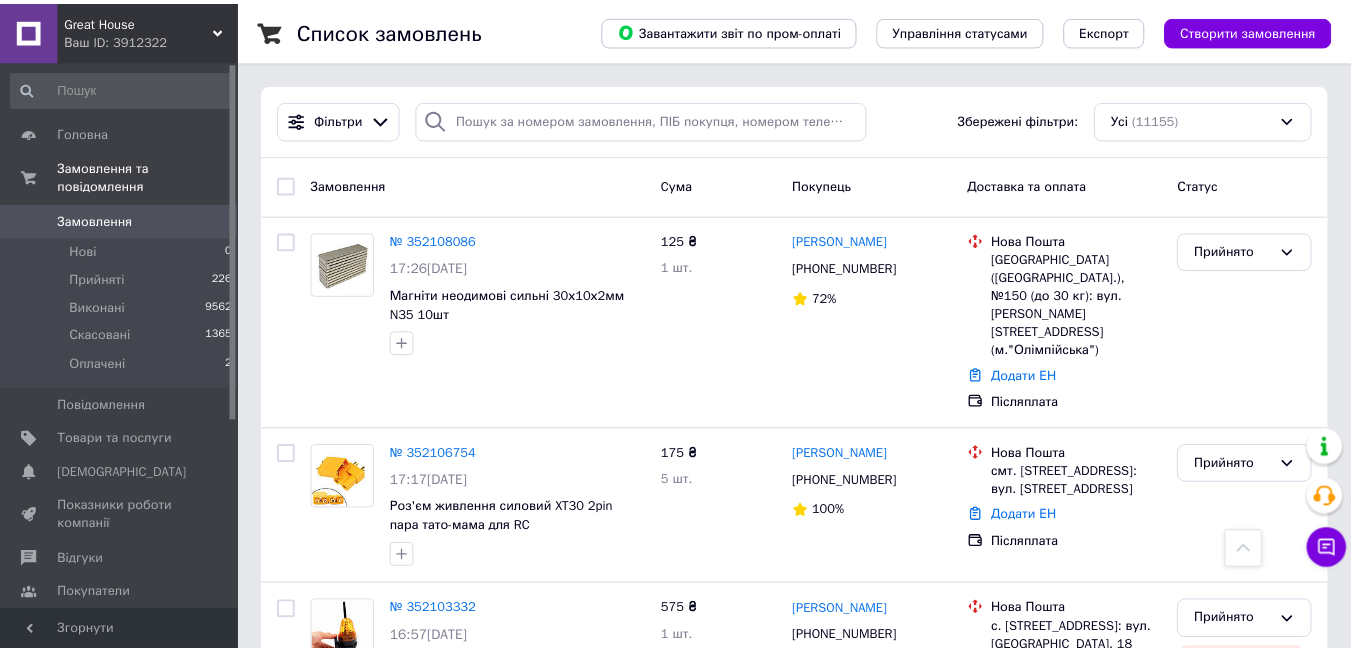 scroll, scrollTop: 500, scrollLeft: 0, axis: vertical 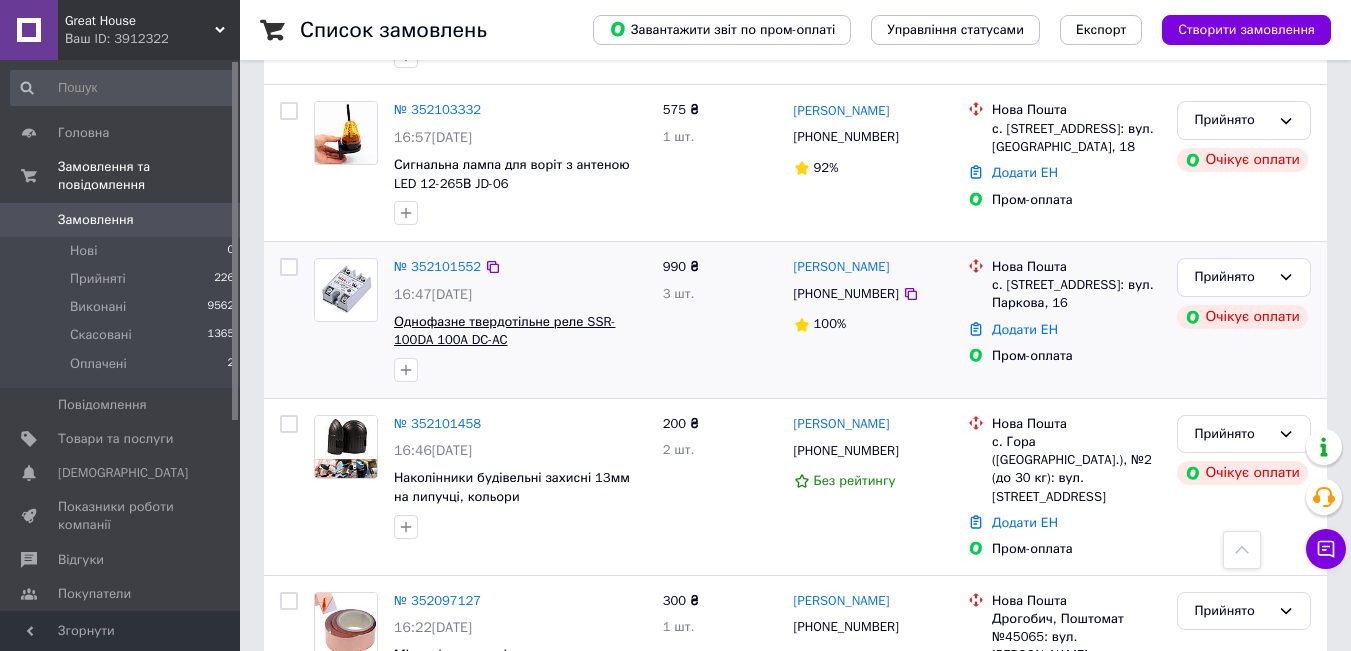 click on "Однофазне твердотільне реле SSR-100DA 100A DC-AC" at bounding box center (504, 331) 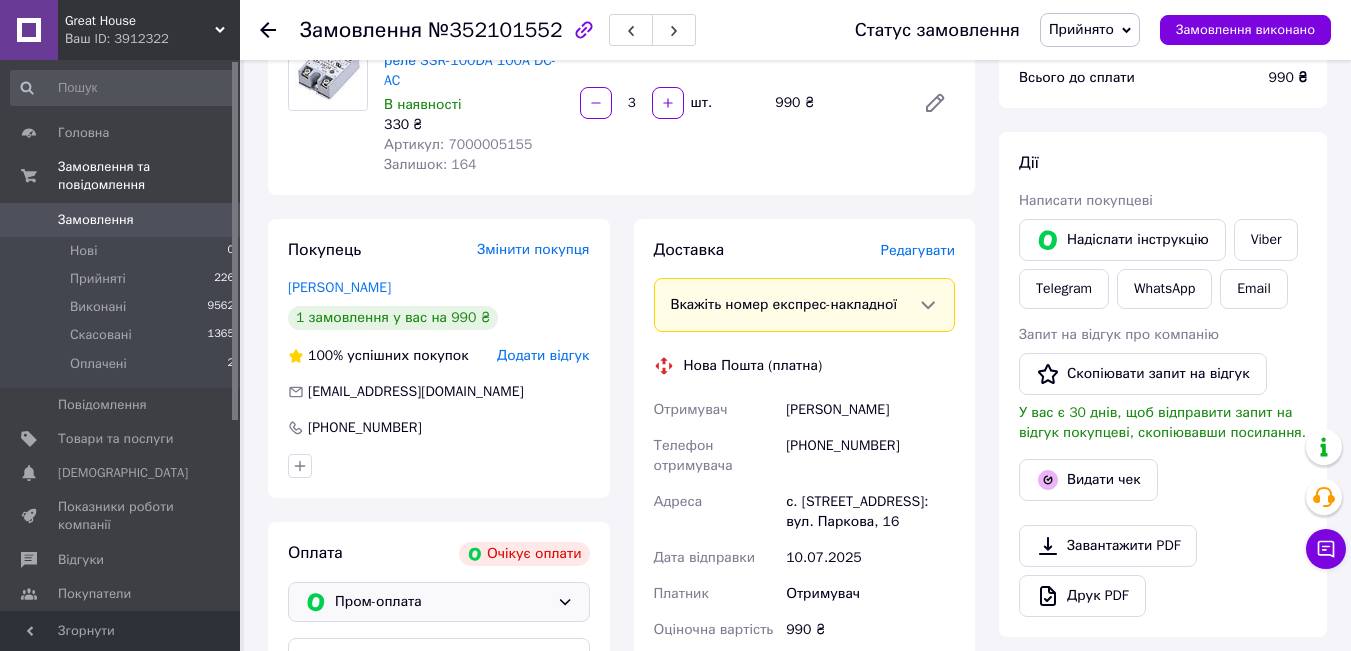 scroll, scrollTop: 400, scrollLeft: 0, axis: vertical 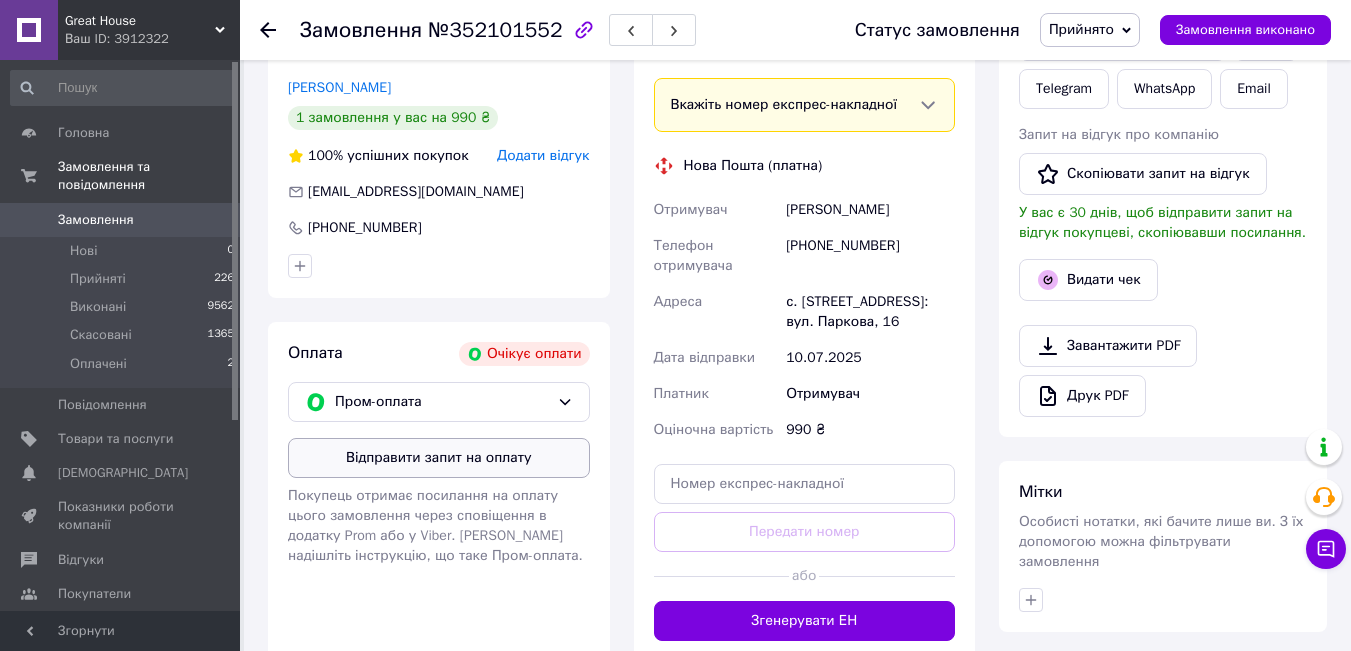 click on "Відправити запит на оплату" at bounding box center [439, 458] 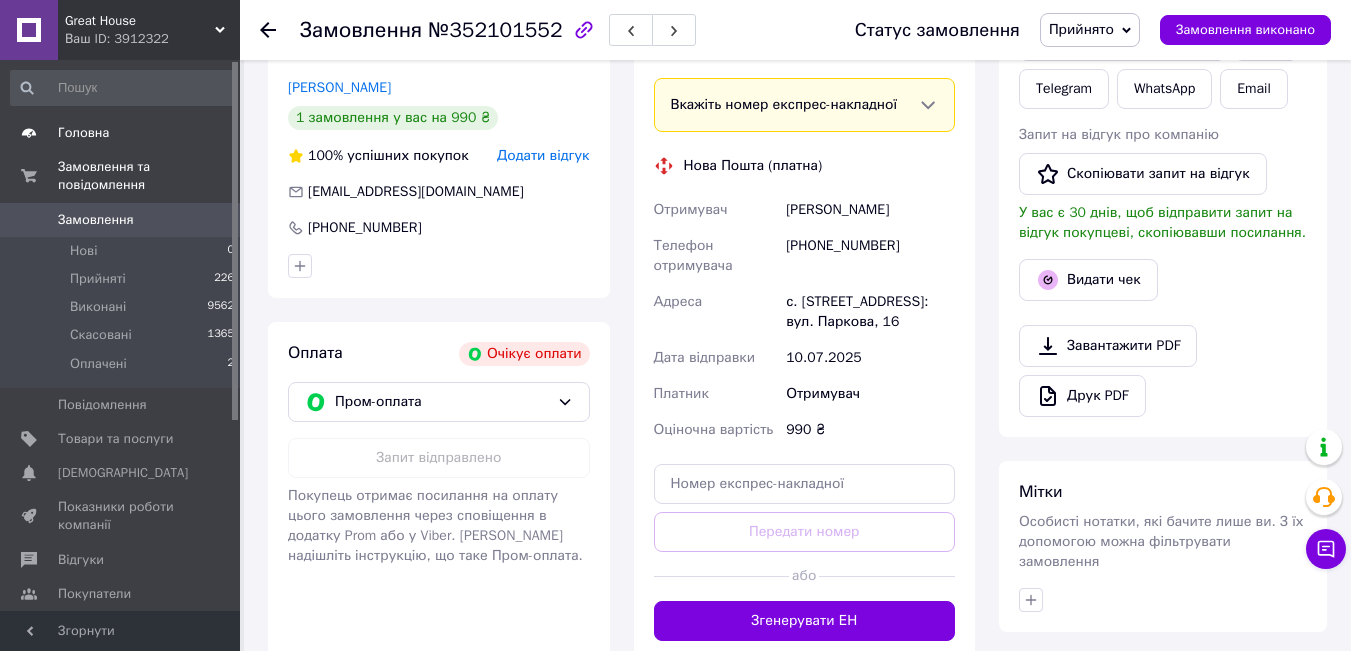 click on "Головна" at bounding box center [121, 133] 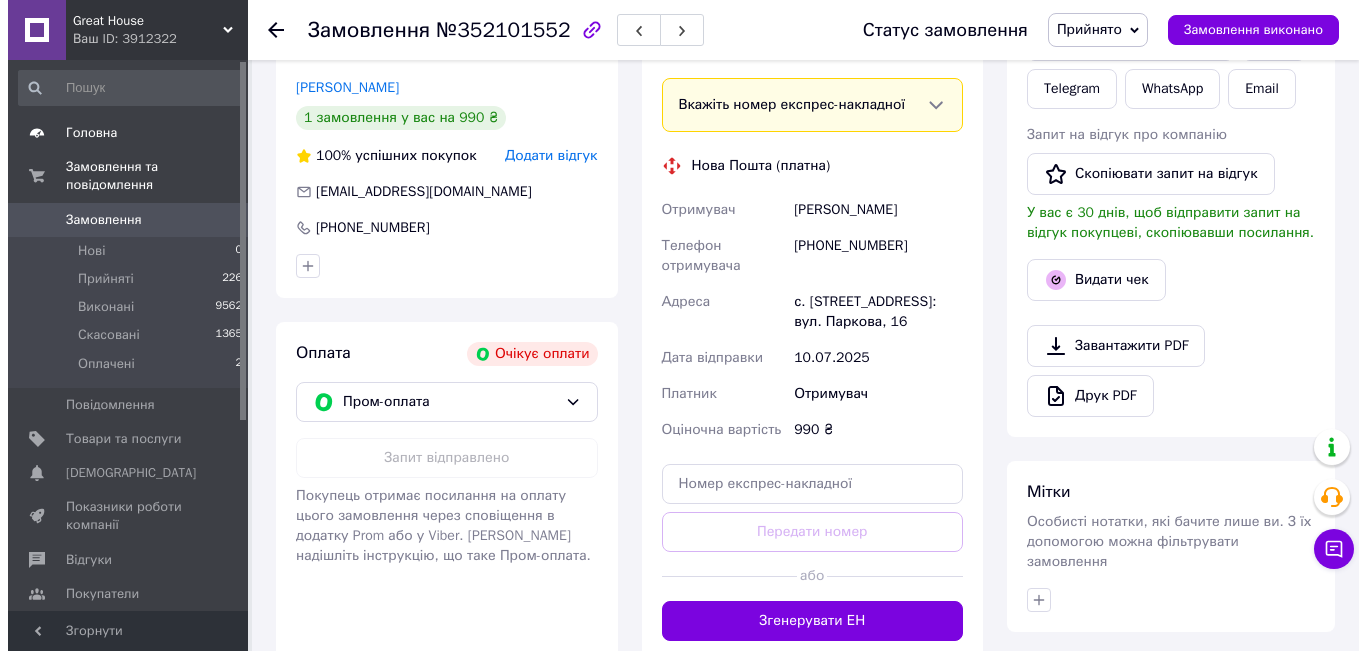 scroll, scrollTop: 0, scrollLeft: 0, axis: both 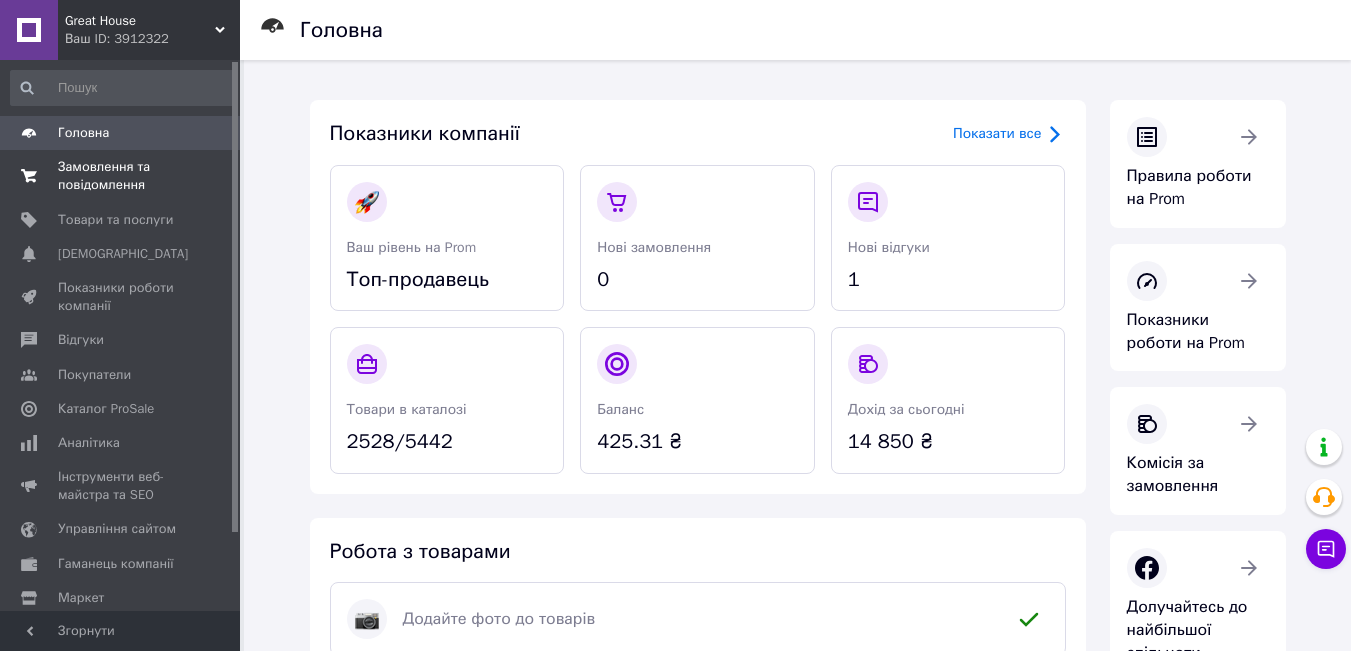 click on "0 0" at bounding box center (212, 176) 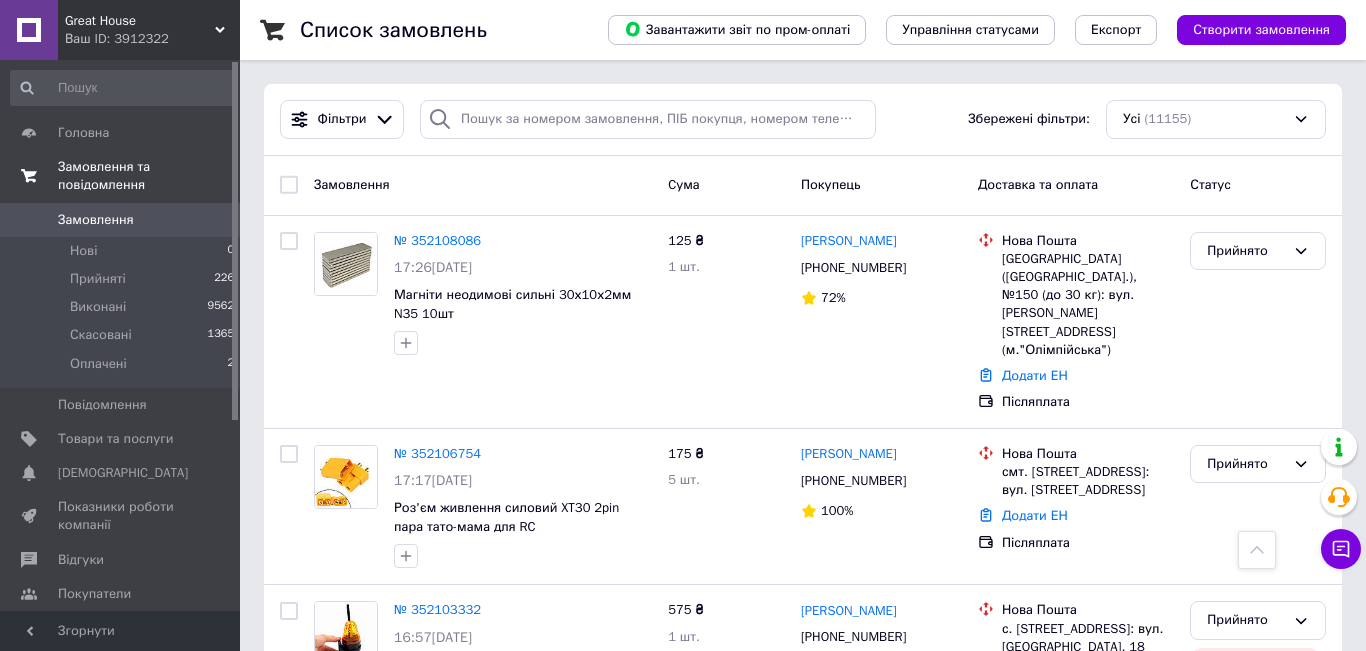 click on "Наколінники будівельні захисні 13мм на липучці, кольори" at bounding box center (521, 987) 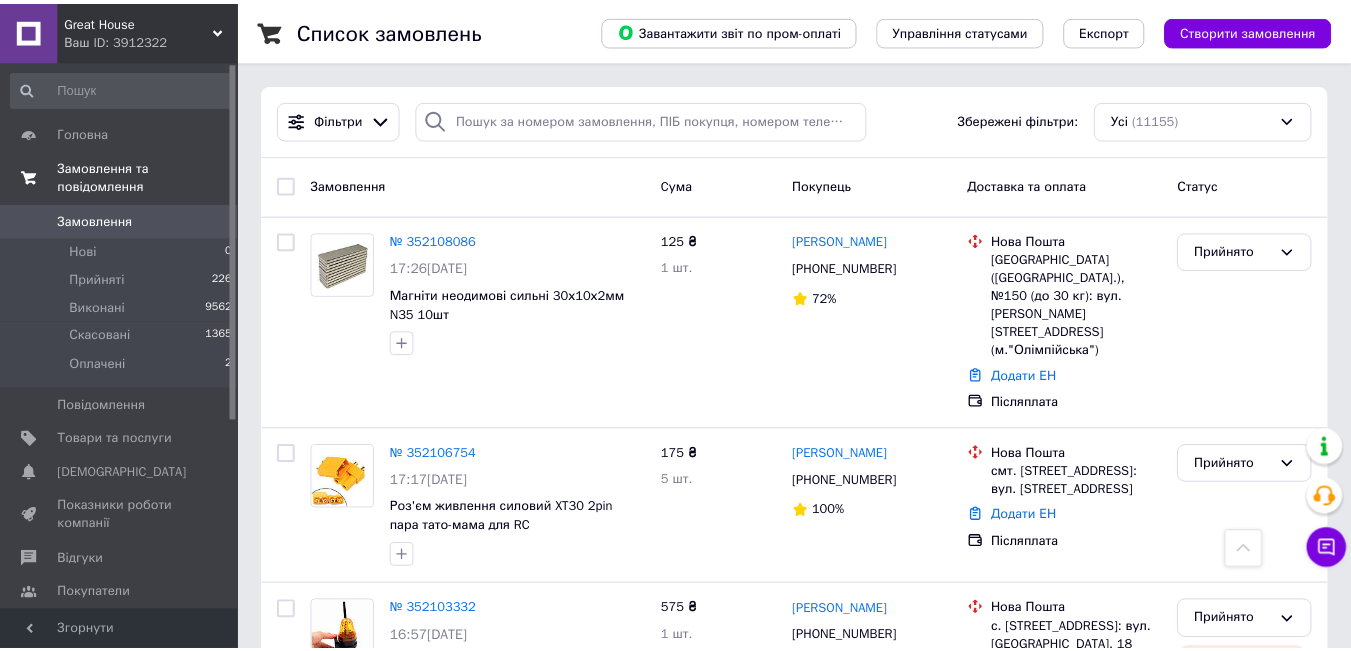 scroll, scrollTop: 600, scrollLeft: 0, axis: vertical 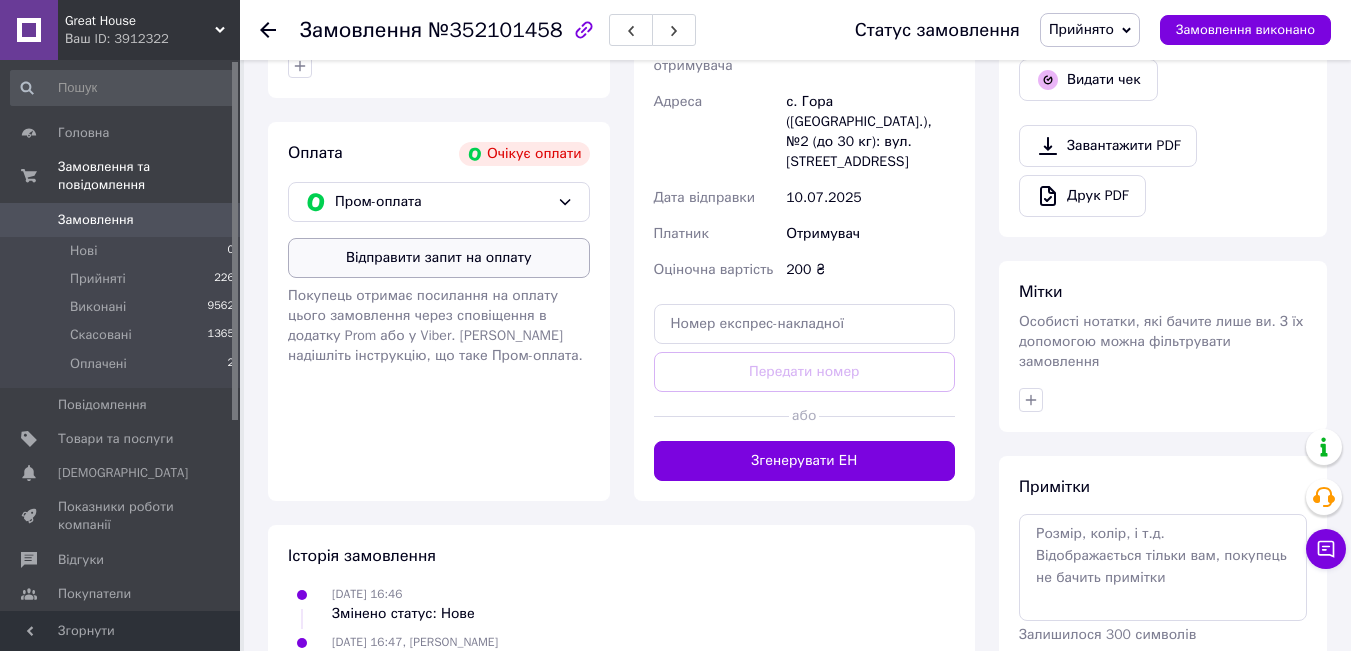 click on "Відправити запит на оплату" at bounding box center [439, 258] 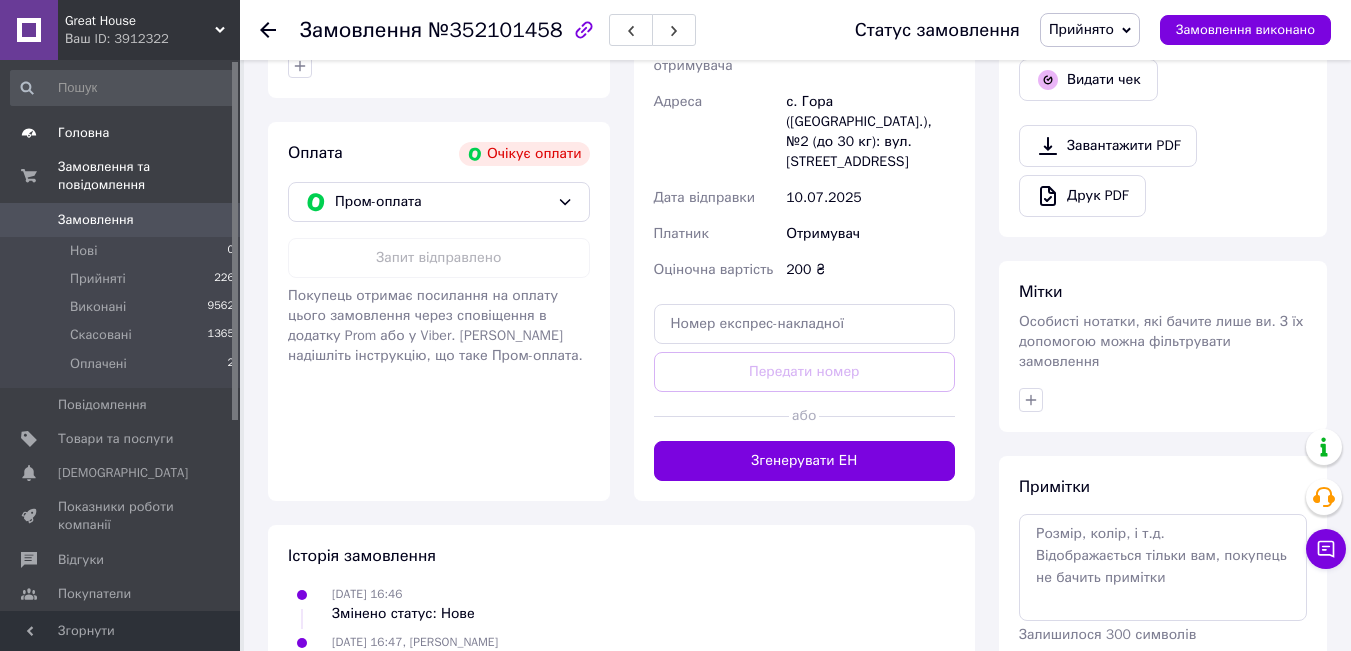 click on "Головна" at bounding box center (121, 133) 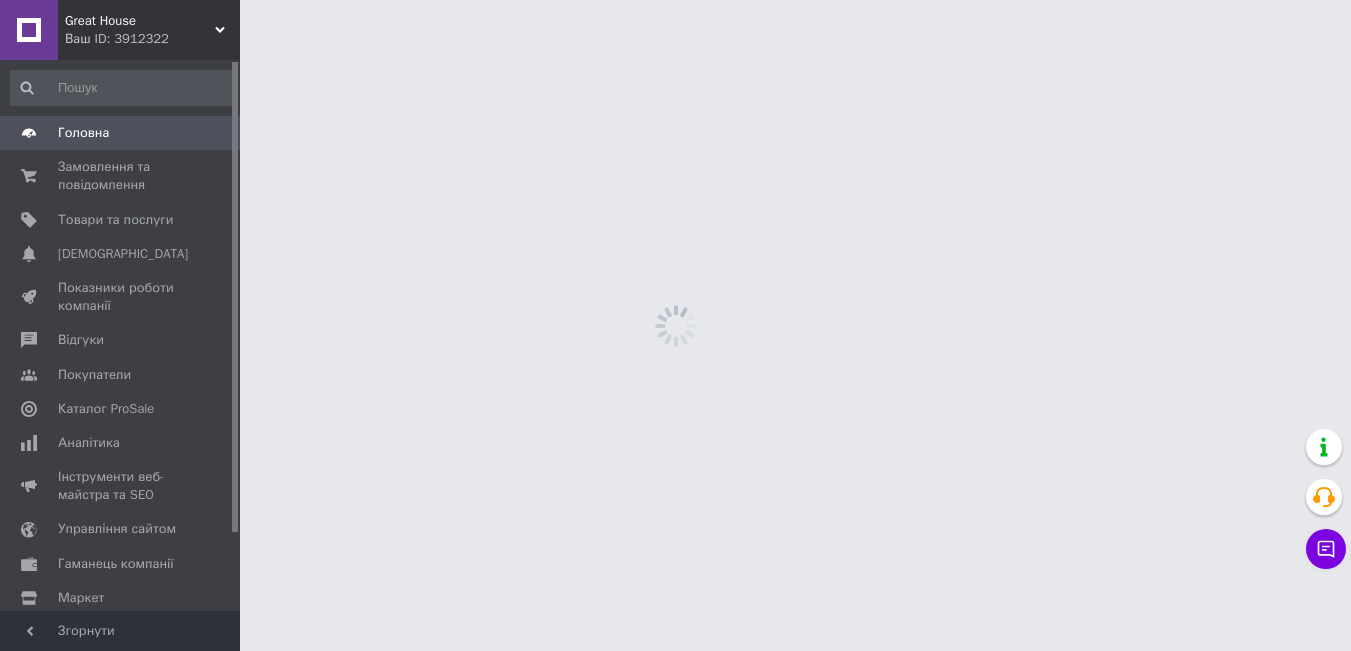 scroll, scrollTop: 0, scrollLeft: 0, axis: both 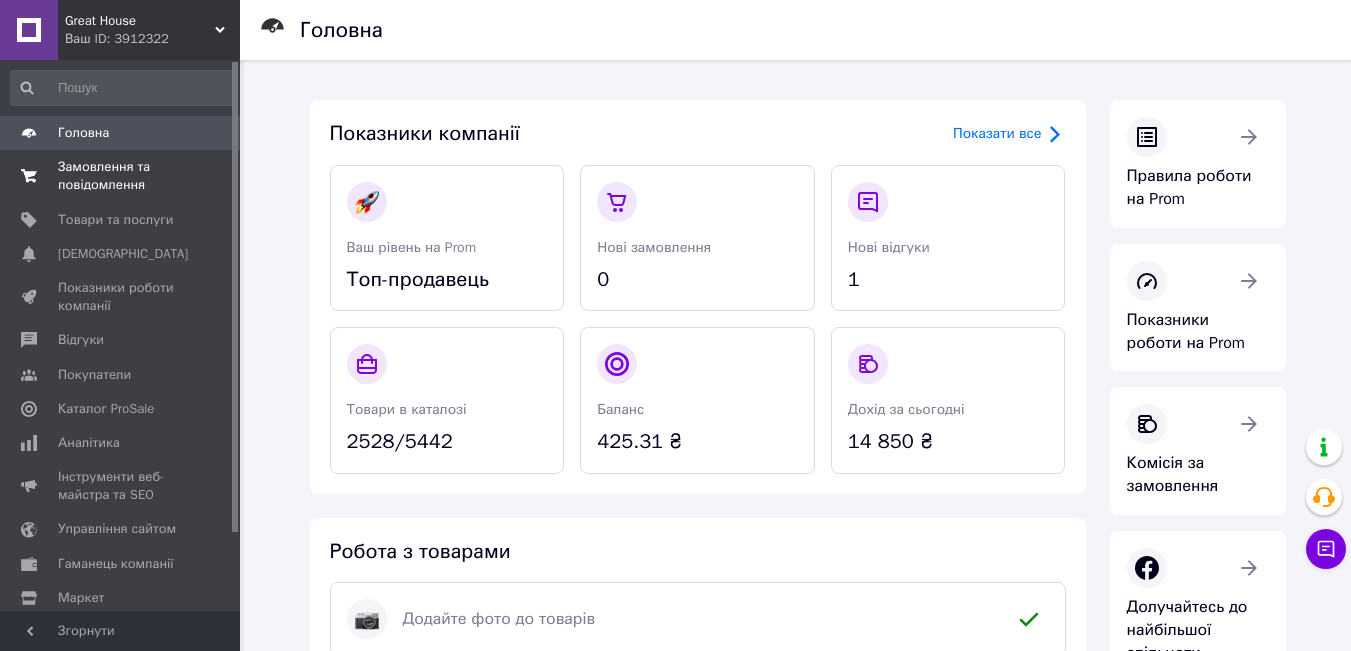 click on "Замовлення та повідомлення" at bounding box center (121, 176) 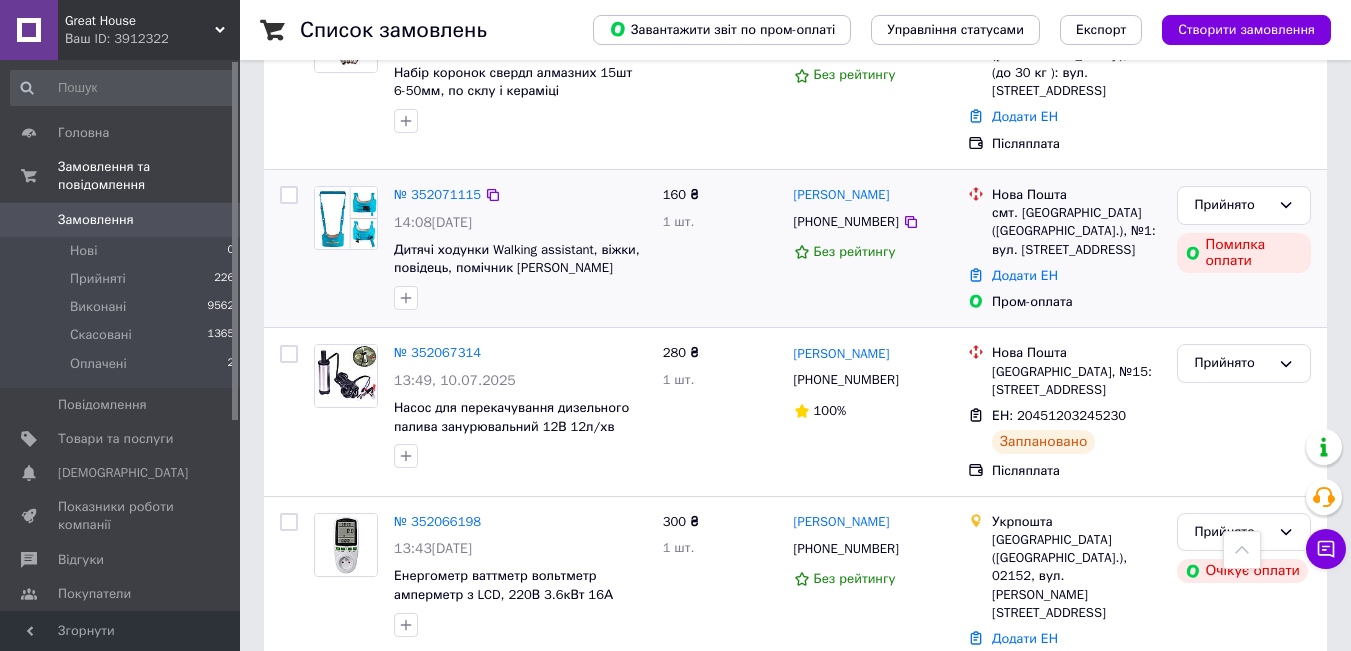 scroll, scrollTop: 2500, scrollLeft: 0, axis: vertical 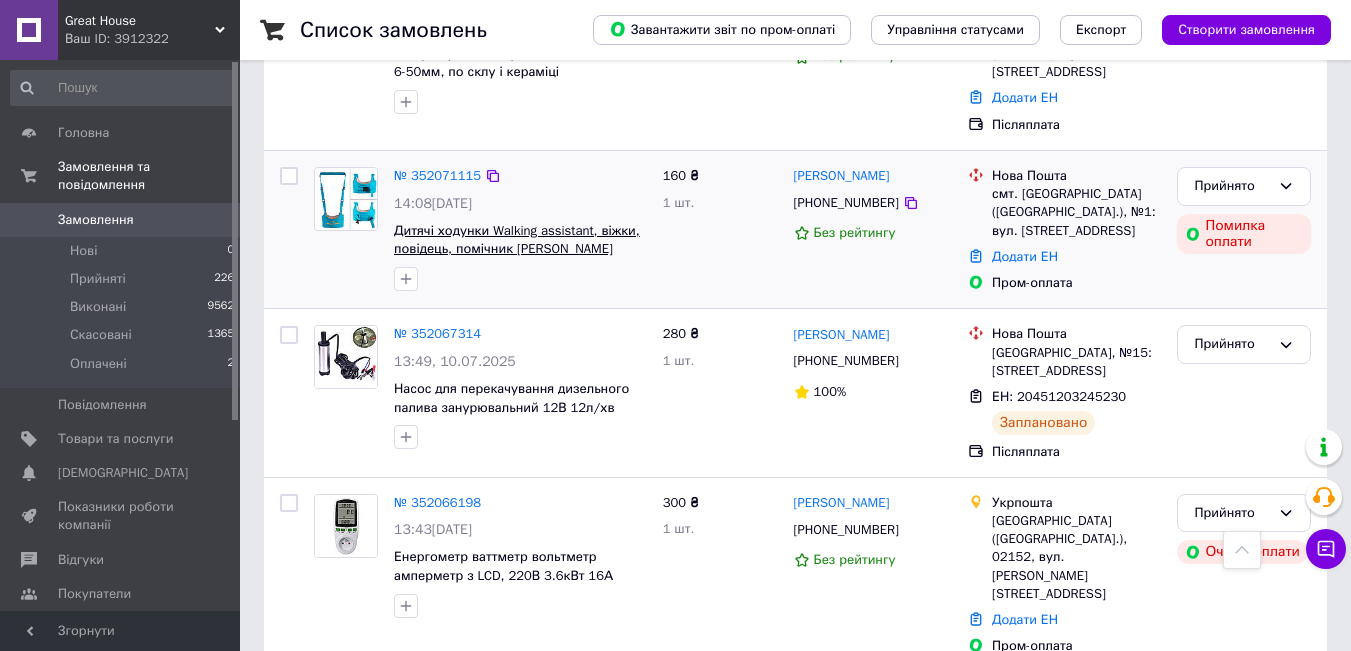 click on "Дитячі ходунки Walking assistant, віжки, повідець, помічник хотьби" at bounding box center (517, 240) 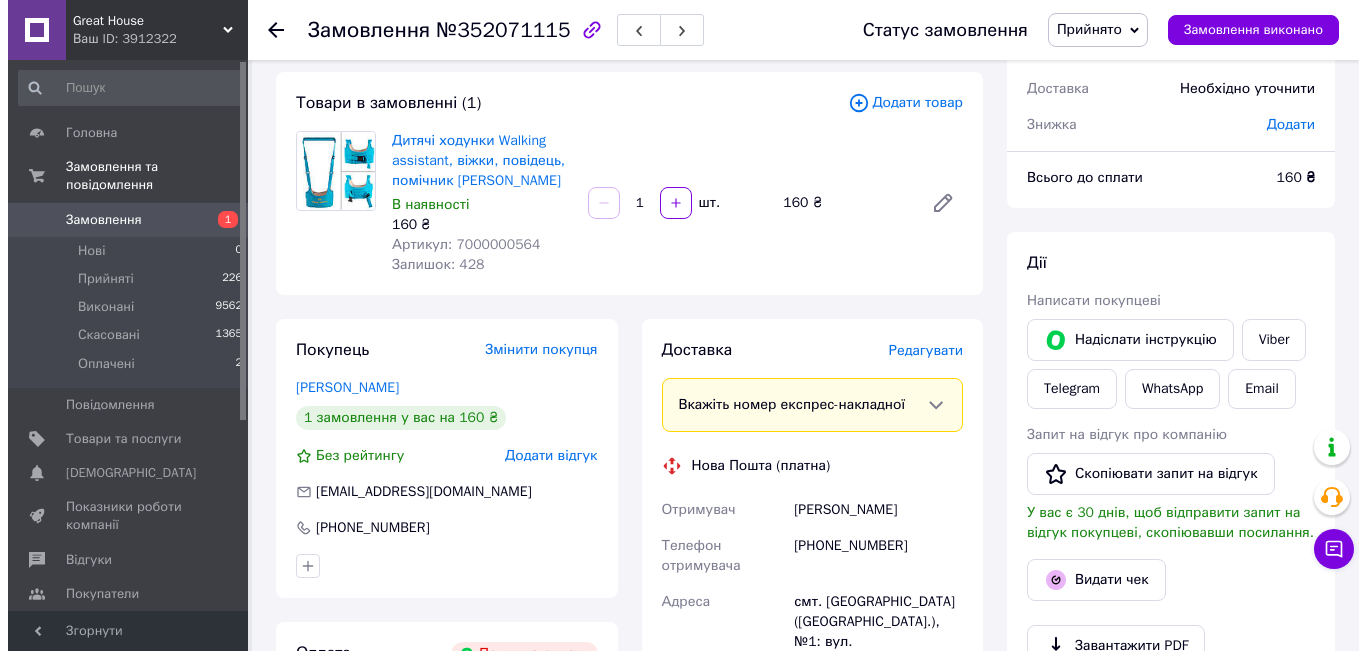 scroll, scrollTop: 0, scrollLeft: 0, axis: both 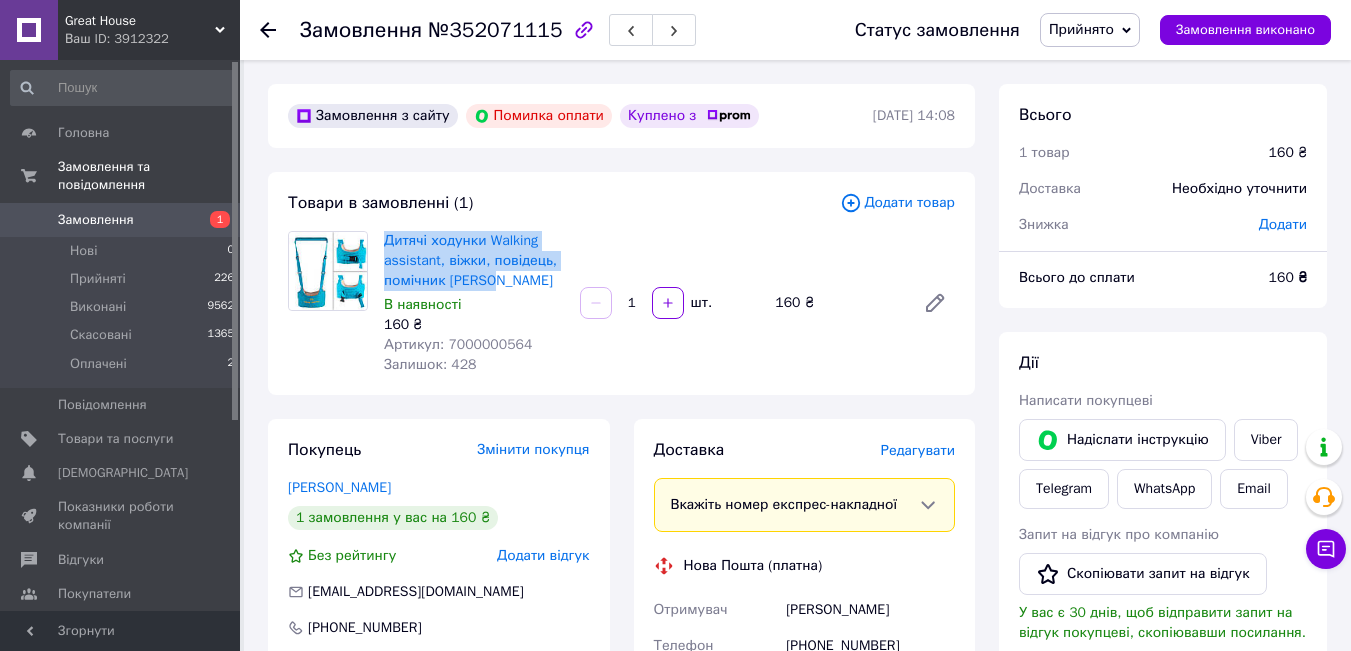 drag, startPoint x: 379, startPoint y: 234, endPoint x: 551, endPoint y: 284, distance: 179.12007 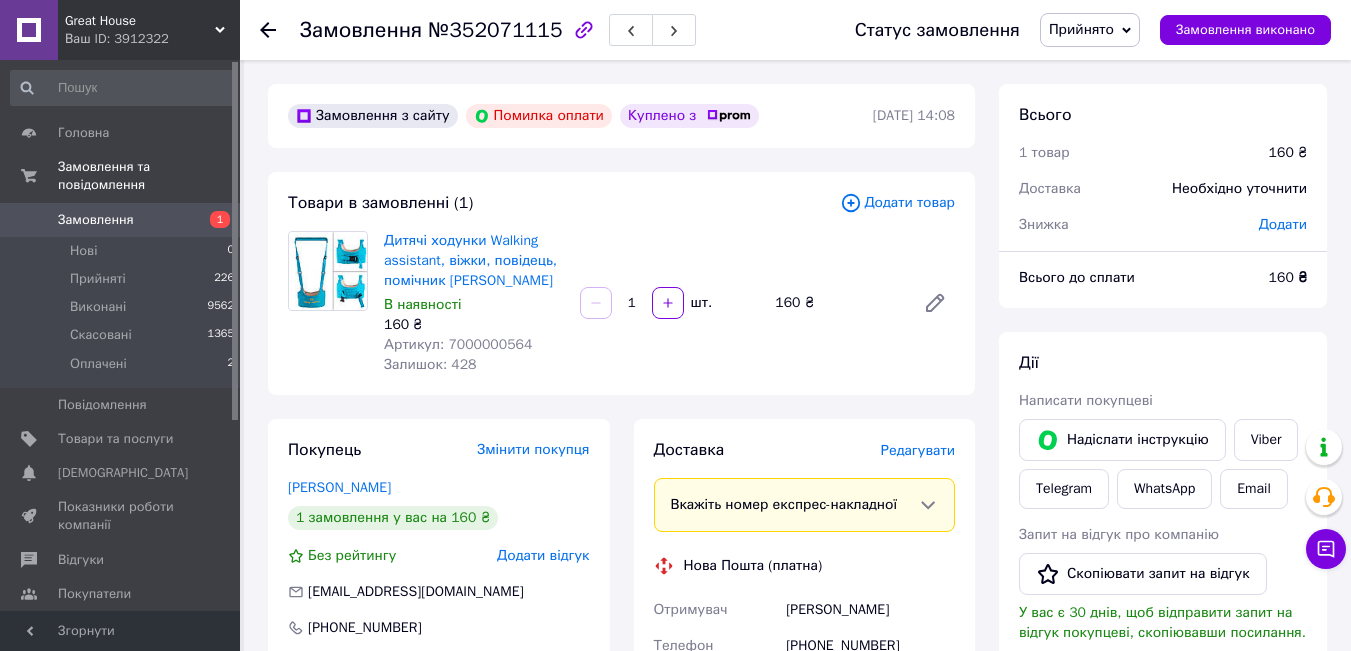 click on "Дитячі ходунки Walking assistant, віжки, повідець, помічник хотьби В наявності 160 ₴ Артикул: 7000000564 Залишок: 428 1   шт. 160 ₴" at bounding box center [669, 303] 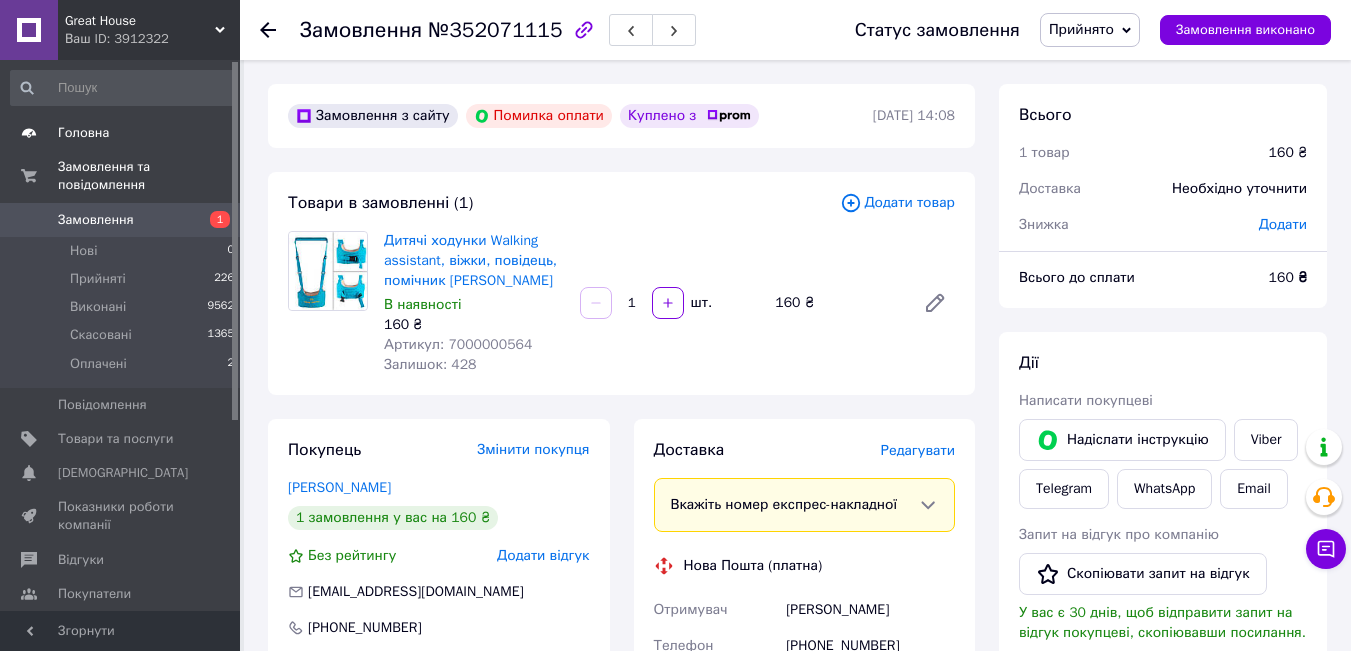 click on "Головна" at bounding box center [123, 133] 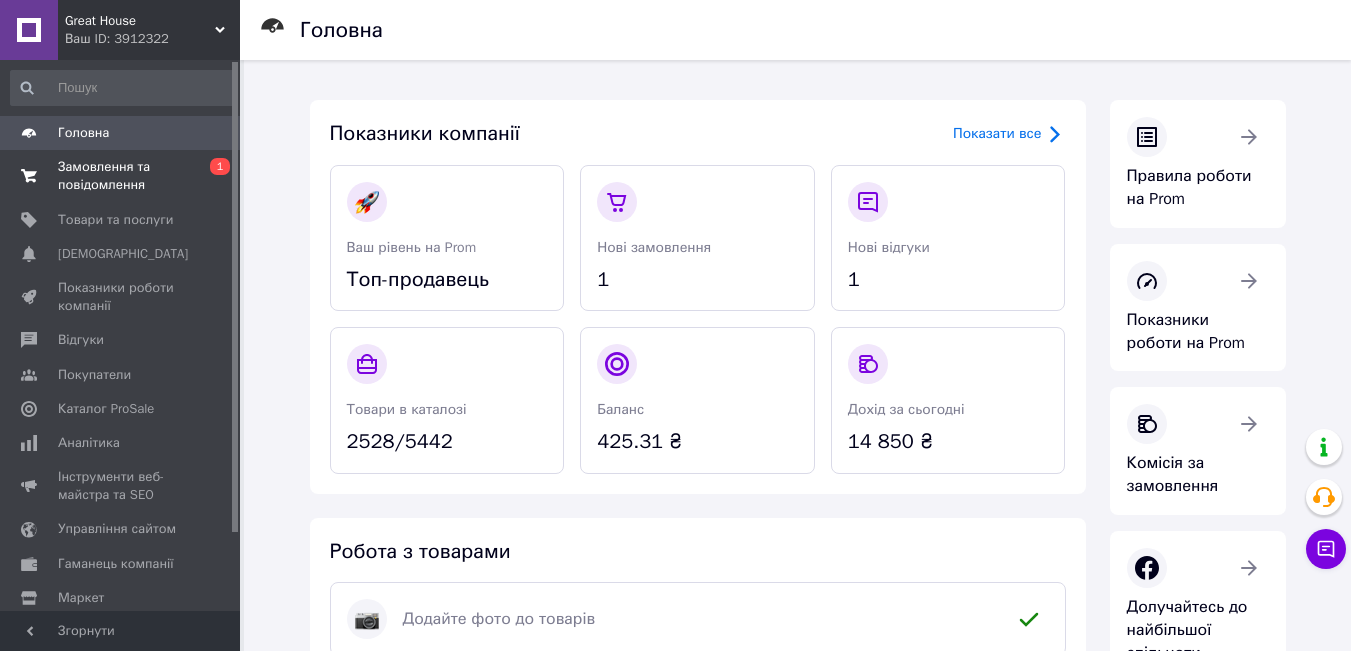 click on "Замовлення та повідомлення" at bounding box center (121, 176) 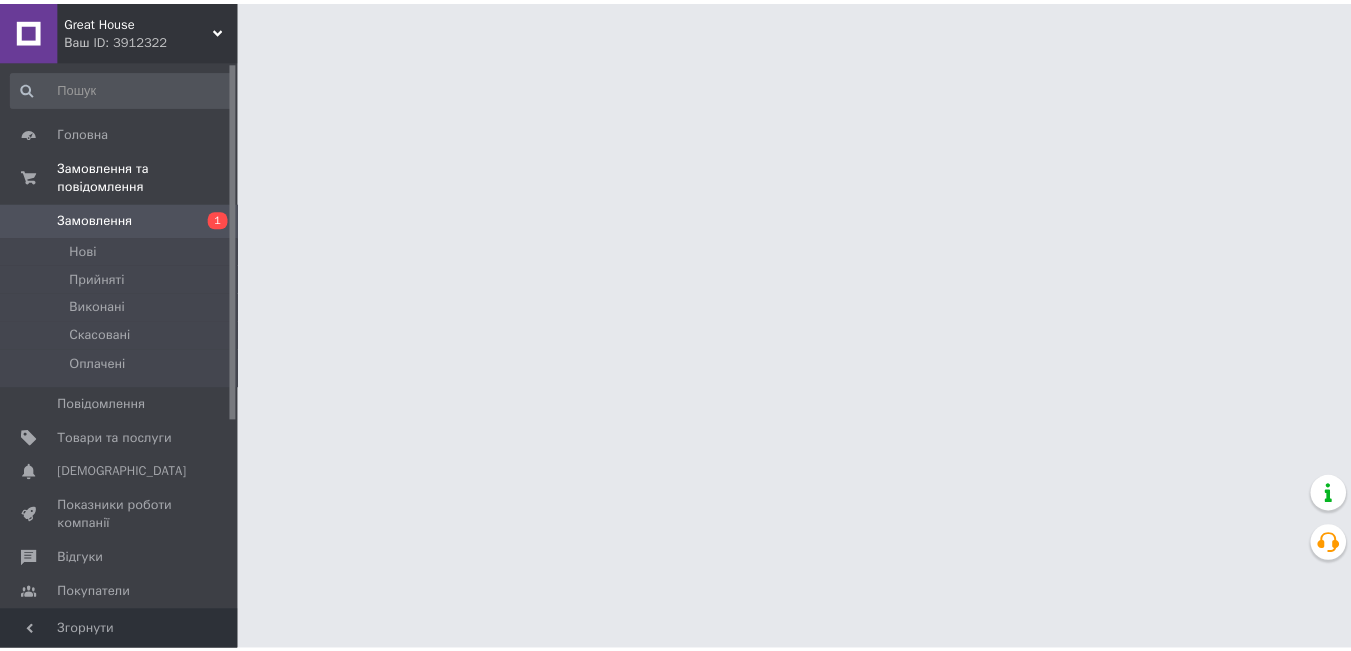 scroll, scrollTop: 0, scrollLeft: 0, axis: both 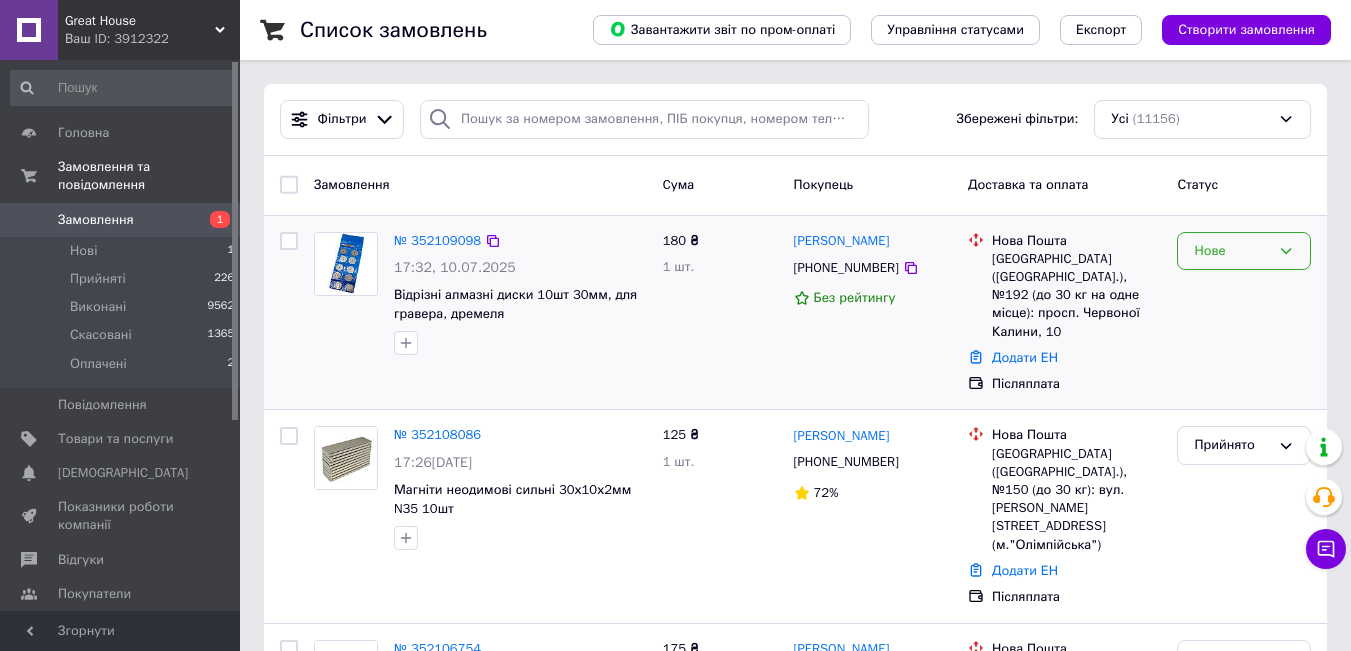 click on "Нове" at bounding box center (1232, 251) 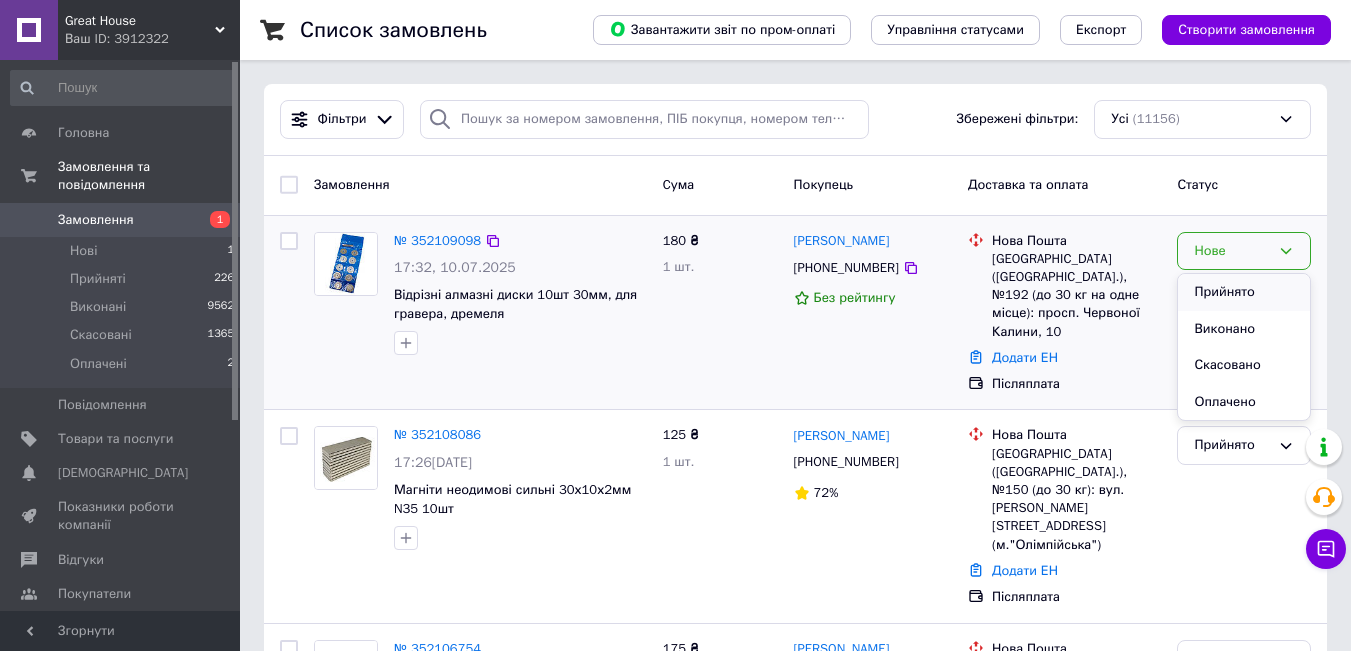 click on "Прийнято" at bounding box center [1244, 292] 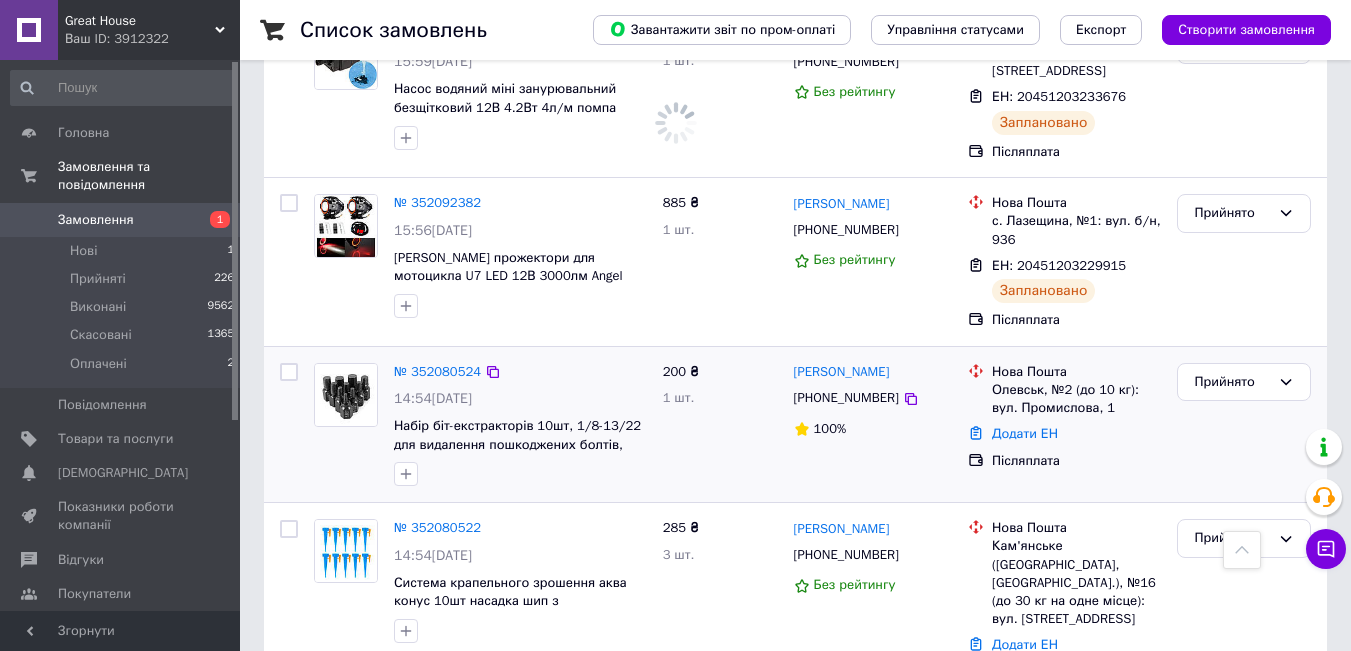 scroll, scrollTop: 2000, scrollLeft: 0, axis: vertical 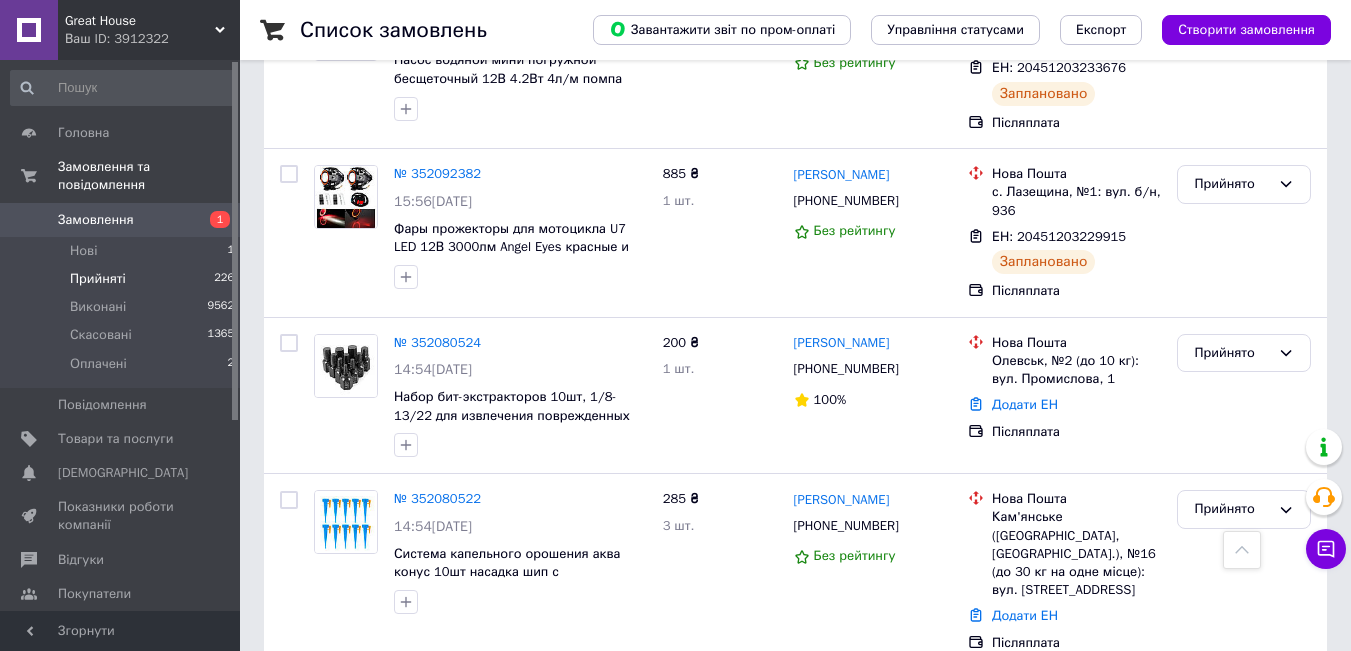 click on "Прийняті 226" at bounding box center (123, 279) 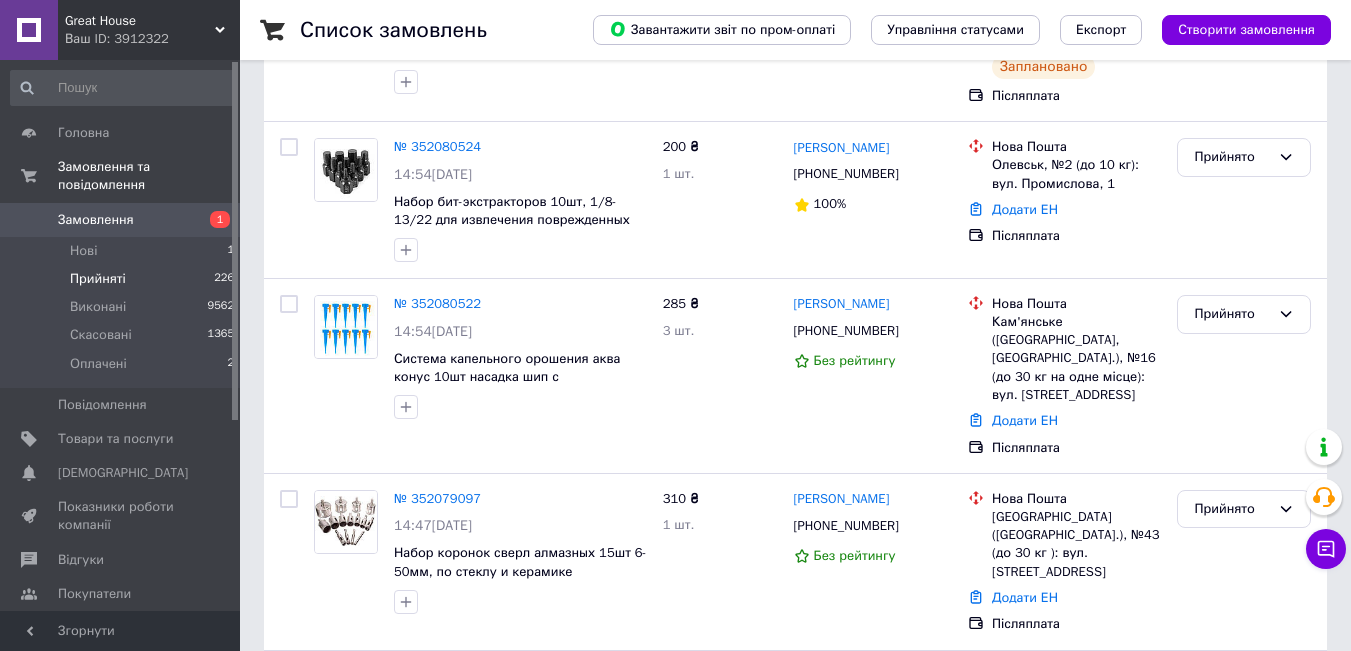 scroll, scrollTop: 0, scrollLeft: 0, axis: both 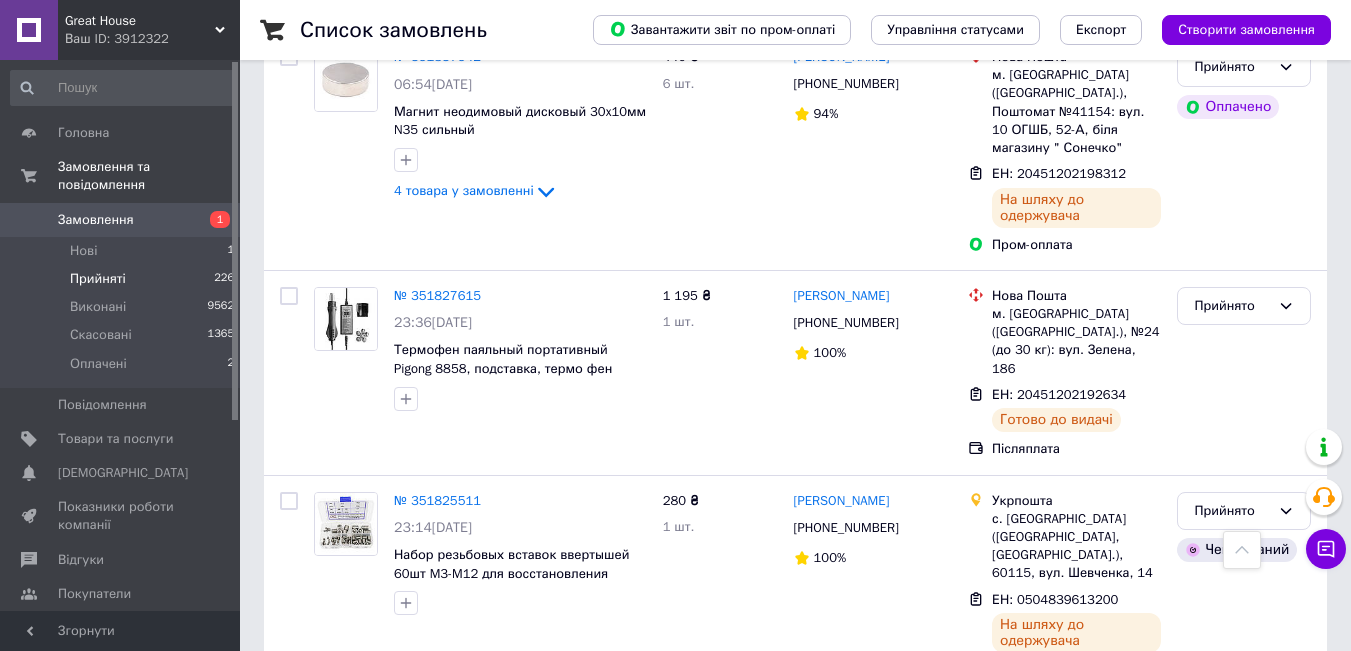 click on "3" at bounding box center (371, 1662) 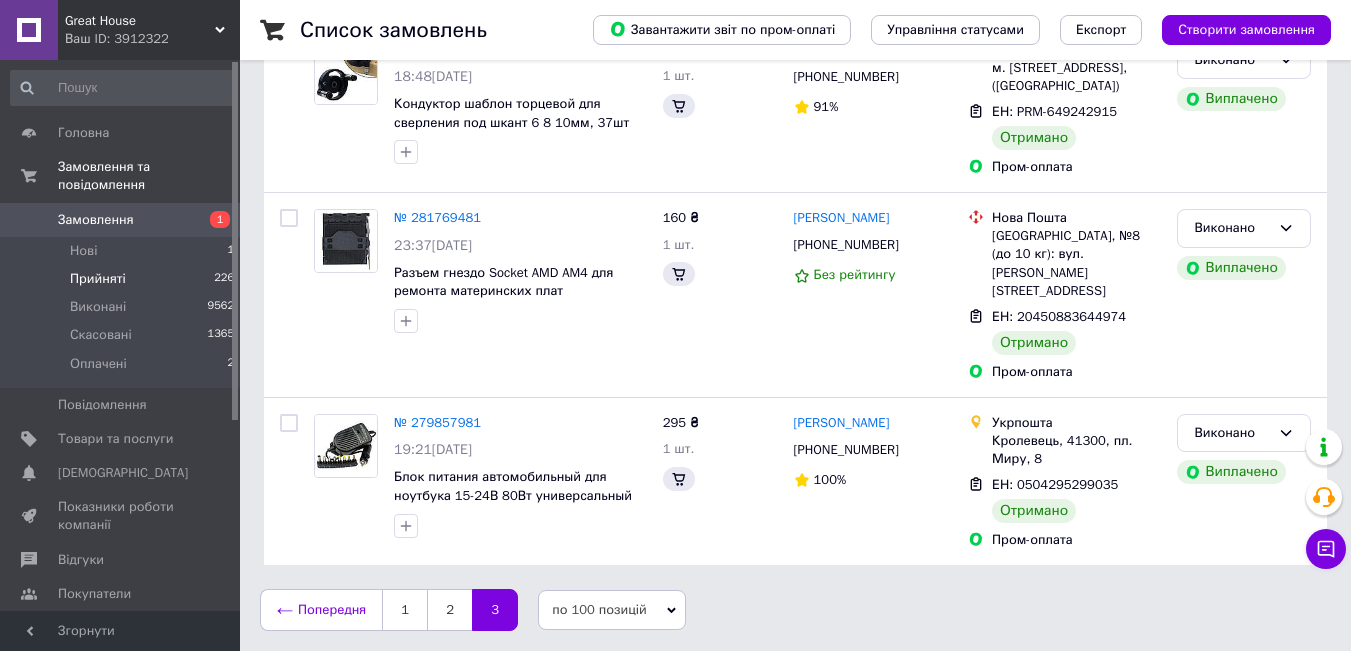 scroll, scrollTop: 0, scrollLeft: 0, axis: both 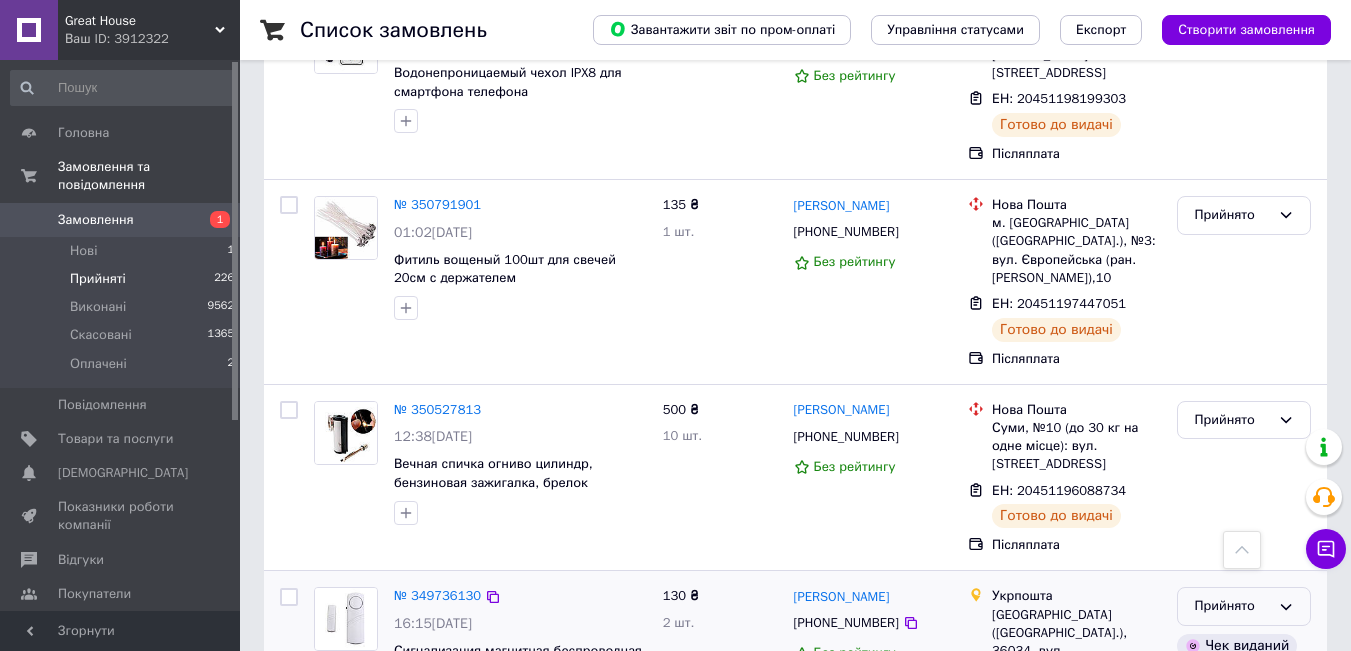 click on "Прийнято" at bounding box center [1232, 606] 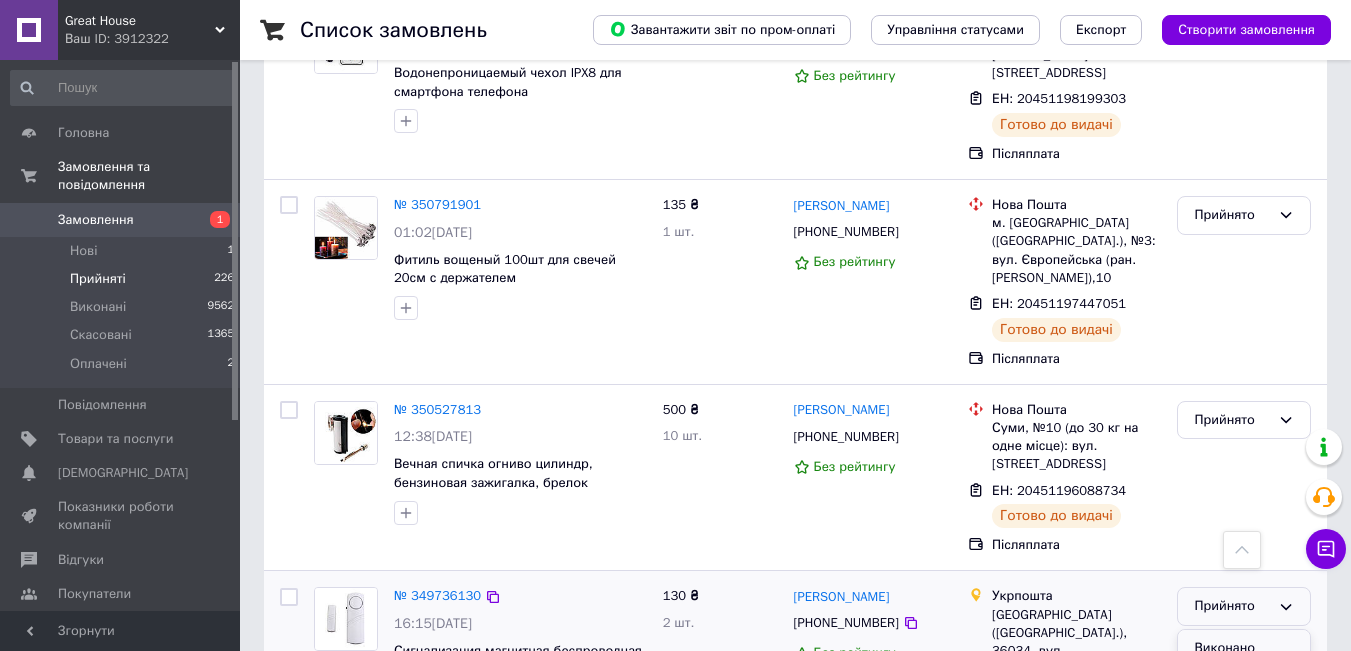 click on "Виконано" at bounding box center (1244, 648) 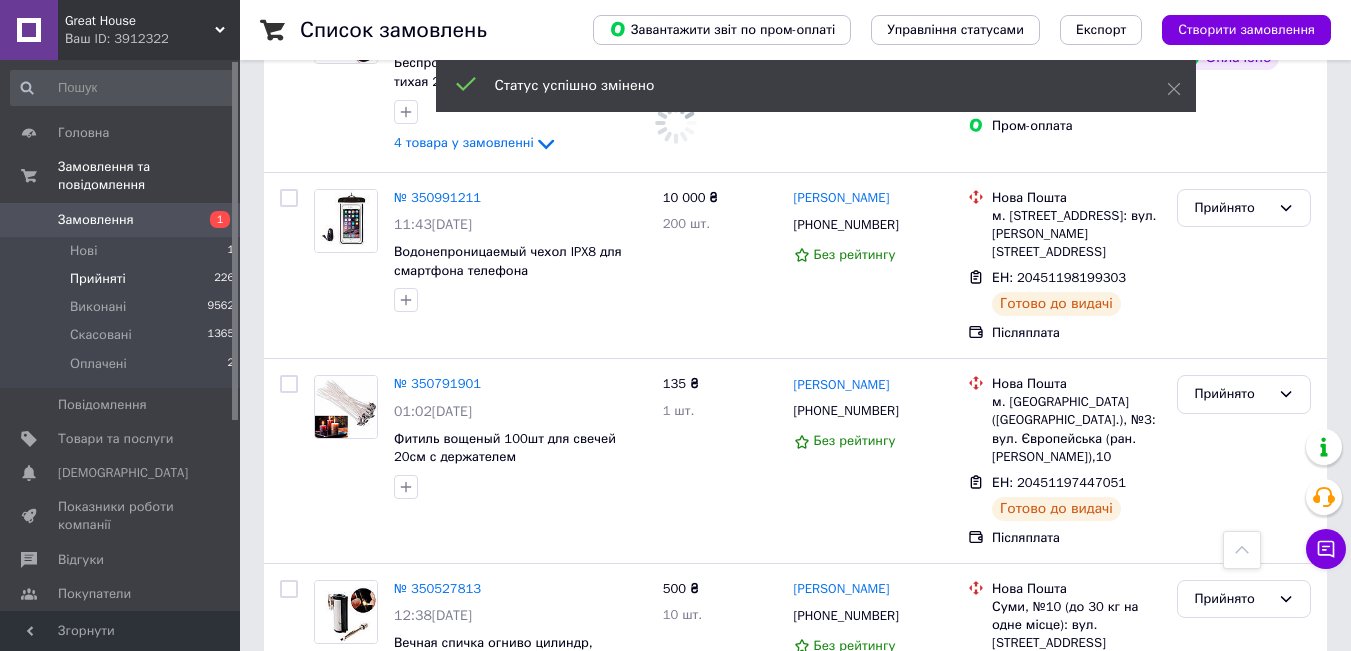 scroll, scrollTop: 3819, scrollLeft: 0, axis: vertical 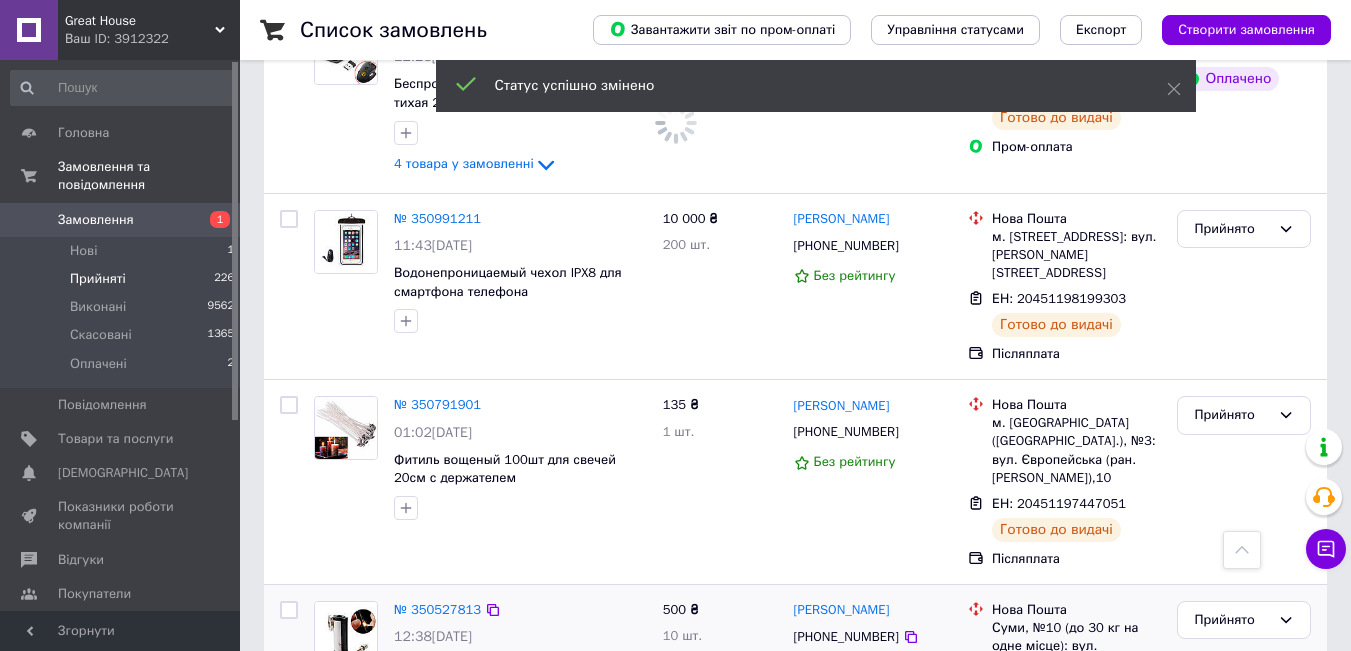 click 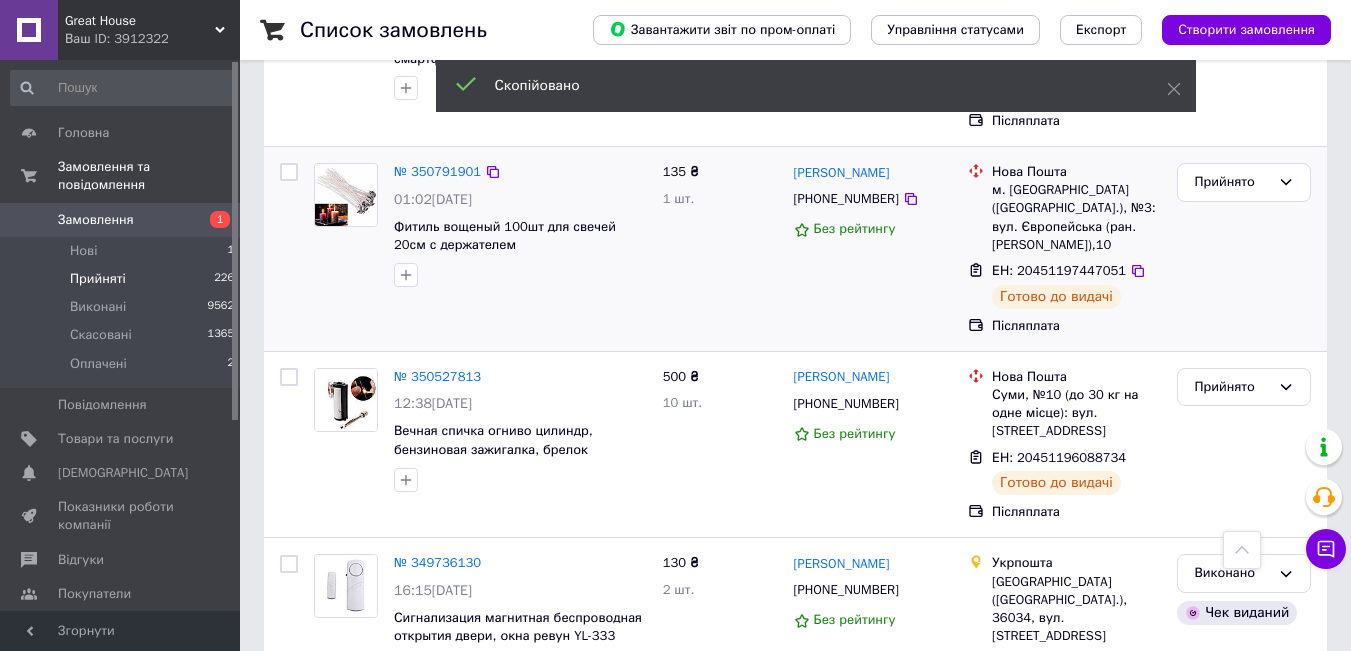 scroll, scrollTop: 4219, scrollLeft: 0, axis: vertical 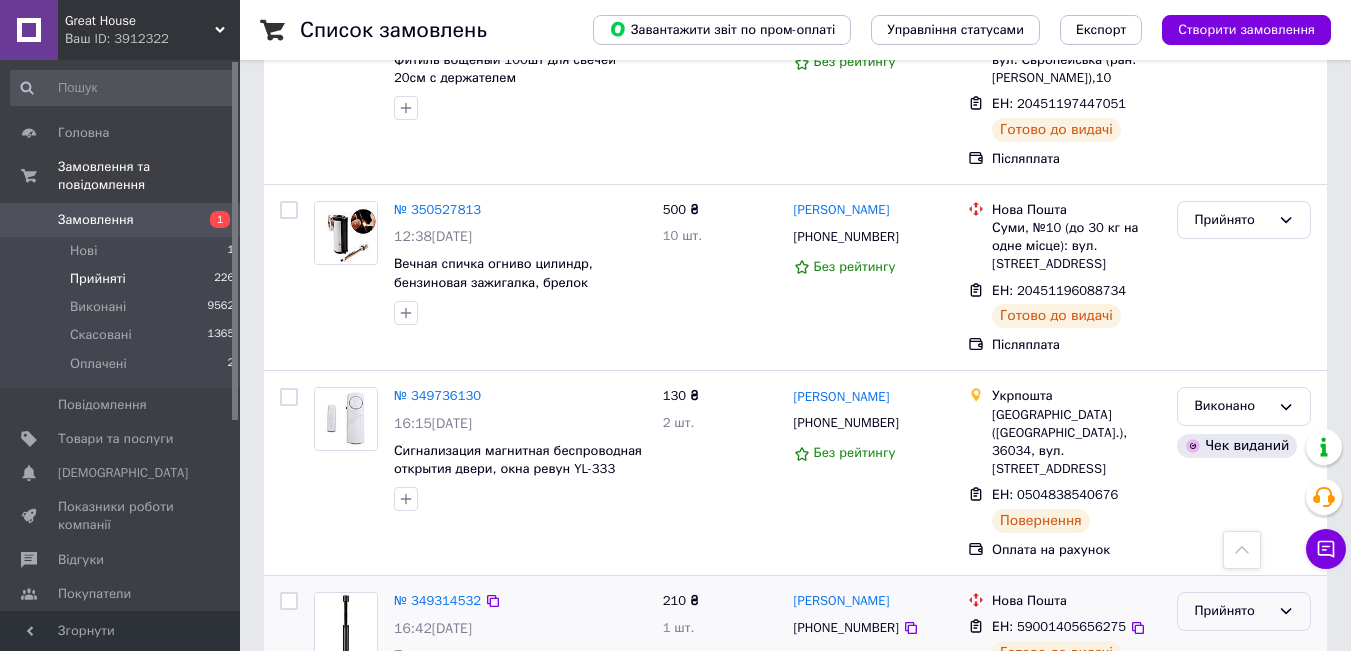 click on "Прийнято" at bounding box center [1232, 611] 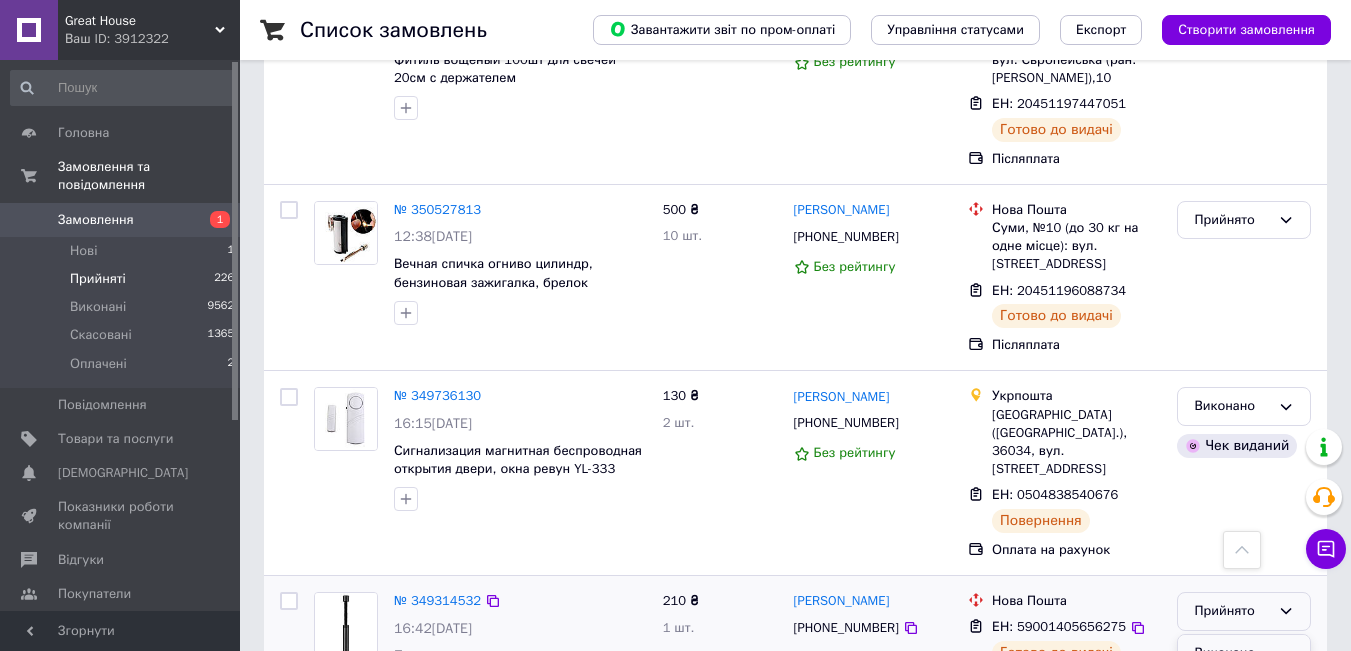 click on "Виконано" at bounding box center [1244, 653] 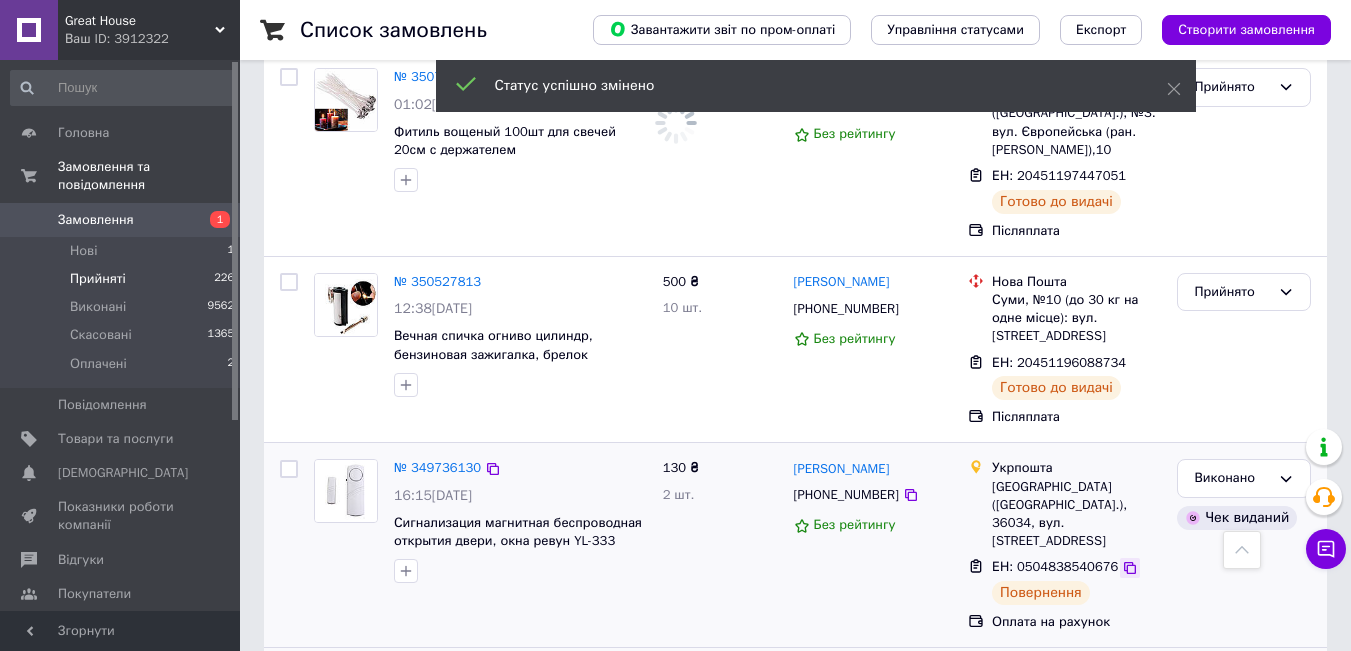 scroll, scrollTop: 4019, scrollLeft: 0, axis: vertical 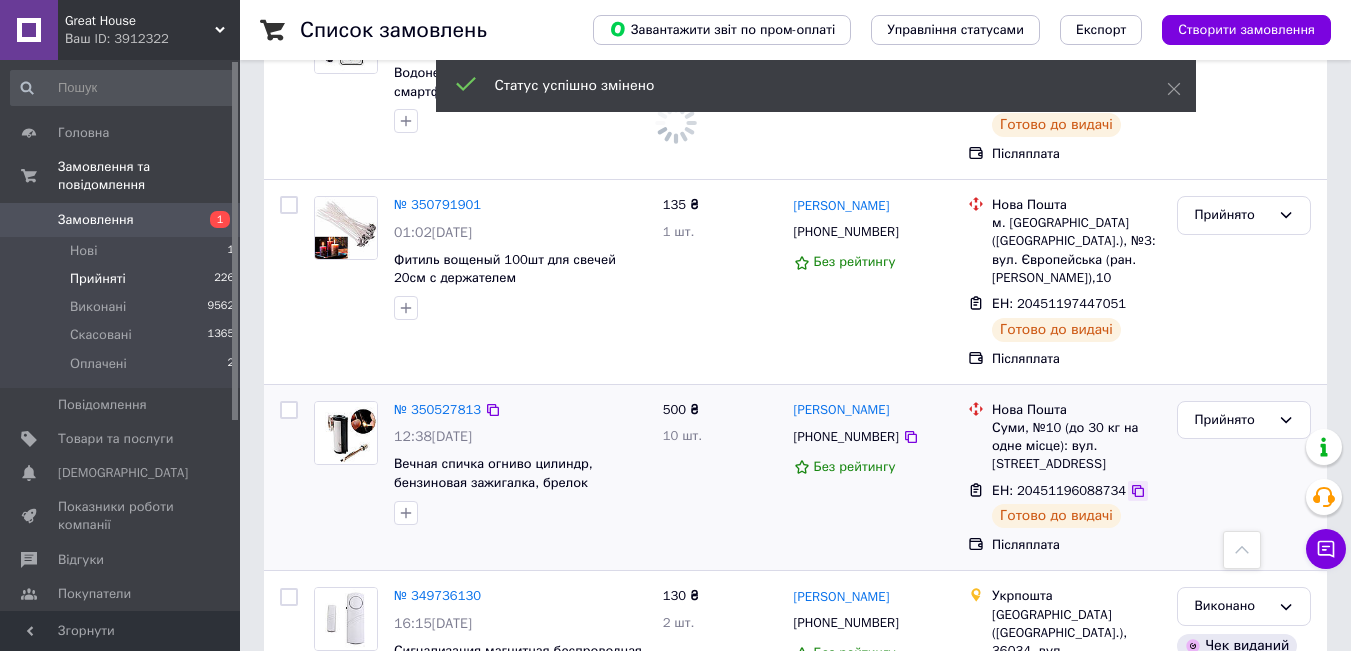 click 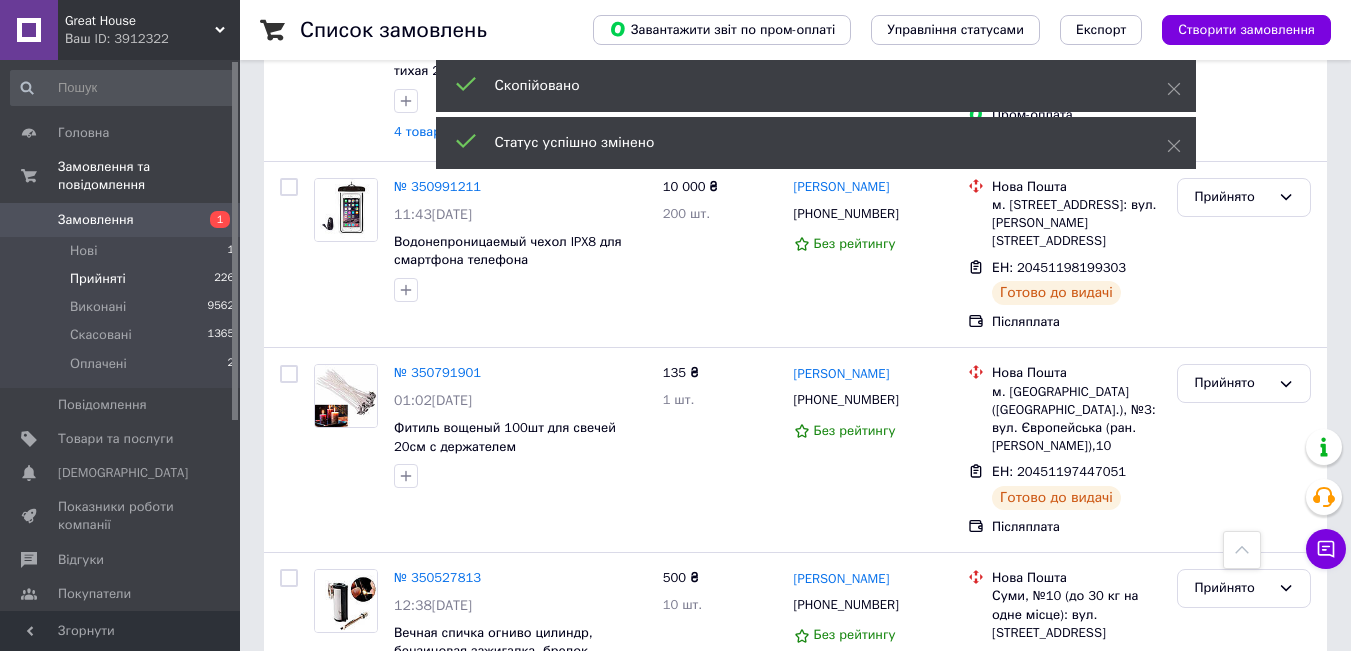 scroll, scrollTop: 4188, scrollLeft: 0, axis: vertical 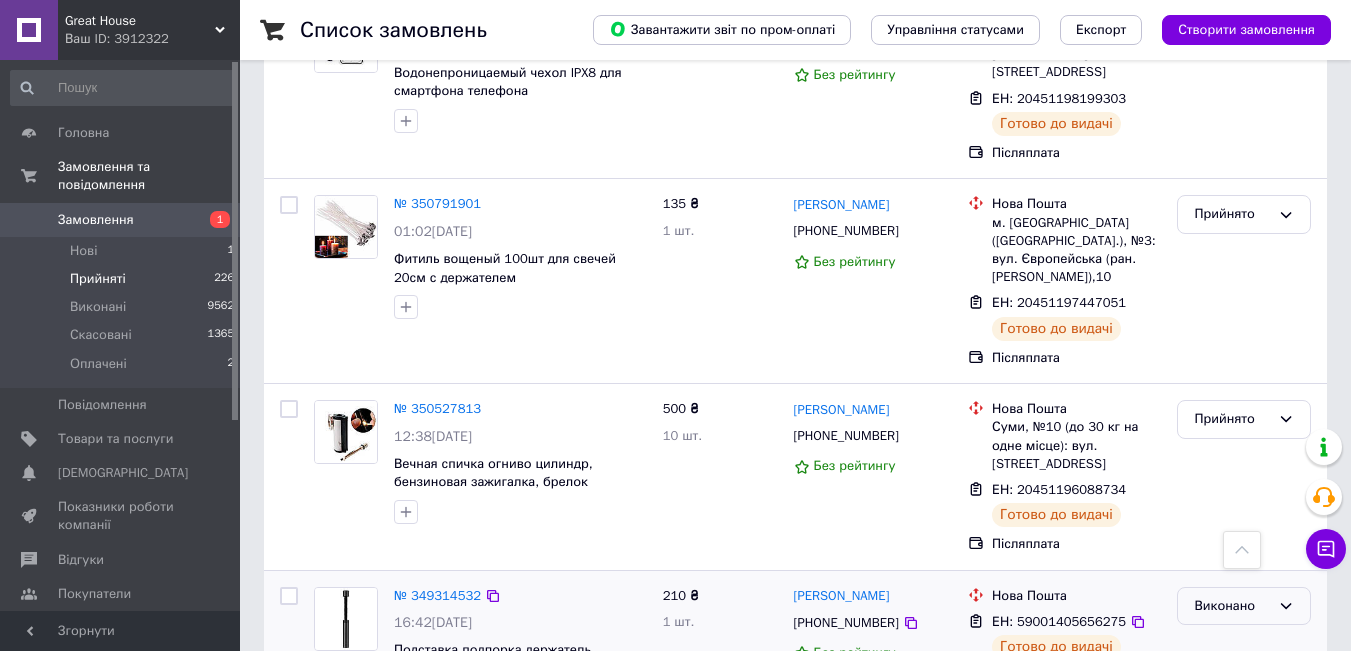 click on "Виконано" at bounding box center (1232, 606) 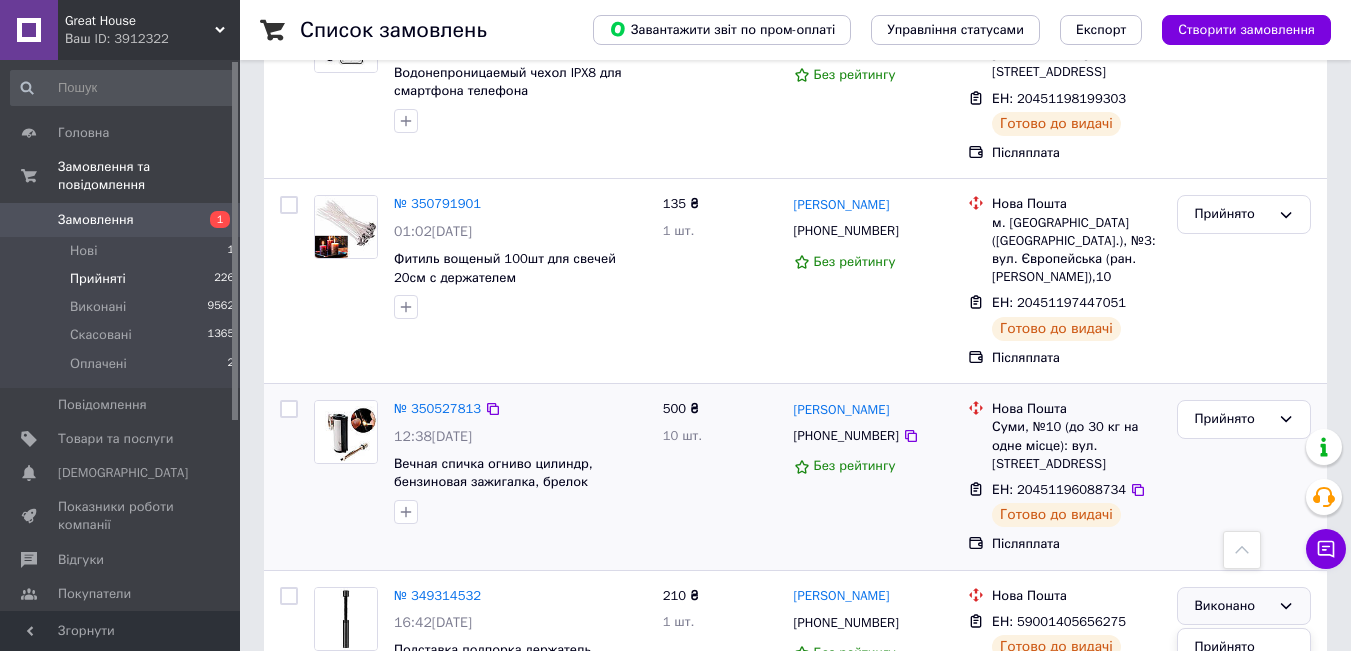 click on "Прийнято" at bounding box center [1244, 477] 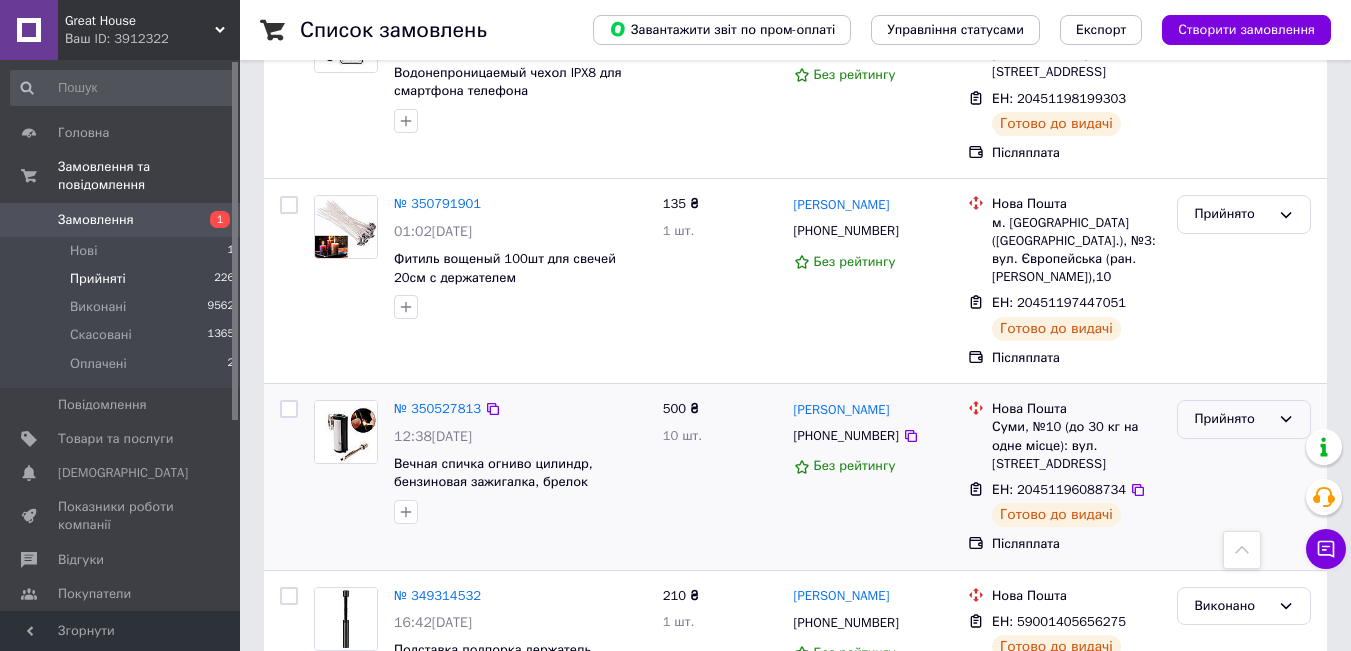 click on "Прийнято" at bounding box center [1244, 419] 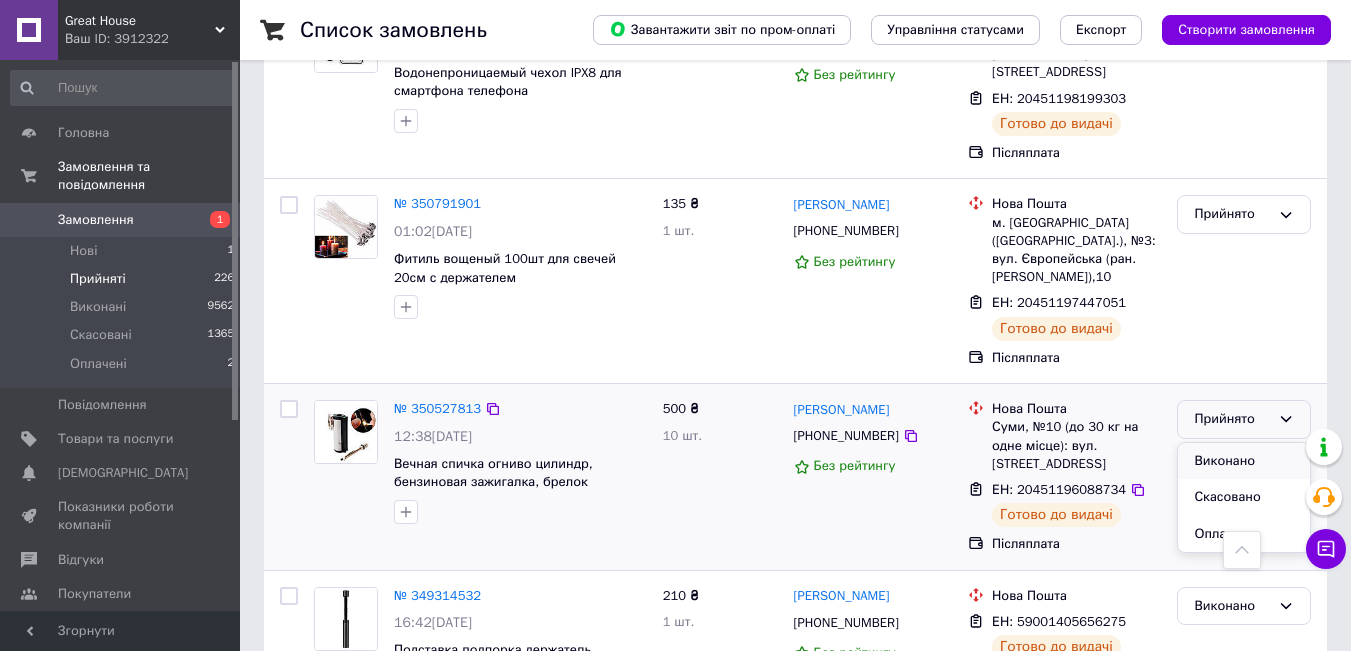 click on "Виконано" at bounding box center (1244, 461) 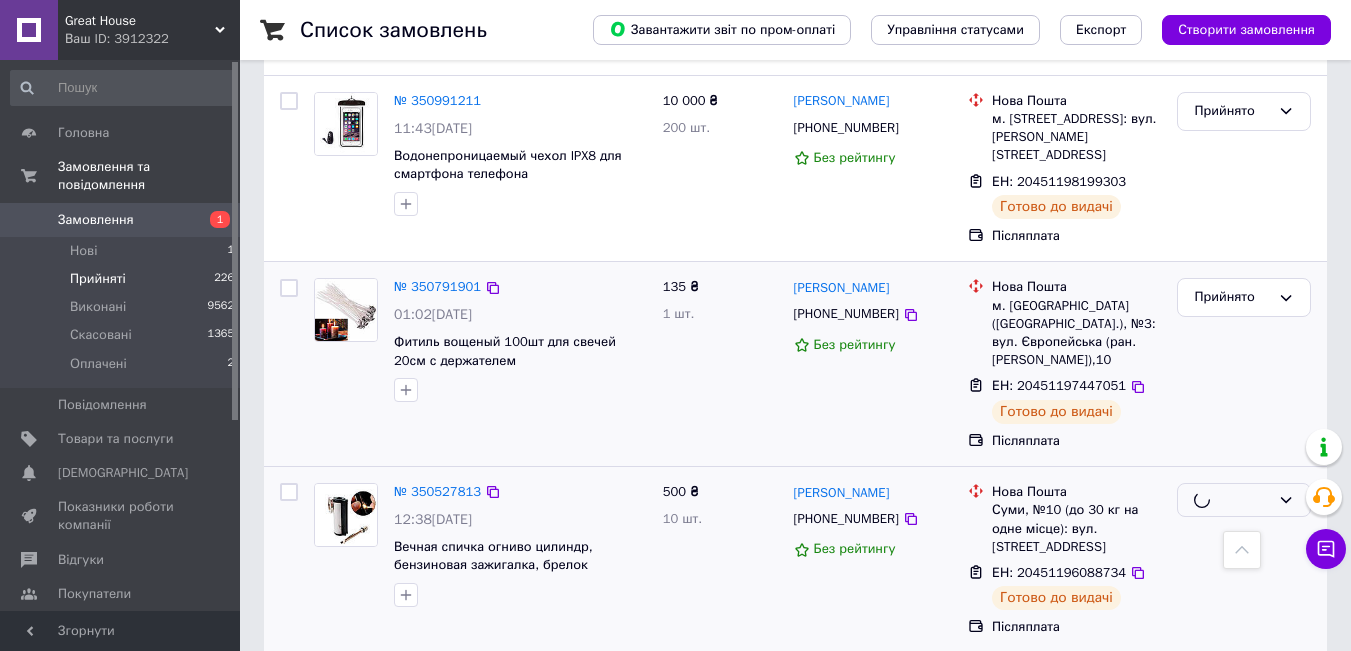 scroll, scrollTop: 3988, scrollLeft: 0, axis: vertical 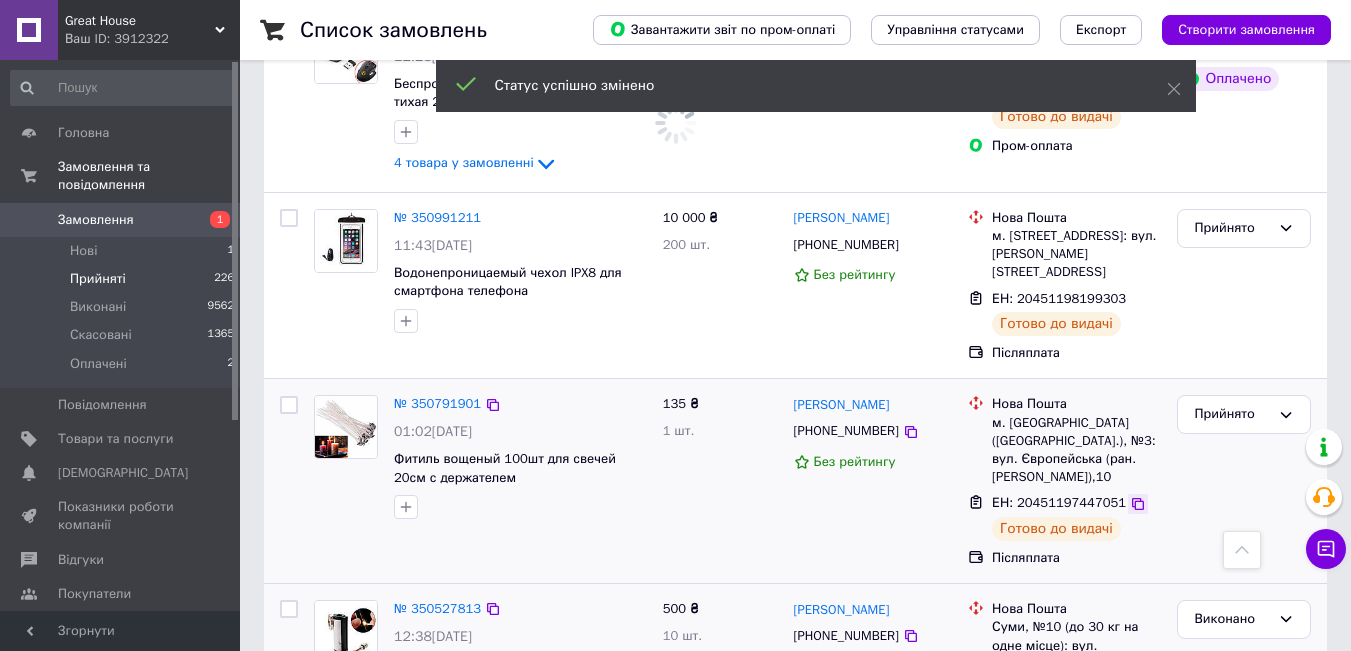 click 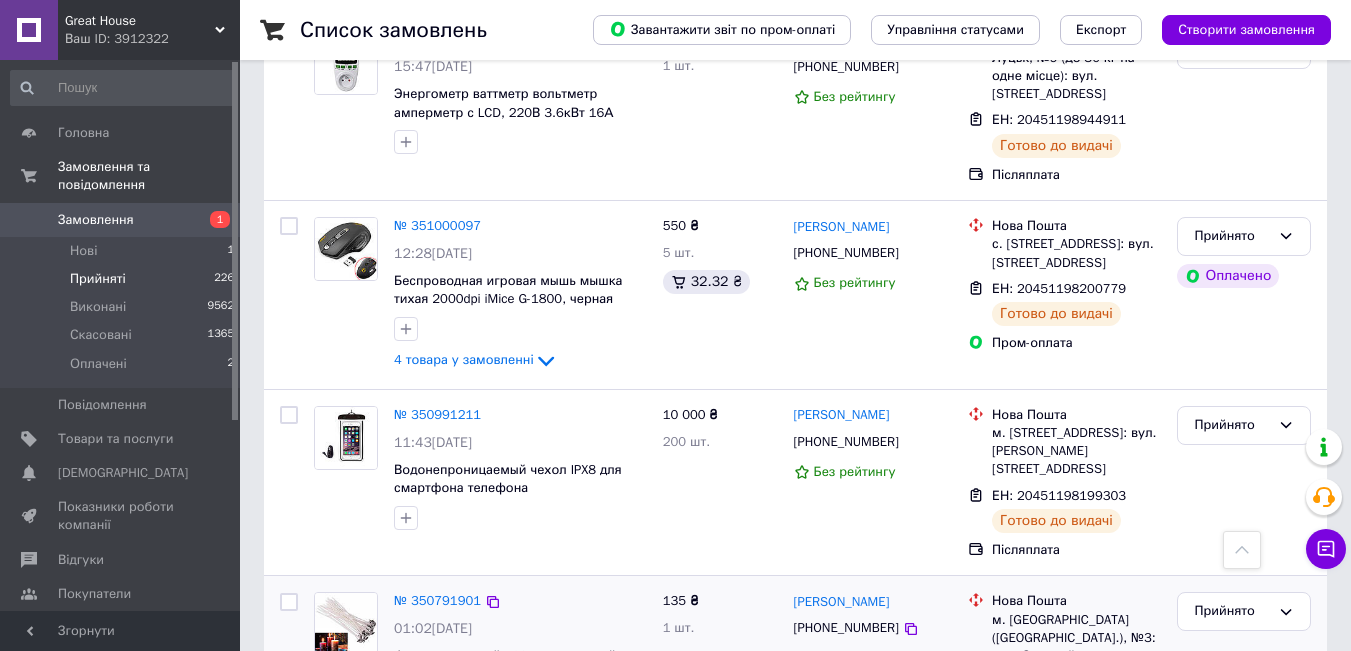 scroll, scrollTop: 3788, scrollLeft: 0, axis: vertical 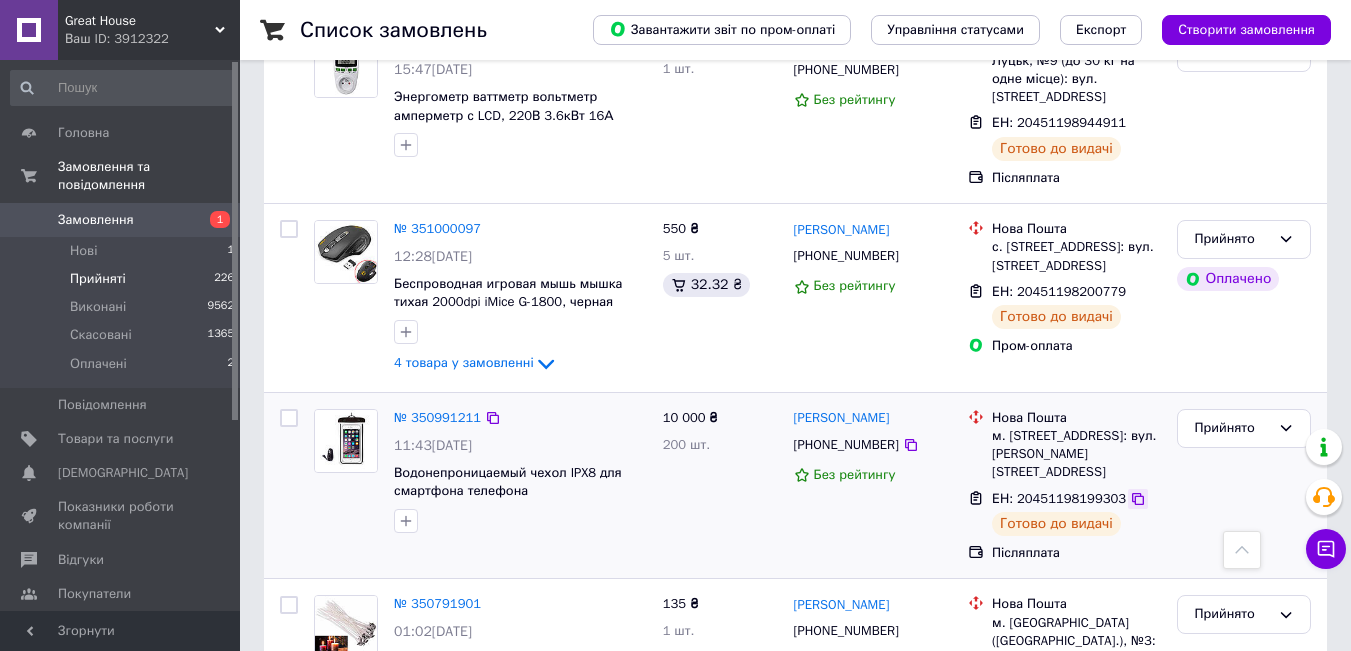 click 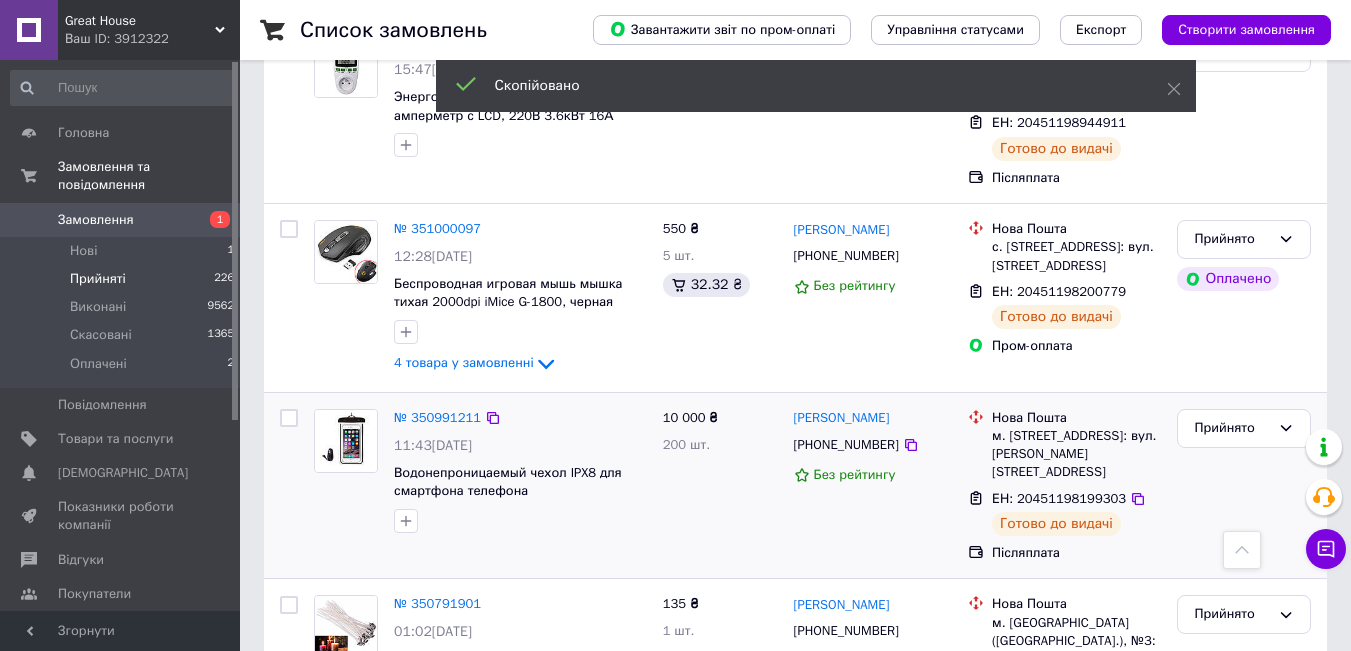 click on "10 000 ₴ 200 шт." at bounding box center [720, 486] 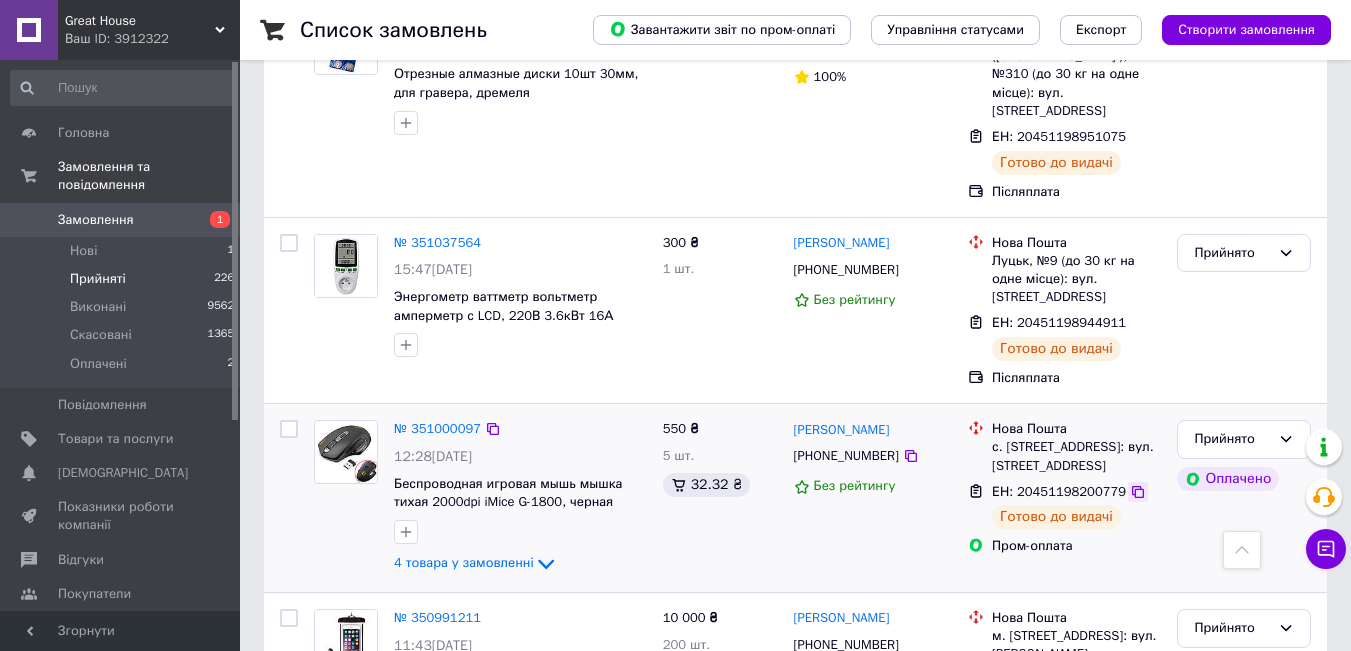 click 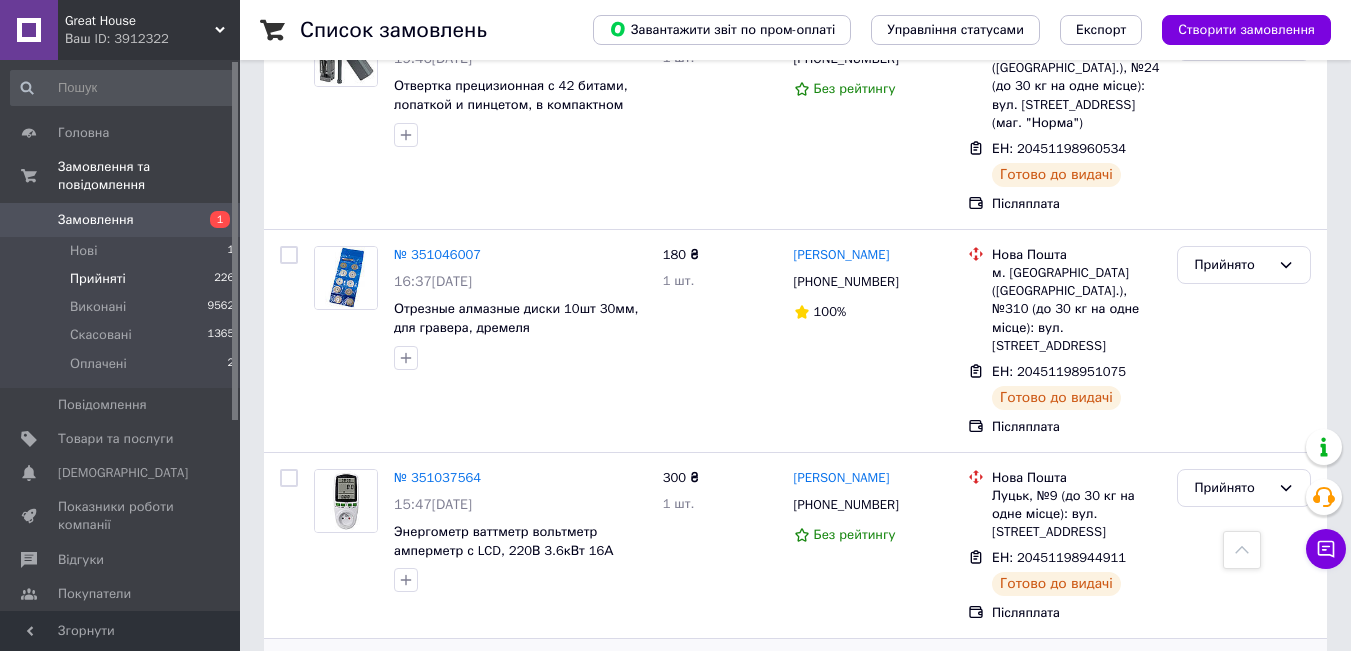 scroll, scrollTop: 3288, scrollLeft: 0, axis: vertical 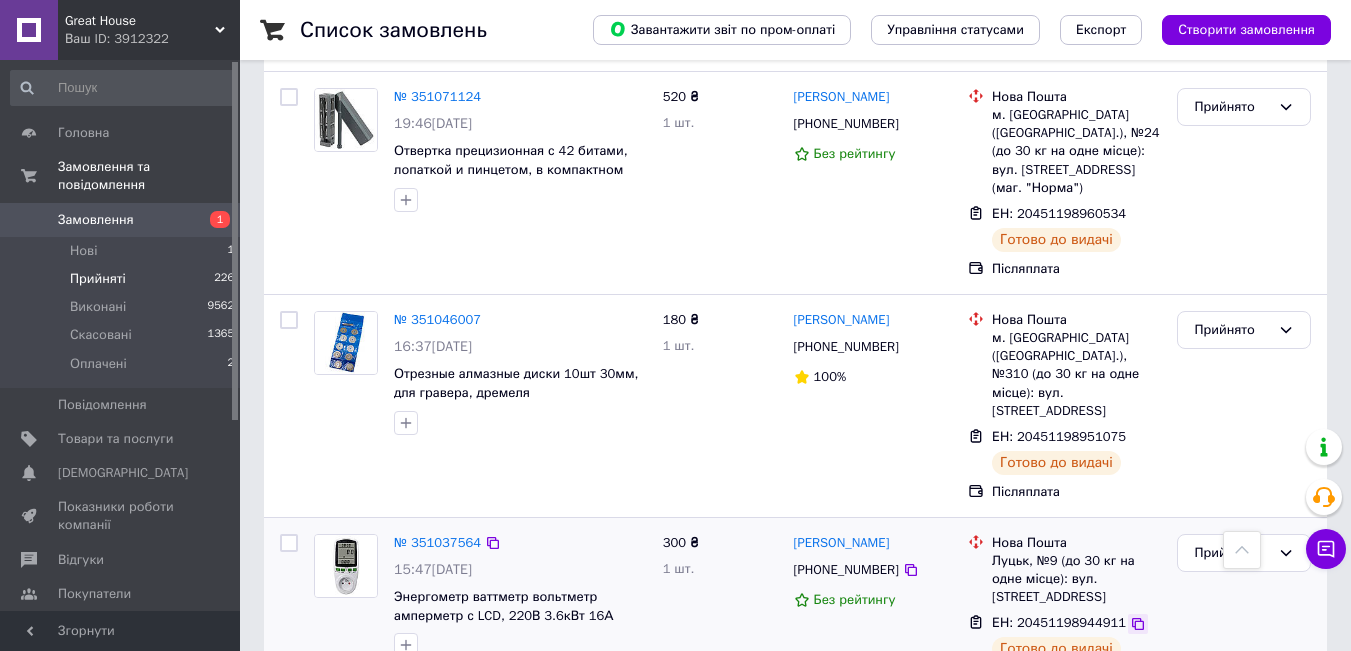 click 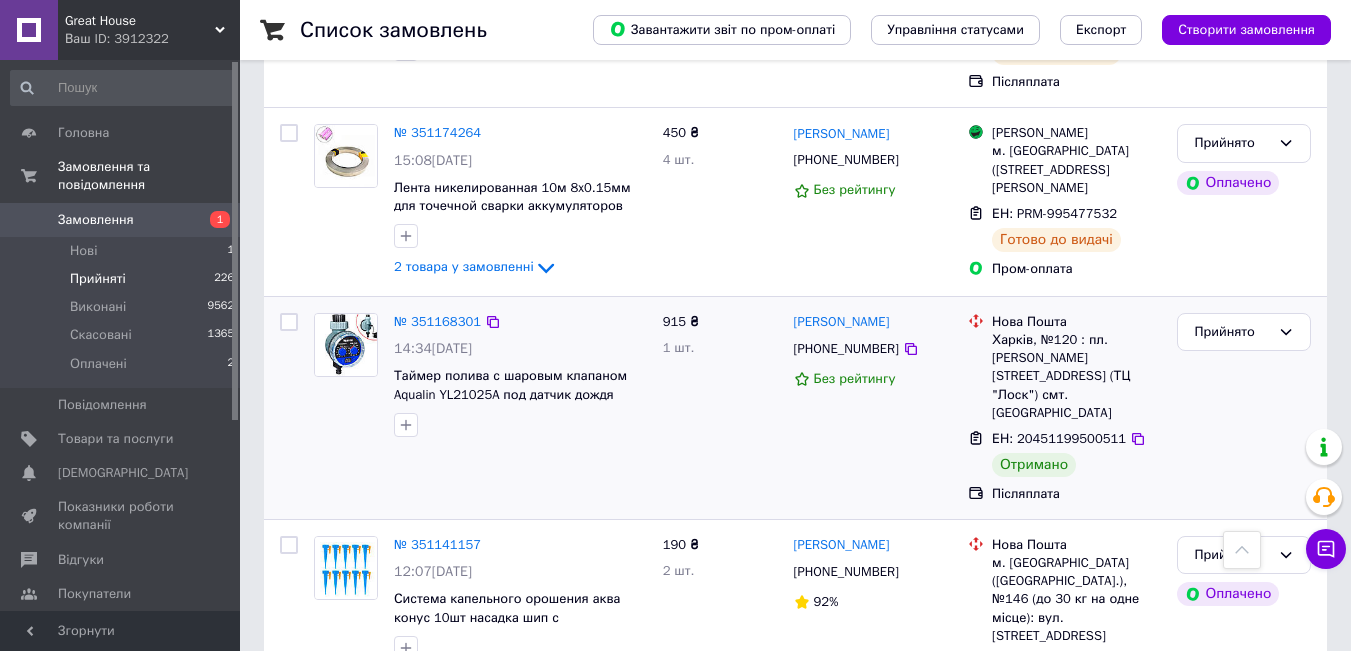 scroll, scrollTop: 2188, scrollLeft: 0, axis: vertical 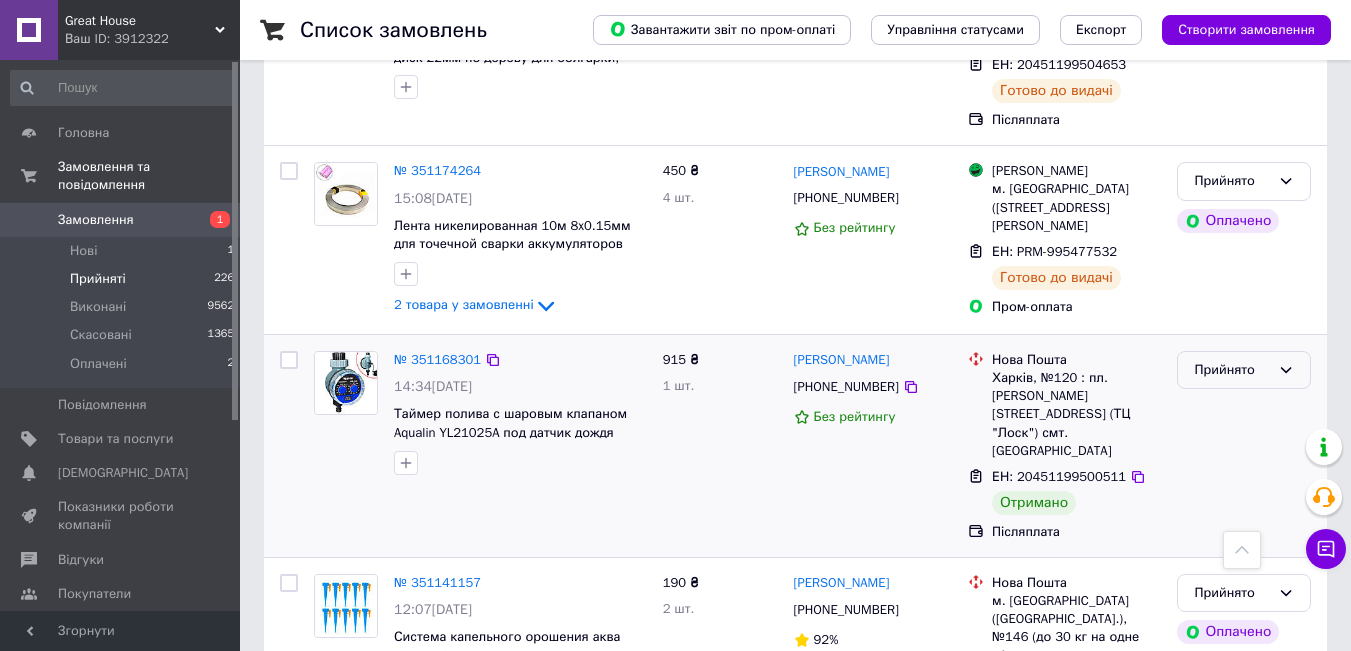 click on "Прийнято" at bounding box center [1232, 370] 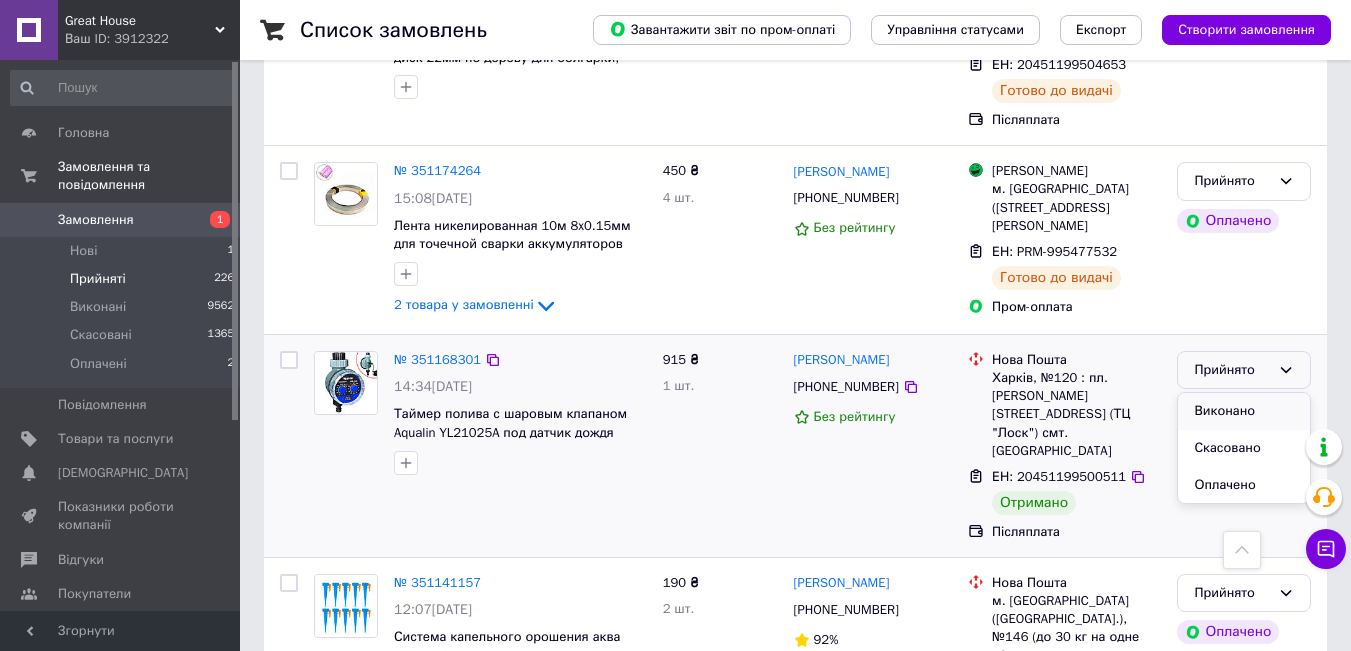 click on "Виконано" at bounding box center (1244, 411) 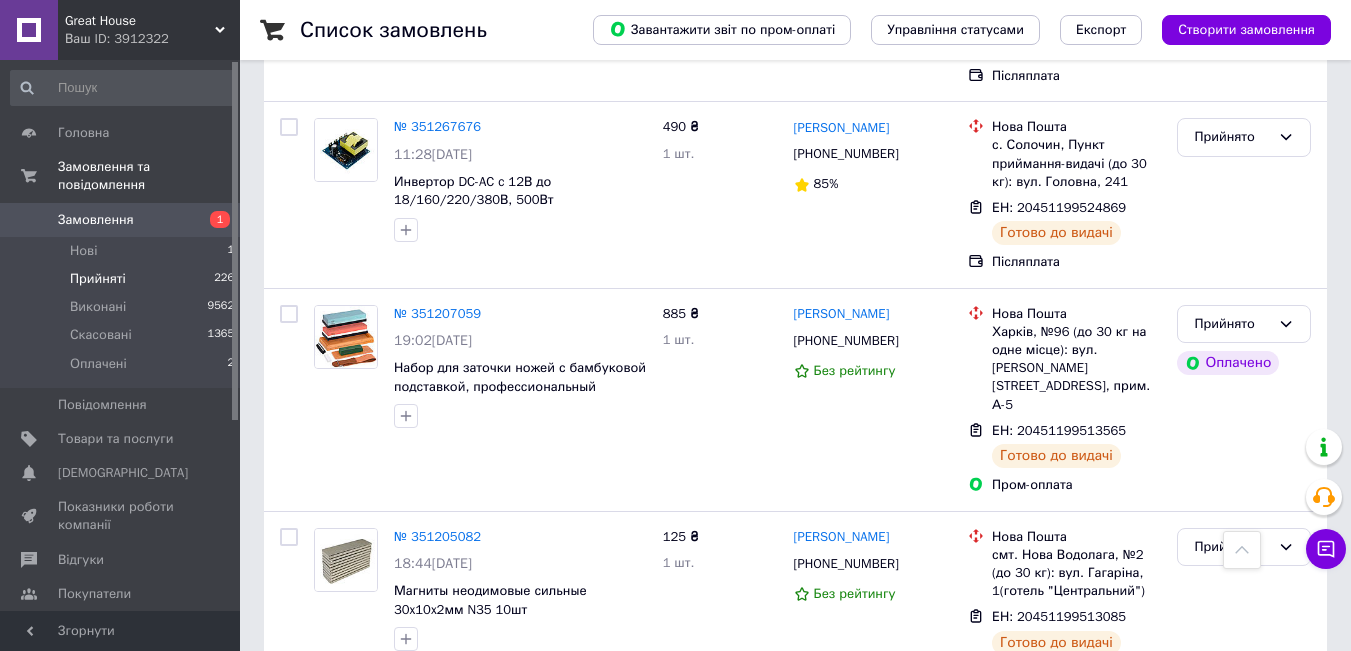 scroll, scrollTop: 988, scrollLeft: 0, axis: vertical 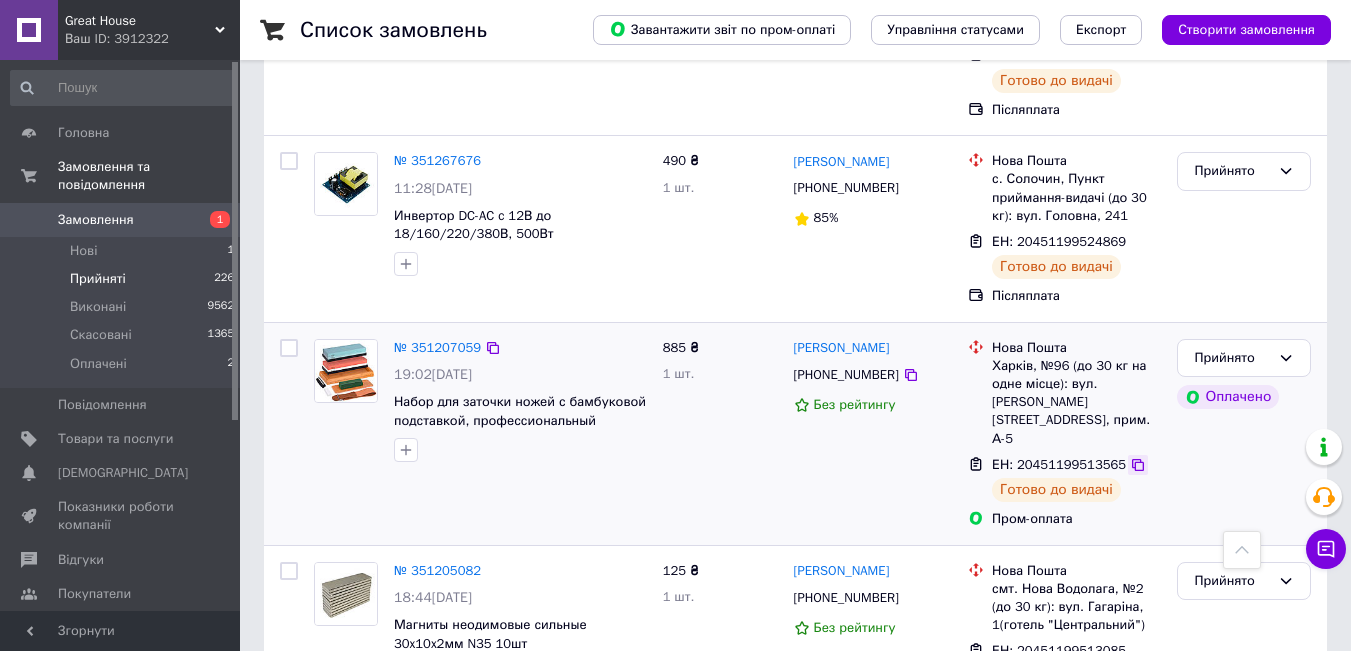 click 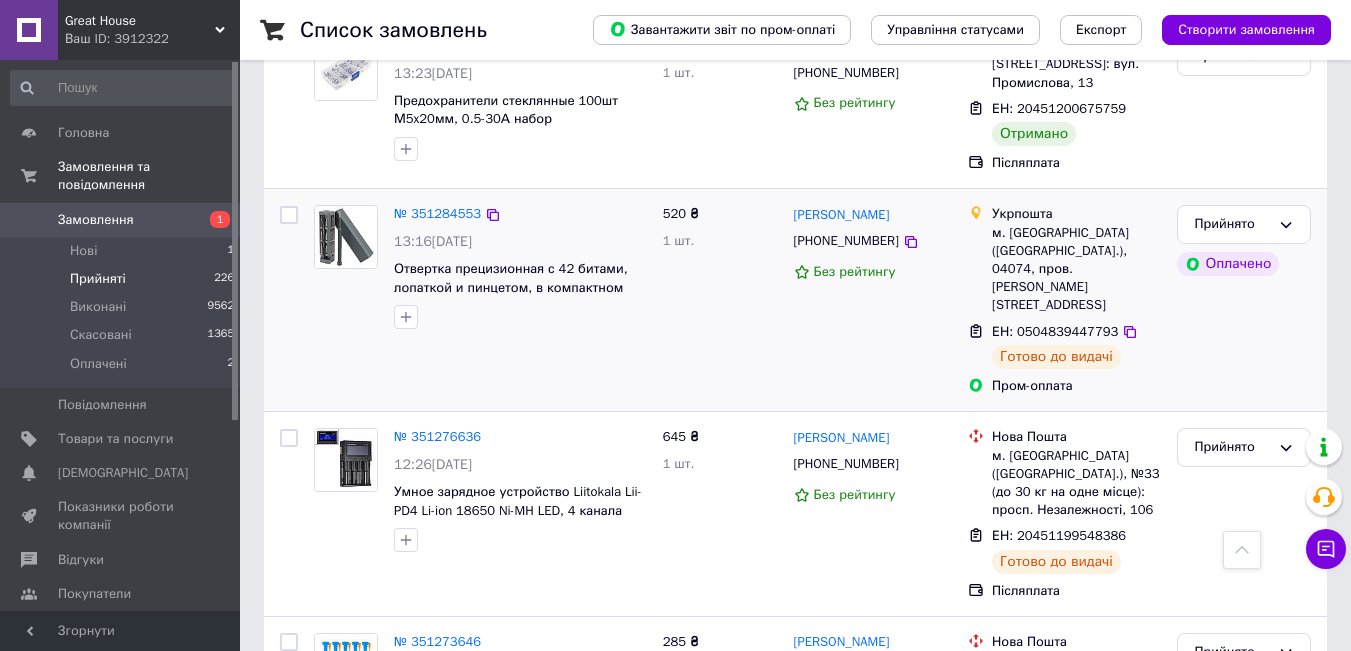 scroll, scrollTop: 88, scrollLeft: 0, axis: vertical 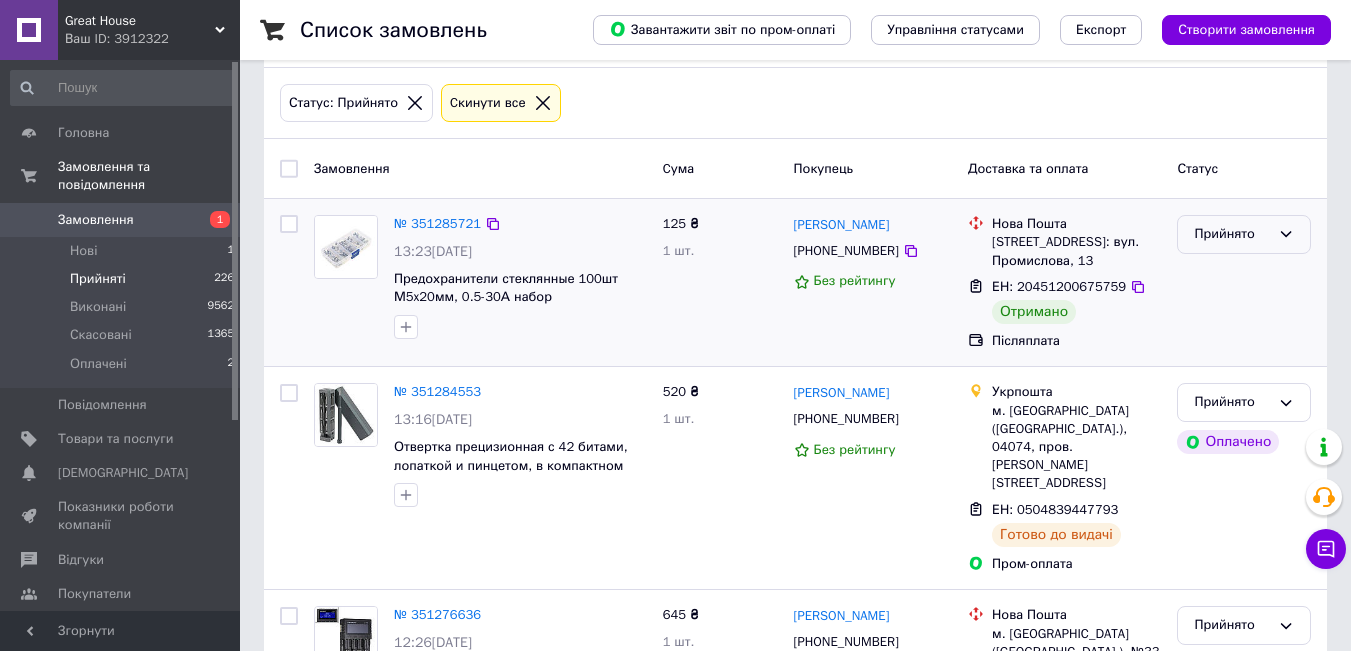 click on "Прийнято" at bounding box center (1232, 234) 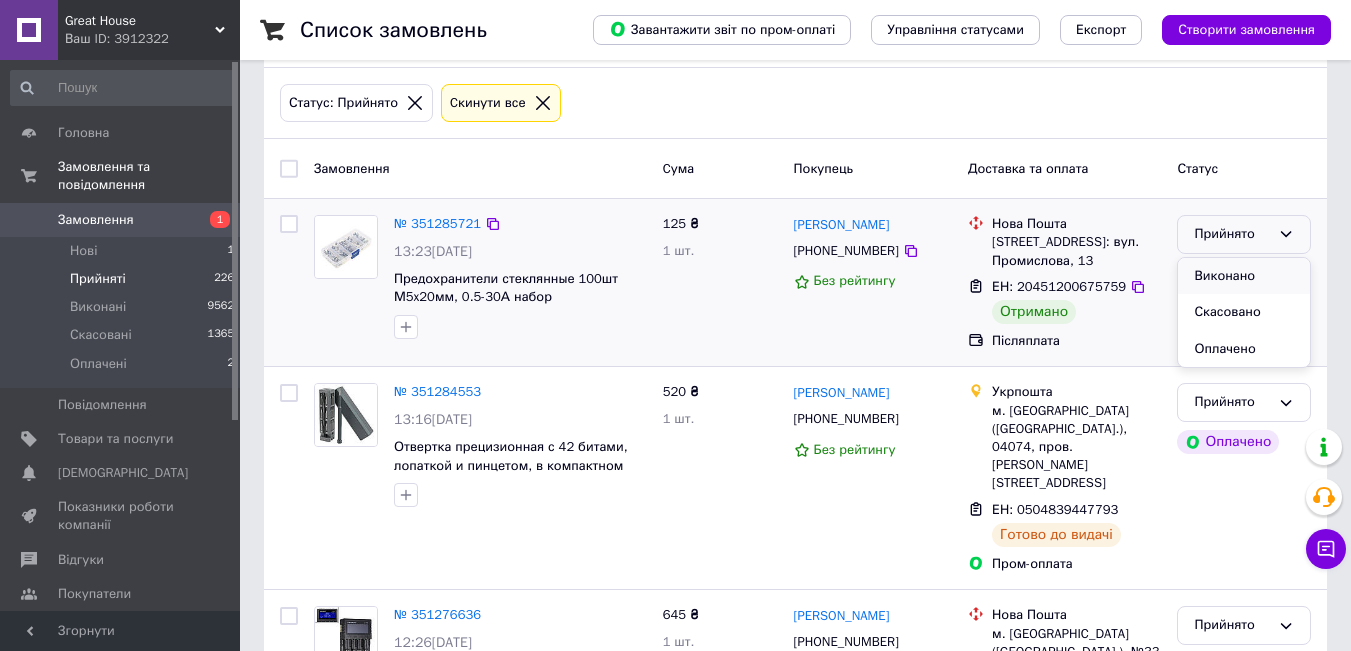 click on "Виконано" at bounding box center [1244, 276] 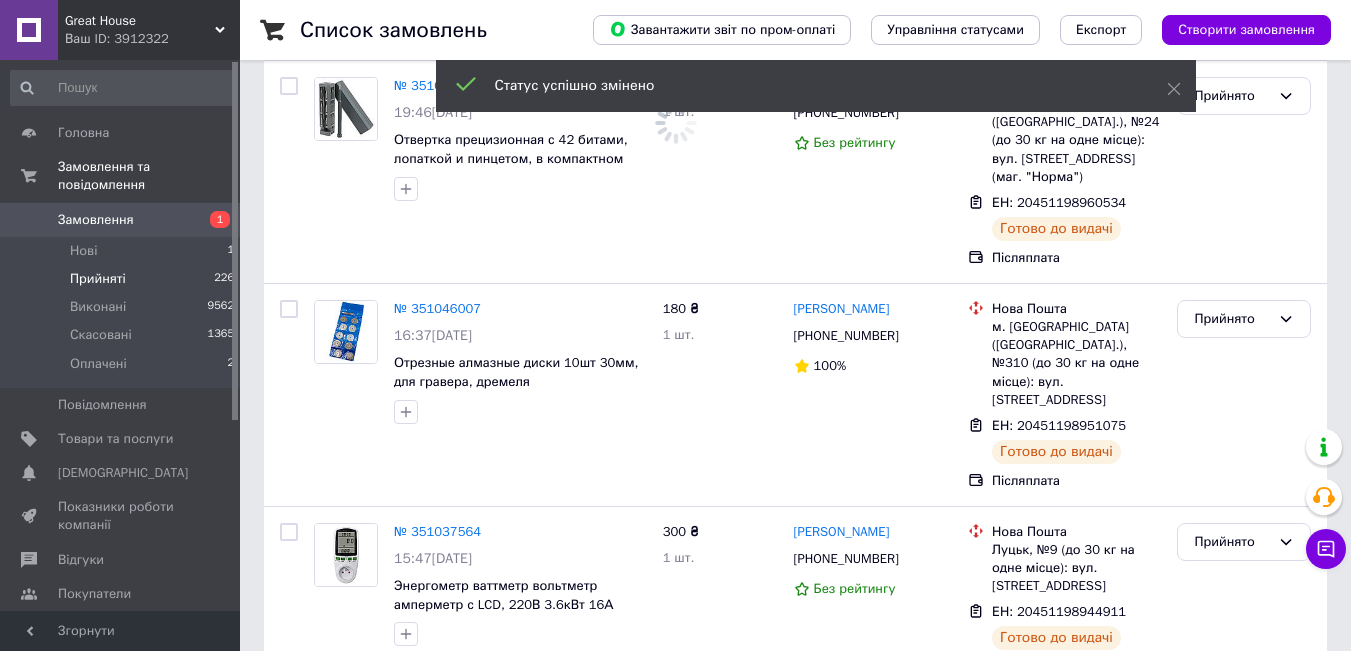 scroll, scrollTop: 4057, scrollLeft: 0, axis: vertical 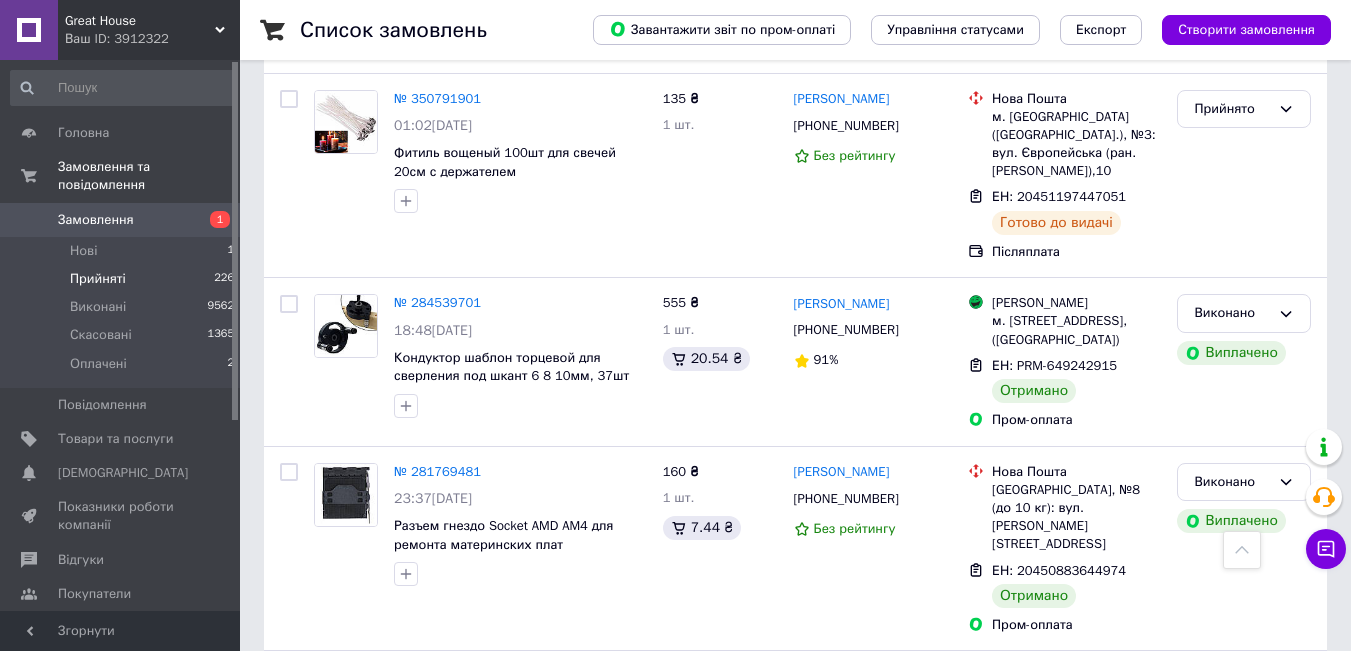 click on "2" at bounding box center (449, 864) 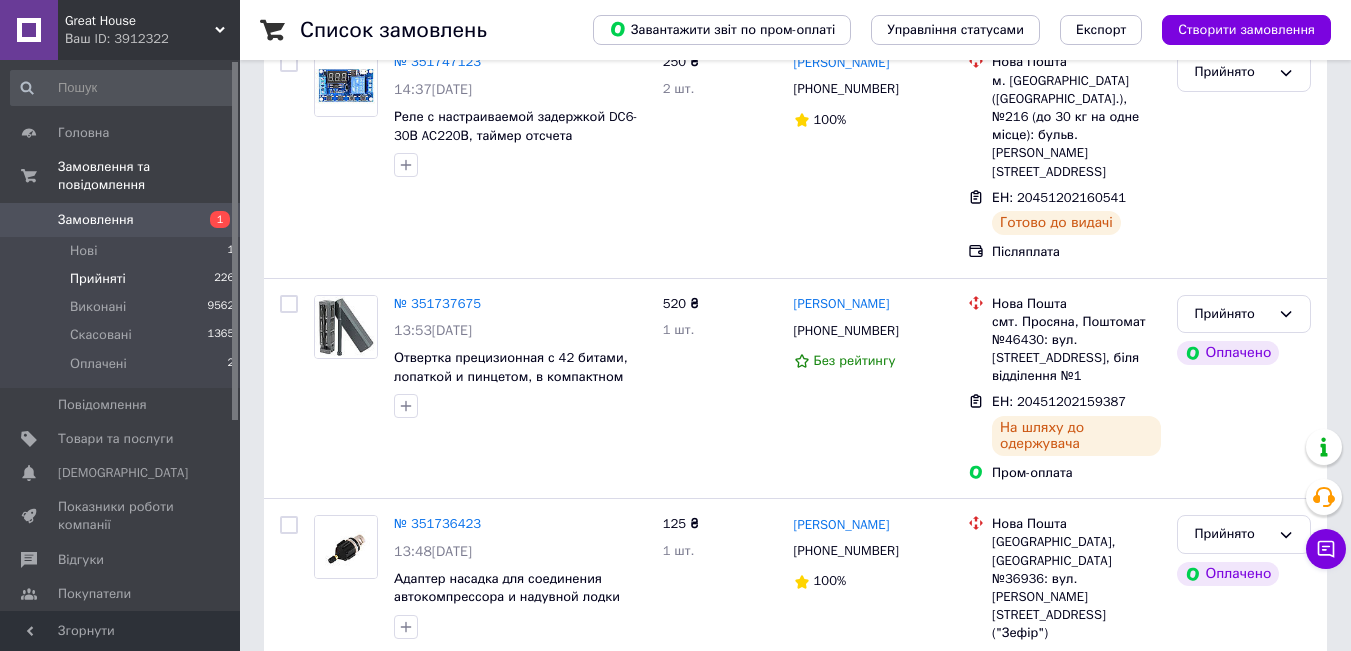 scroll, scrollTop: 0, scrollLeft: 0, axis: both 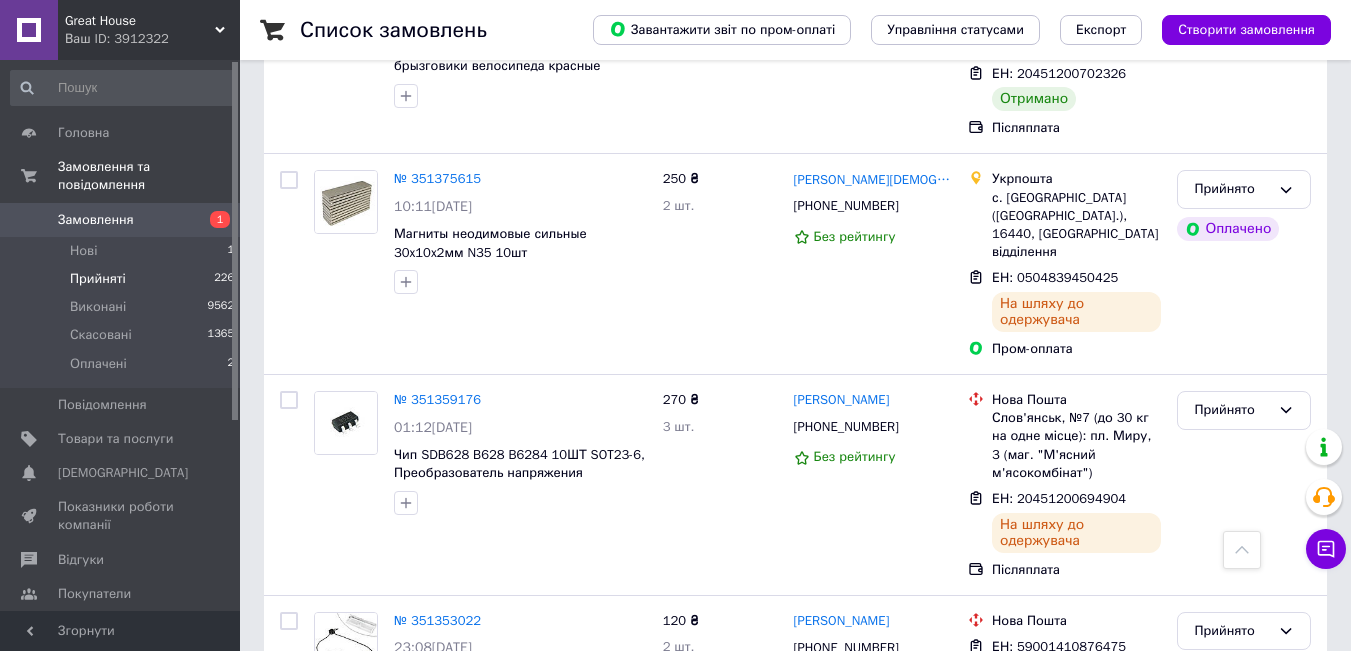 click on "Прийнято" at bounding box center (1232, 1420) 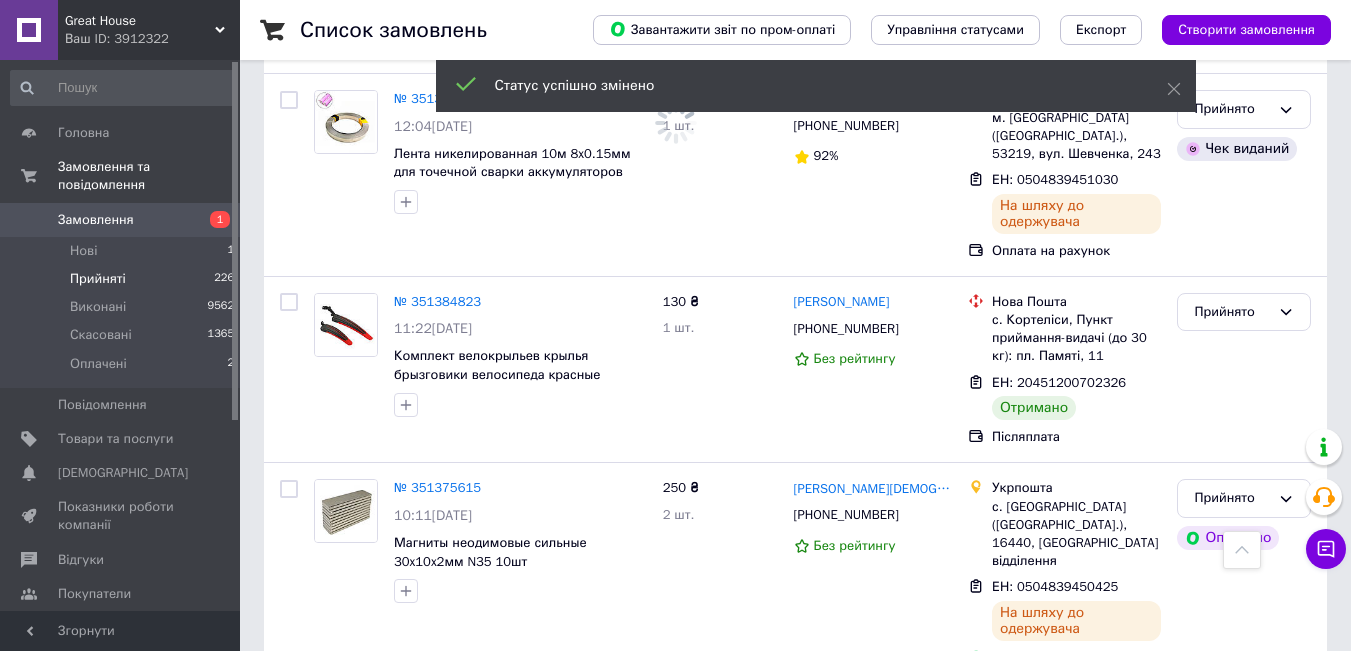 scroll, scrollTop: 18622, scrollLeft: 0, axis: vertical 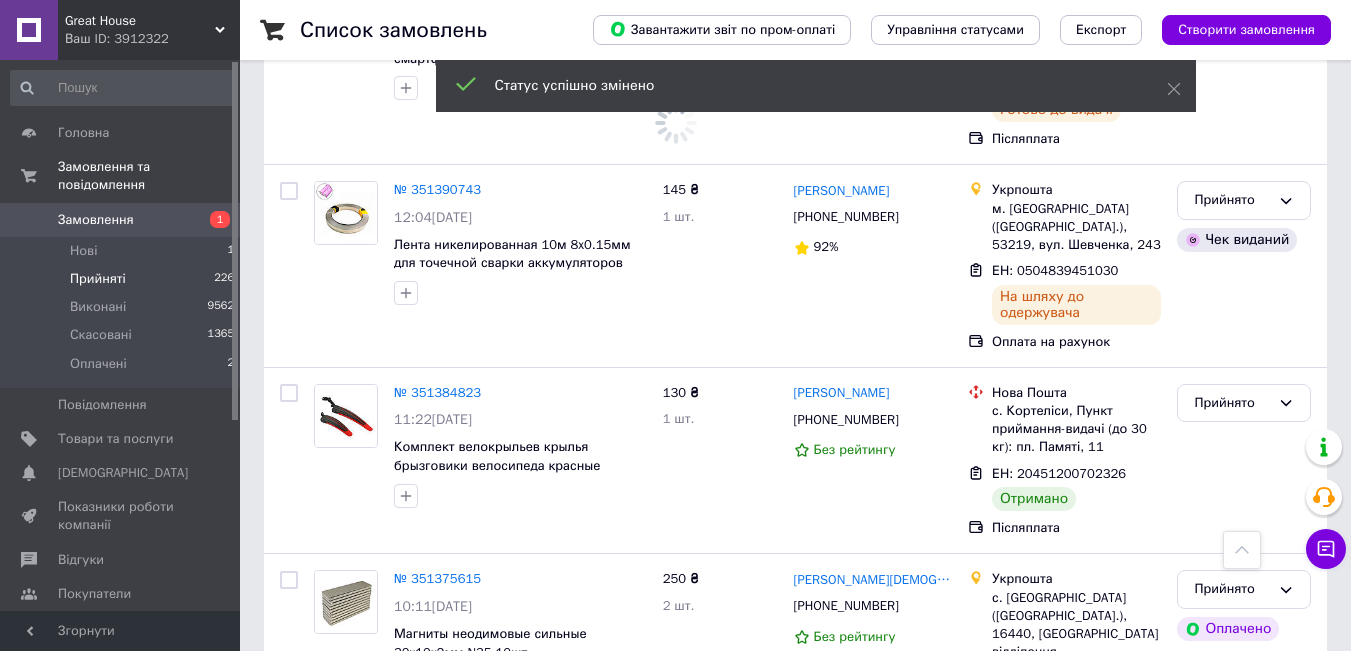 click on "Прийнято" at bounding box center [1232, 1374] 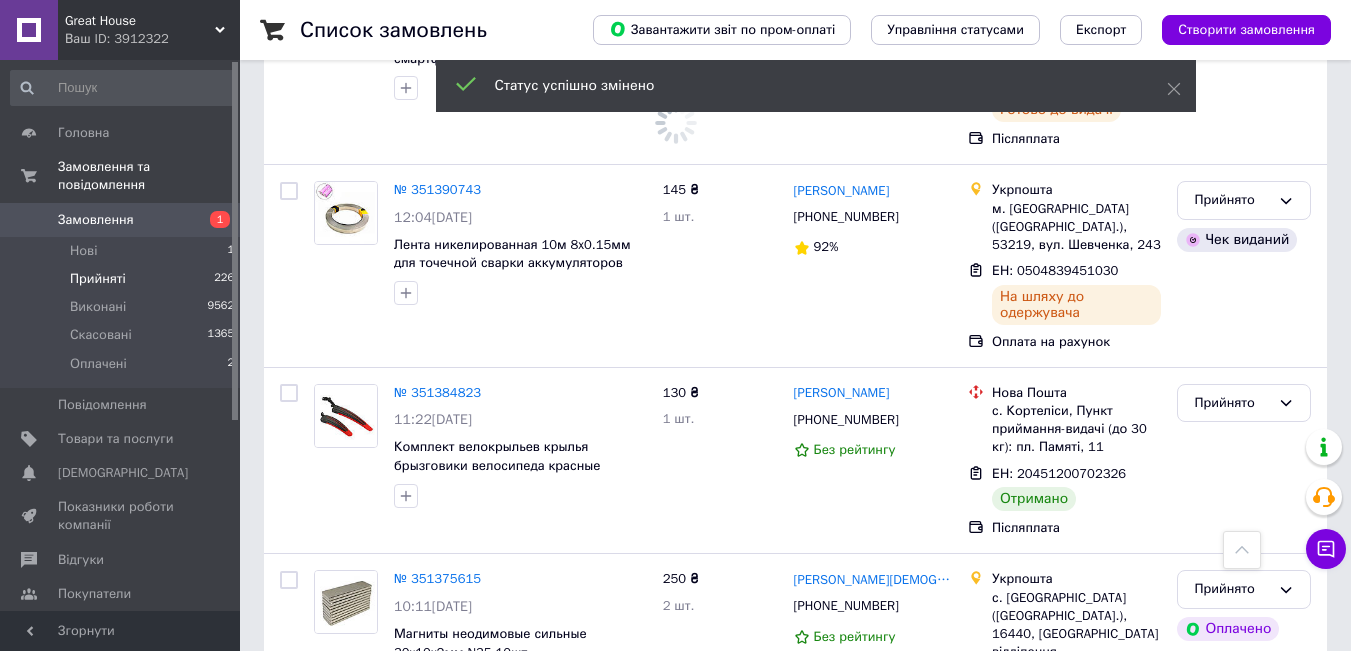 click on "Виконано" at bounding box center [1244, 1416] 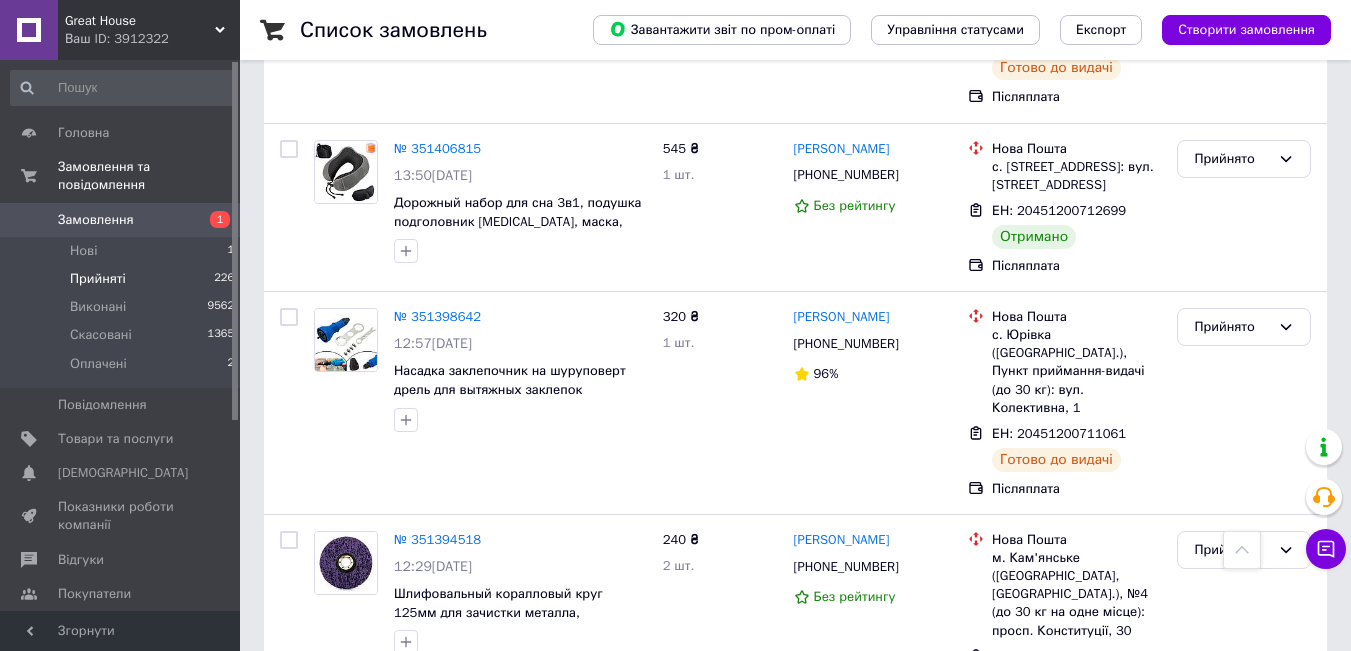 scroll, scrollTop: 17722, scrollLeft: 0, axis: vertical 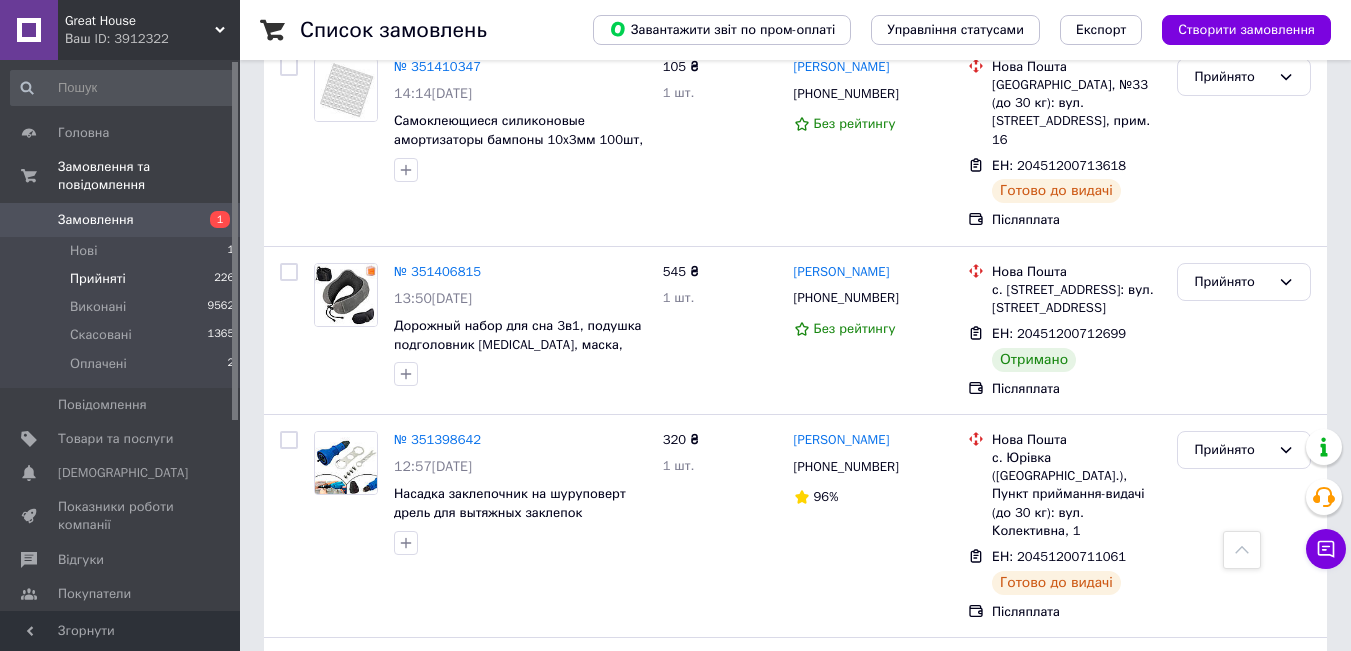 click on "Прийнято" at bounding box center (1232, 1303) 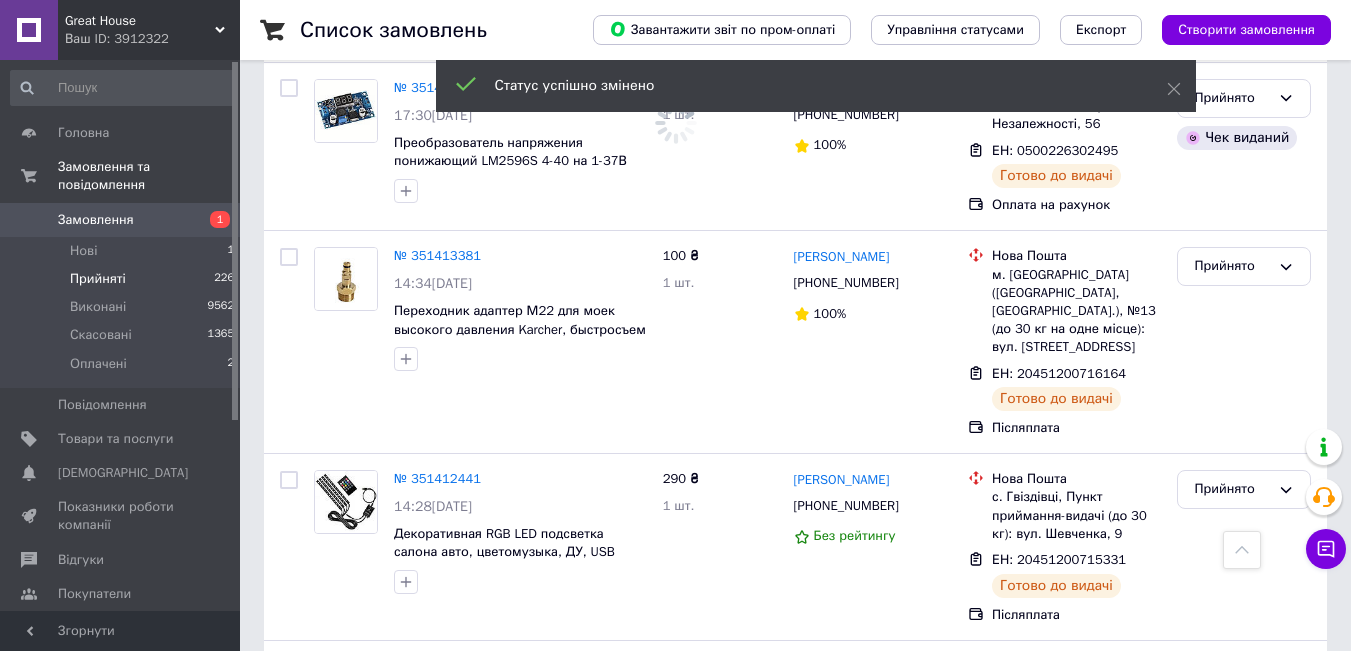 scroll, scrollTop: 17122, scrollLeft: 0, axis: vertical 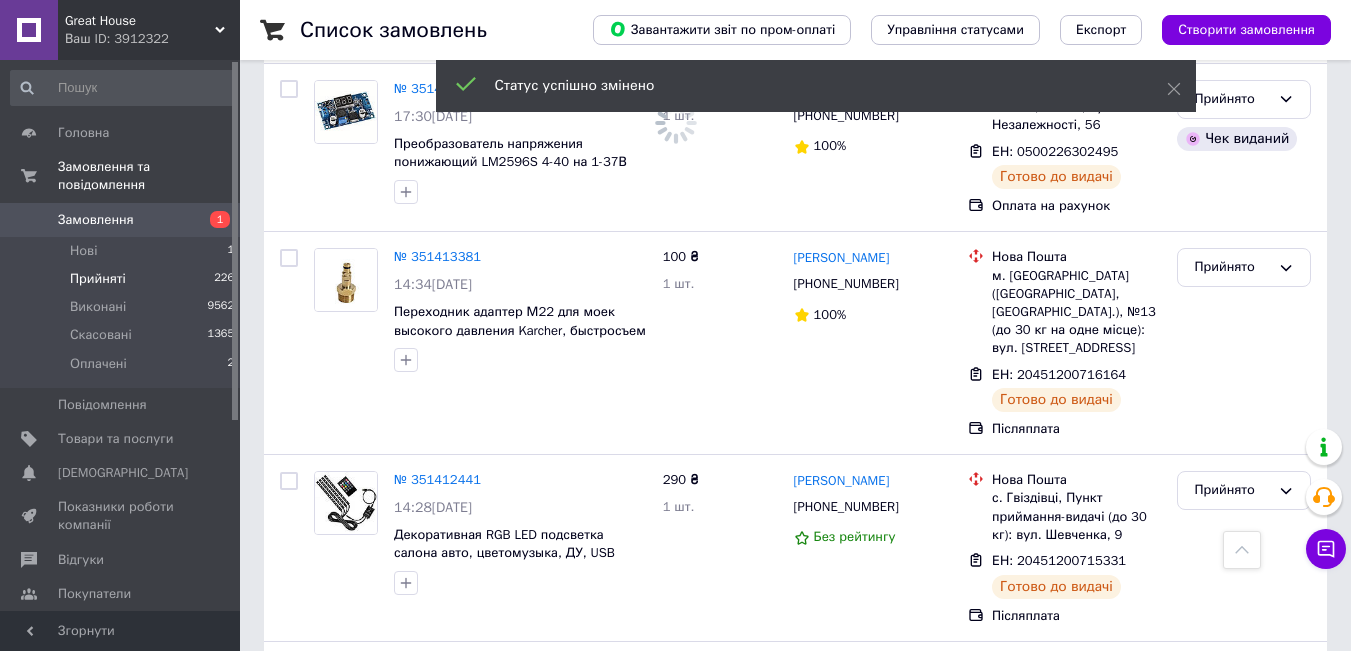 click on "Прийнято" at bounding box center (1232, 1273) 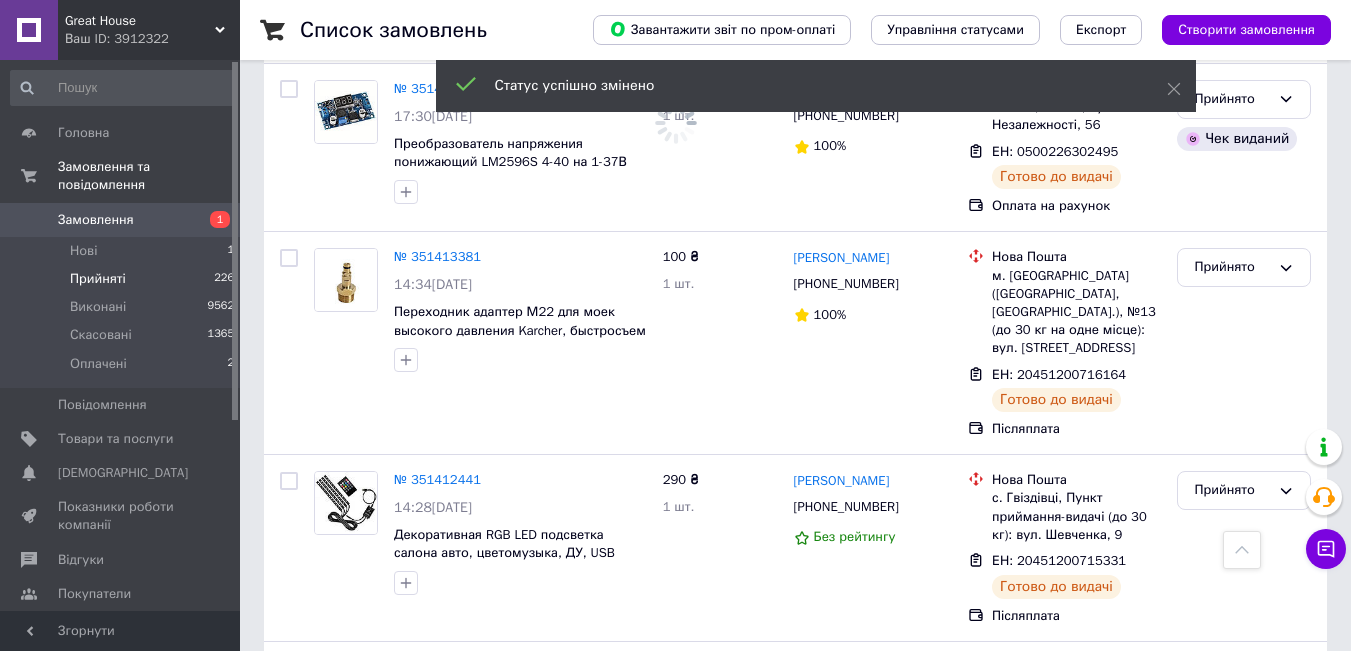 click on "Виконано" at bounding box center (1244, 1314) 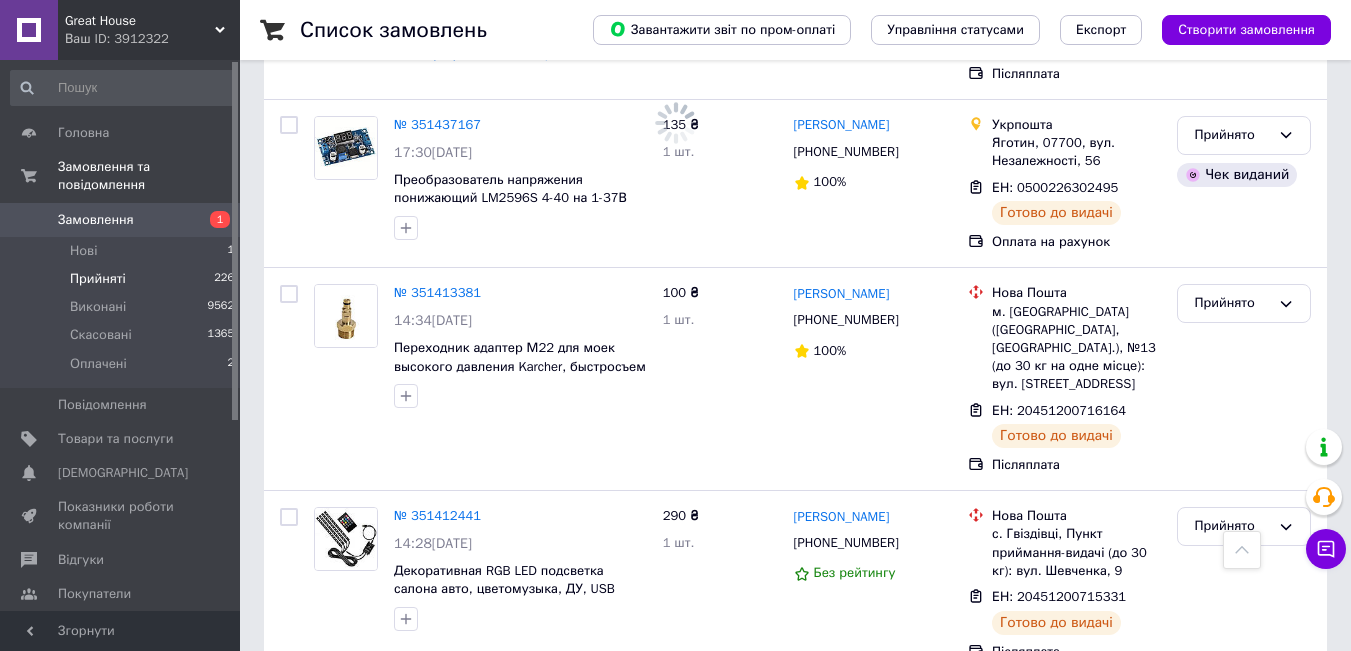 scroll, scrollTop: 17022, scrollLeft: 0, axis: vertical 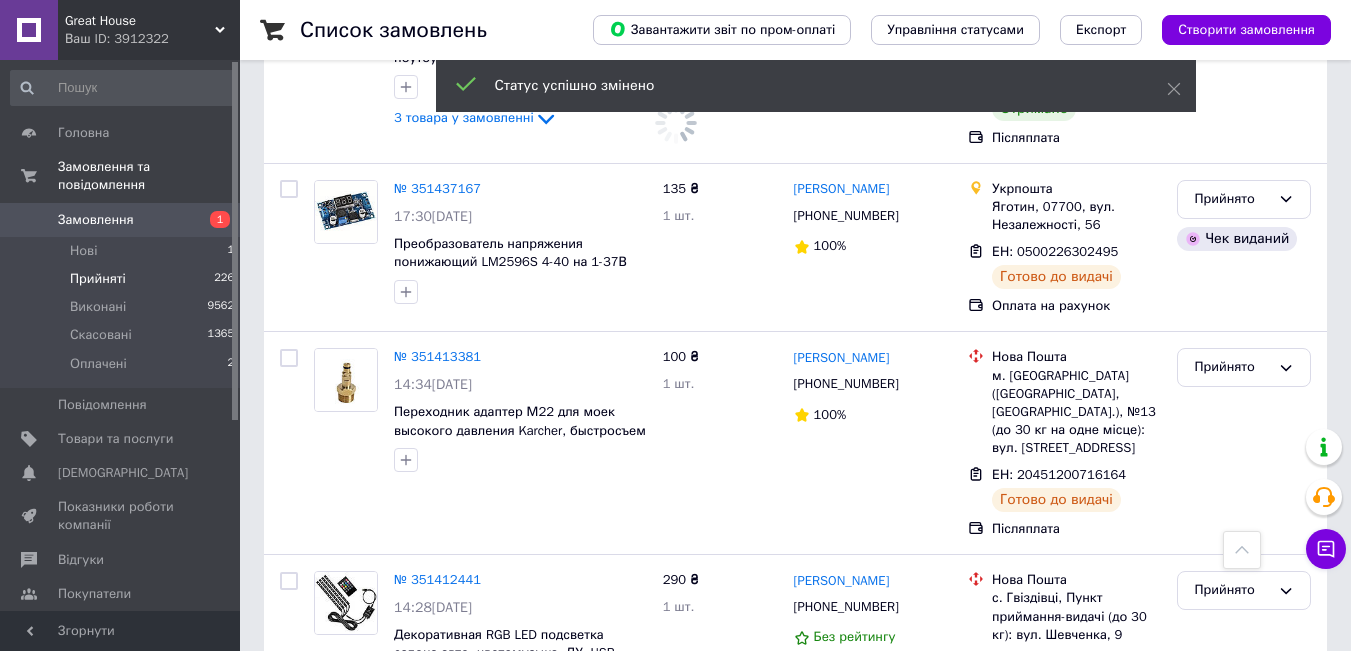 click on "Прийнято" at bounding box center (1244, 1030) 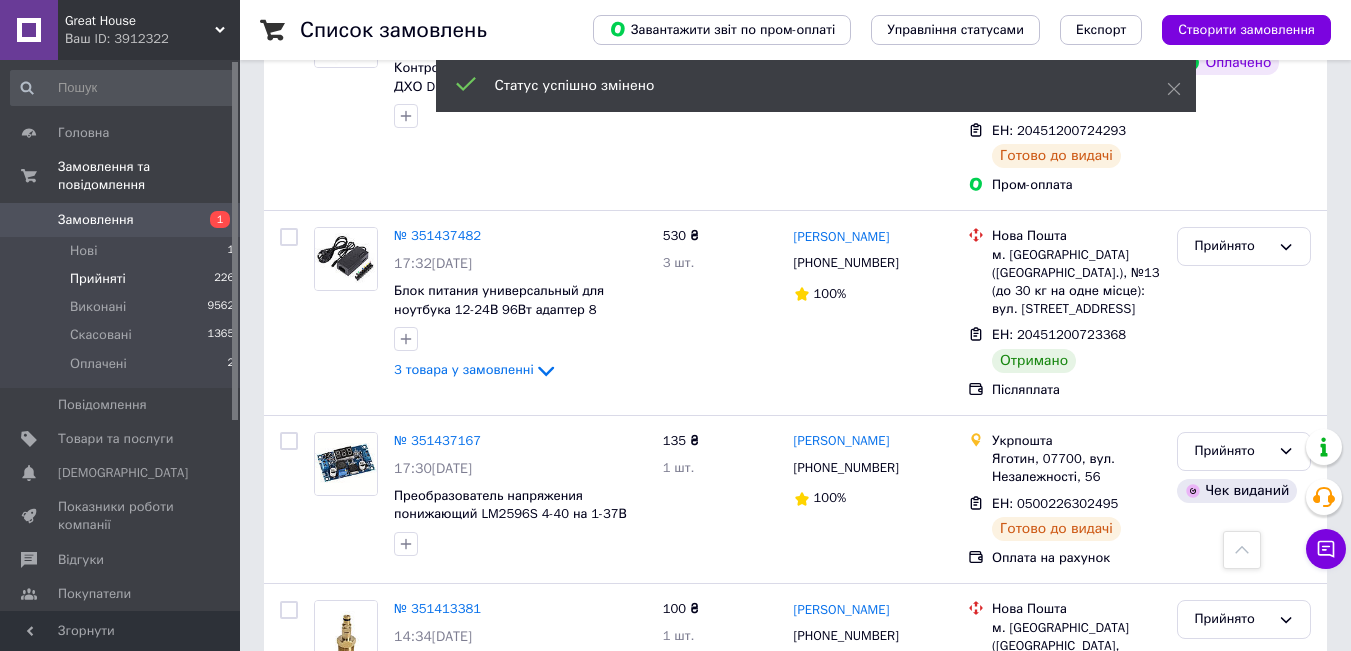 scroll, scrollTop: 16722, scrollLeft: 0, axis: vertical 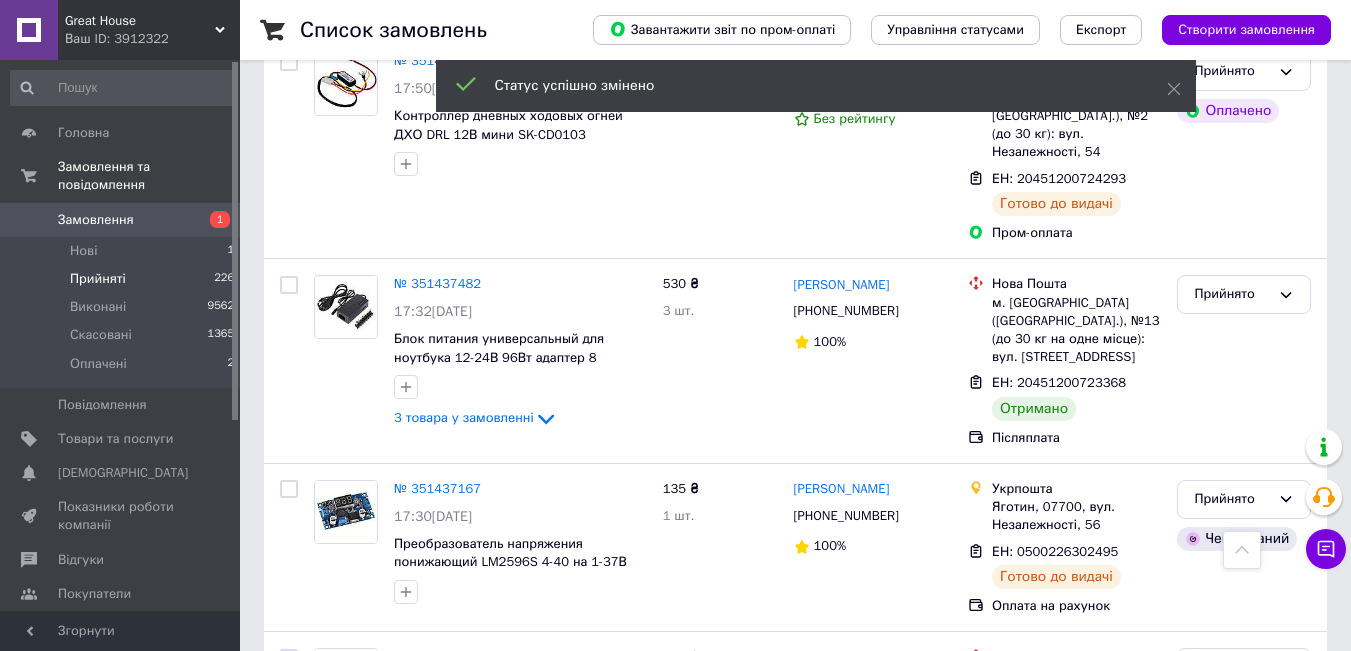 click on "Прийнято" at bounding box center (1232, 1282) 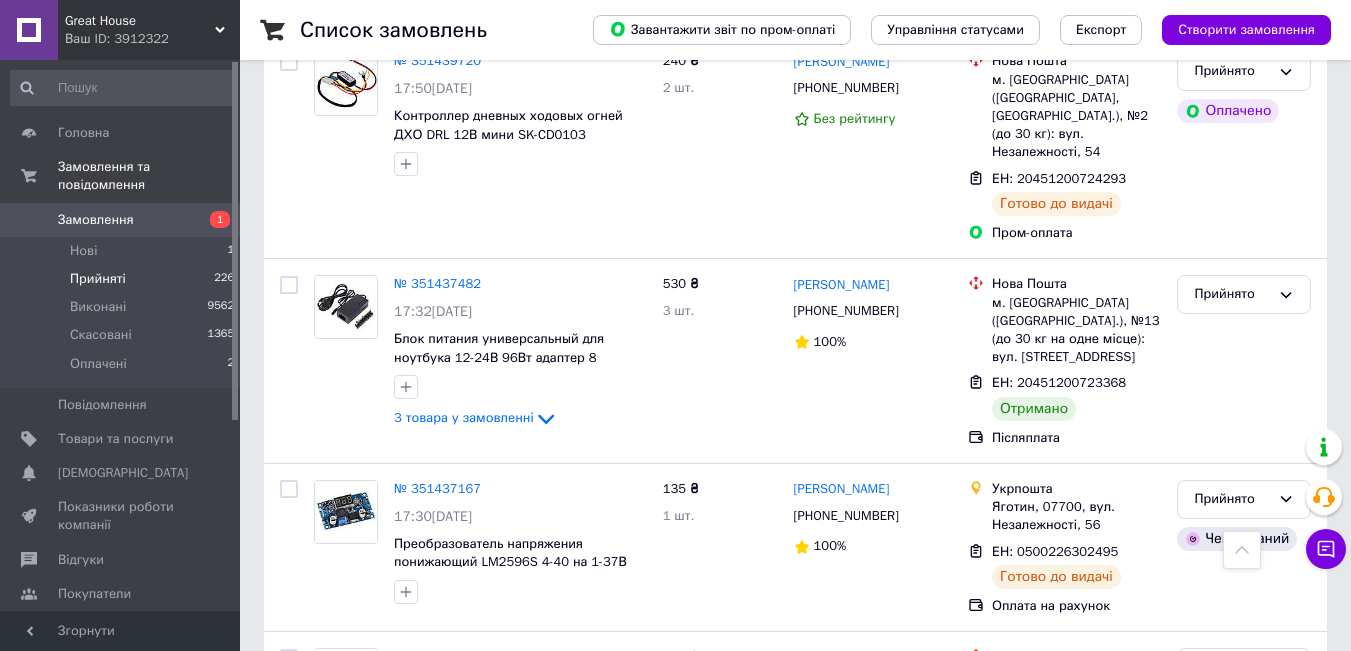 click on "Виконано" at bounding box center (1244, 1323) 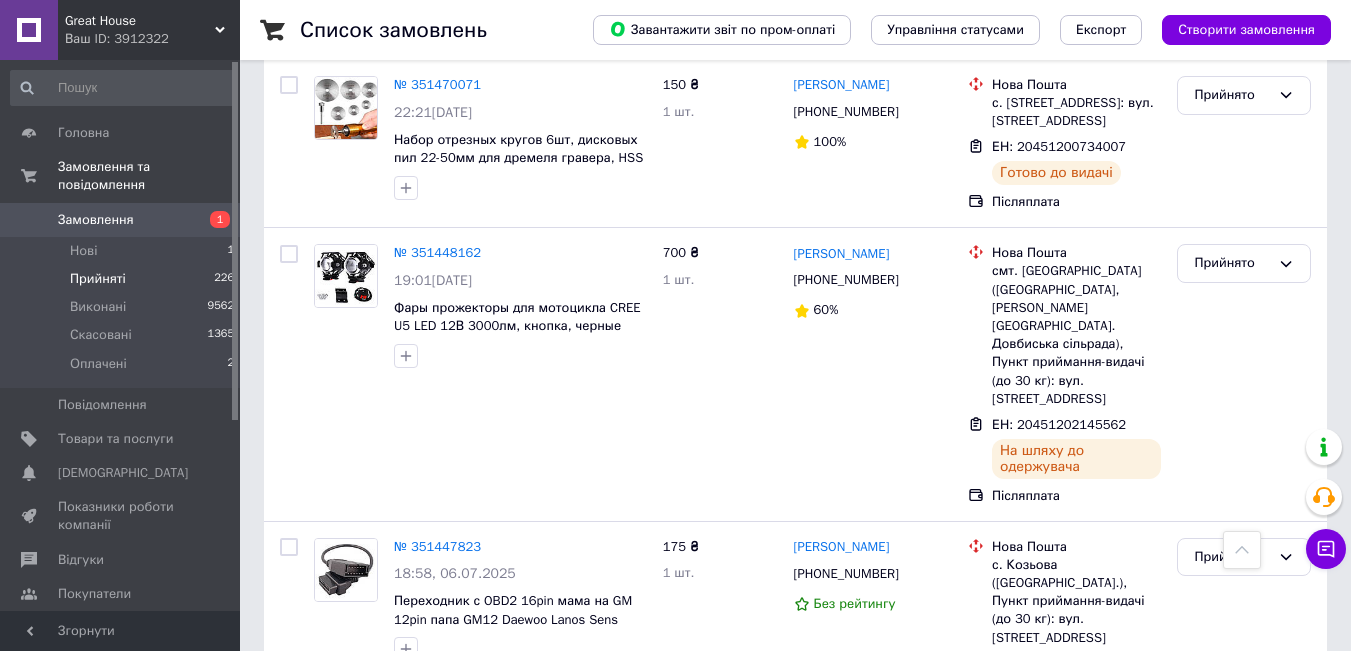 scroll, scrollTop: 15722, scrollLeft: 0, axis: vertical 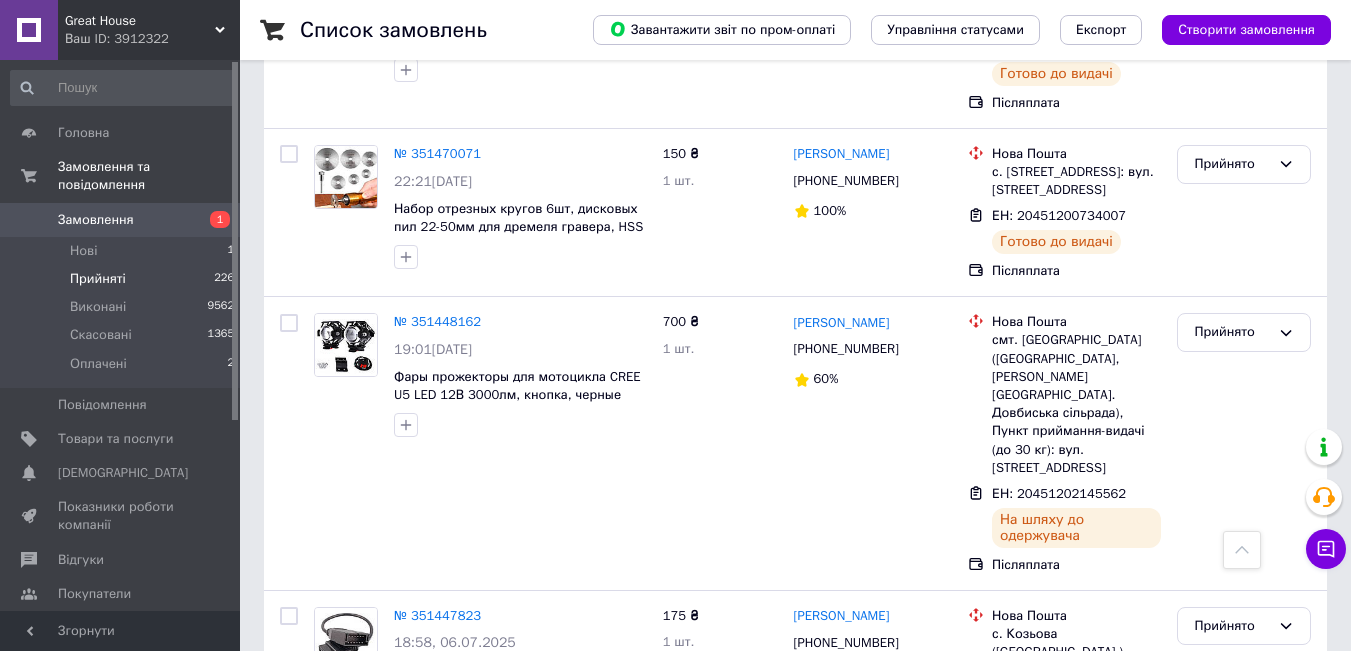 click on "Прийнято" at bounding box center (1232, 1294) 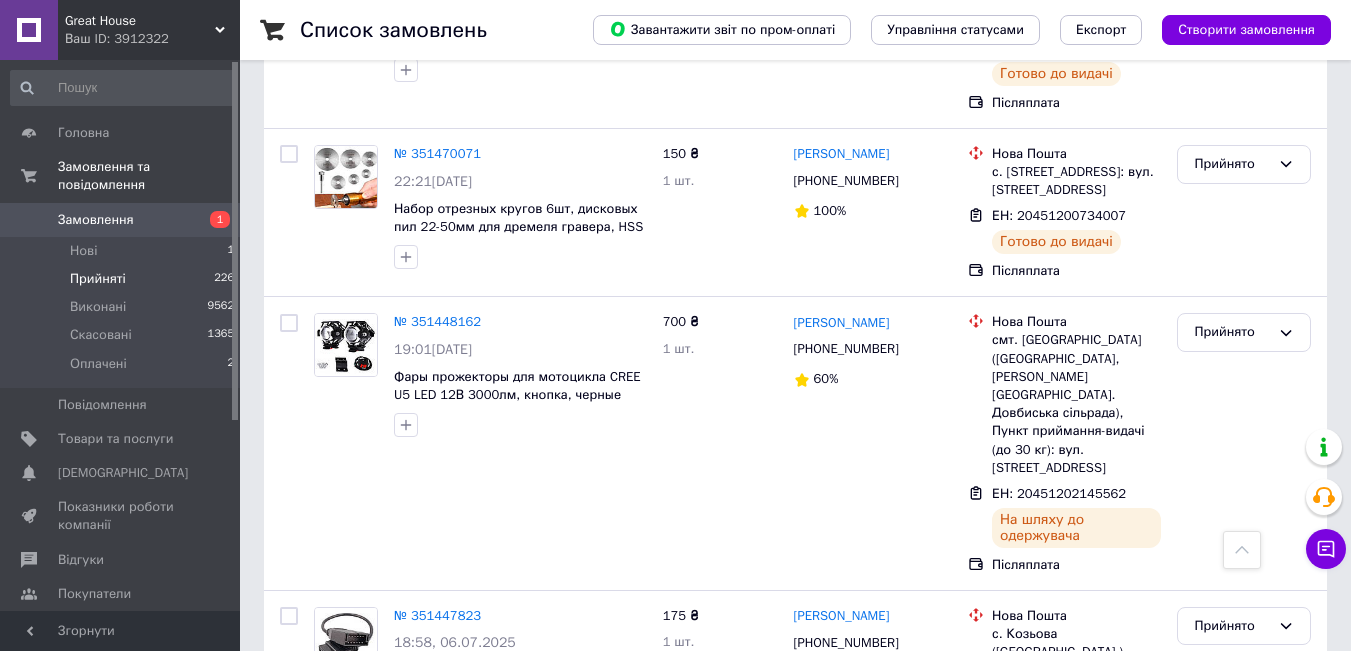 click on "Виконано" at bounding box center (1244, 1336) 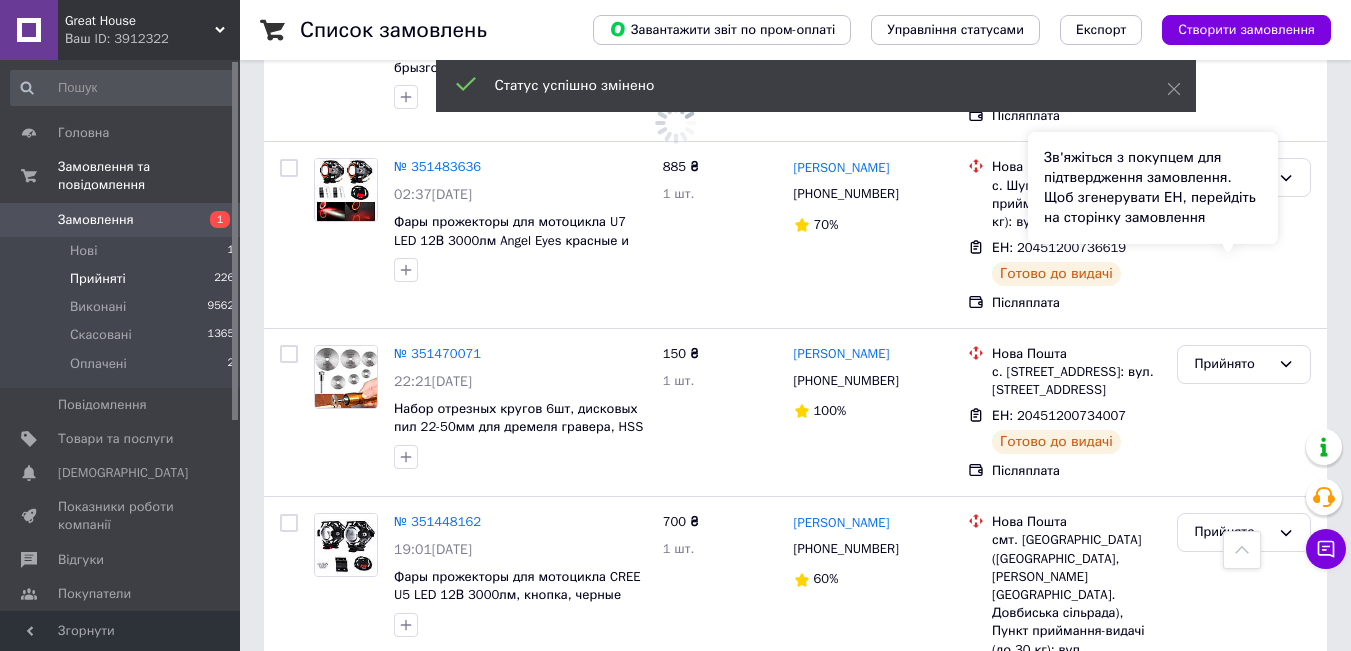 scroll, scrollTop: 15322, scrollLeft: 0, axis: vertical 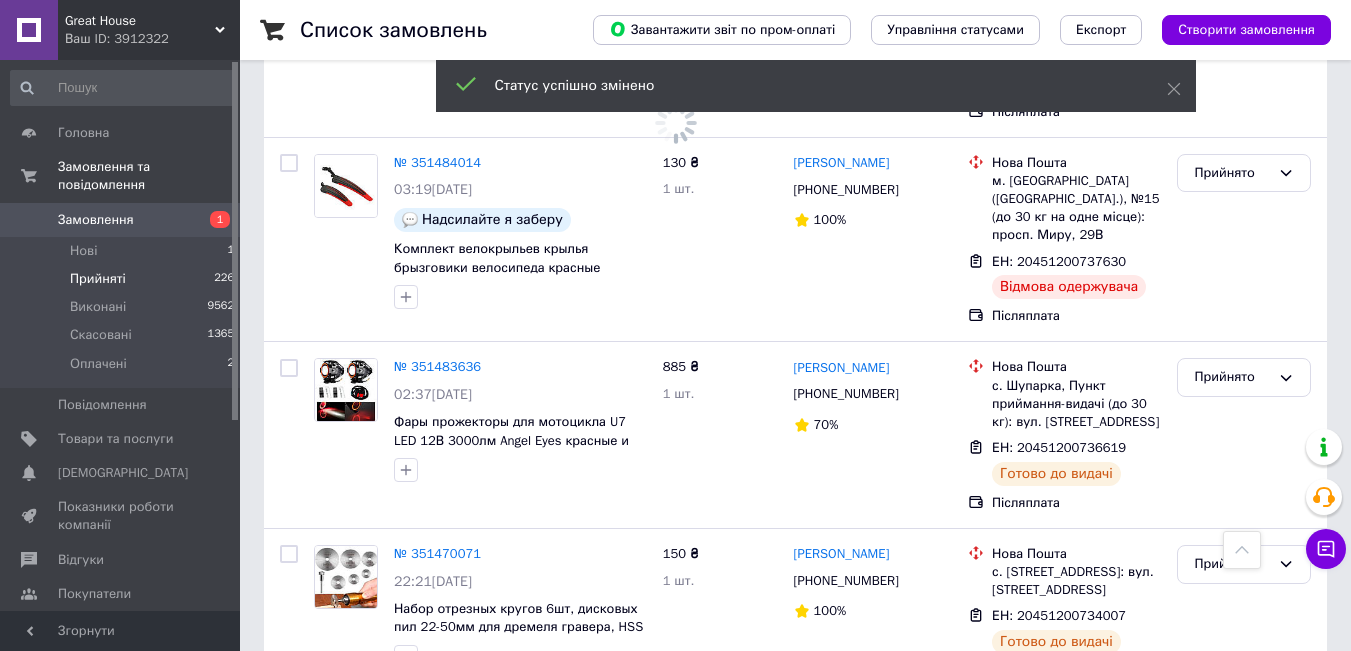click on "Прийнято" at bounding box center [1232, 1249] 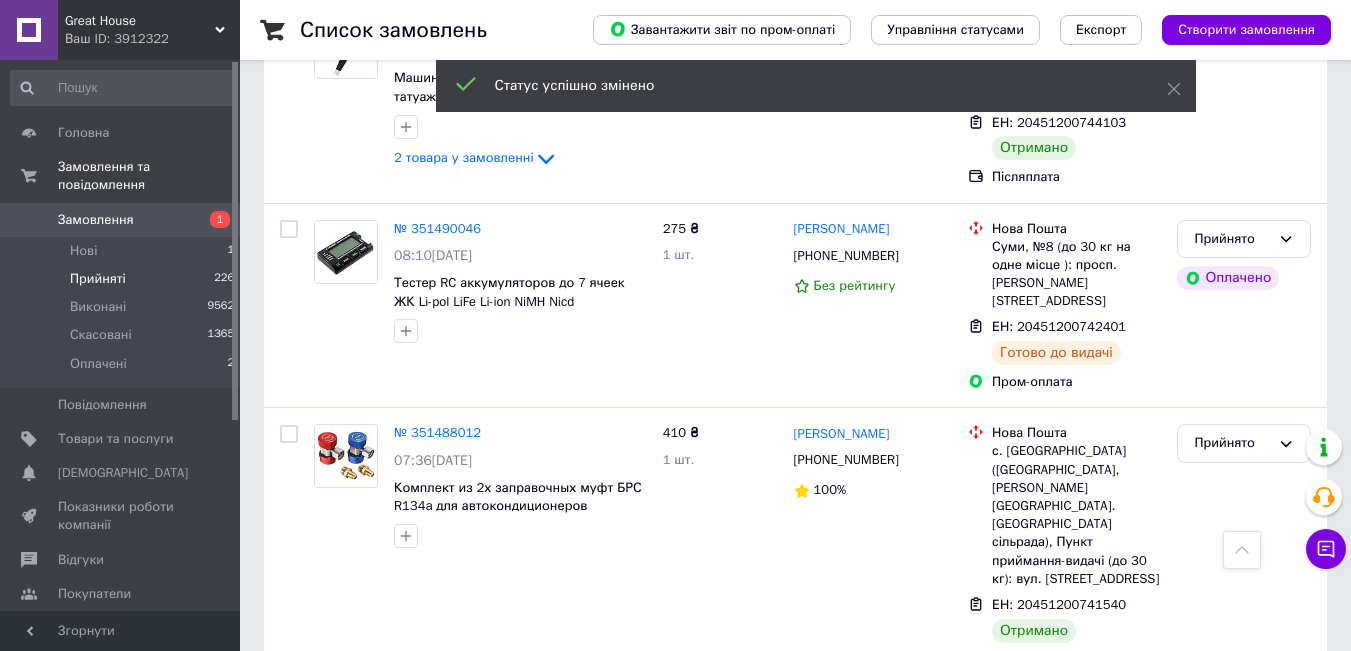 scroll, scrollTop: 14322, scrollLeft: 0, axis: vertical 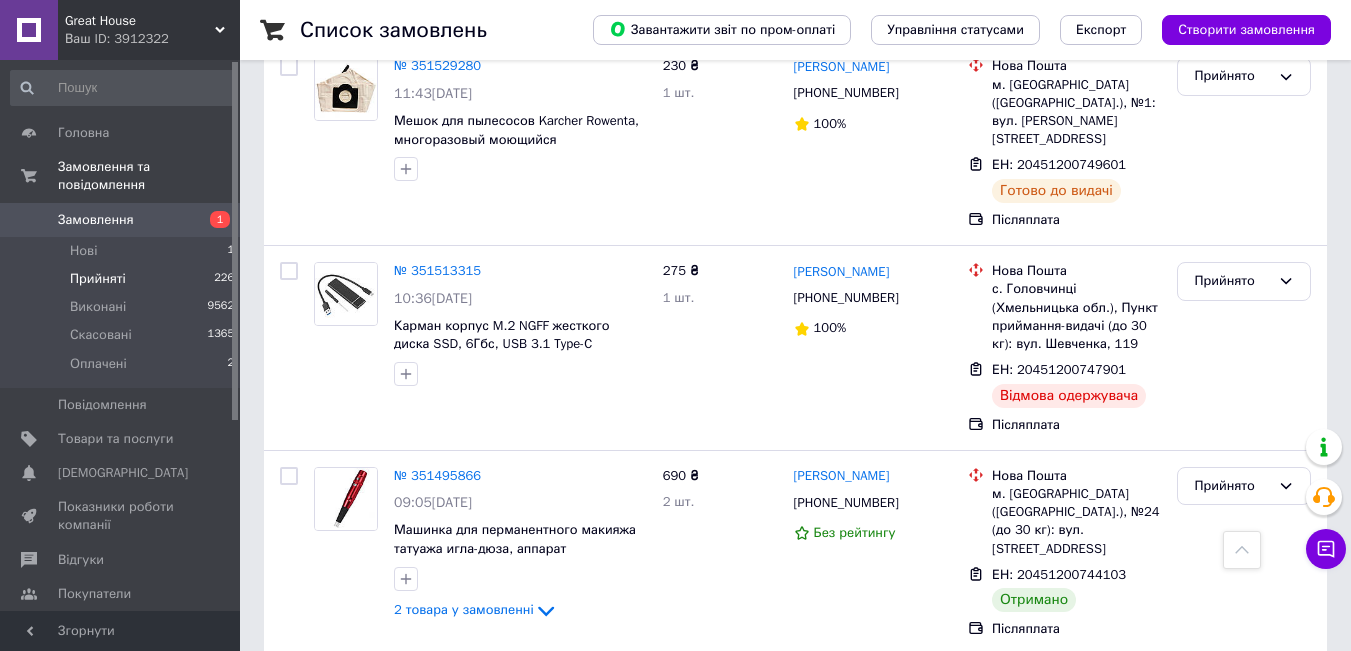 click 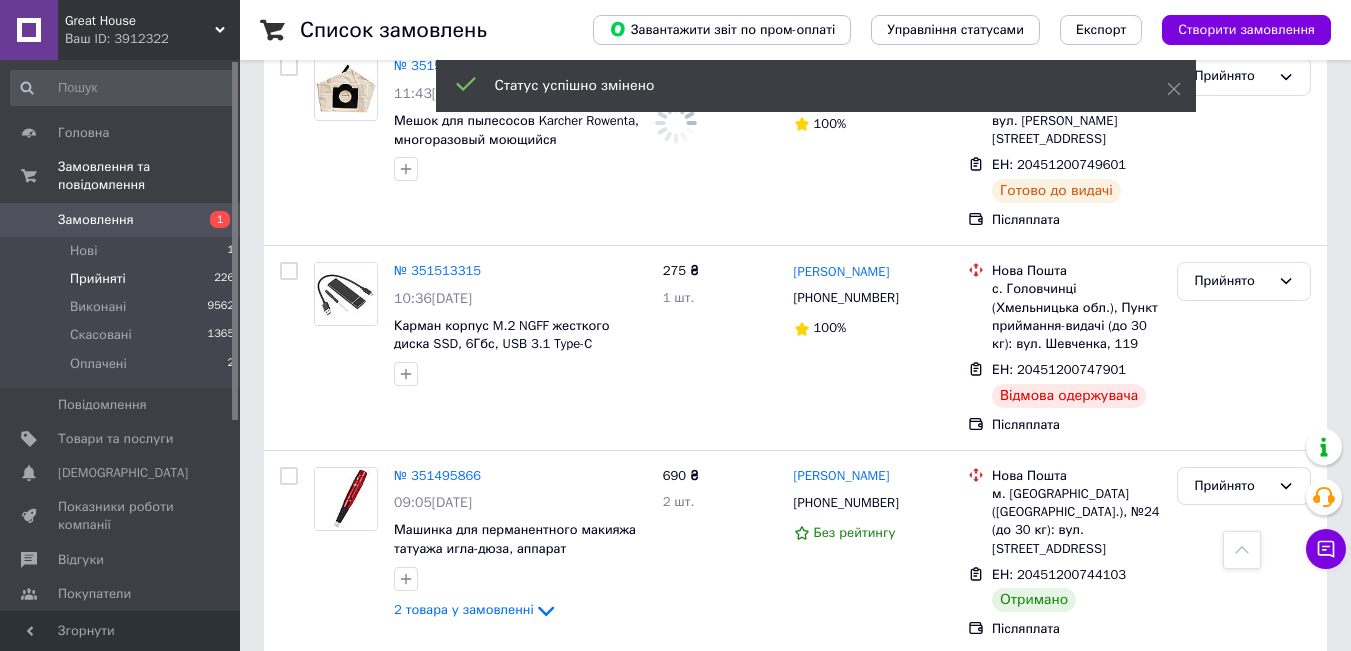 scroll, scrollTop: 14122, scrollLeft: 0, axis: vertical 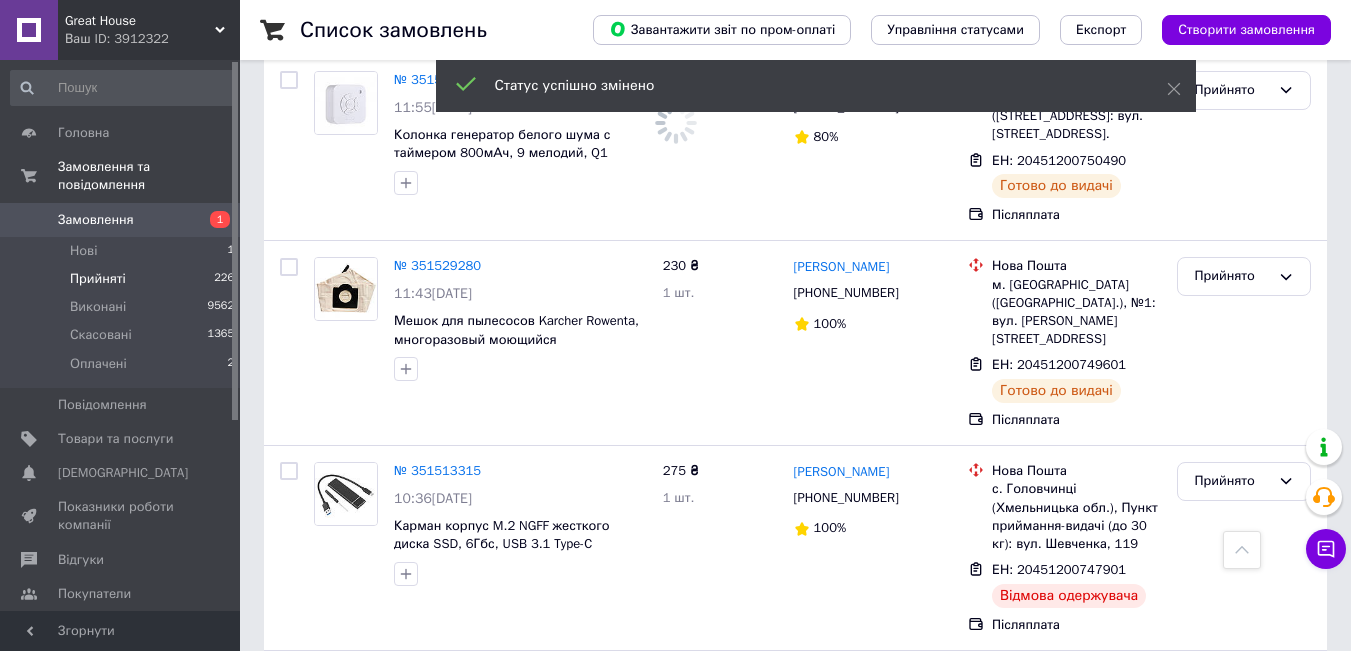 click on "Прийнято" at bounding box center [1232, 1095] 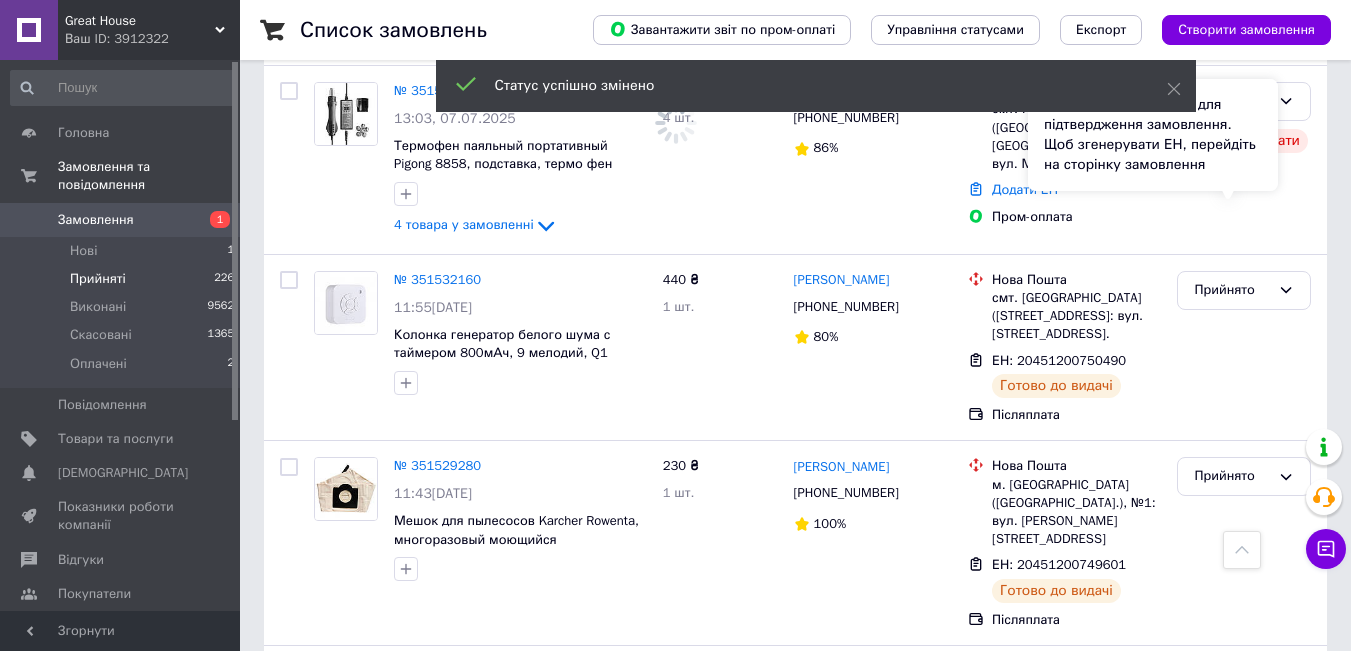 scroll, scrollTop: 13857, scrollLeft: 0, axis: vertical 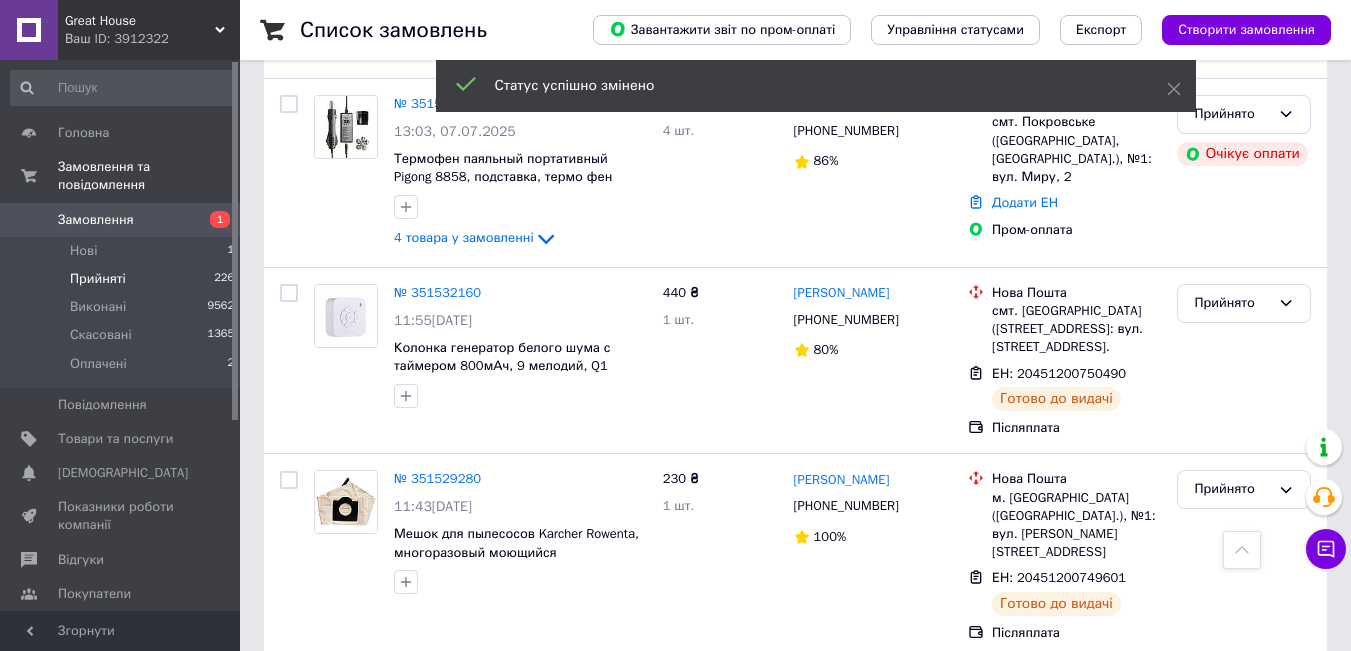 click on "Прийнято" at bounding box center [1232, 899] 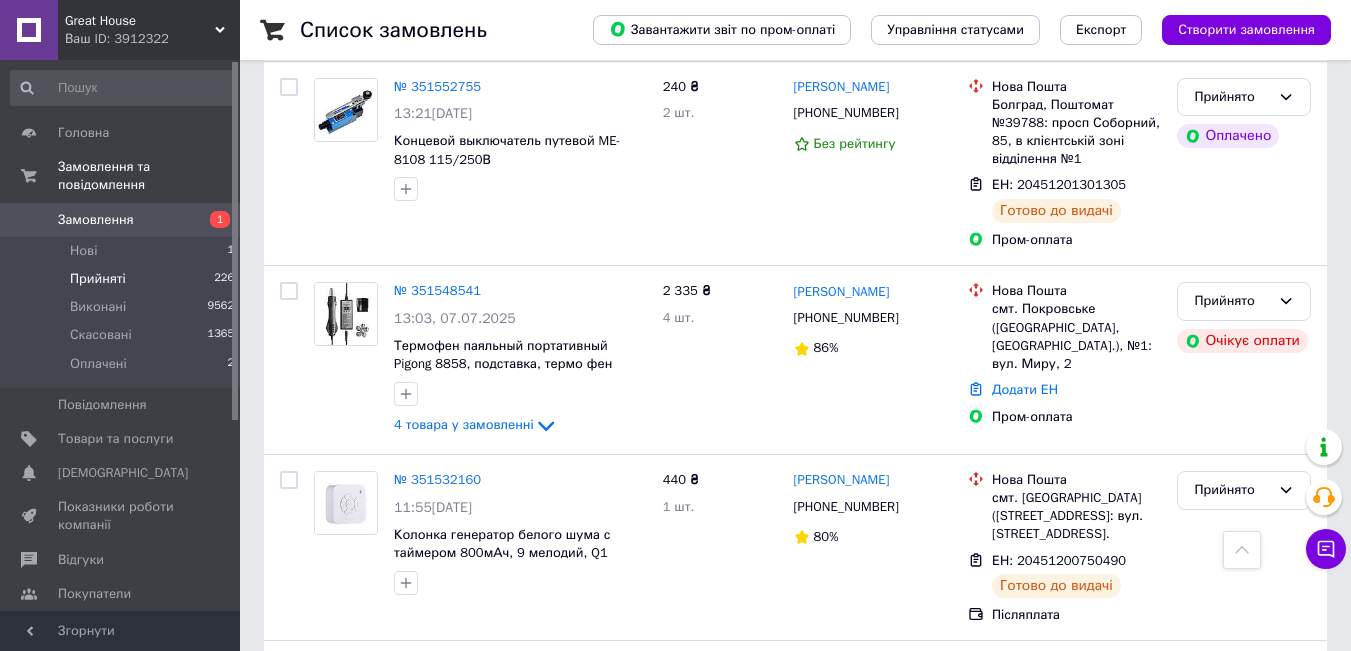 click on "Виконано" at bounding box center (1244, 1127) 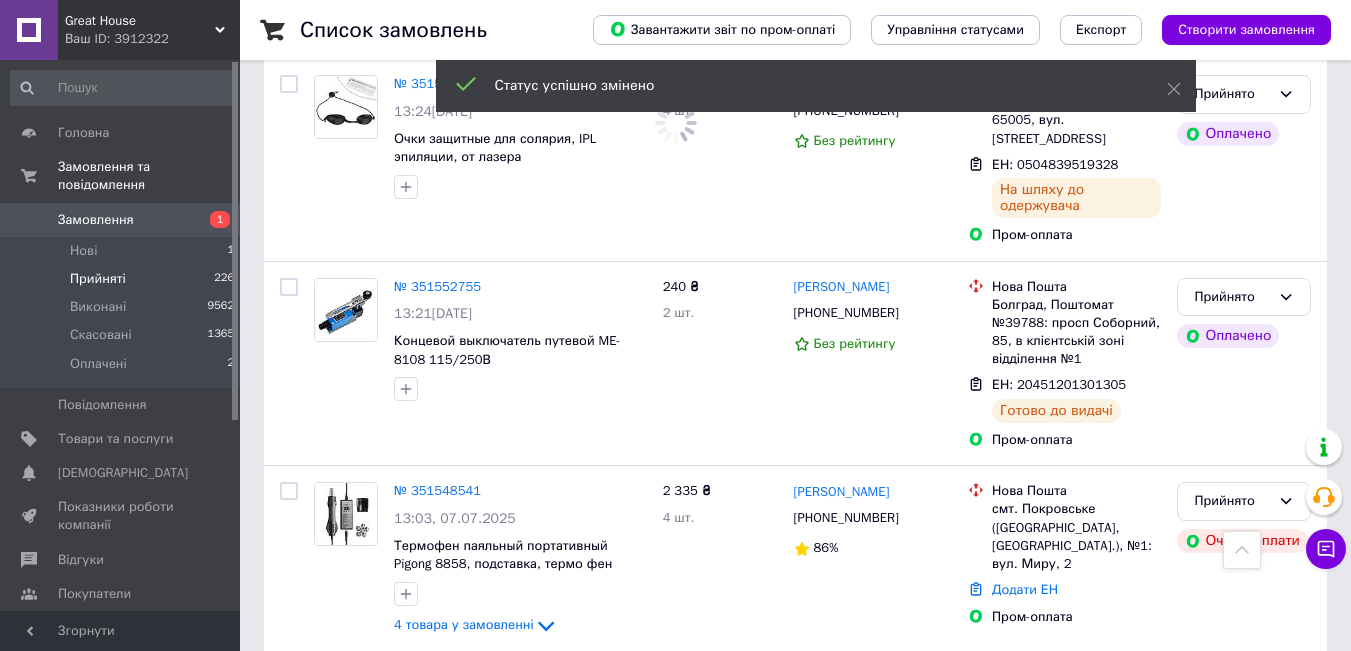 click 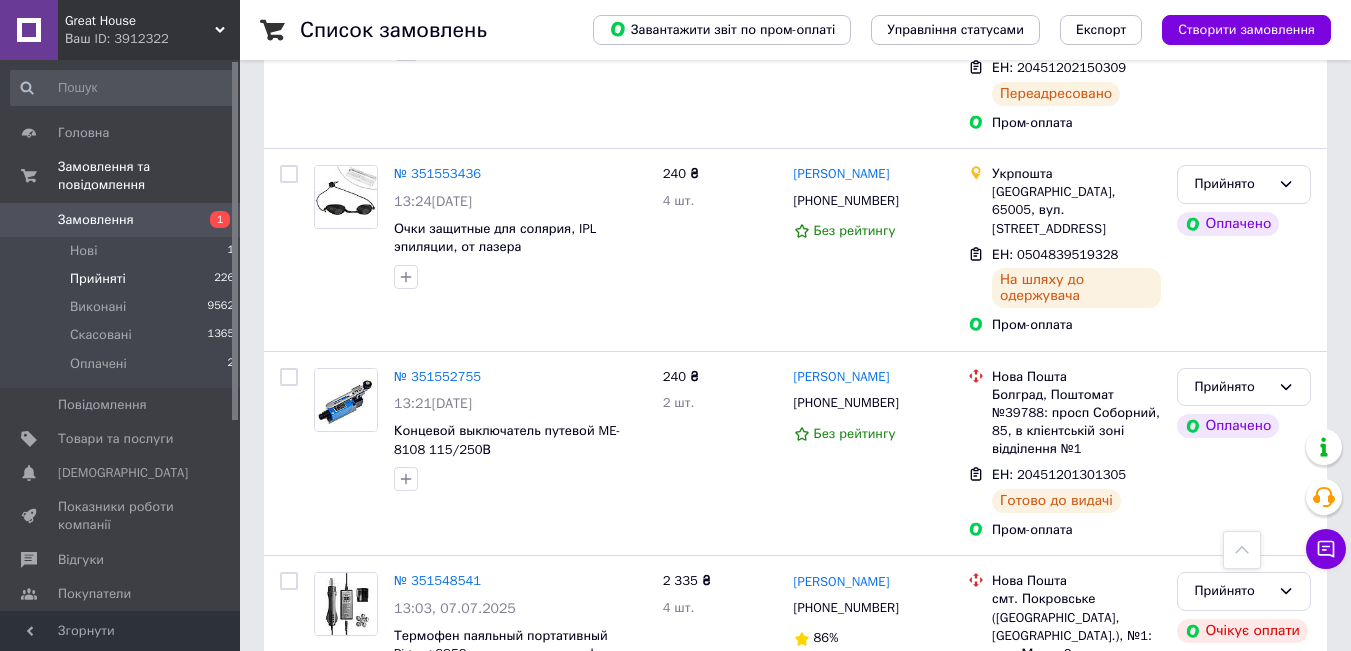 scroll, scrollTop: 13322, scrollLeft: 0, axis: vertical 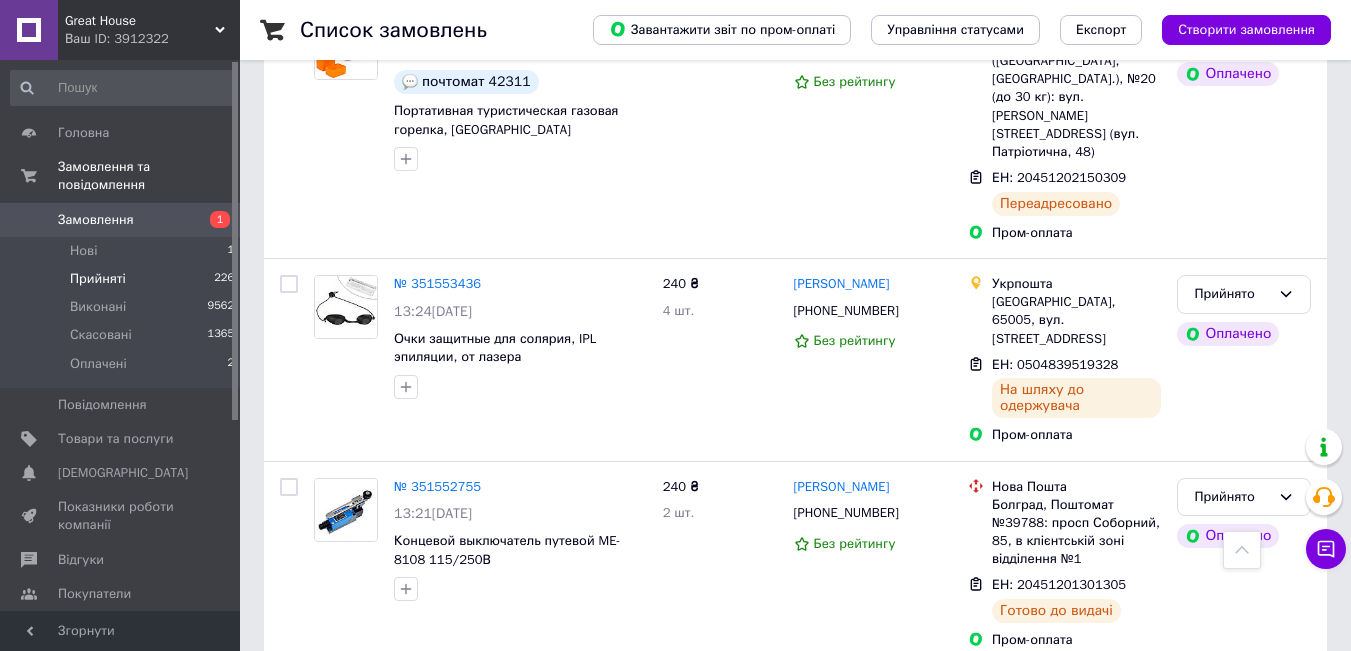 click on "Прийнято" at bounding box center [1232, 1281] 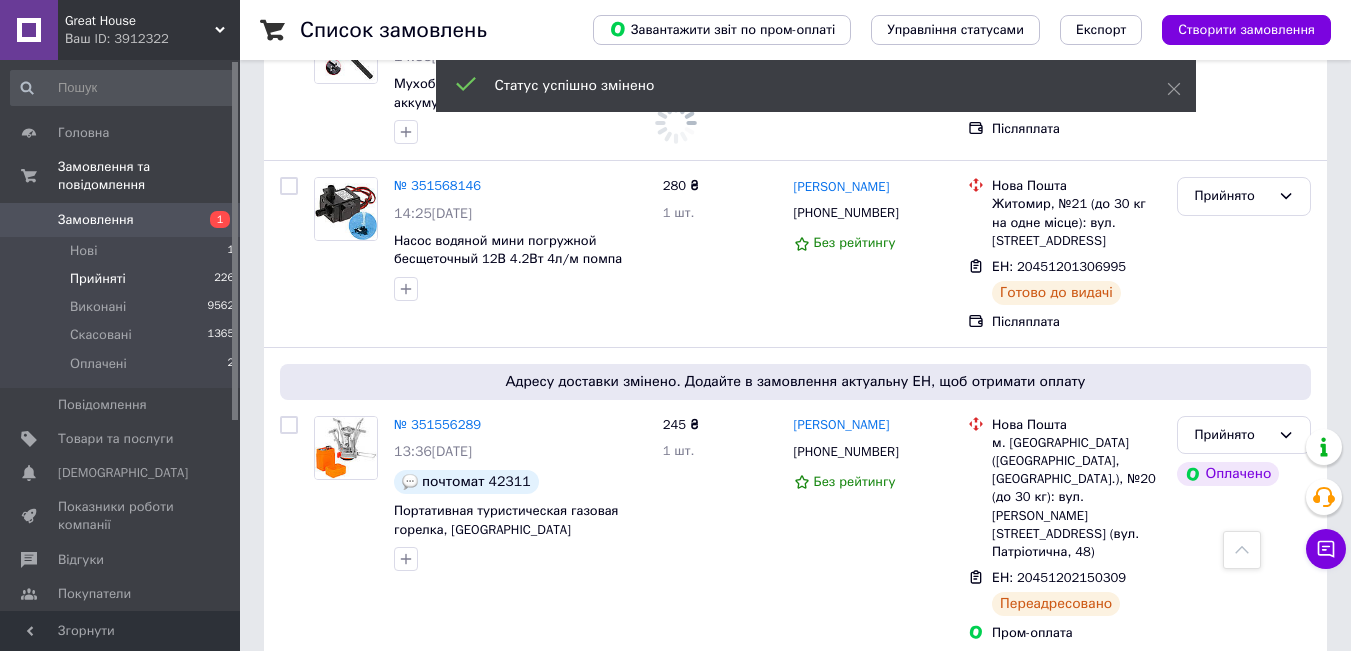 scroll, scrollTop: 12822, scrollLeft: 0, axis: vertical 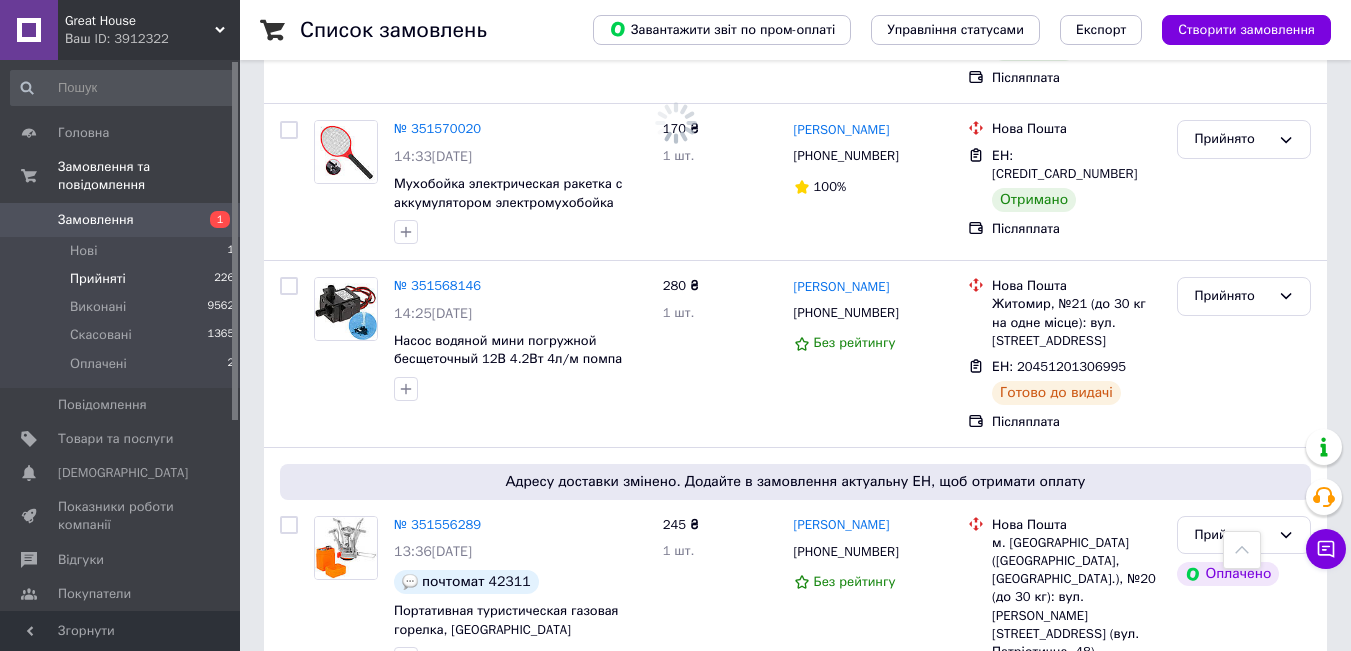click on "Прийнято" at bounding box center (1232, 1201) 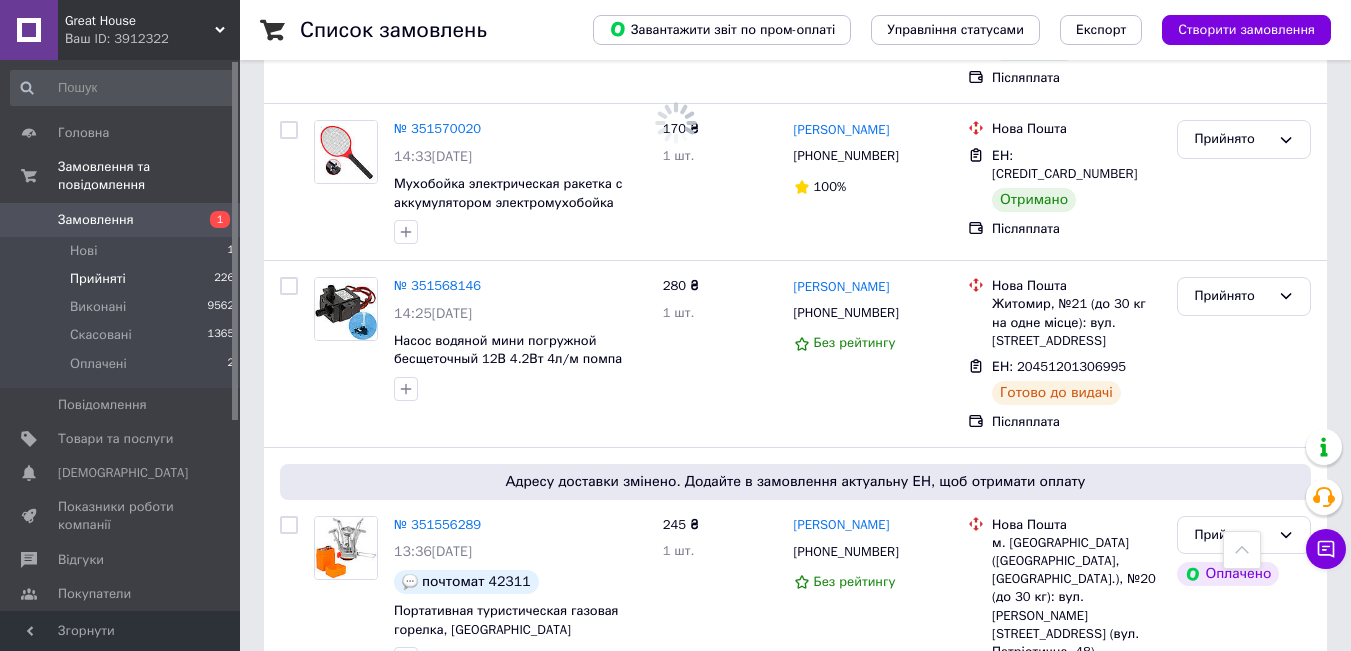 click on "Виконано" at bounding box center [1244, 1243] 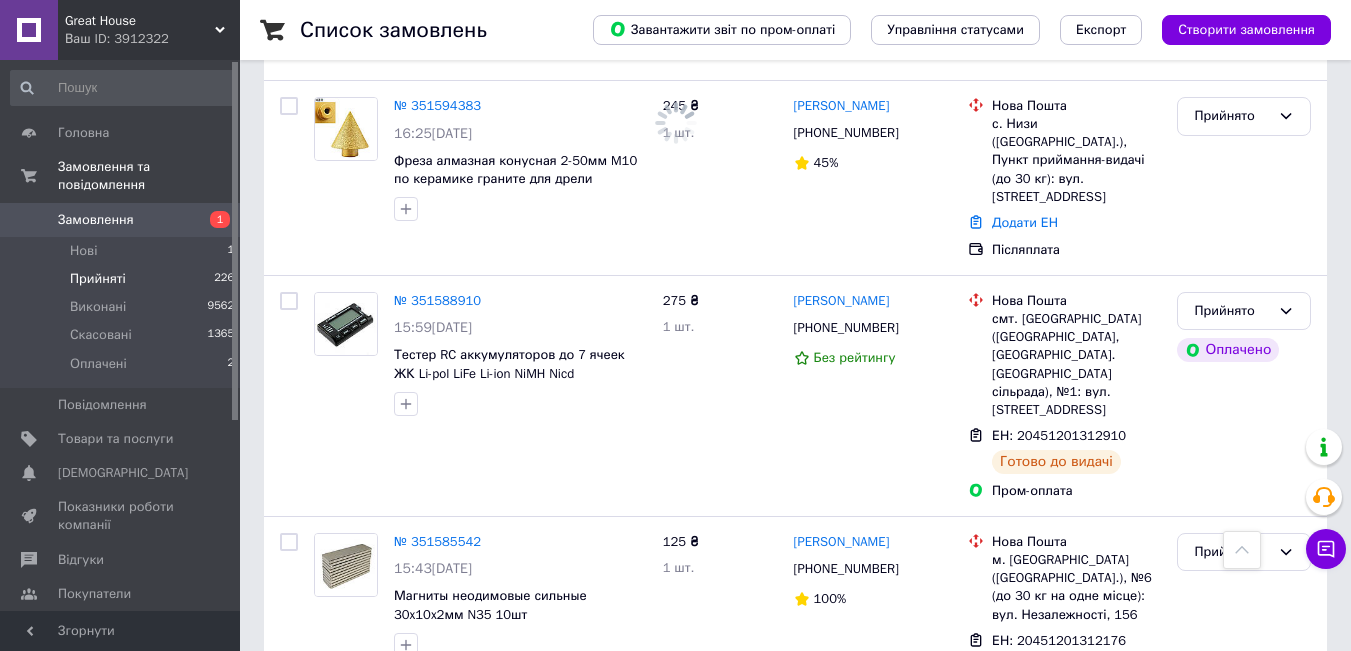 scroll, scrollTop: 11870, scrollLeft: 0, axis: vertical 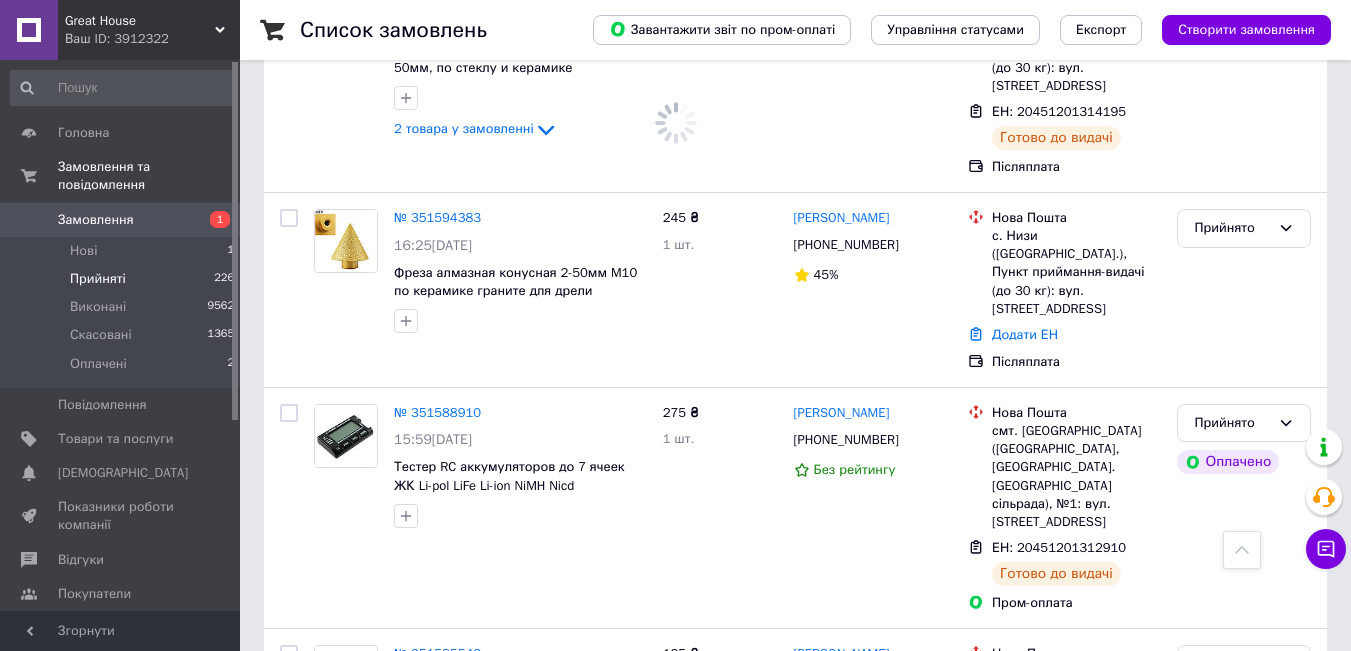 click on "Прийнято" at bounding box center [1232, 1091] 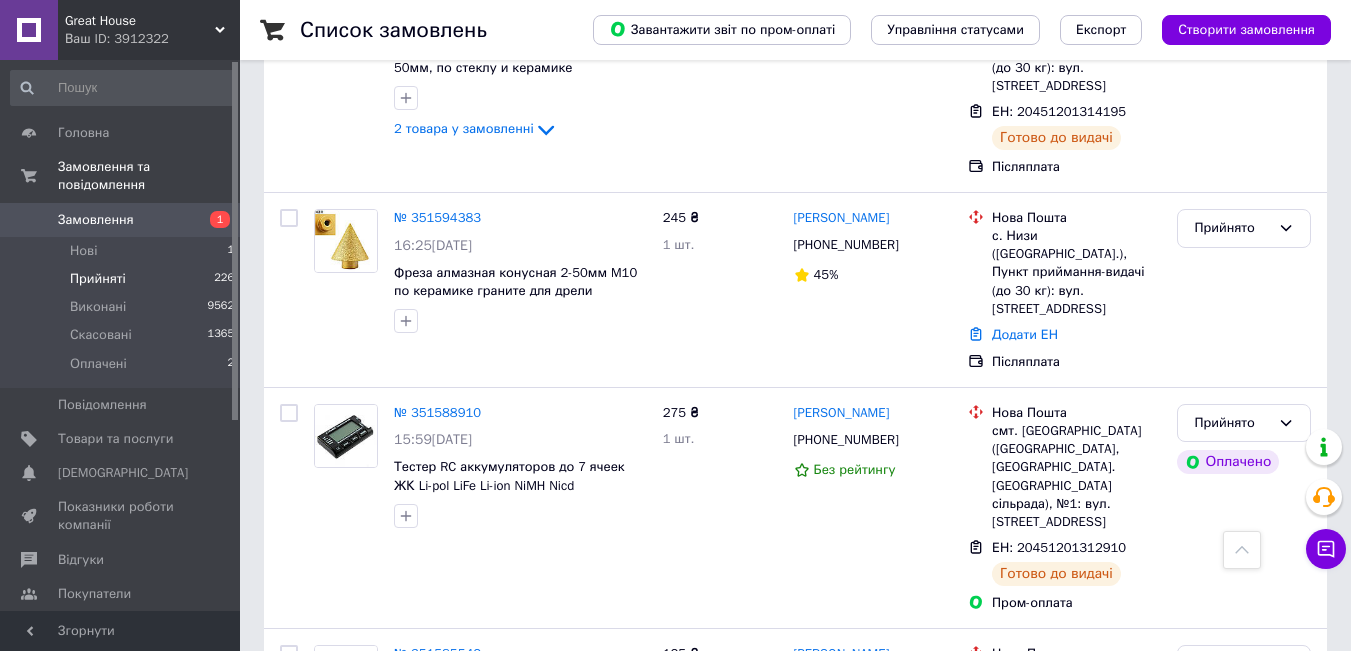 click on "Виконано" at bounding box center (1244, 1133) 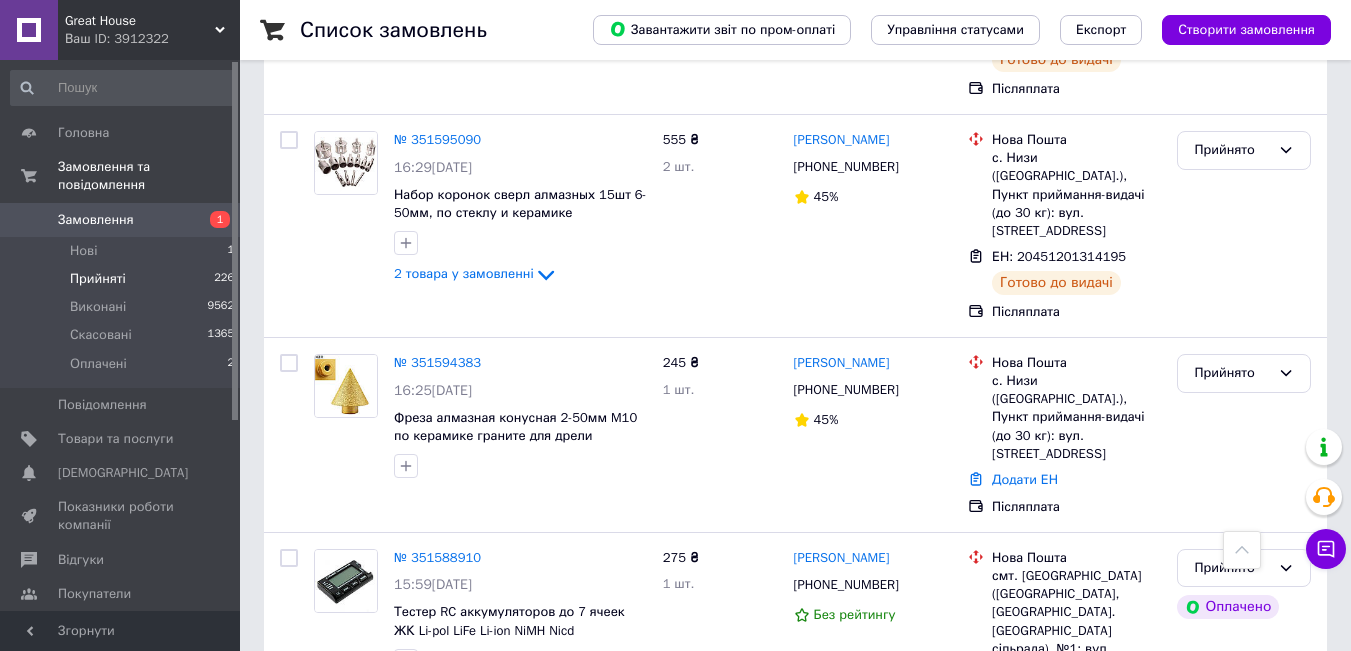 scroll, scrollTop: 11670, scrollLeft: 0, axis: vertical 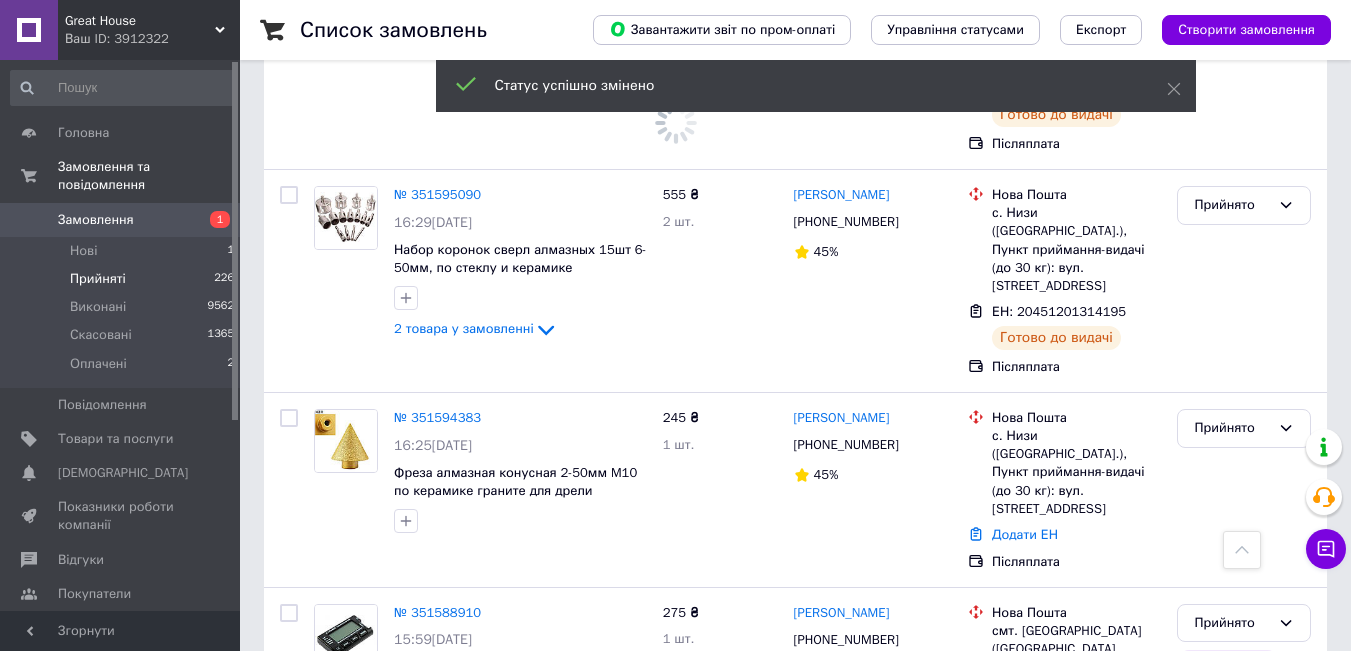 click on "Прийнято" at bounding box center [1232, 1069] 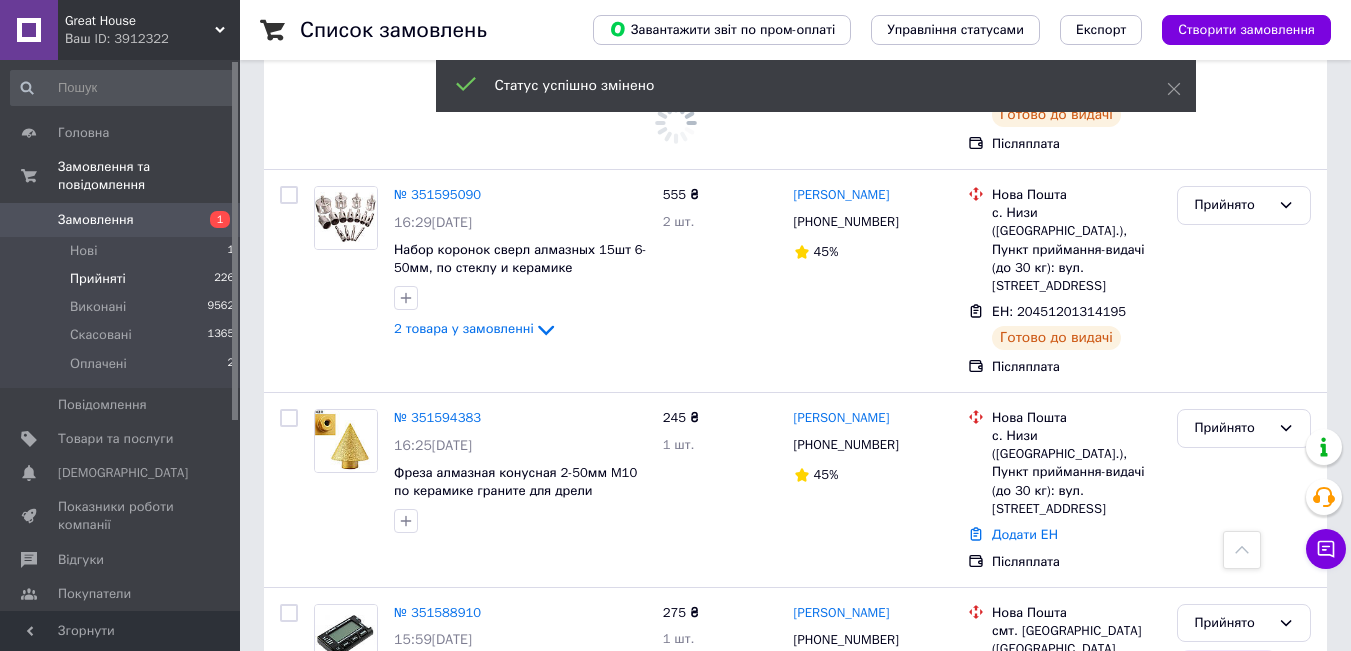 click on "Виконано" at bounding box center (1244, 1110) 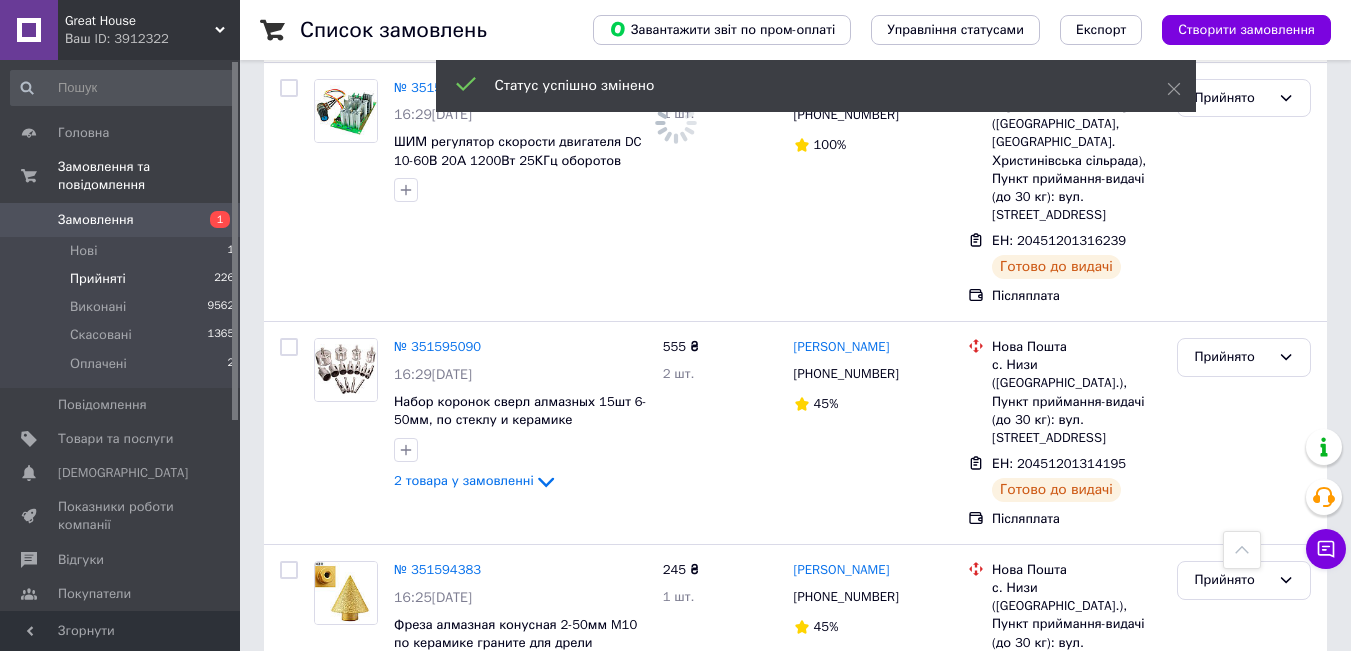 scroll, scrollTop: 11470, scrollLeft: 0, axis: vertical 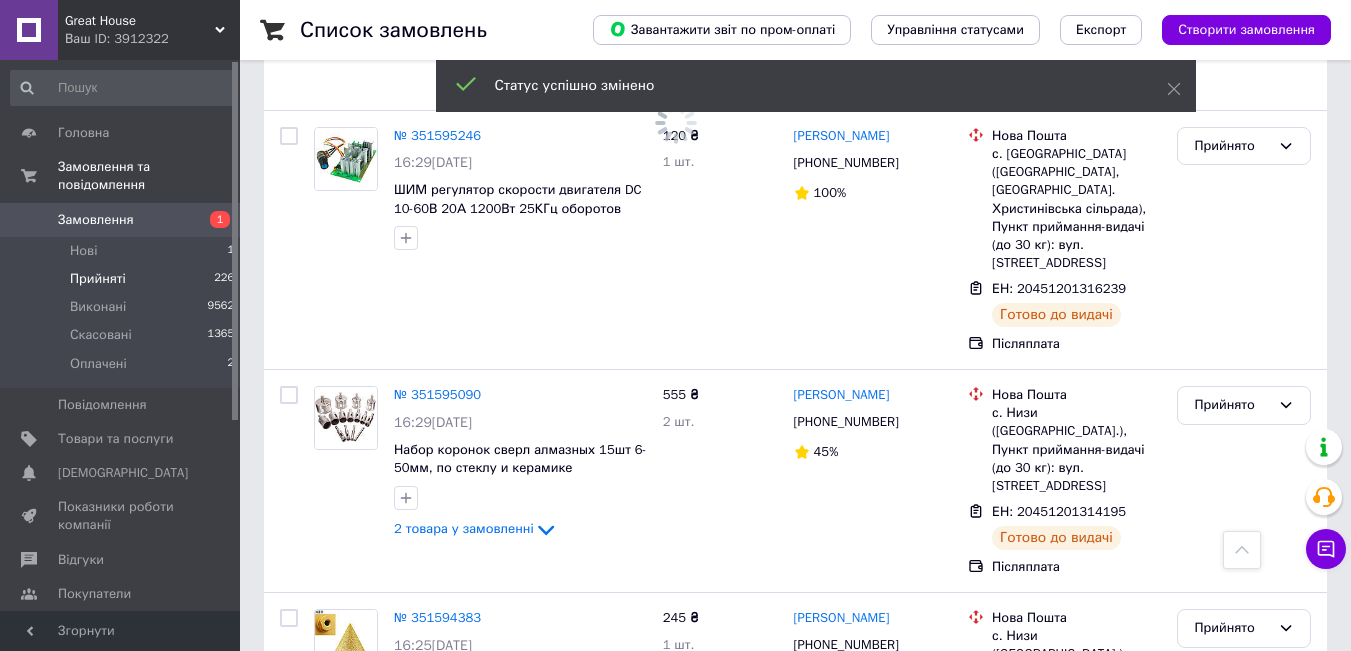 click on "Прийнято" at bounding box center [1232, 1064] 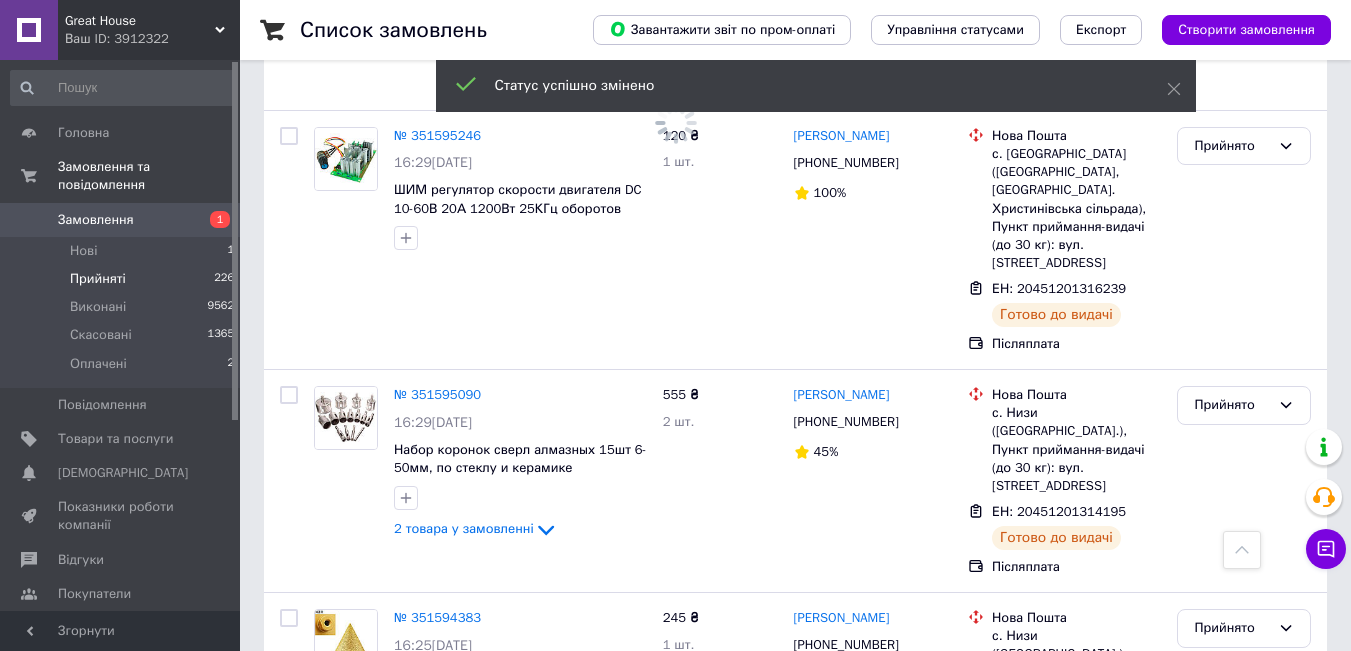 click on "Виконано" at bounding box center (1244, 1105) 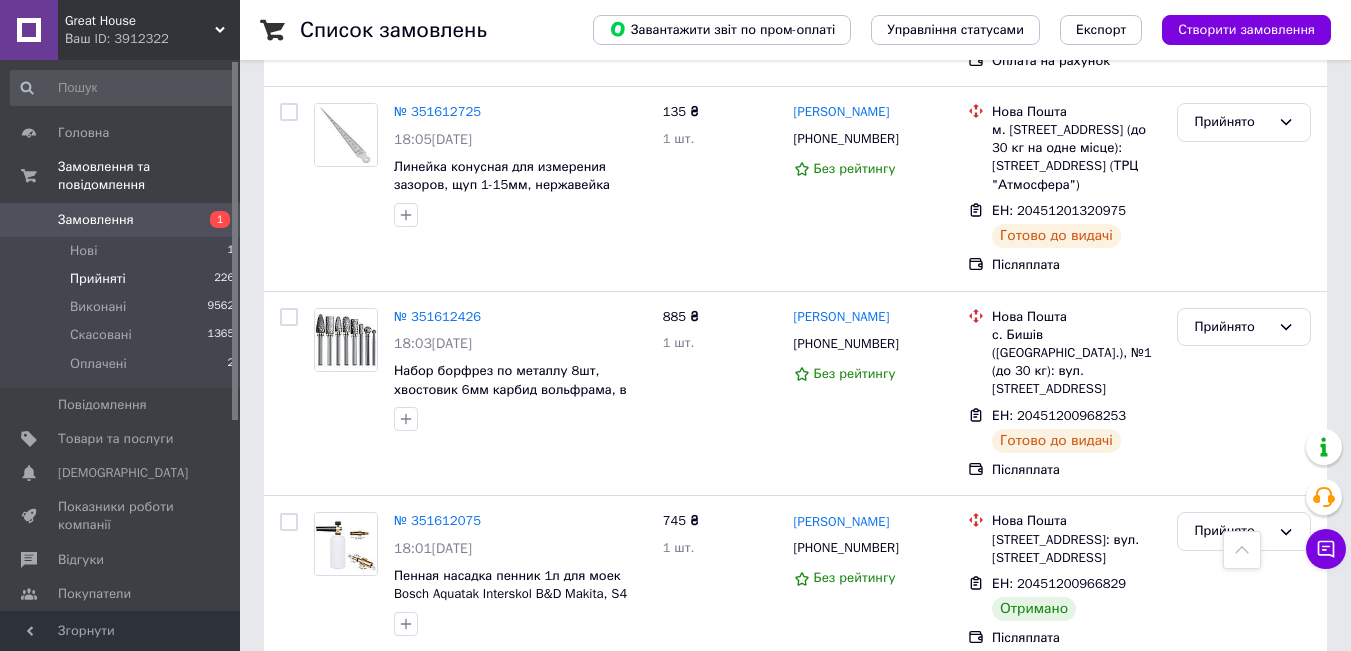 scroll, scrollTop: 9970, scrollLeft: 0, axis: vertical 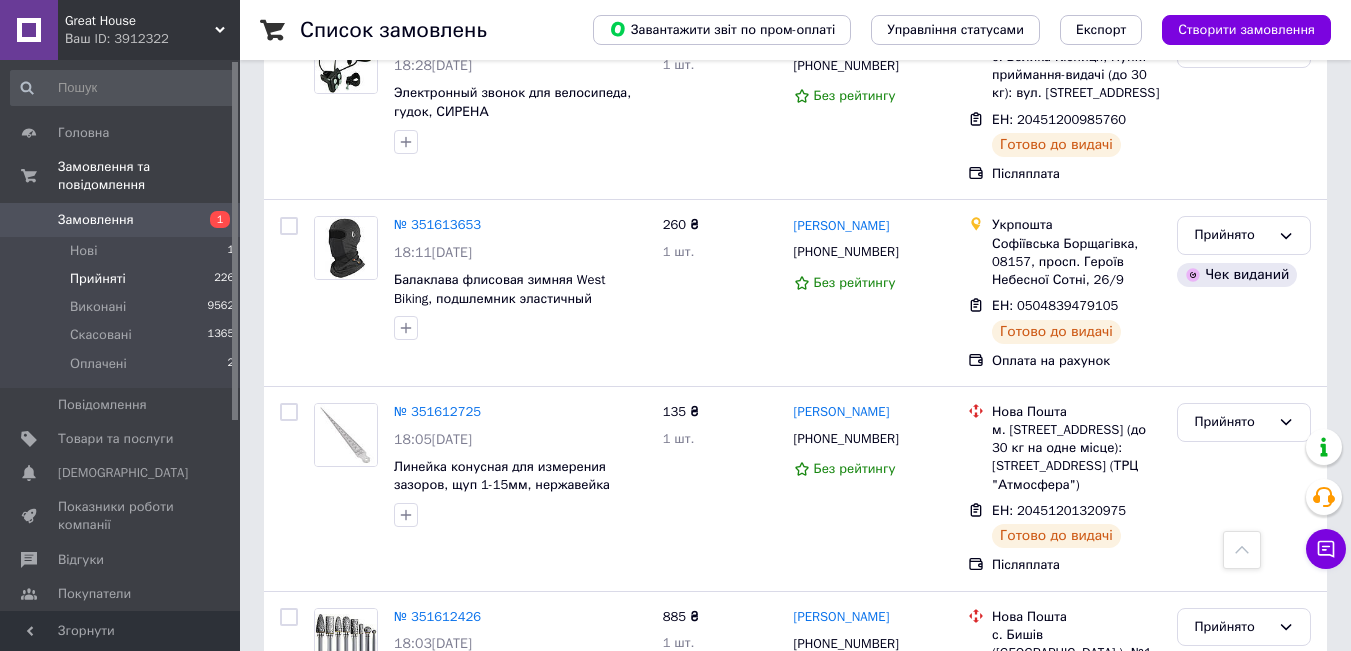 click on "Прийнято" at bounding box center (1232, 1000) 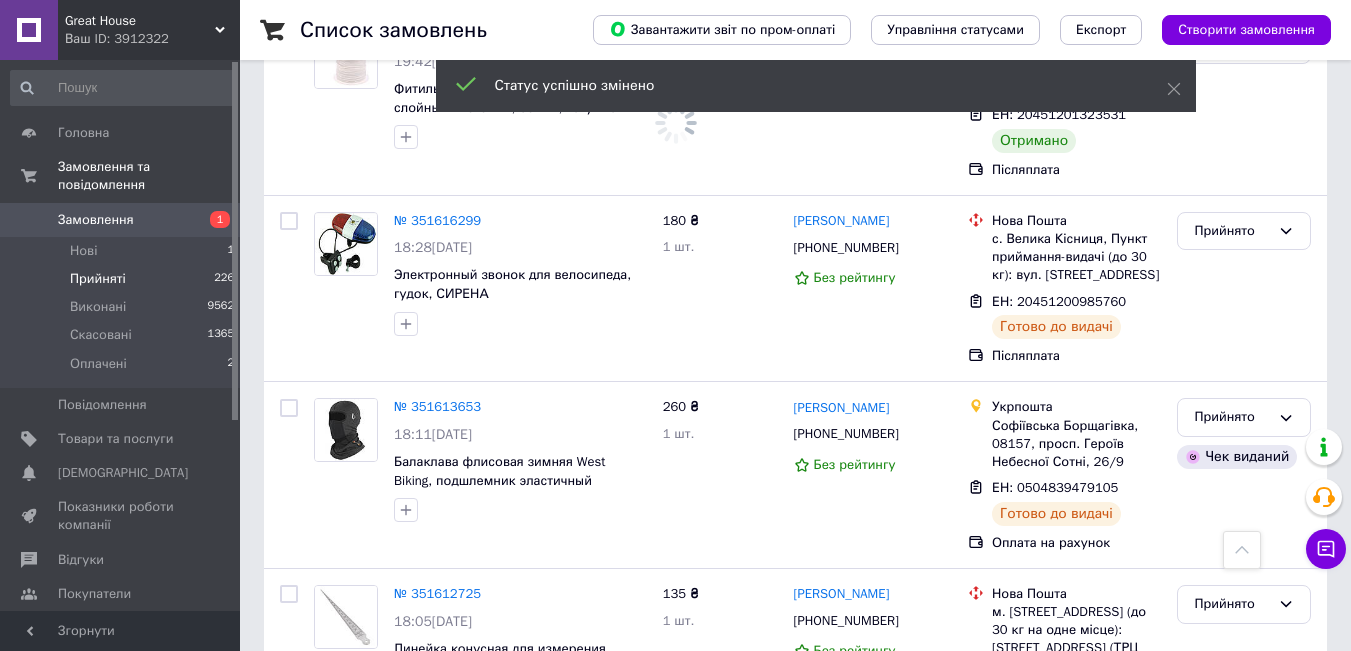 scroll, scrollTop: 9770, scrollLeft: 0, axis: vertical 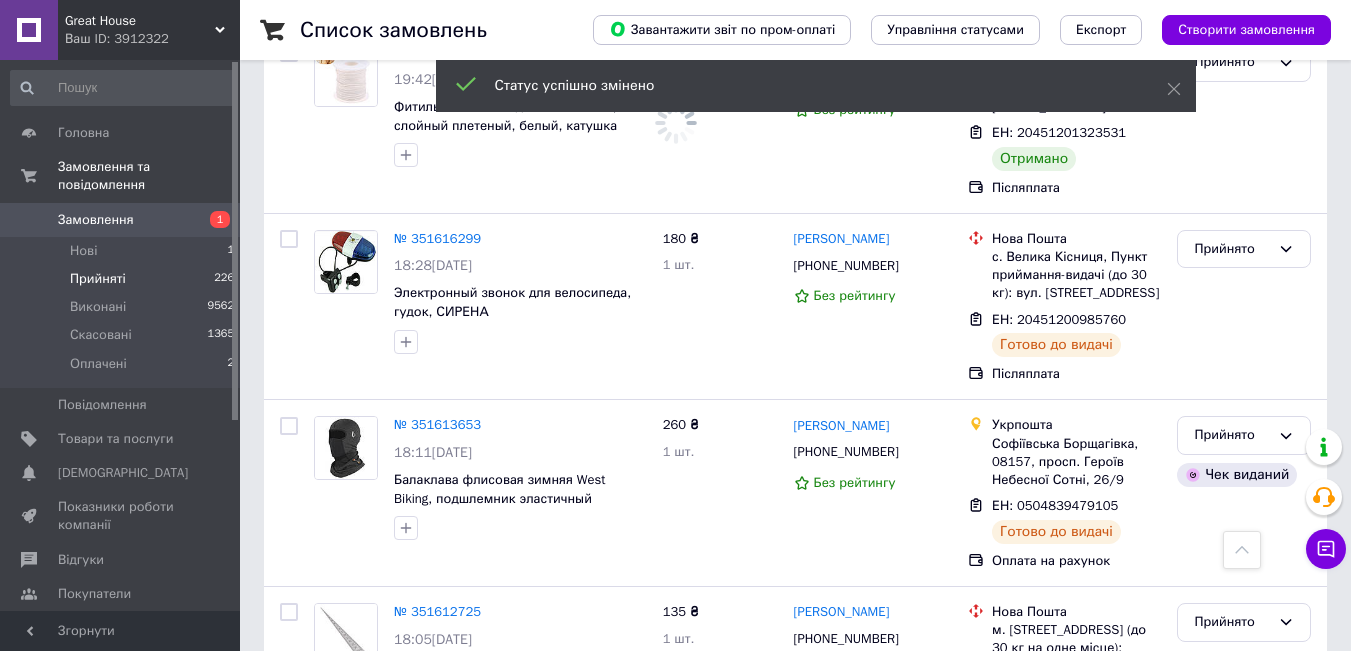 click on "Прийнято" at bounding box center [1232, 1031] 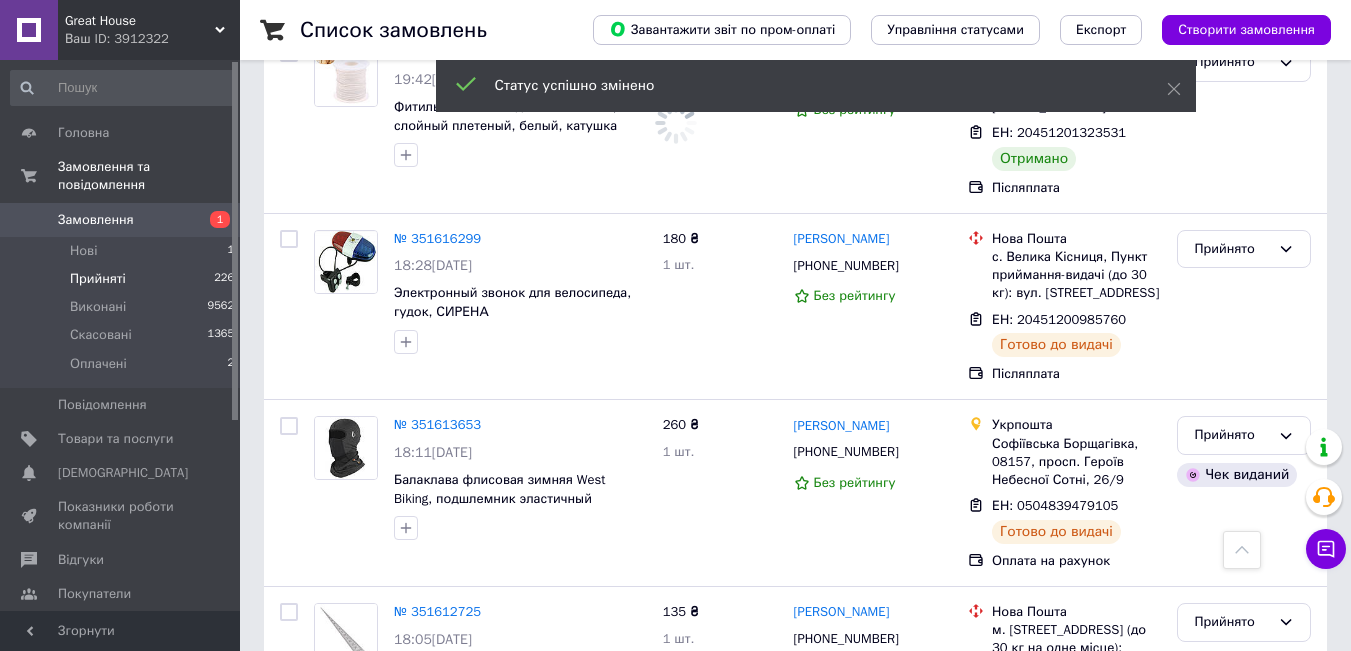 click on "Виконано" at bounding box center [1244, 1073] 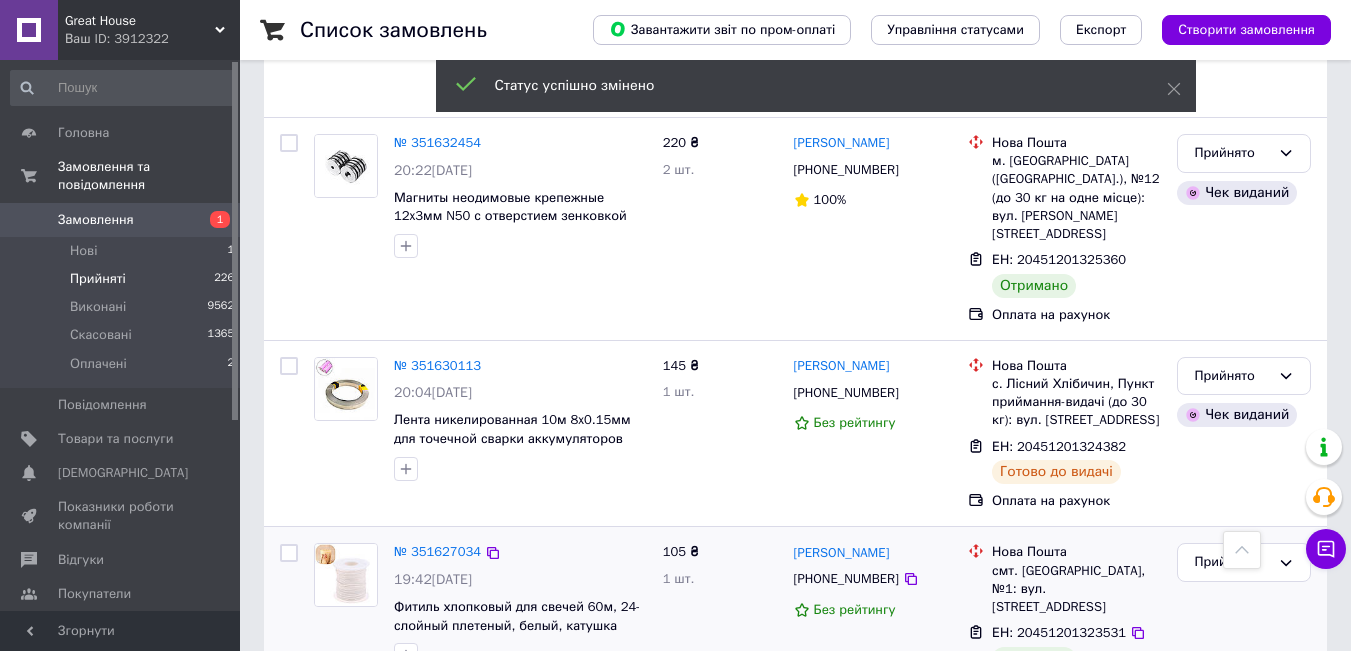 scroll, scrollTop: 8970, scrollLeft: 0, axis: vertical 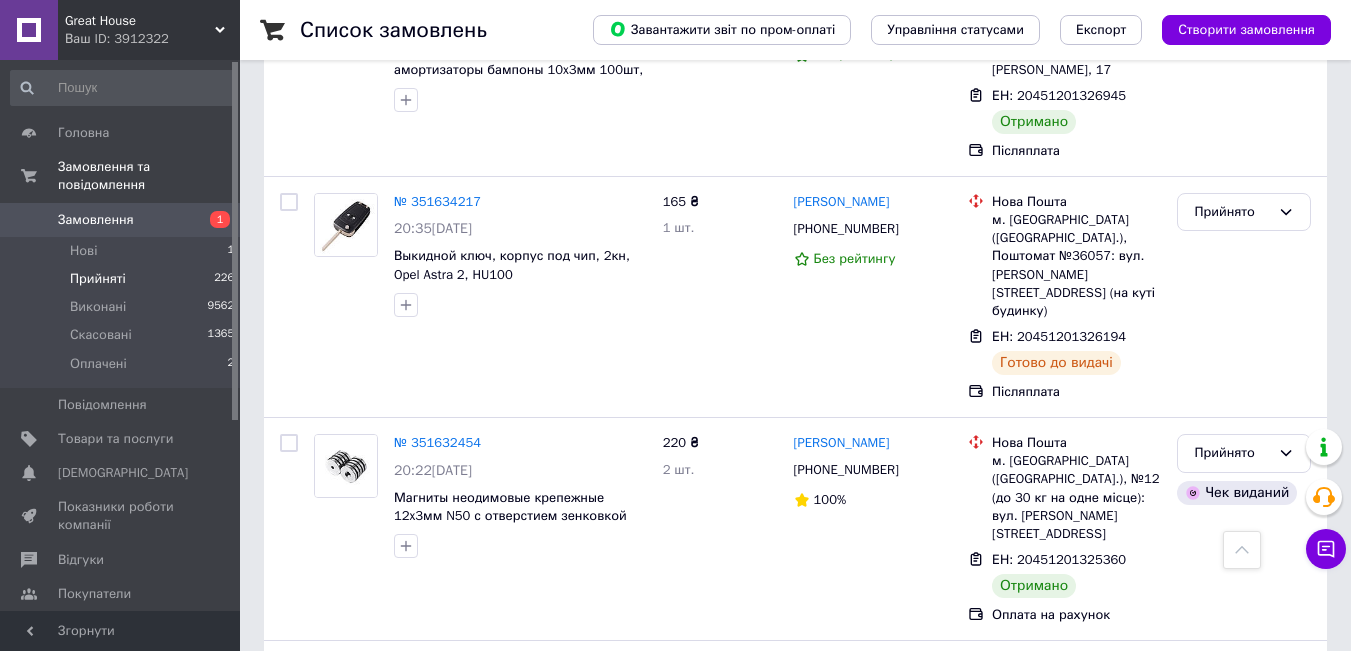 click on "Прийнято" at bounding box center (1232, 862) 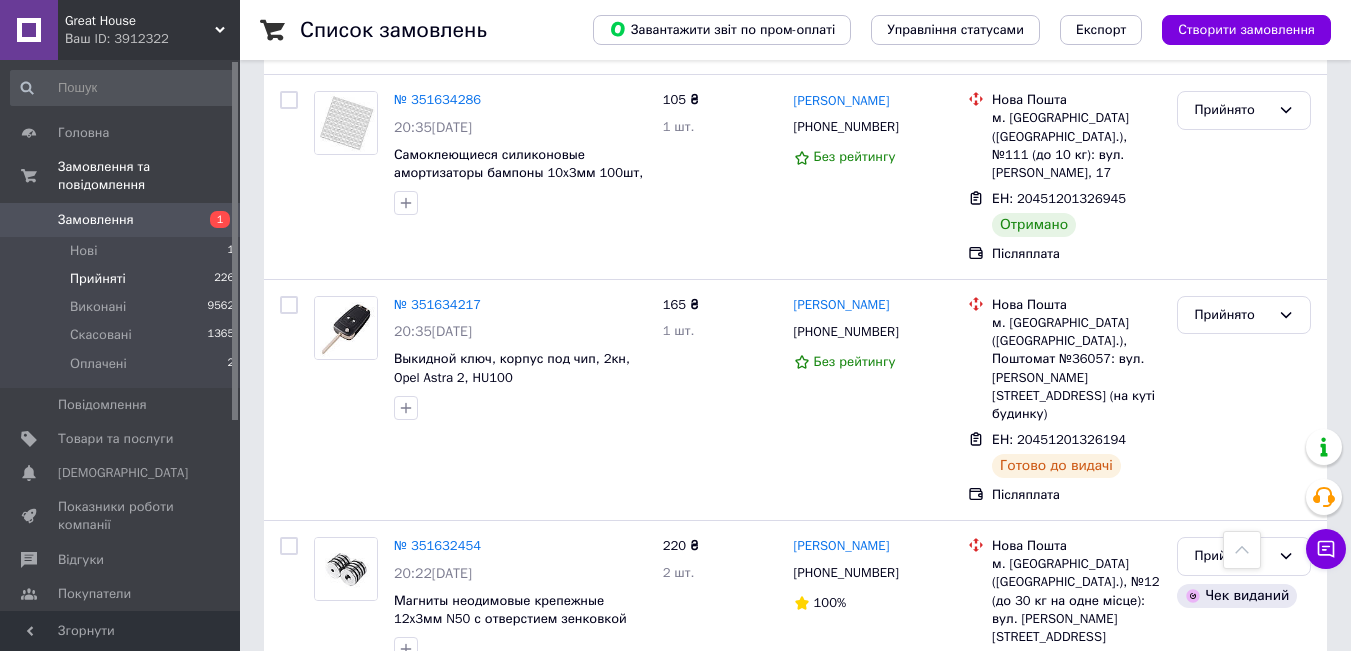 scroll, scrollTop: 8770, scrollLeft: 0, axis: vertical 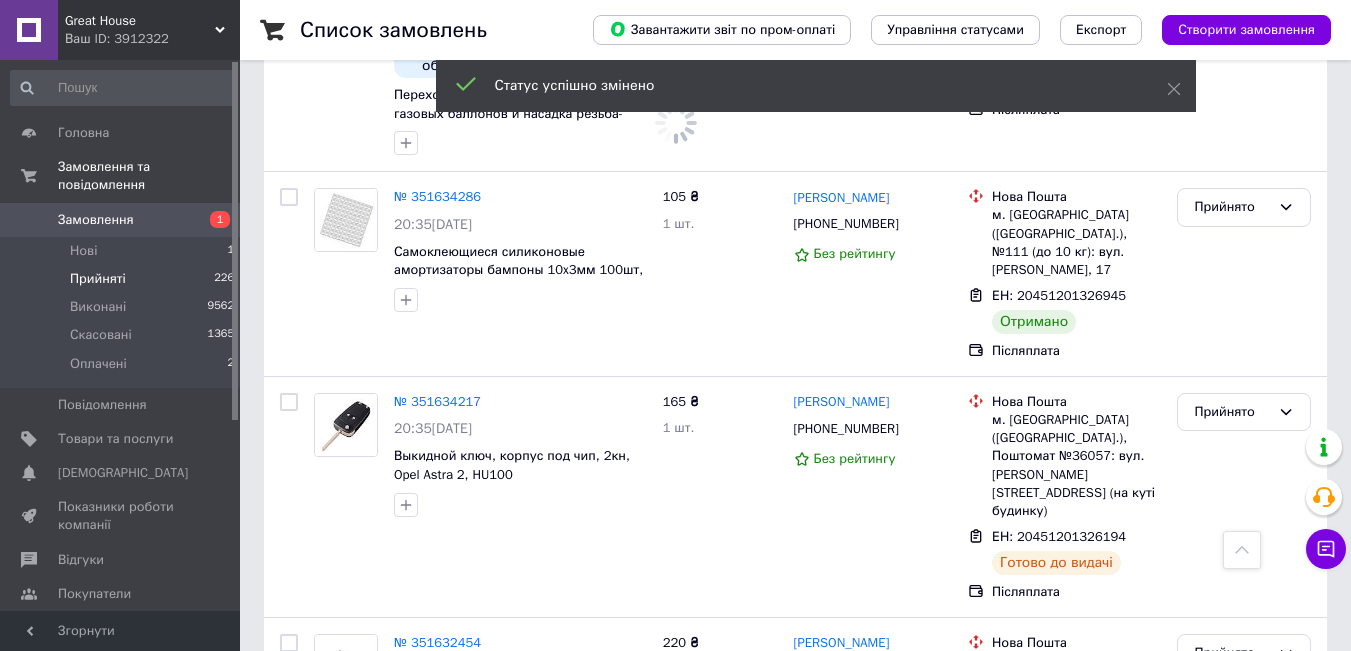 click on "Прийнято" at bounding box center [1232, 653] 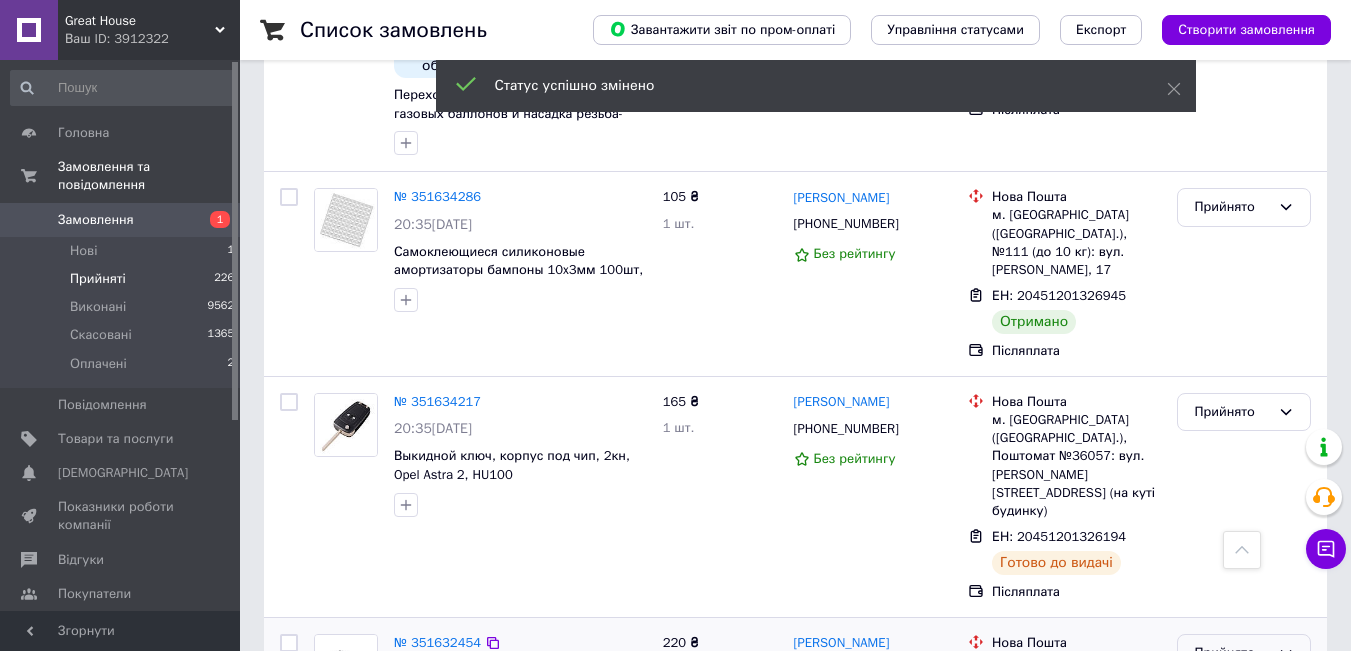 scroll, scrollTop: 8570, scrollLeft: 0, axis: vertical 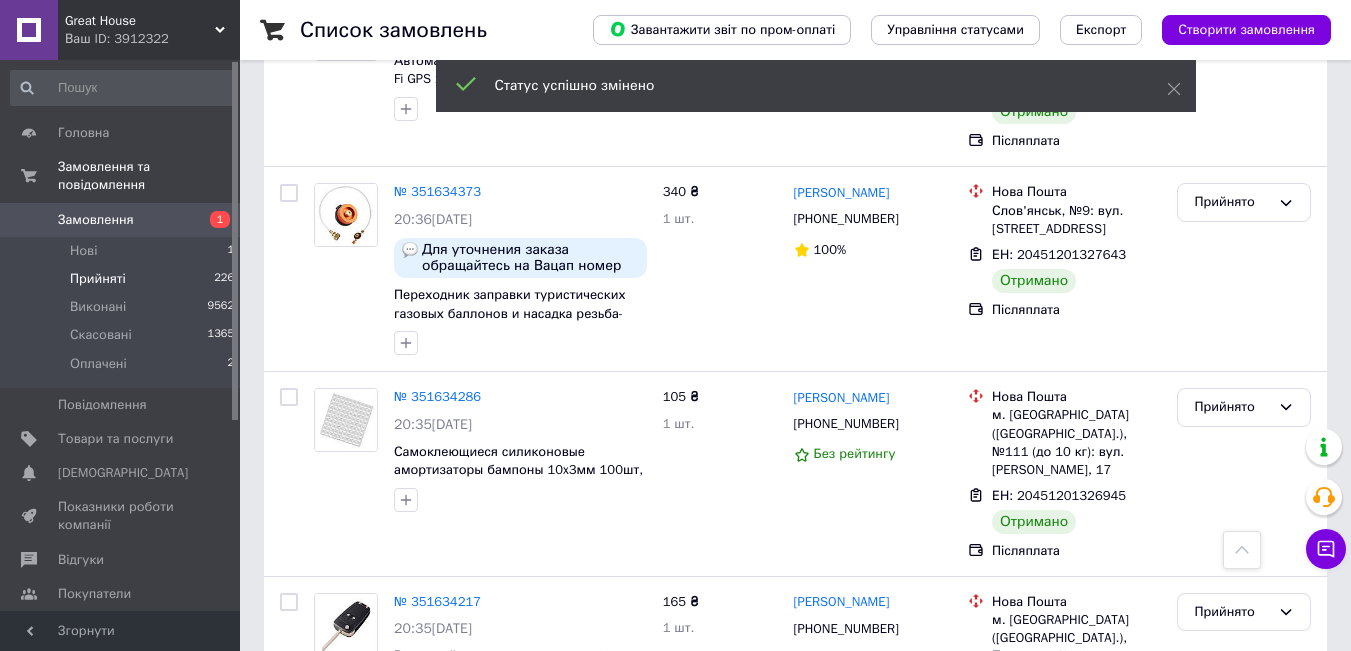 click on "Виконано" at bounding box center (1244, 895) 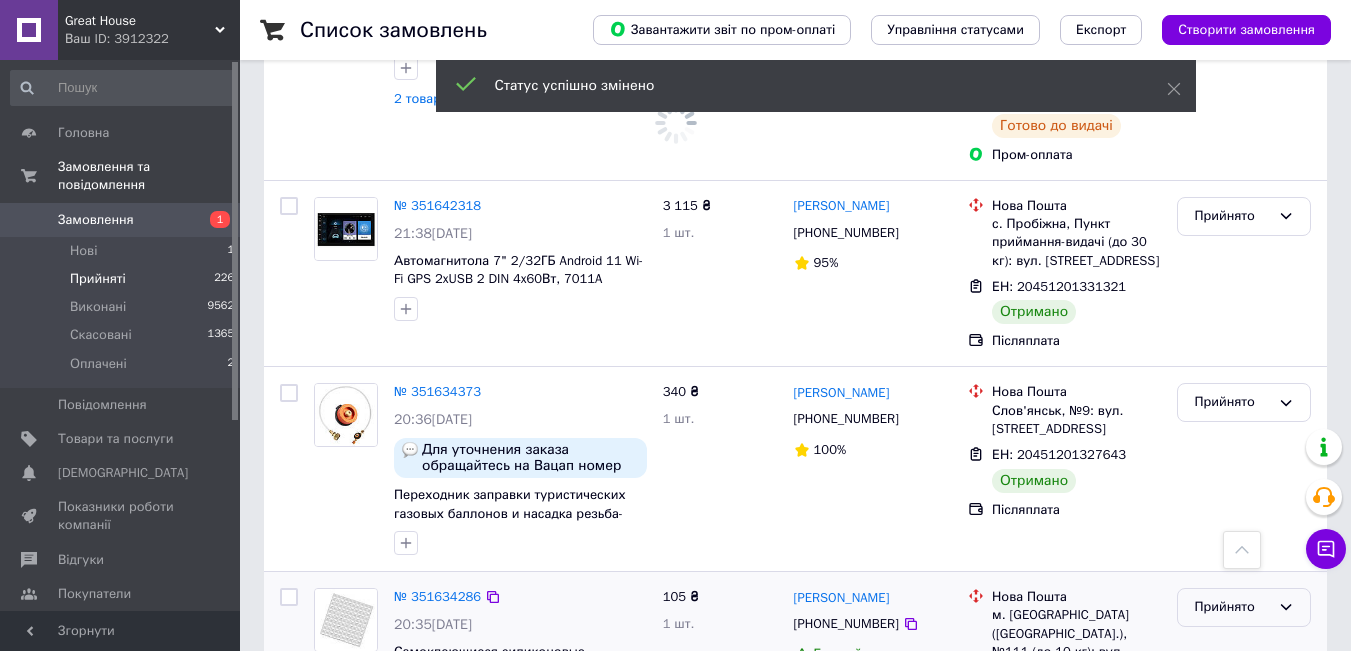 scroll, scrollTop: 8170, scrollLeft: 0, axis: vertical 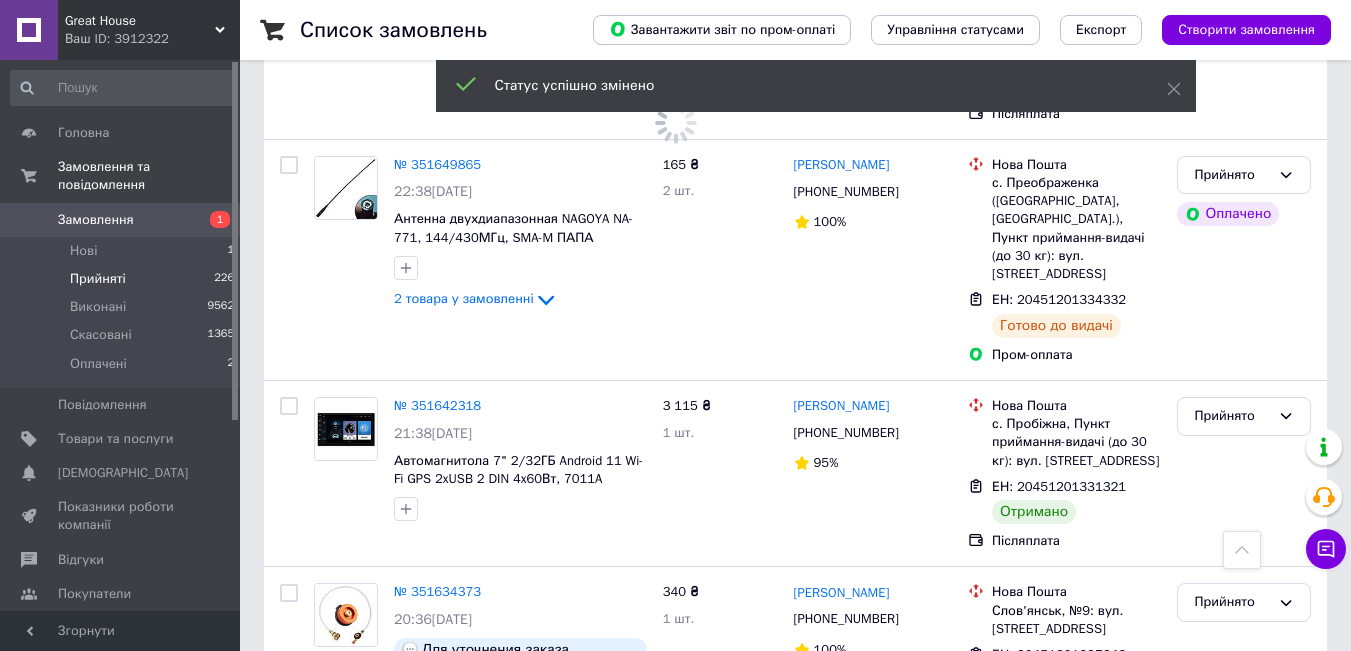 click on "Прийнято" at bounding box center (1232, 807) 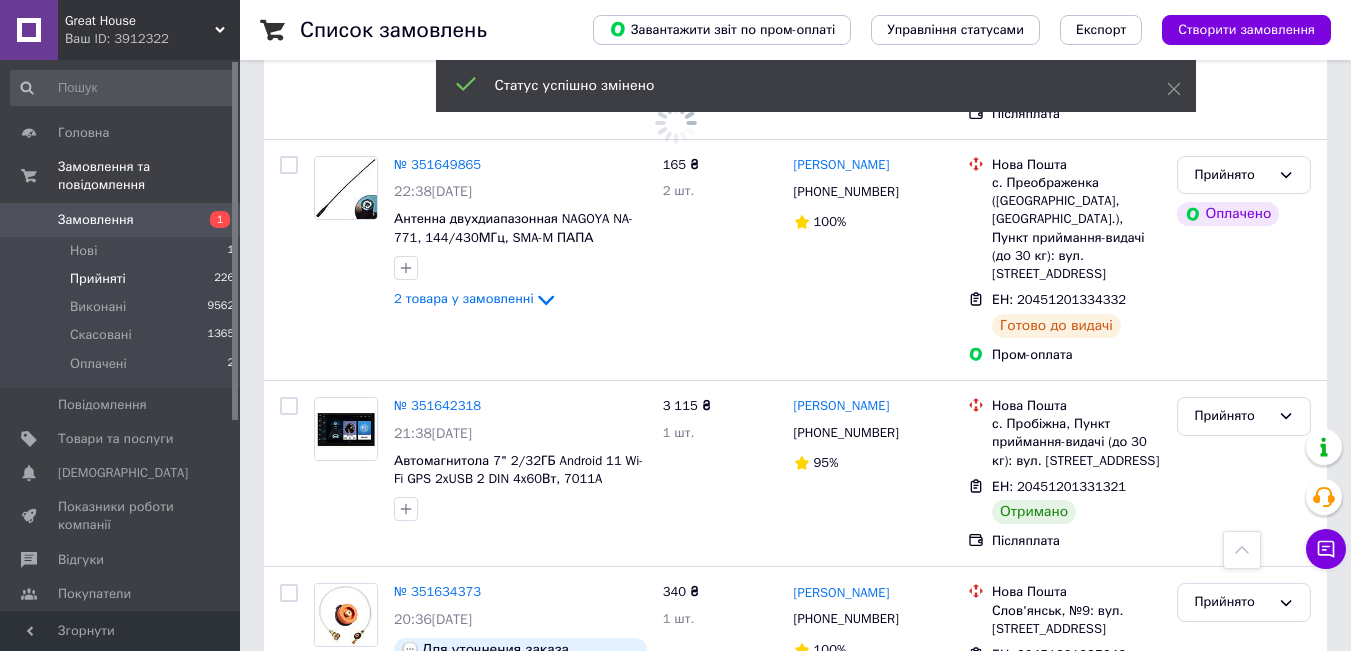 click on "Виконано" at bounding box center (1244, 849) 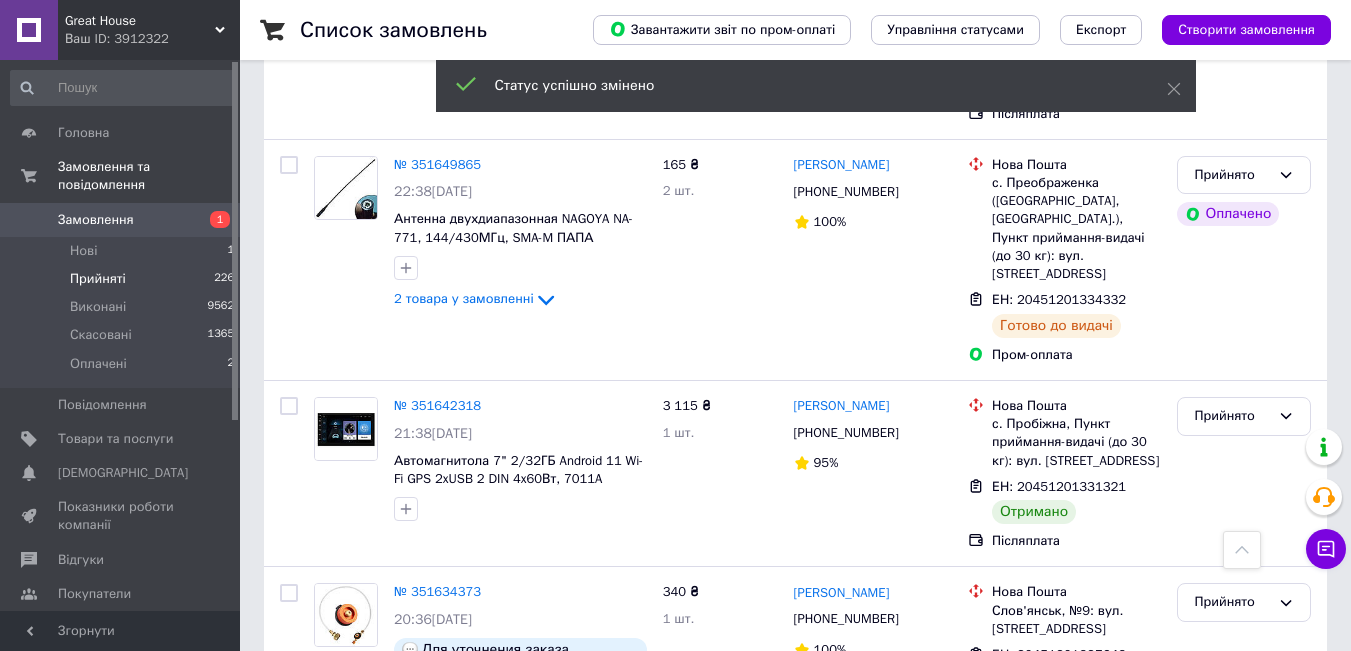 scroll, scrollTop: 7970, scrollLeft: 0, axis: vertical 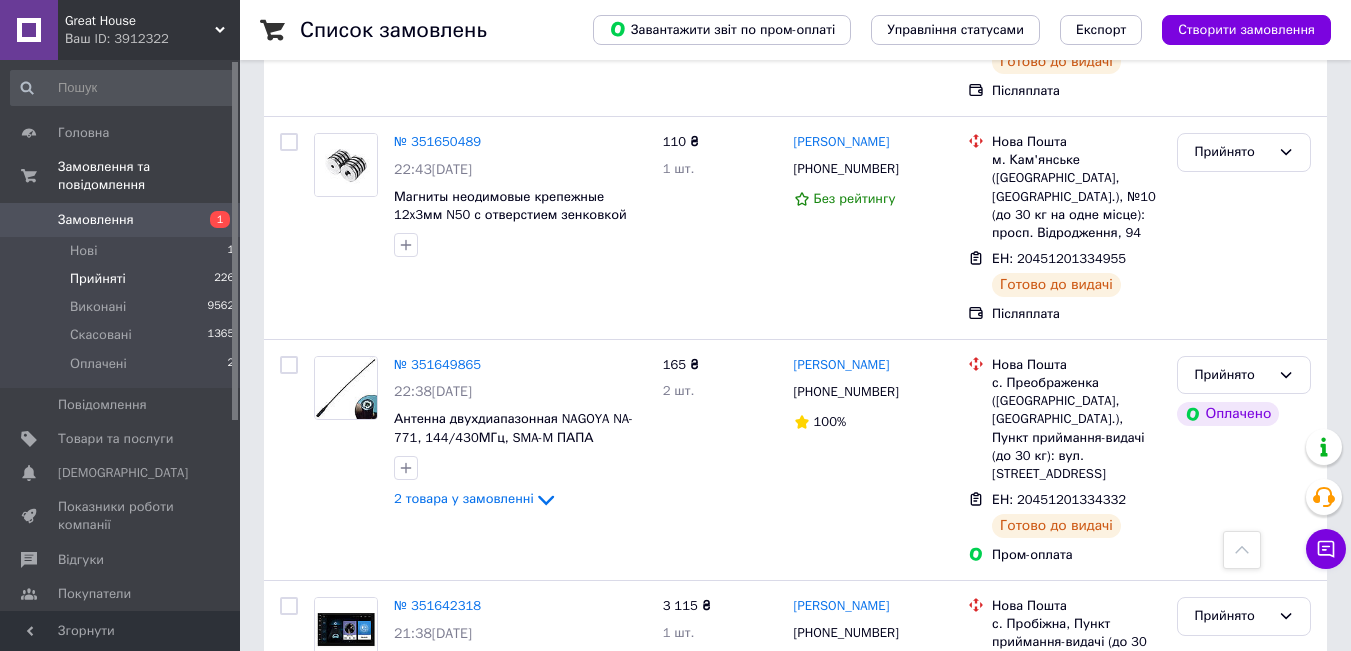 click on "Прийнято" at bounding box center [1232, 802] 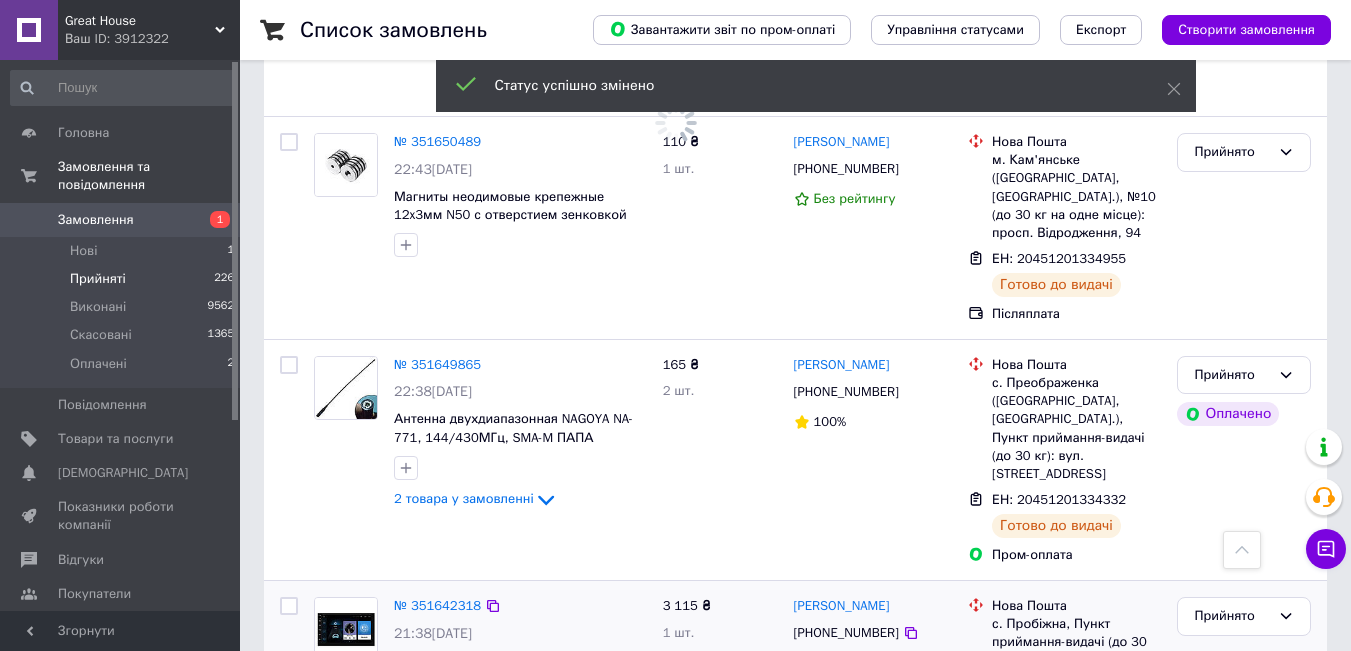scroll, scrollTop: 7770, scrollLeft: 0, axis: vertical 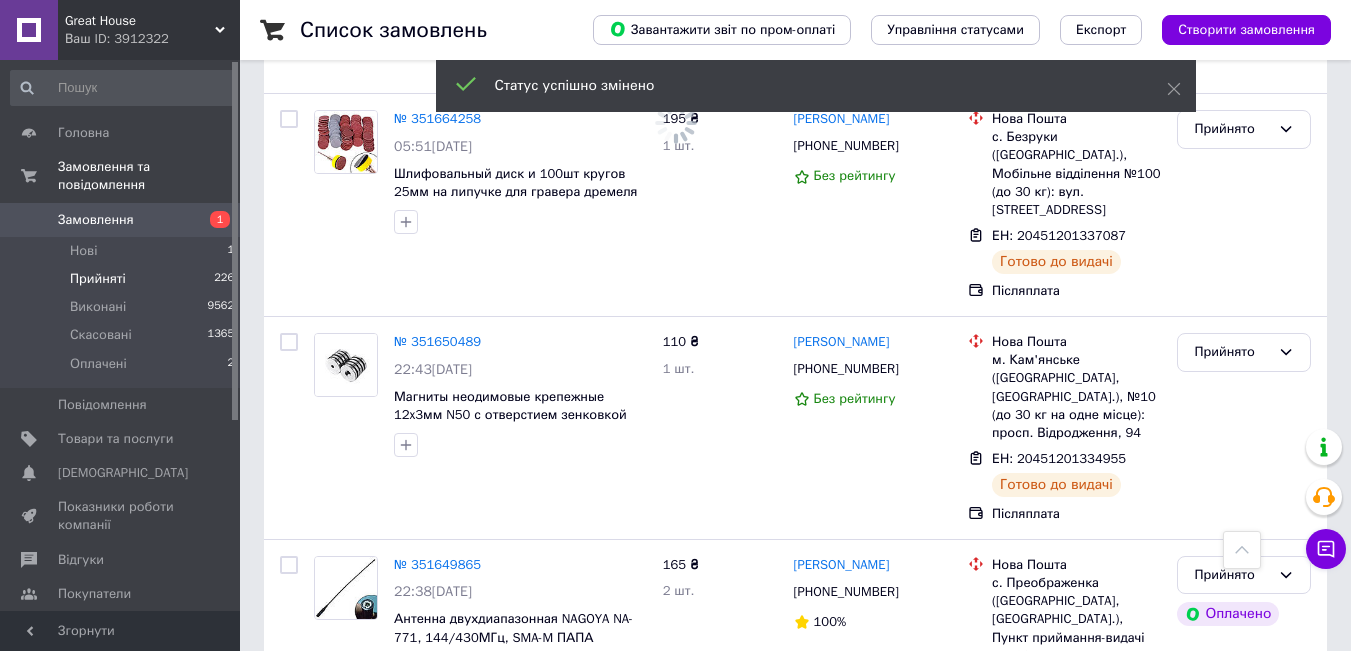click on "Прийнято" at bounding box center [1232, 816] 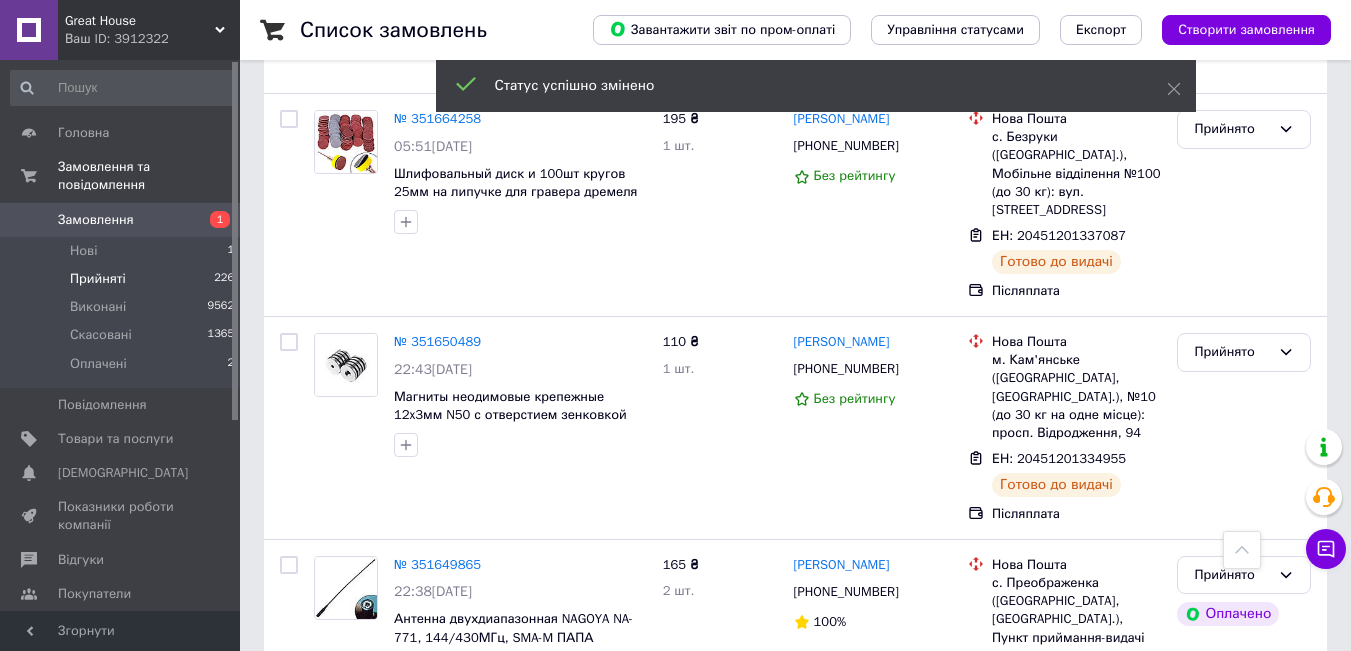 click on "Виконано" at bounding box center (1244, 858) 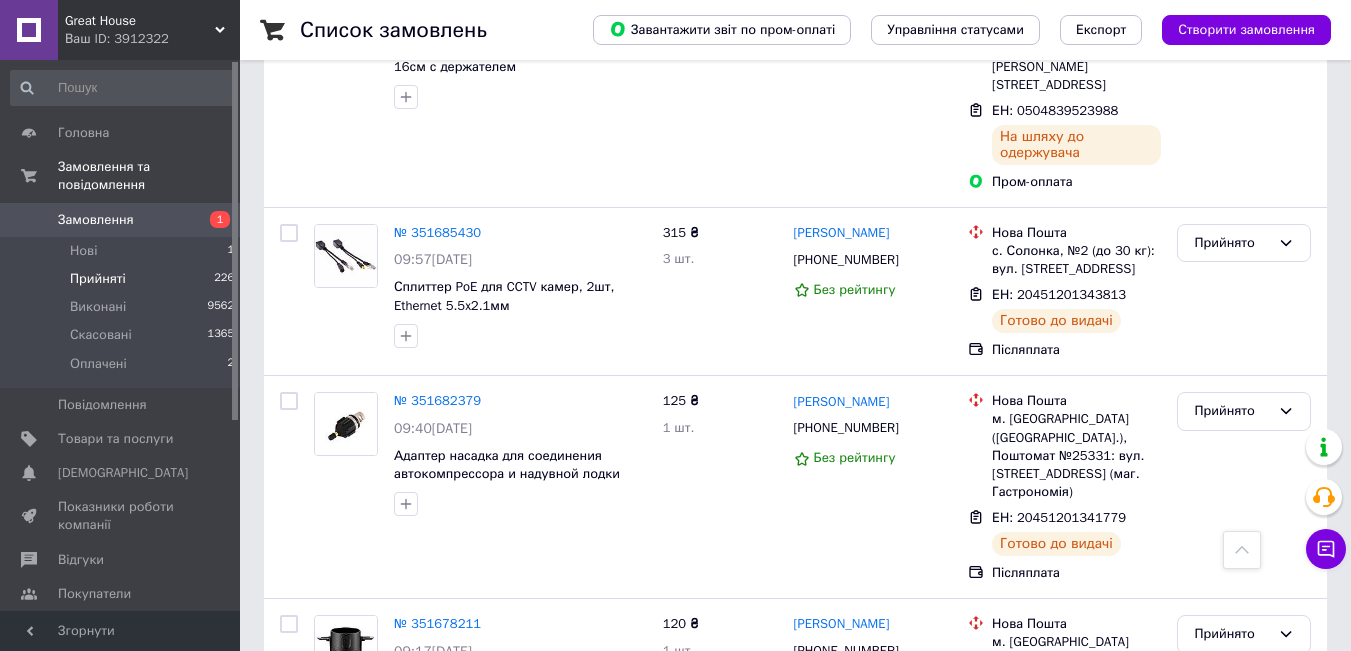 scroll, scrollTop: 6270, scrollLeft: 0, axis: vertical 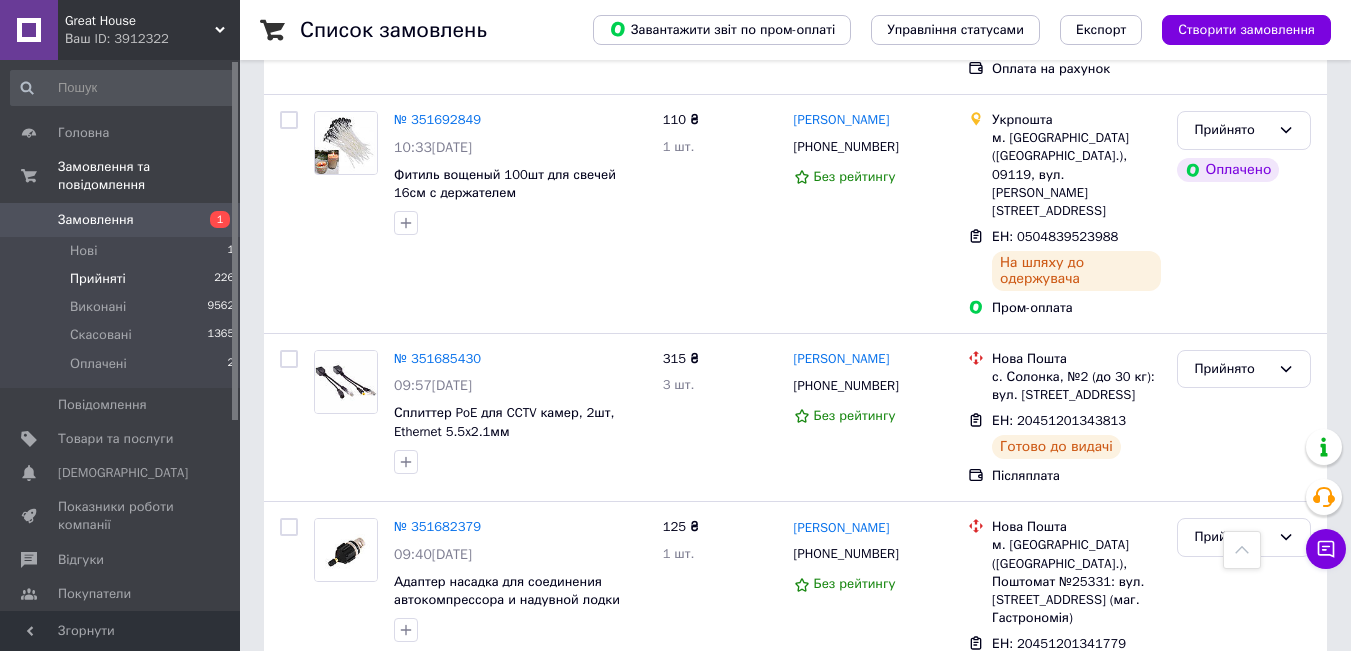 click on "Прийнято" at bounding box center (1232, 760) 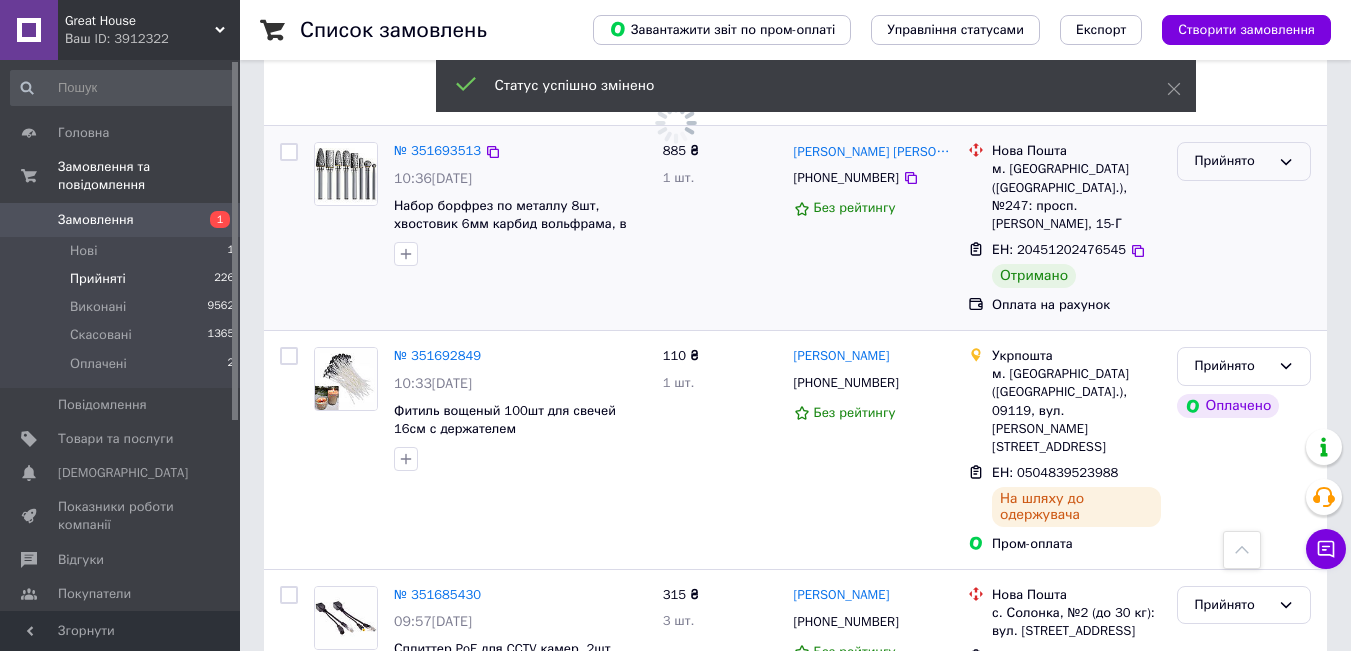 scroll, scrollTop: 5570, scrollLeft: 0, axis: vertical 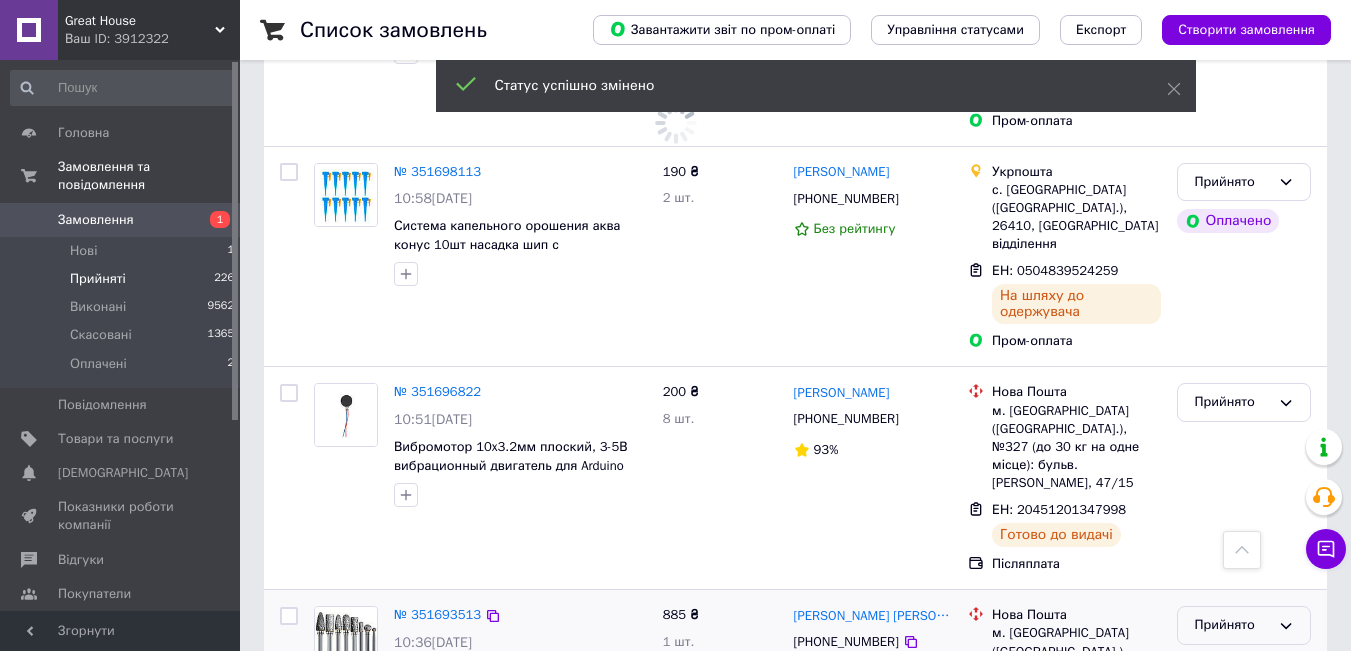 click on "Прийнято" at bounding box center (1232, 625) 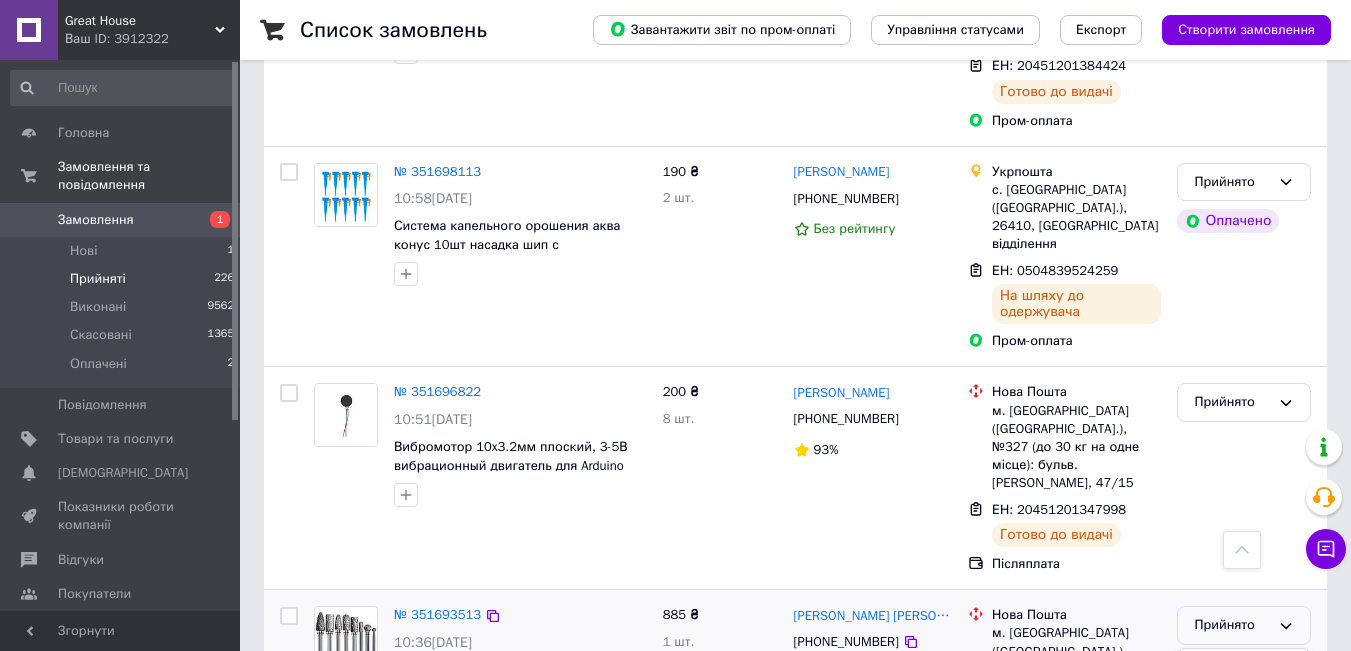 click on "Без рейтингу" at bounding box center (873, 672) 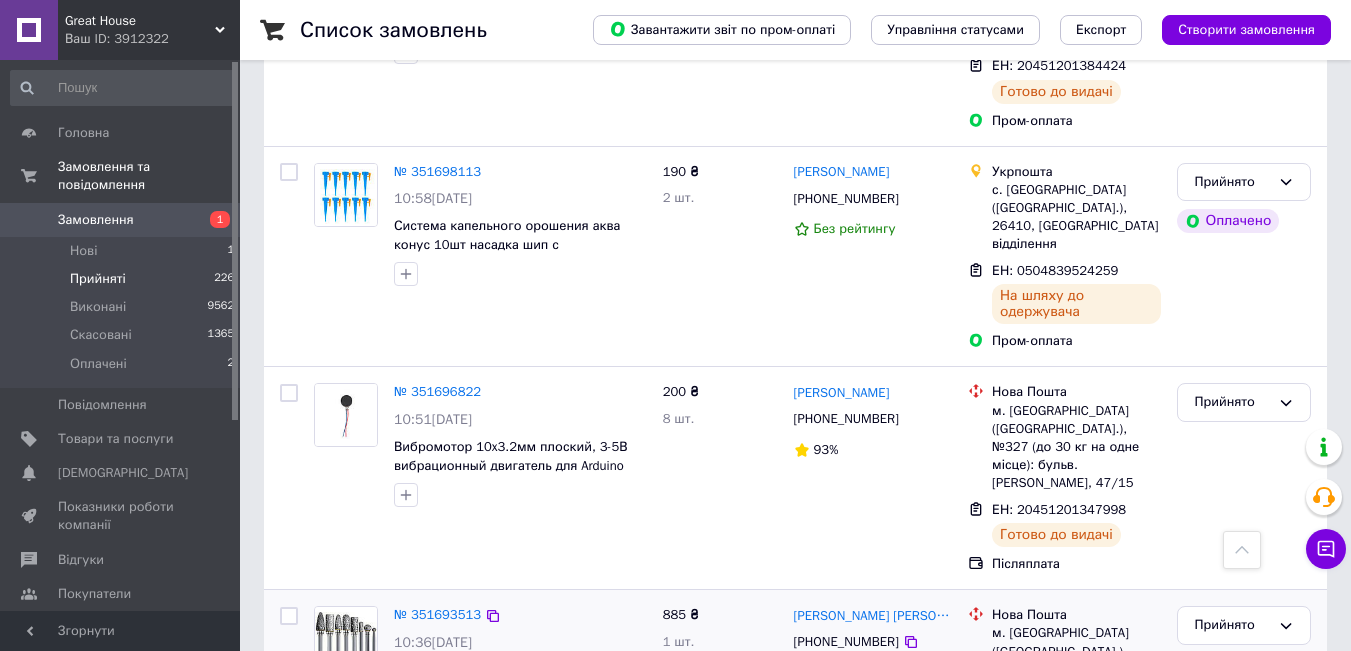 click on "Набор борфрез по металлу 8шт, хвостовик 6мм карбид вольфрама, в кейсе" at bounding box center (510, 688) 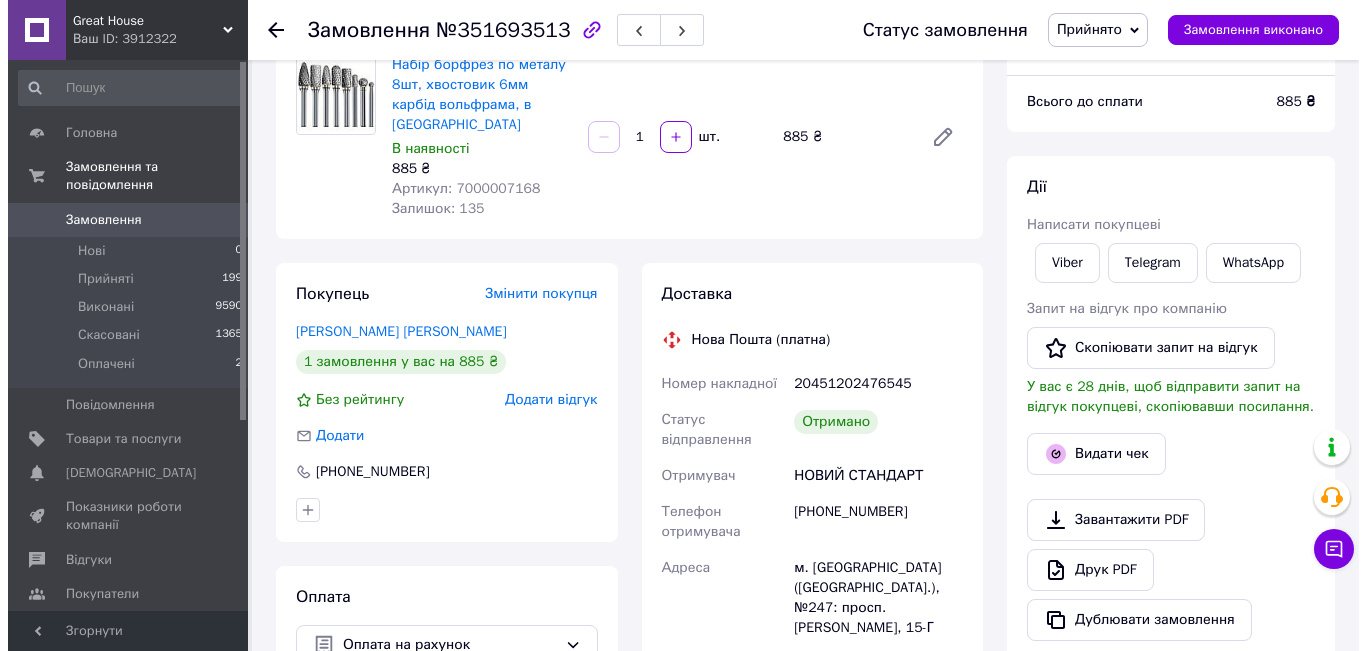 scroll, scrollTop: 200, scrollLeft: 0, axis: vertical 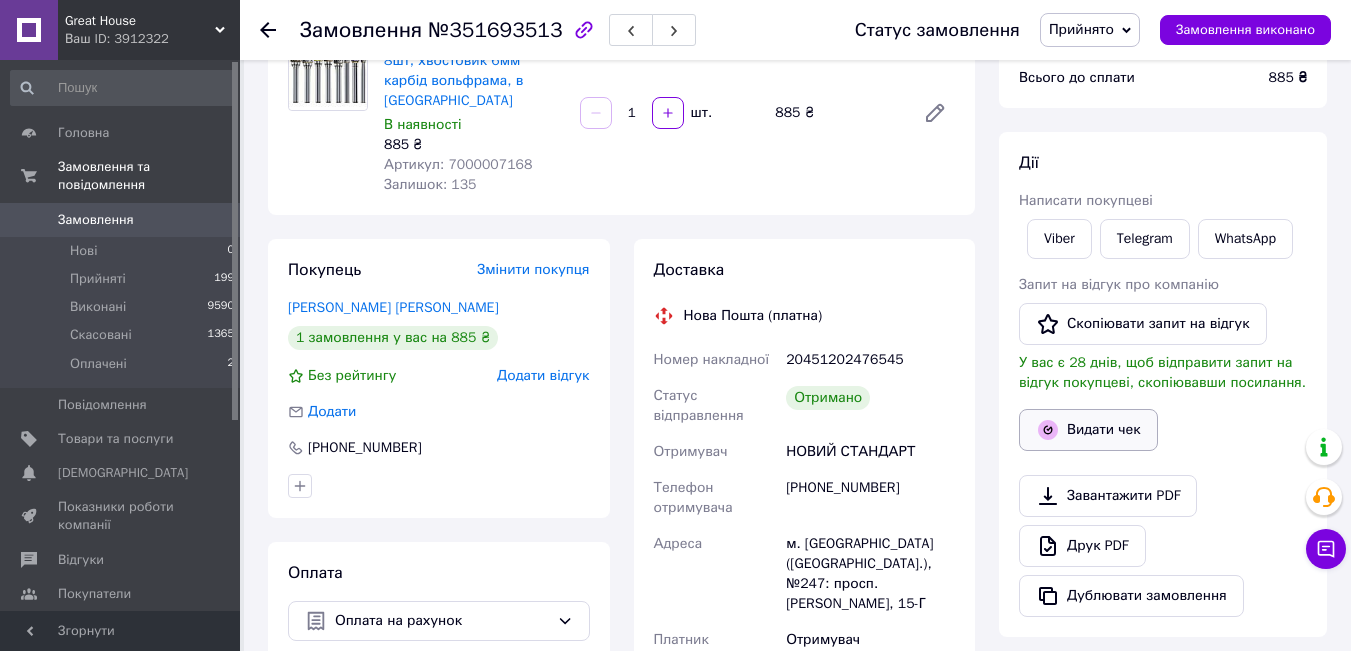 click on "Видати чек" at bounding box center [1088, 430] 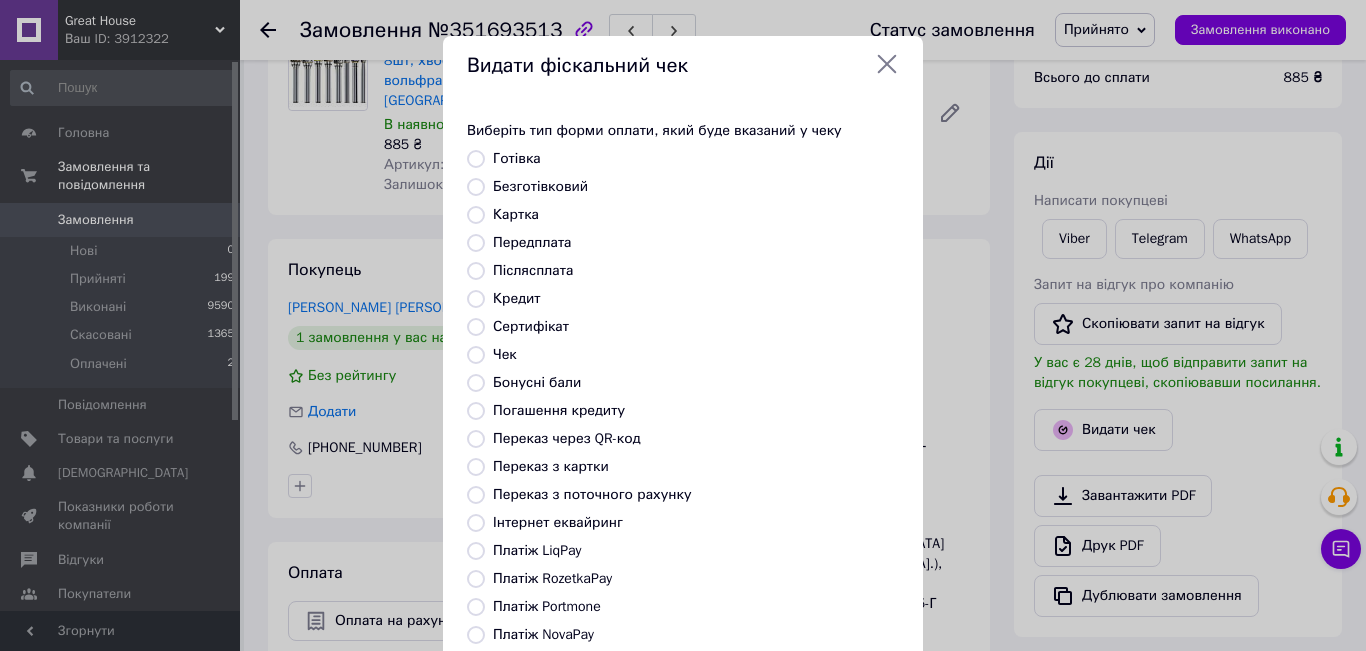 click on "Безготівковий" at bounding box center (540, 186) 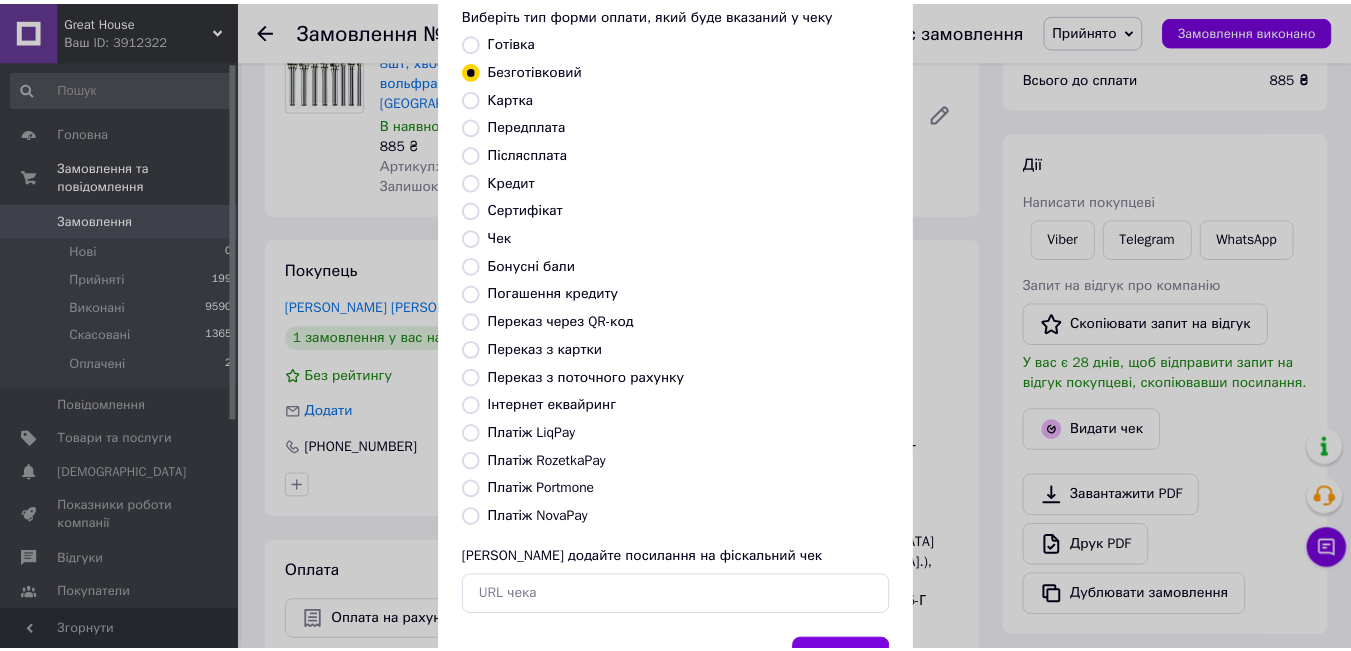scroll, scrollTop: 208, scrollLeft: 0, axis: vertical 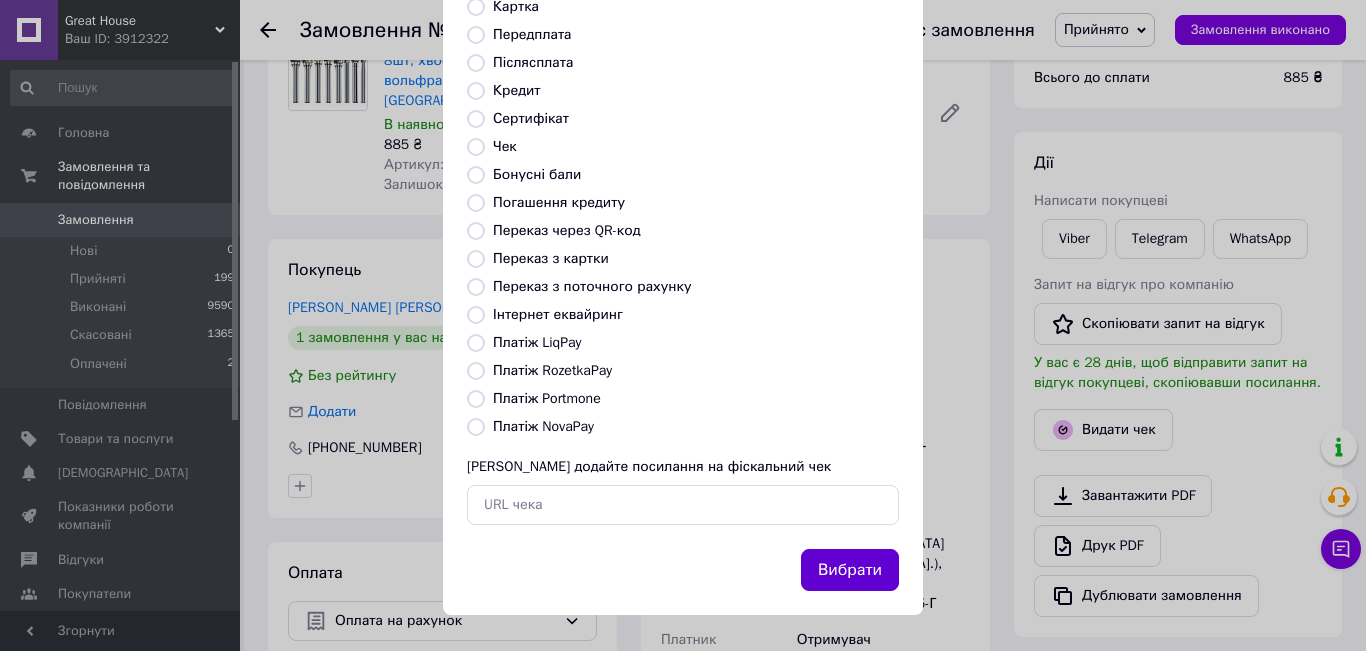 click on "Вибрати" at bounding box center [850, 570] 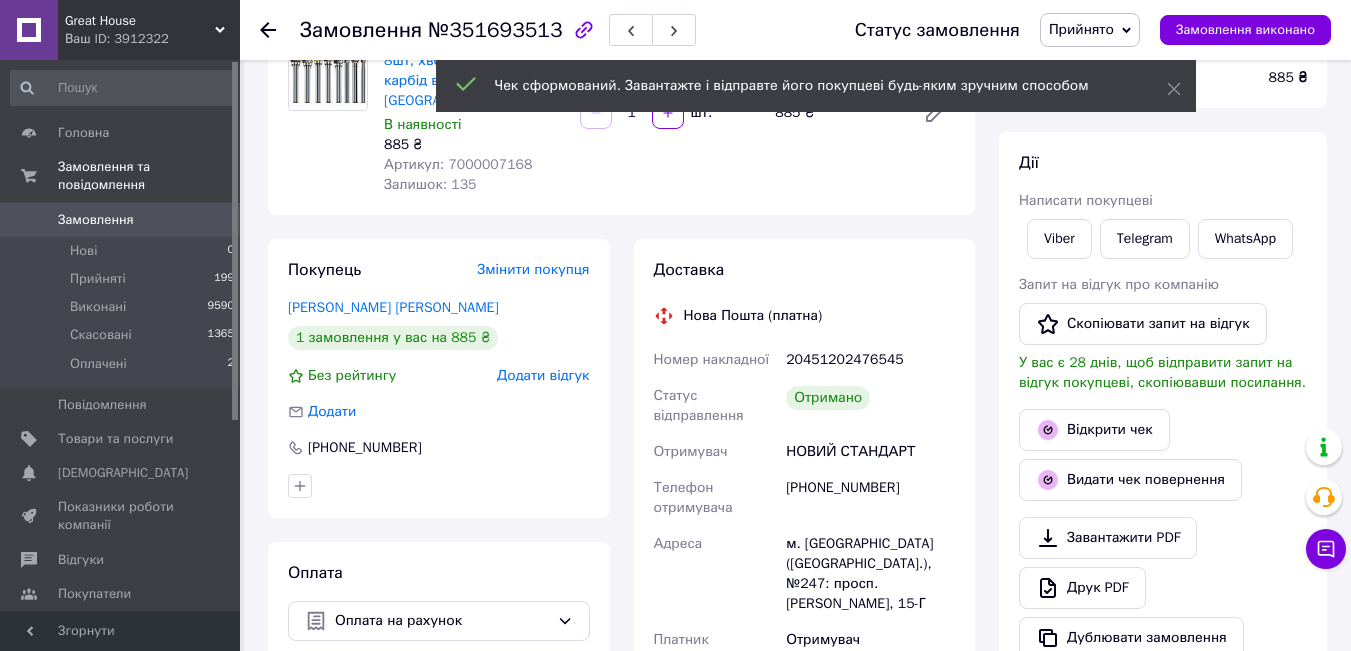 click on "Прийнято" at bounding box center (1090, 30) 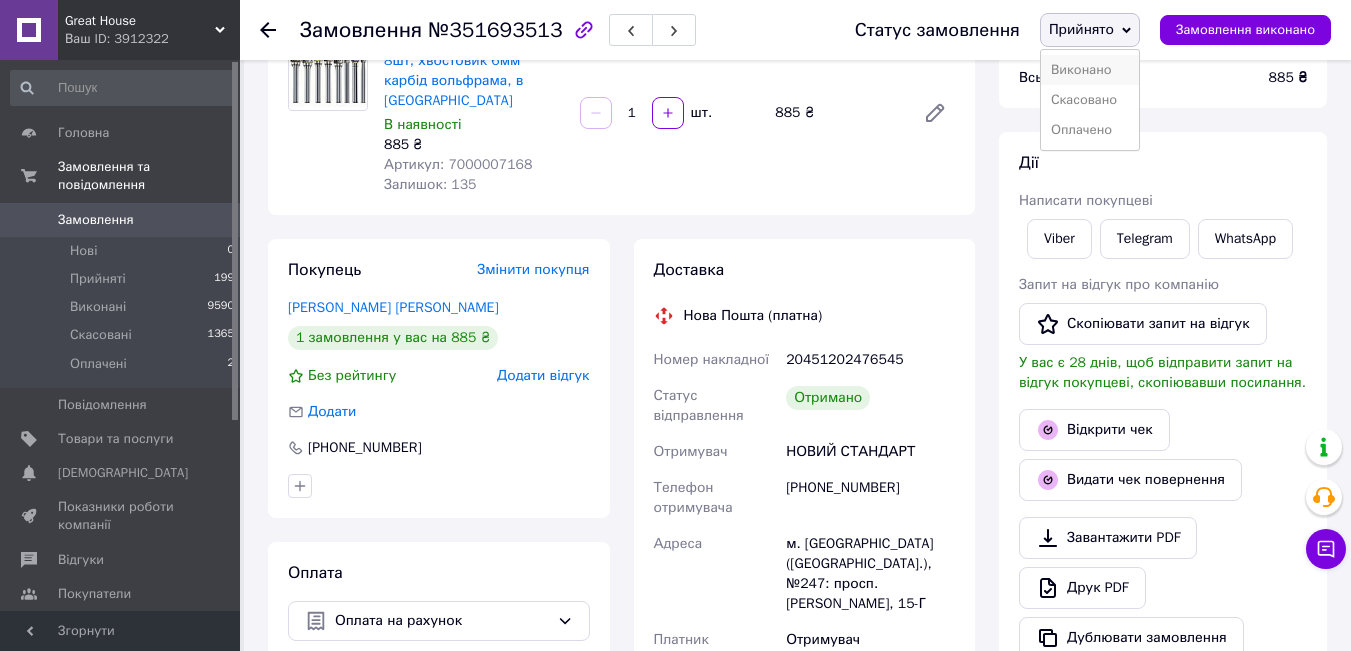 click on "Виконано" at bounding box center (1090, 70) 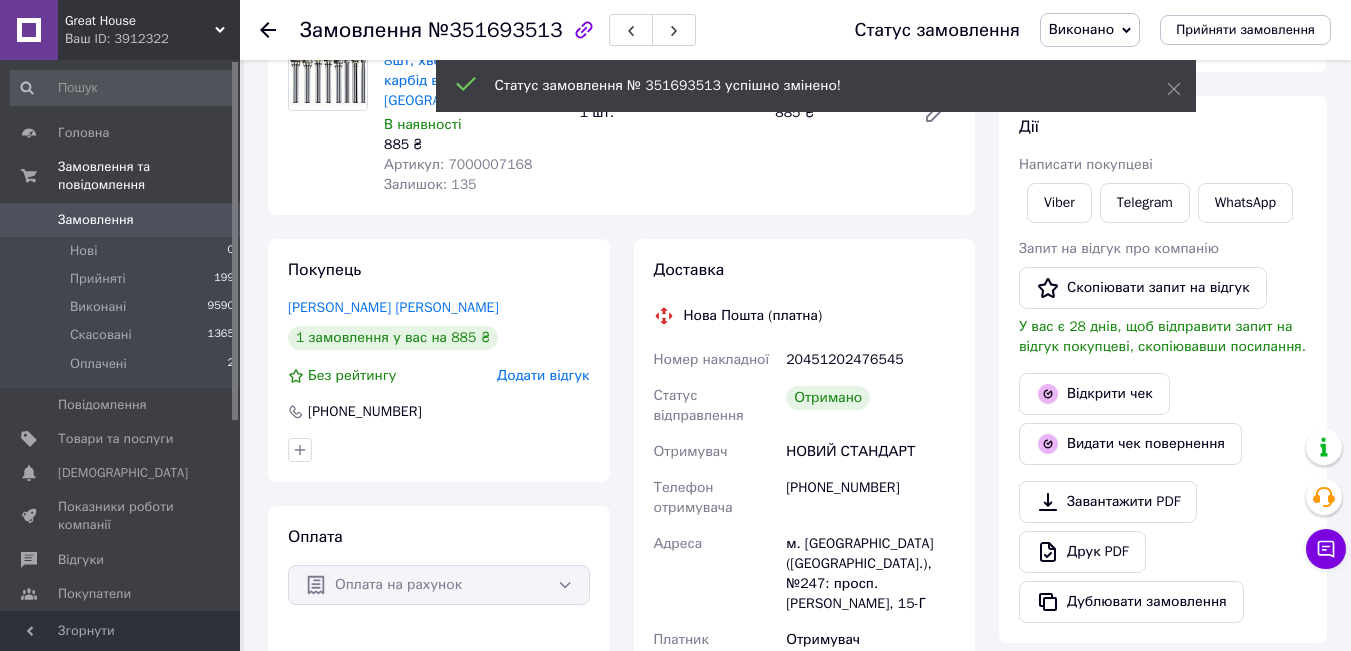 click 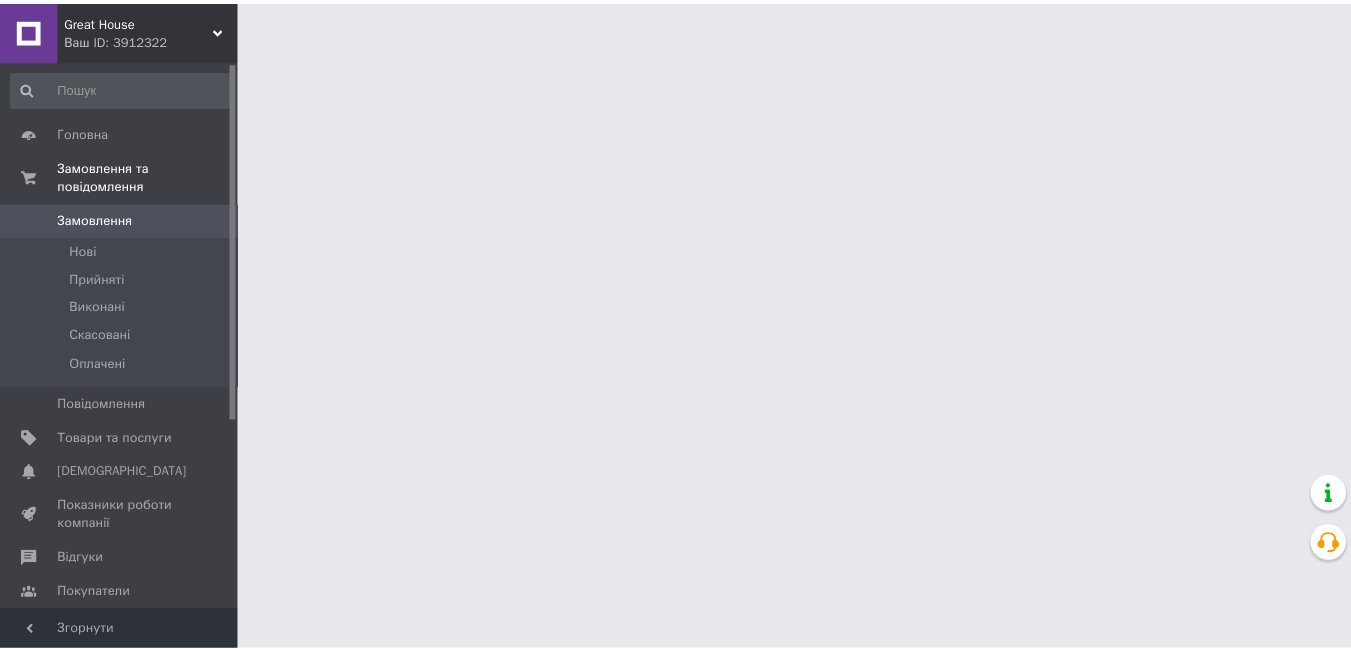 scroll, scrollTop: 0, scrollLeft: 0, axis: both 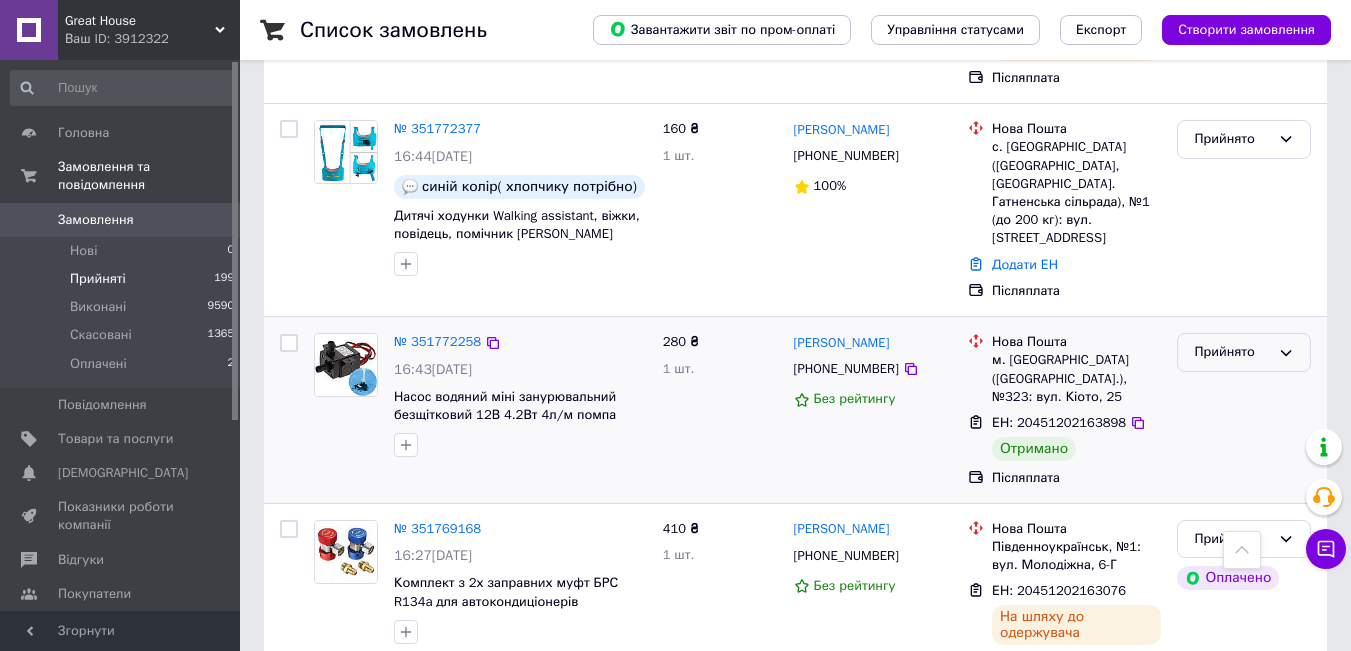 click on "Прийнято" at bounding box center (1244, 352) 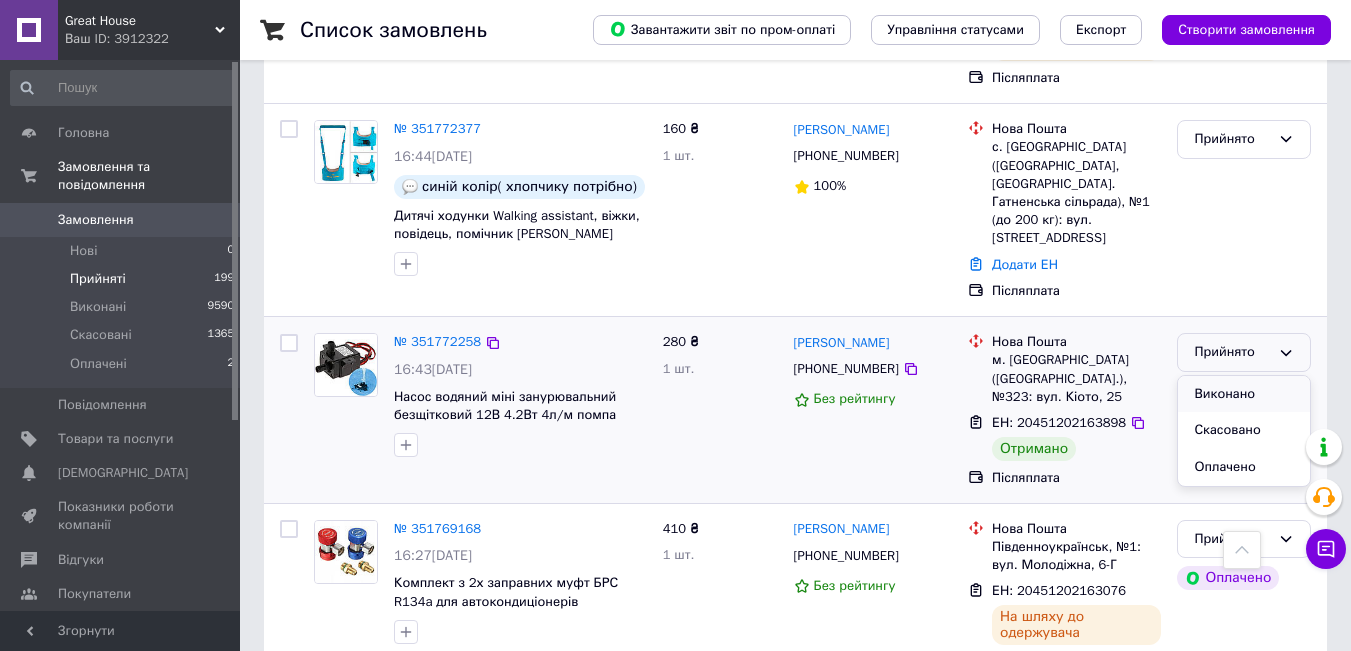 click on "Виконано" at bounding box center (1244, 394) 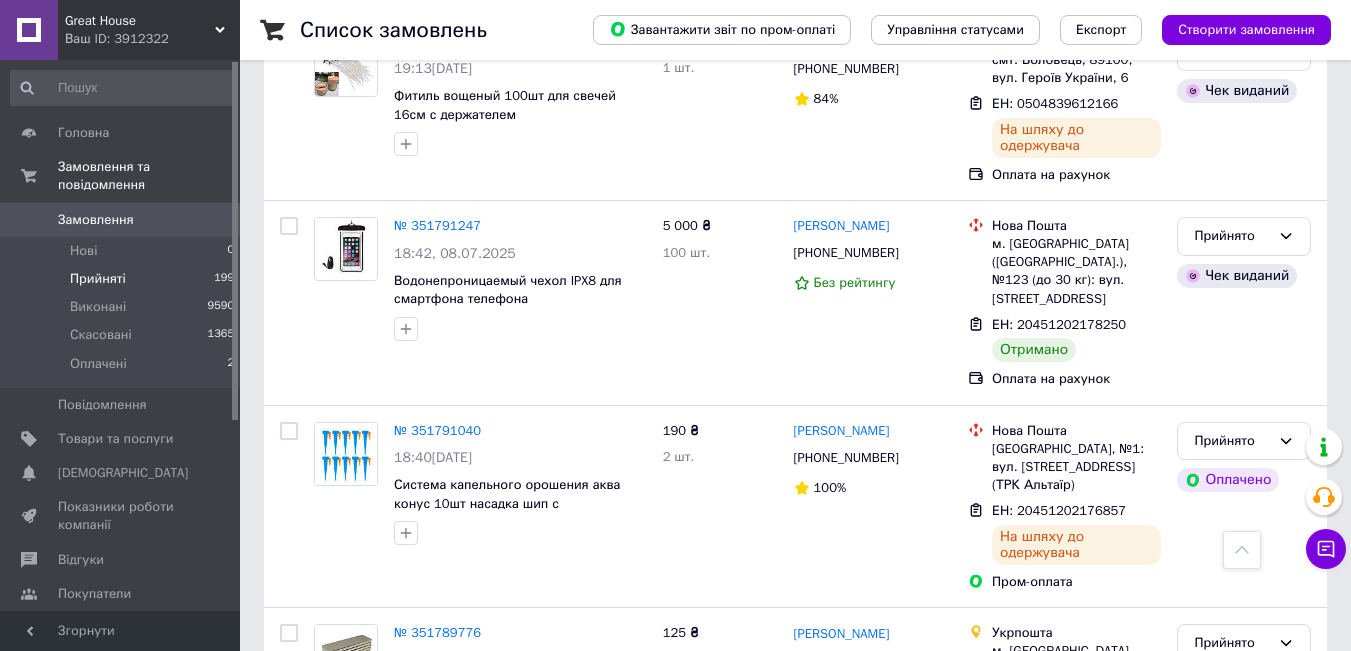 scroll, scrollTop: 1083, scrollLeft: 0, axis: vertical 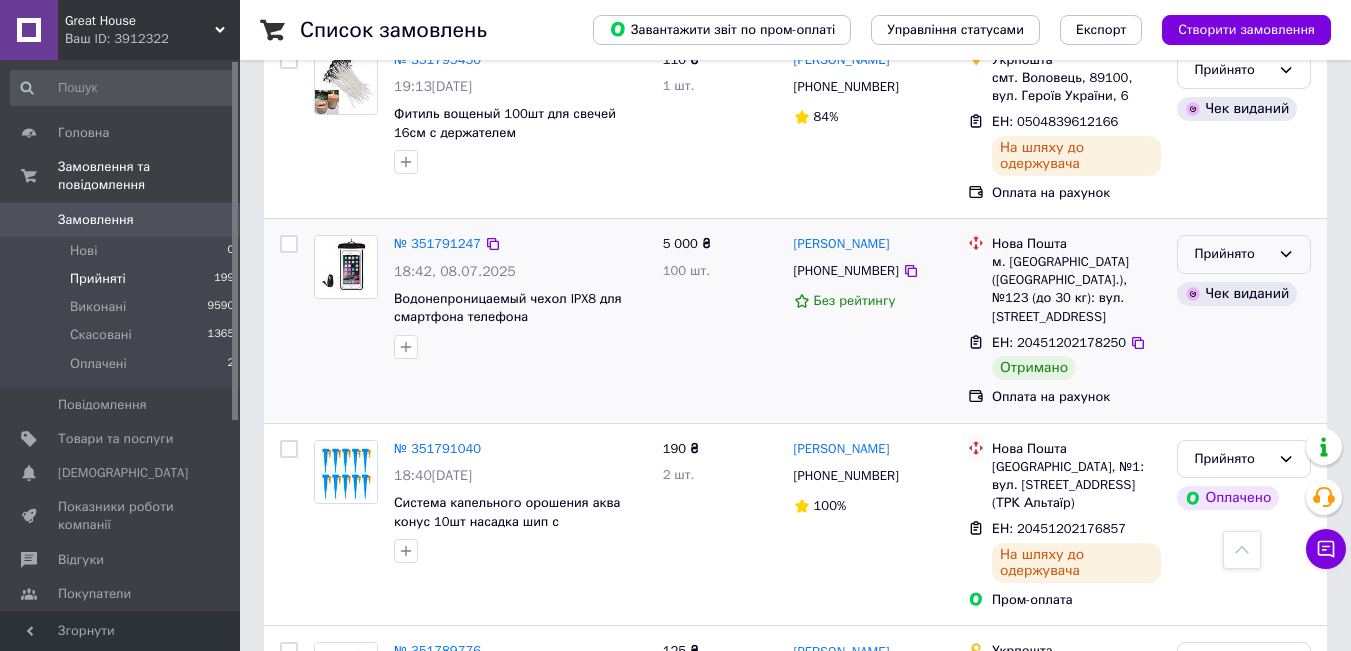 click on "Прийнято" at bounding box center (1232, 254) 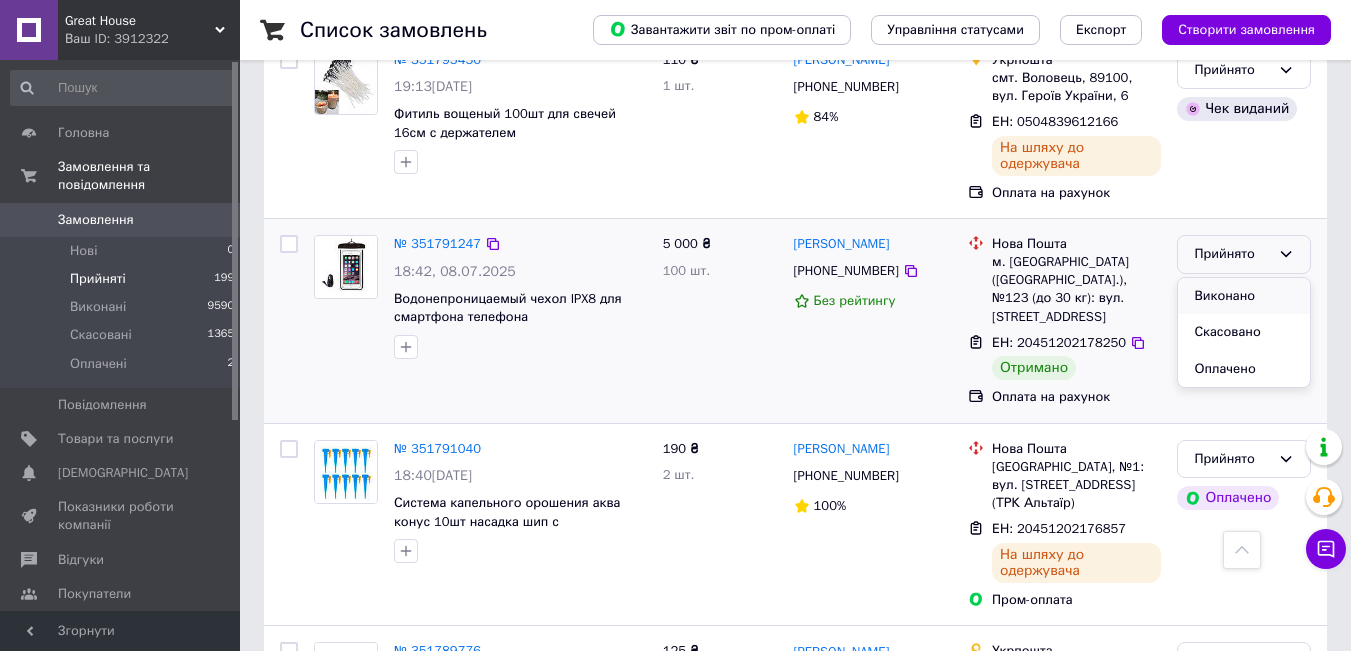 click on "Виконано" at bounding box center (1244, 296) 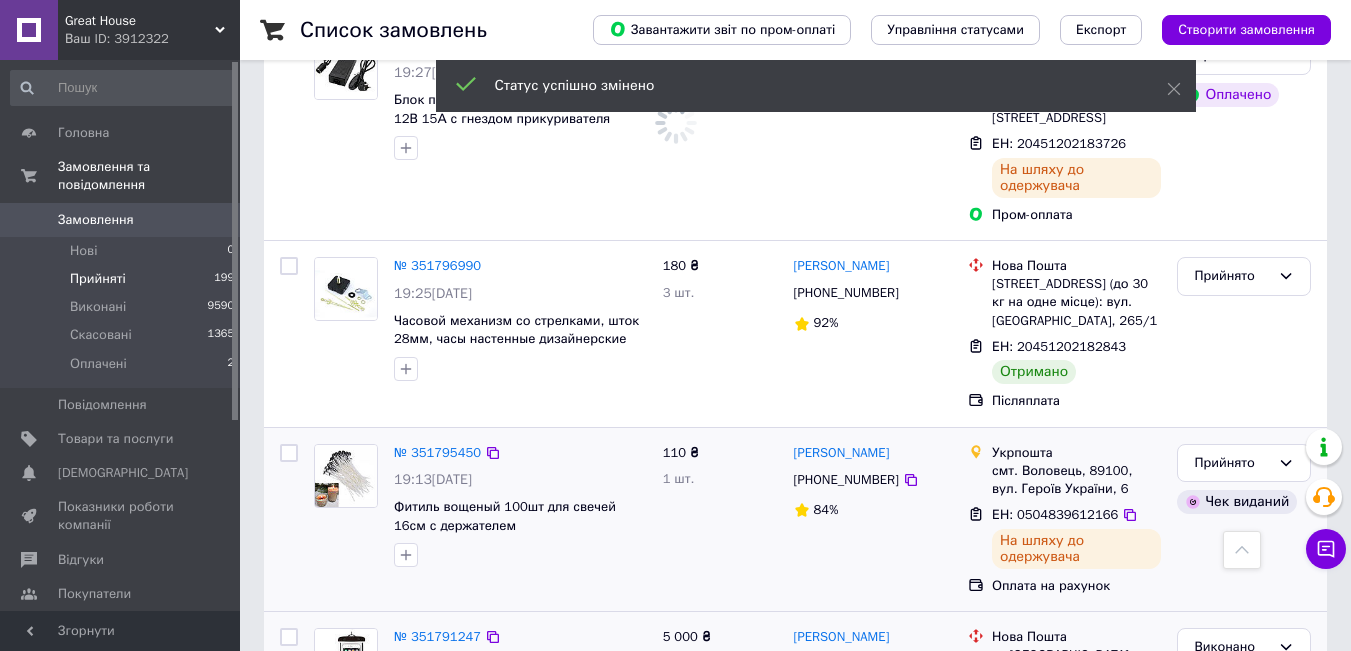 scroll, scrollTop: 683, scrollLeft: 0, axis: vertical 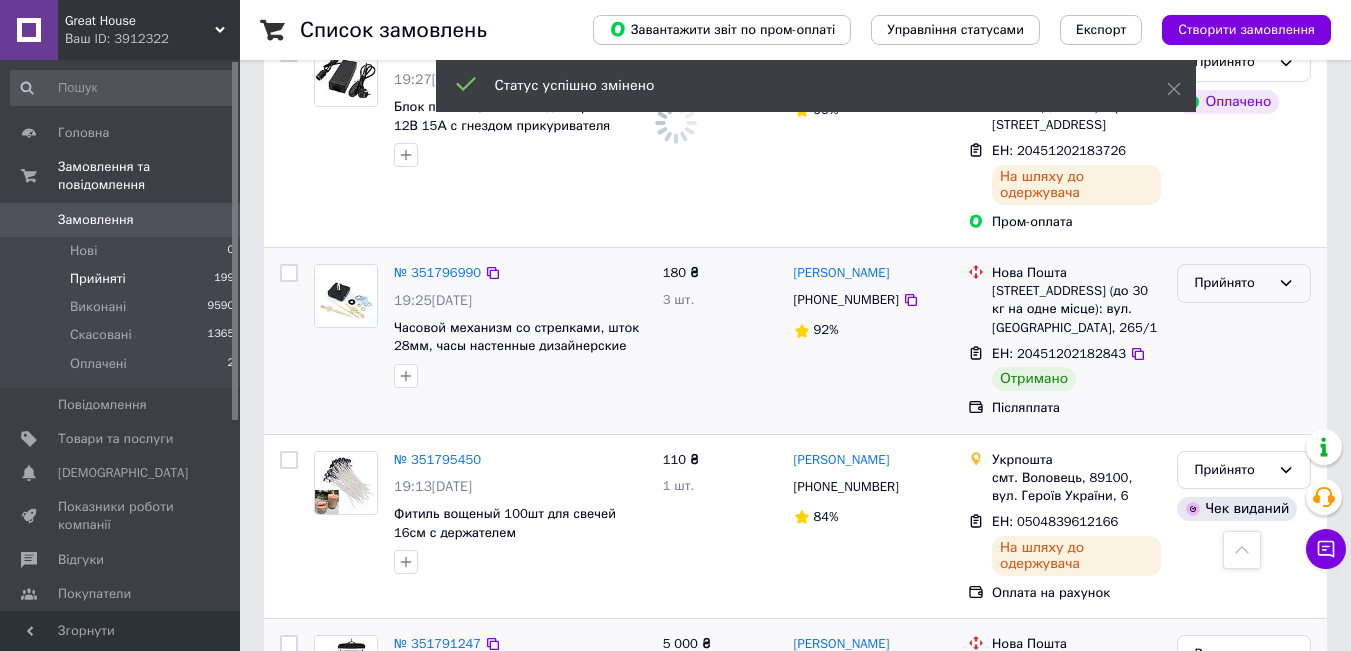click on "Прийнято" at bounding box center (1232, 283) 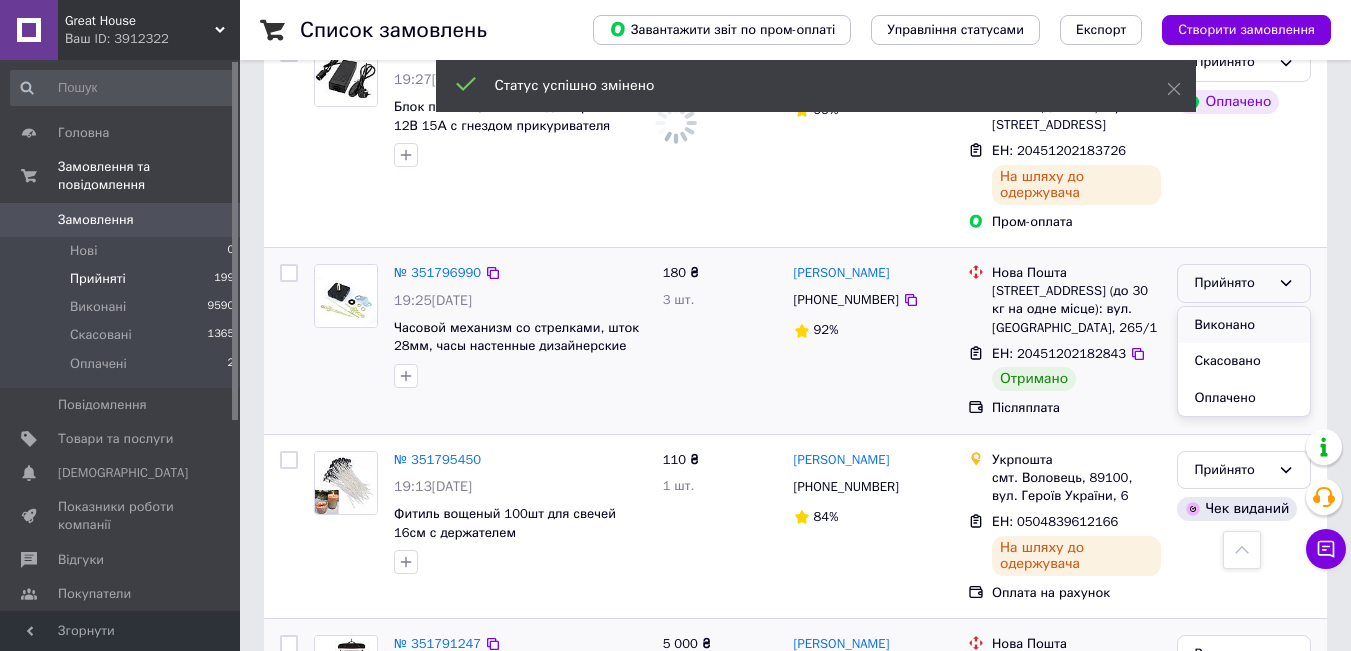 click on "Виконано" at bounding box center (1244, 325) 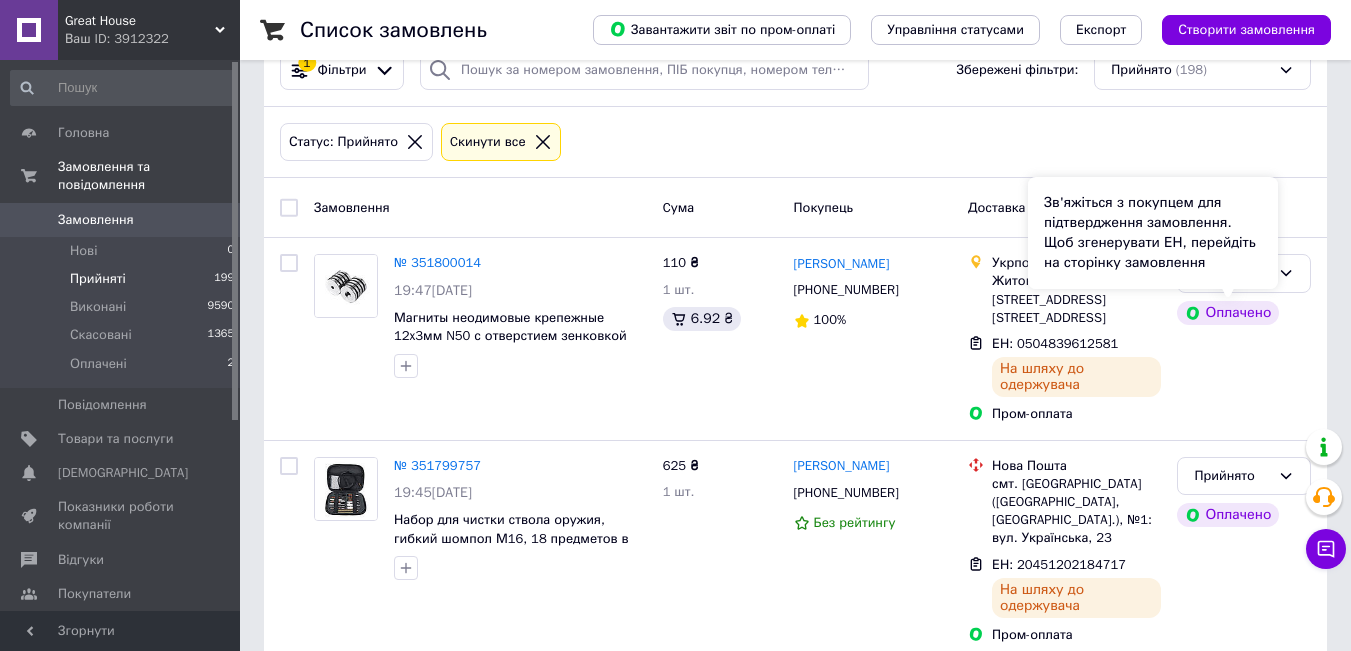 scroll, scrollTop: 0, scrollLeft: 0, axis: both 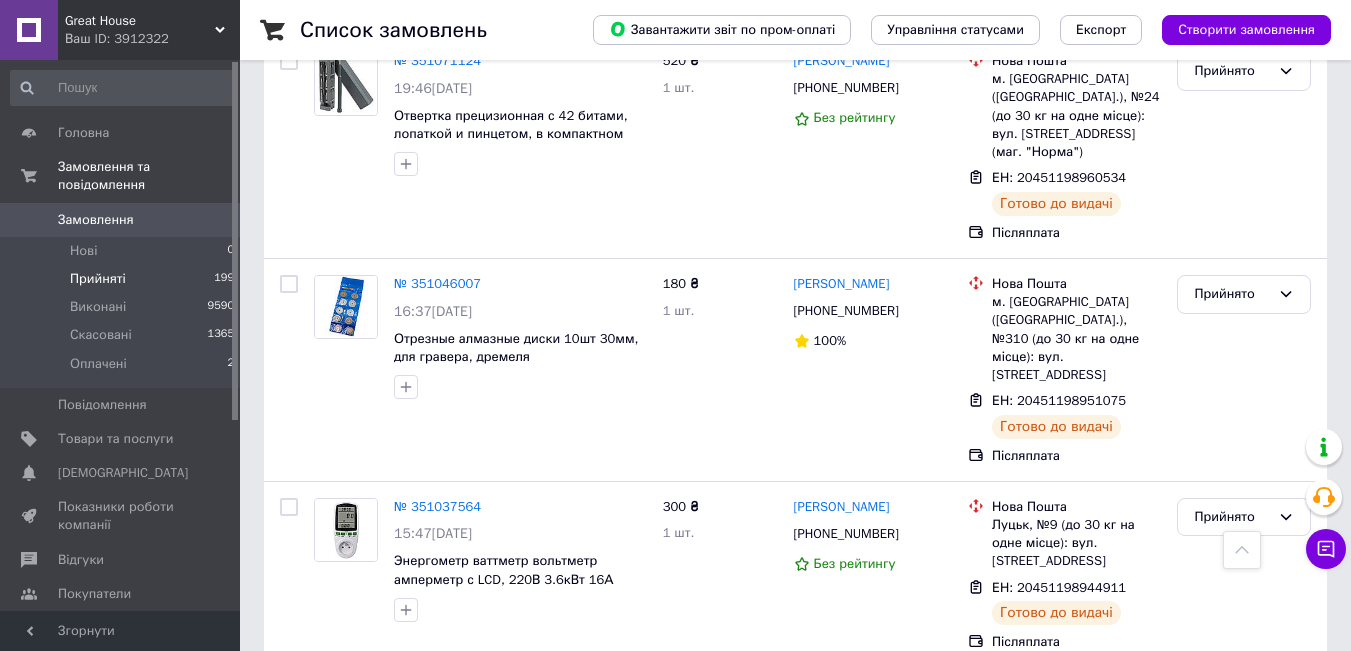 click on "1" at bounding box center (404, 1834) 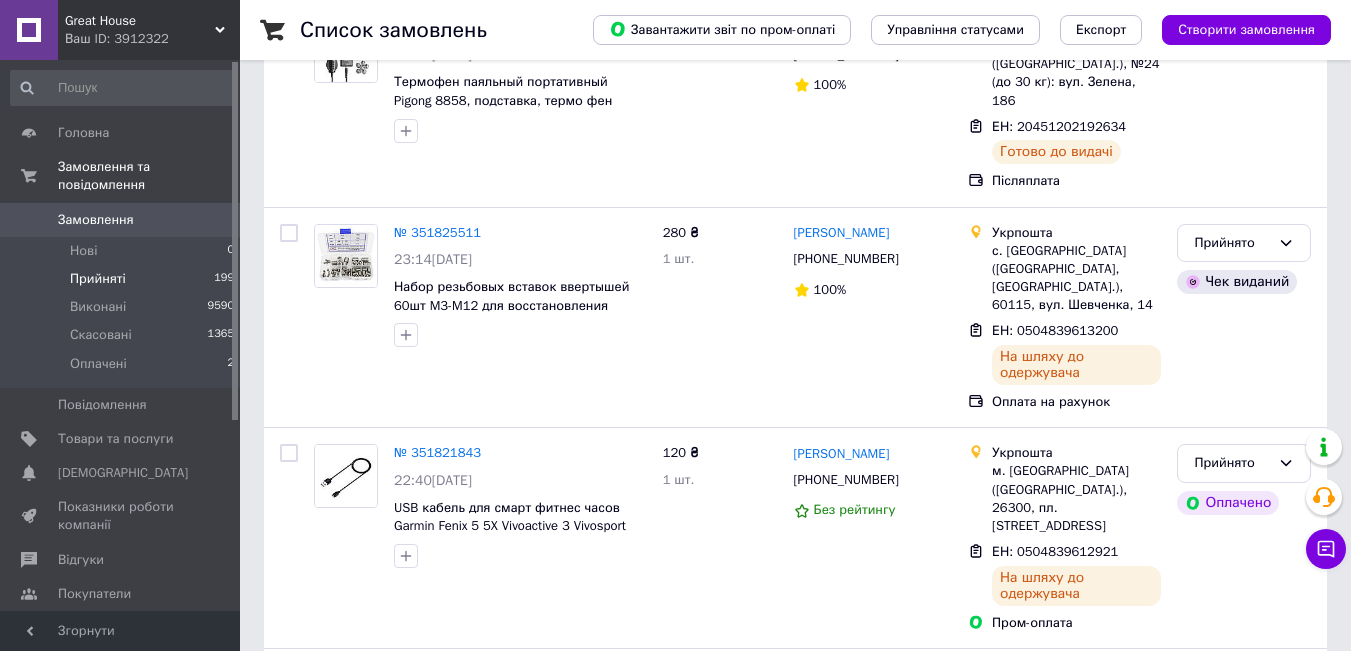 scroll, scrollTop: 0, scrollLeft: 0, axis: both 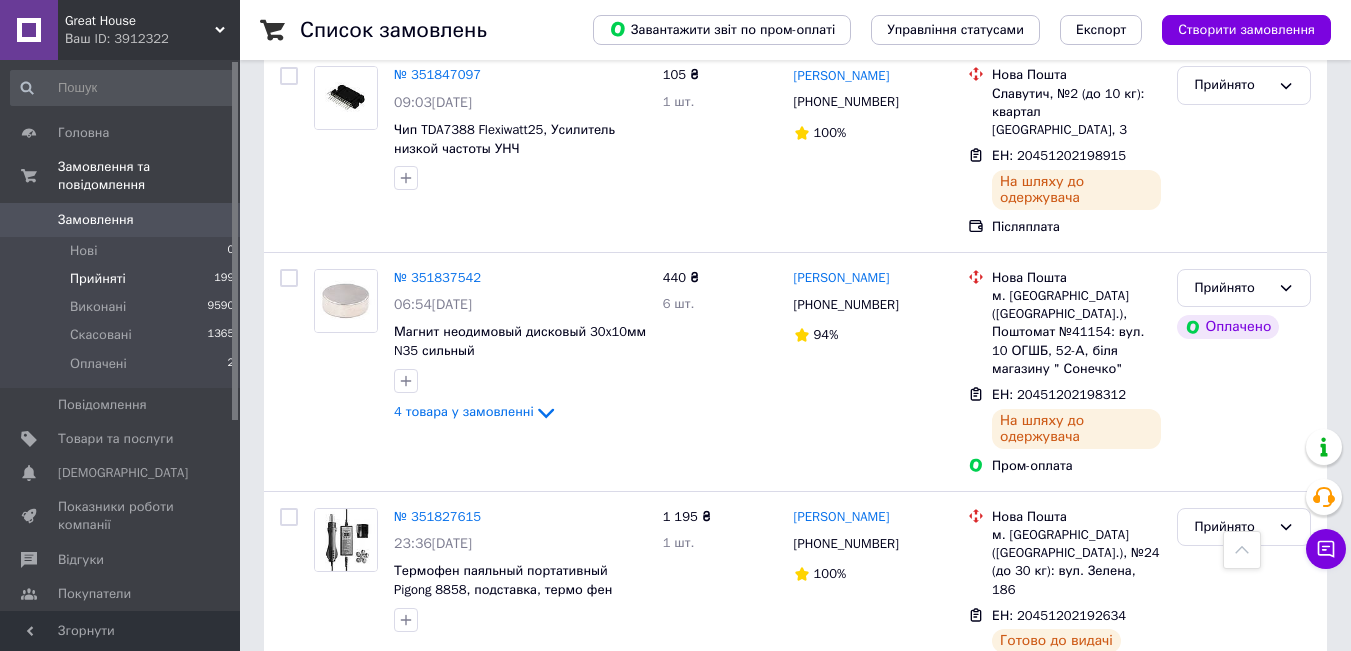 click on "Прийнято" at bounding box center (1244, 1430) 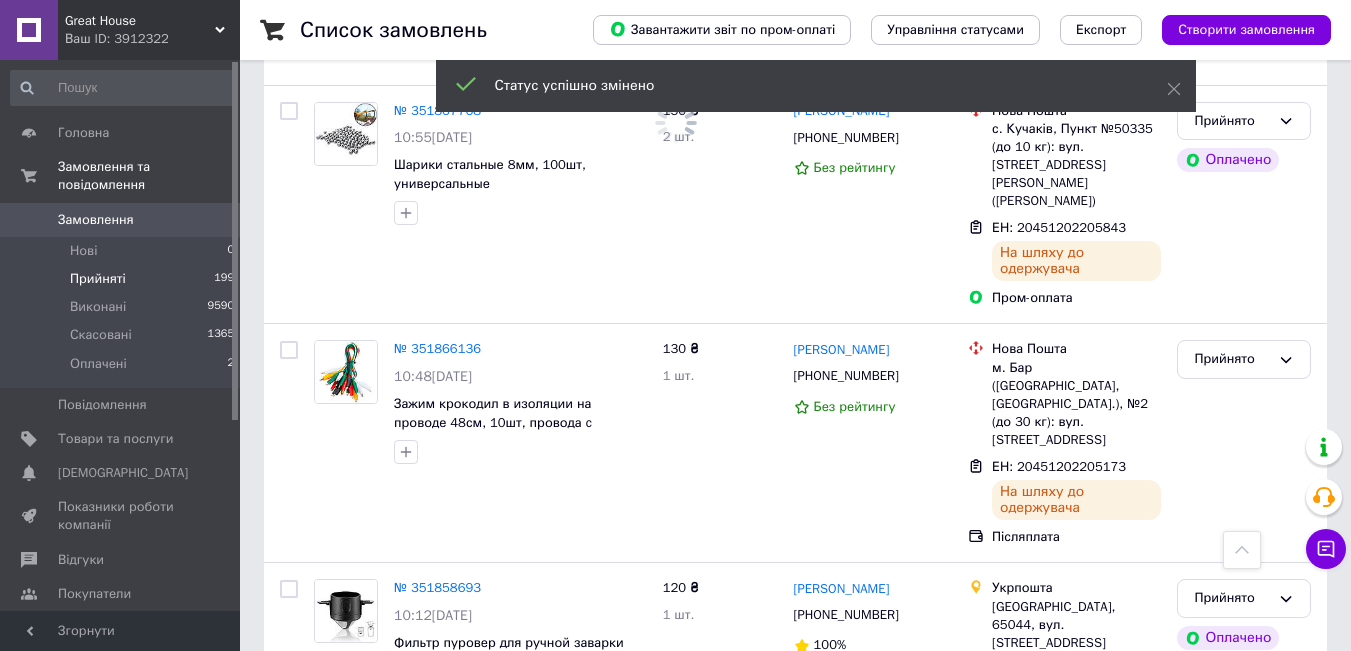scroll, scrollTop: 17680, scrollLeft: 0, axis: vertical 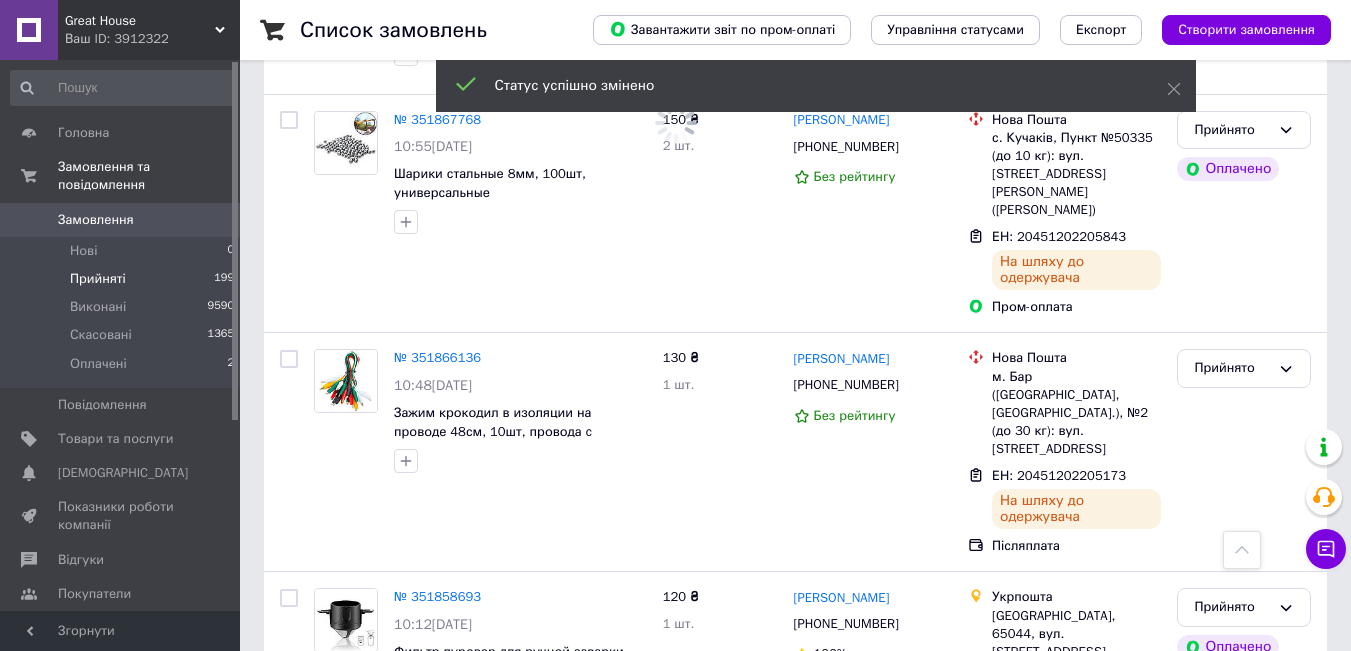 click on "Прийнято" at bounding box center (1232, 1217) 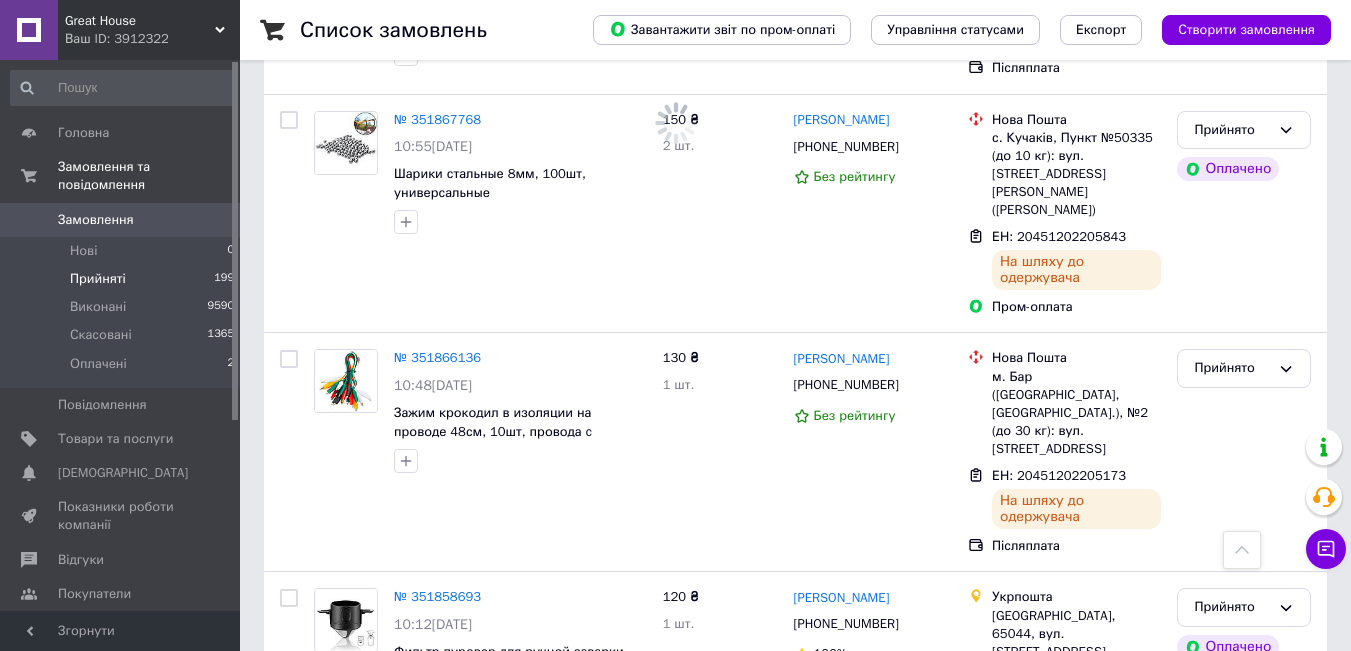 click on "Виконано" at bounding box center [1244, 1259] 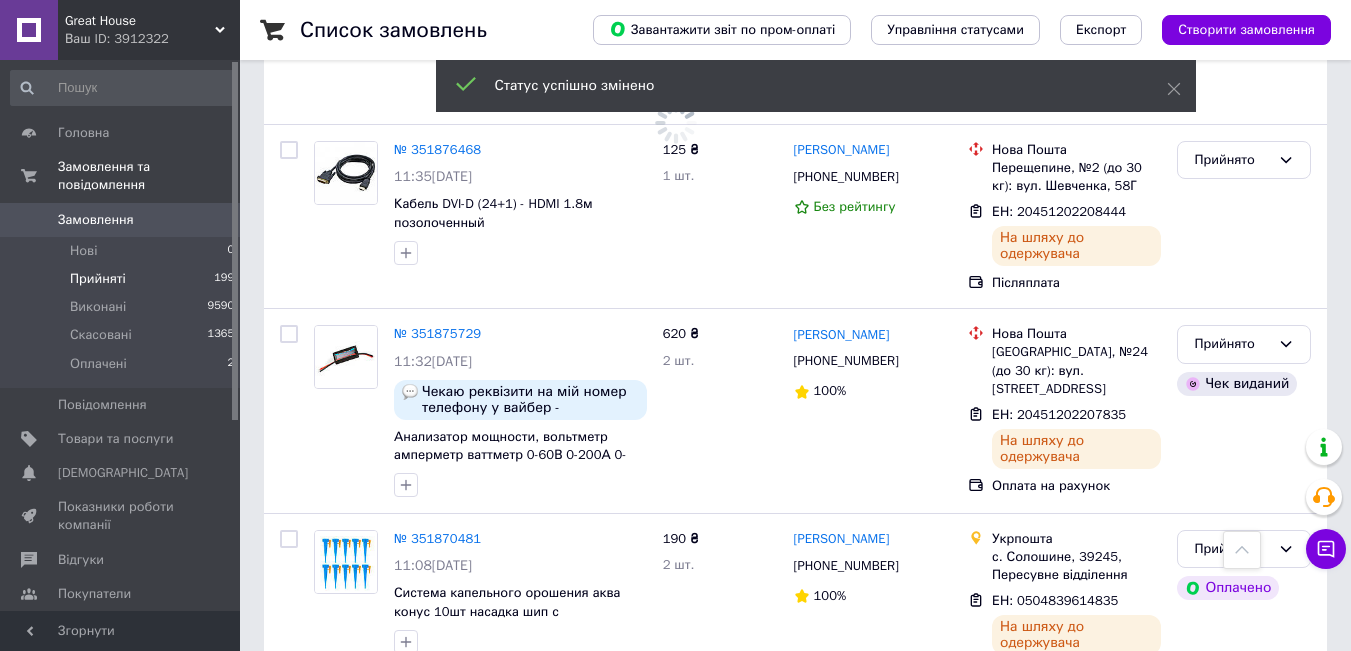 scroll, scrollTop: 16580, scrollLeft: 0, axis: vertical 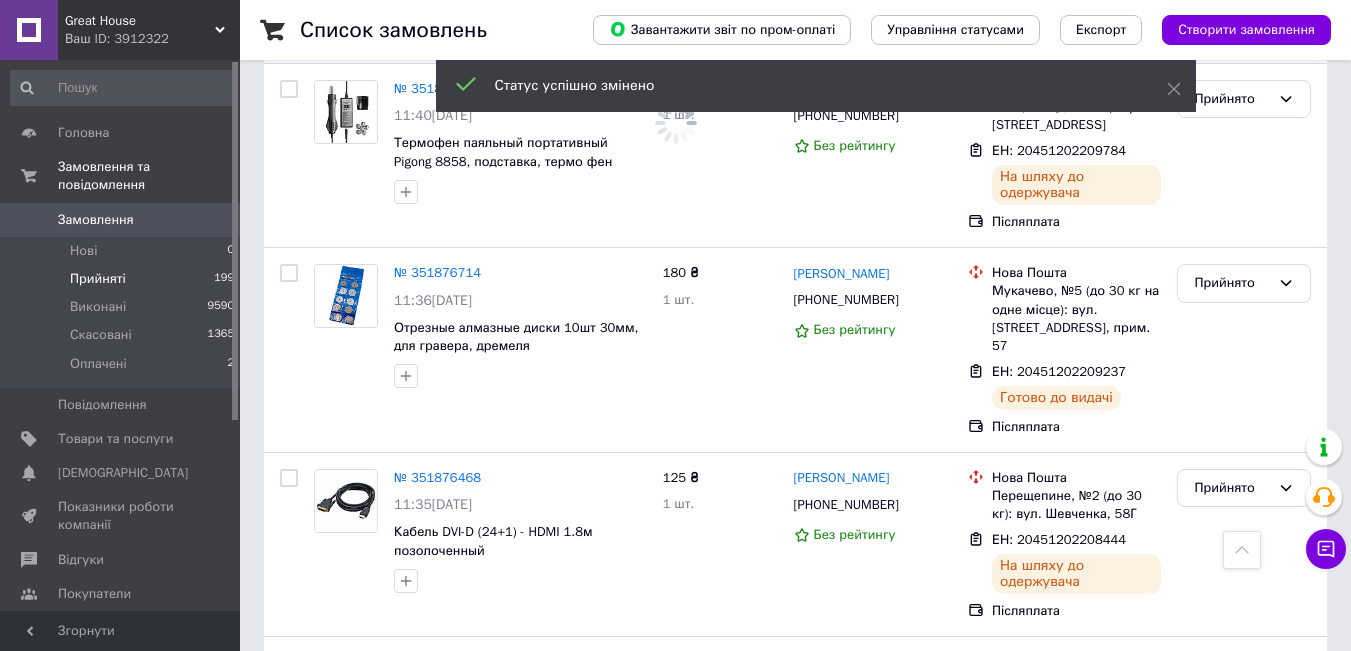 click on "Прийнято" at bounding box center (1232, 1061) 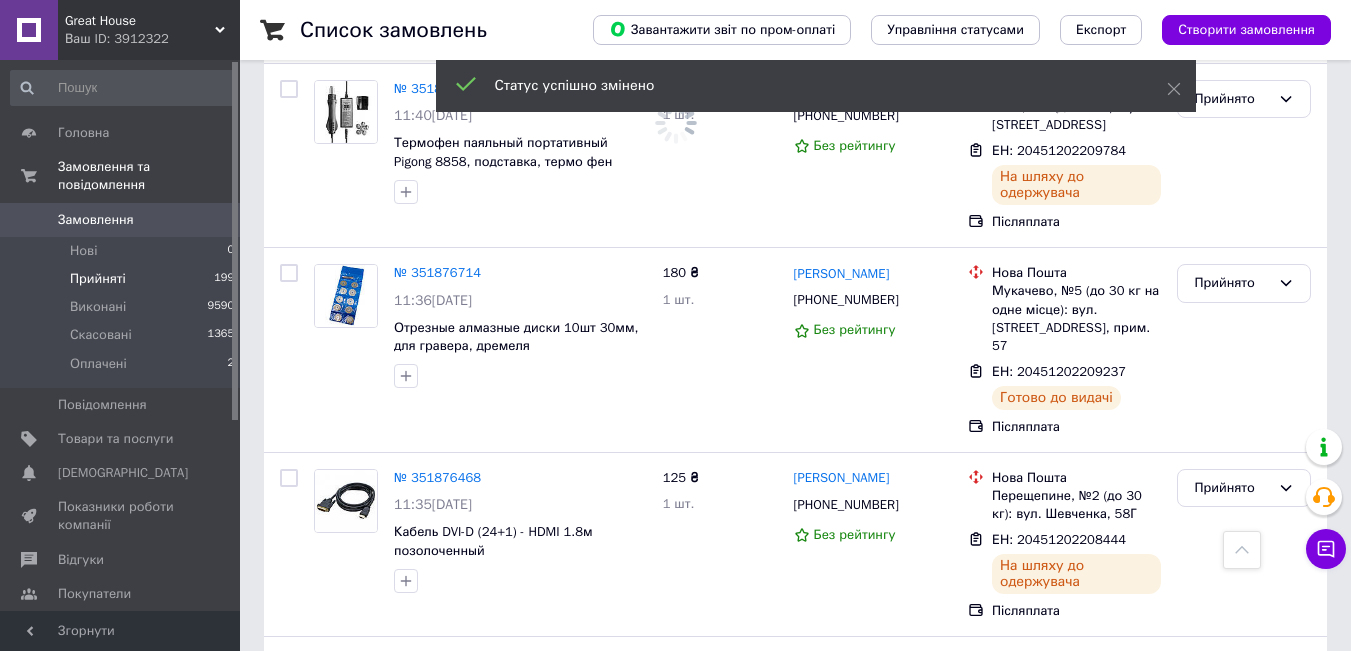 click on "Виконано" at bounding box center (1244, 1103) 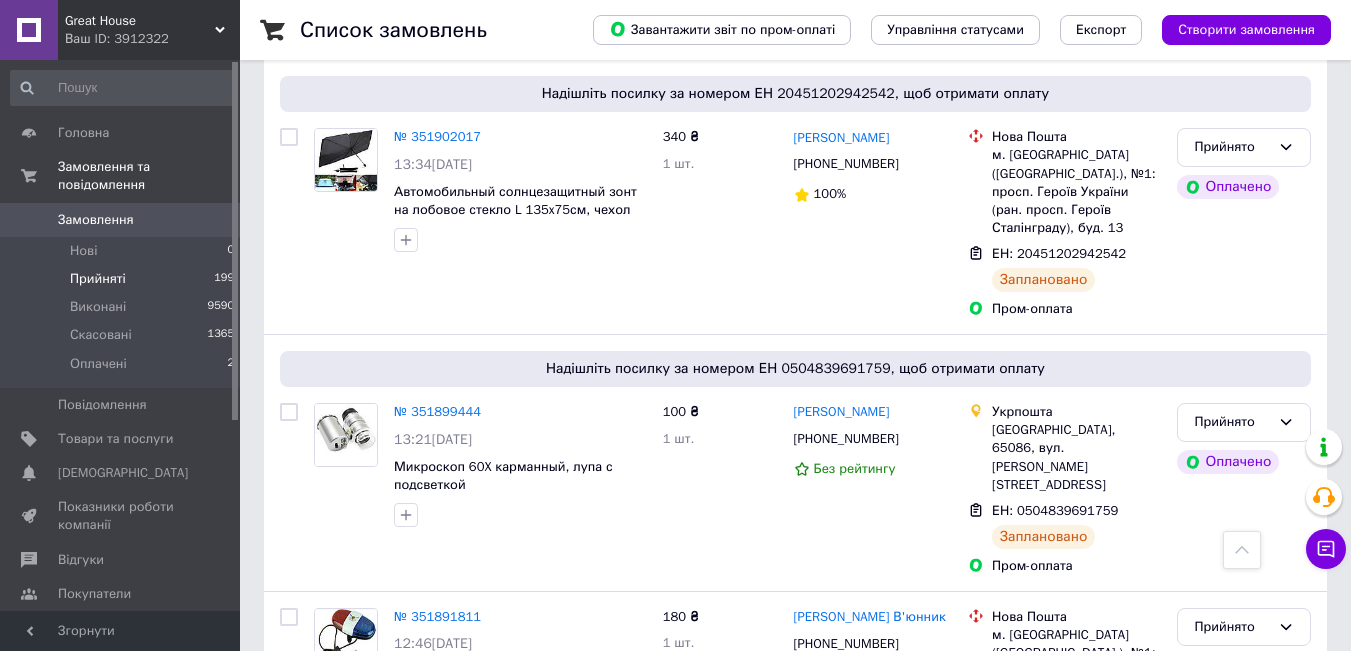 scroll, scrollTop: 15280, scrollLeft: 0, axis: vertical 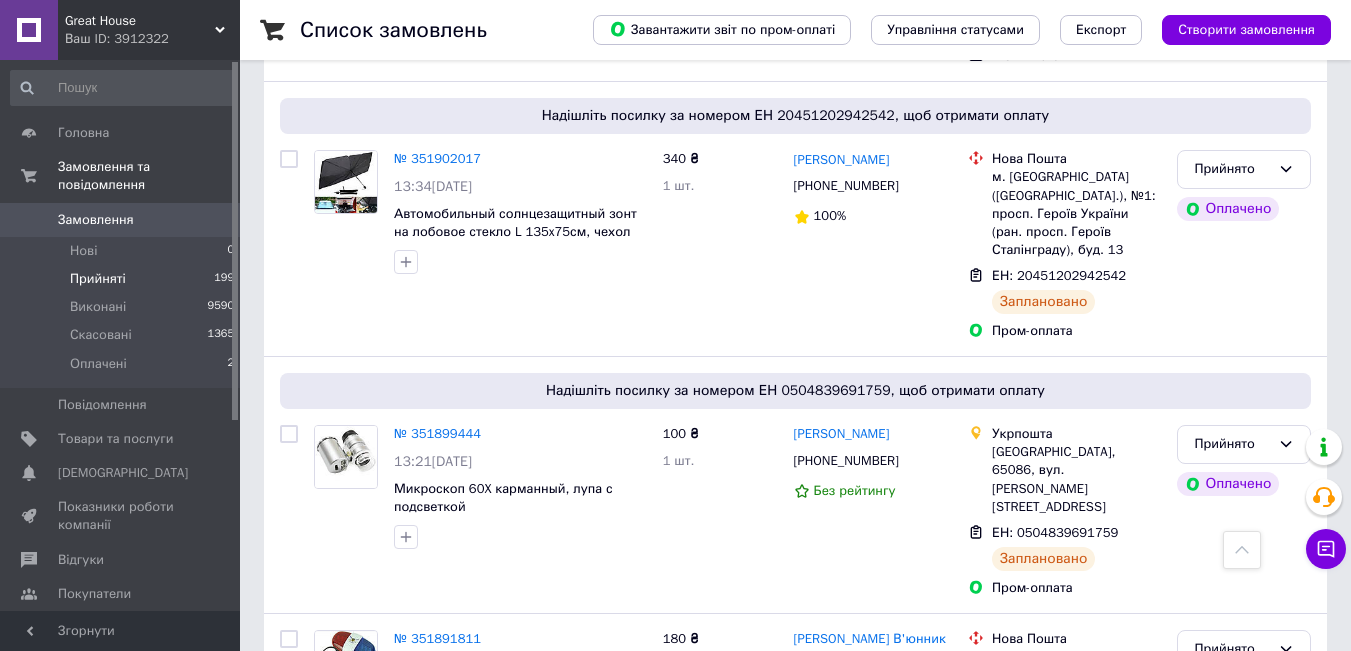 click on "Прийнято" at bounding box center (1232, 1222) 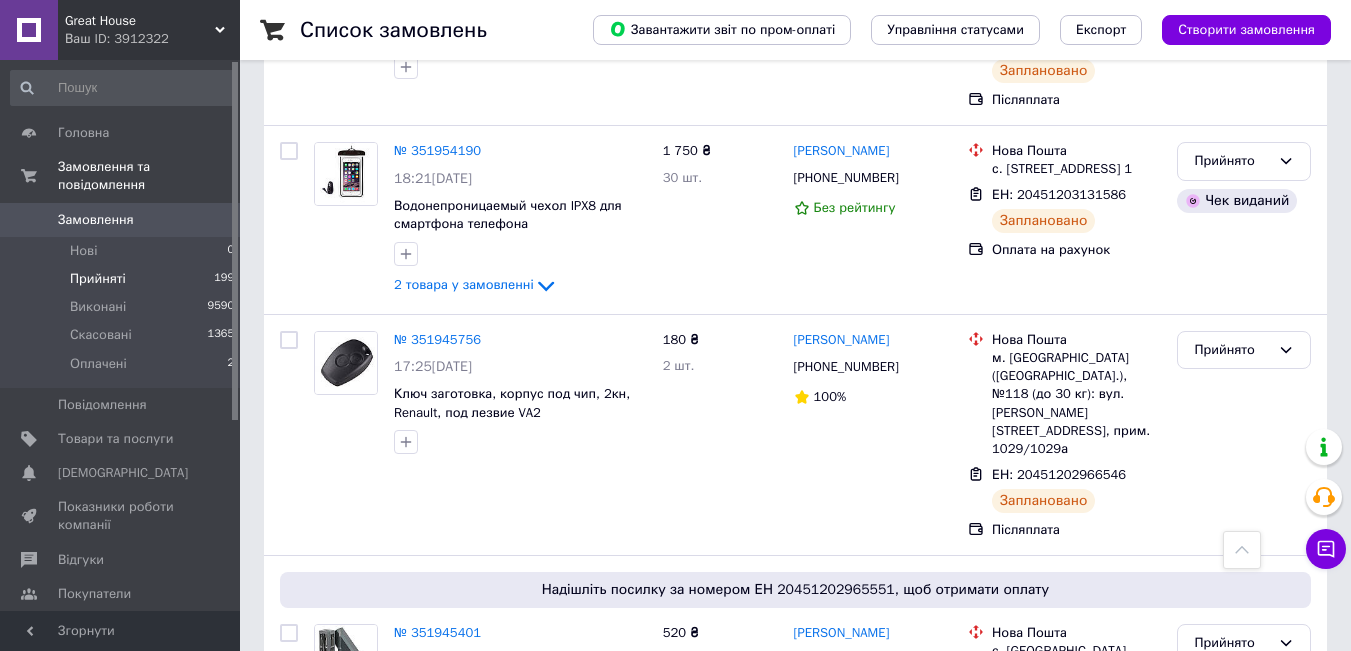 scroll, scrollTop: 10128, scrollLeft: 0, axis: vertical 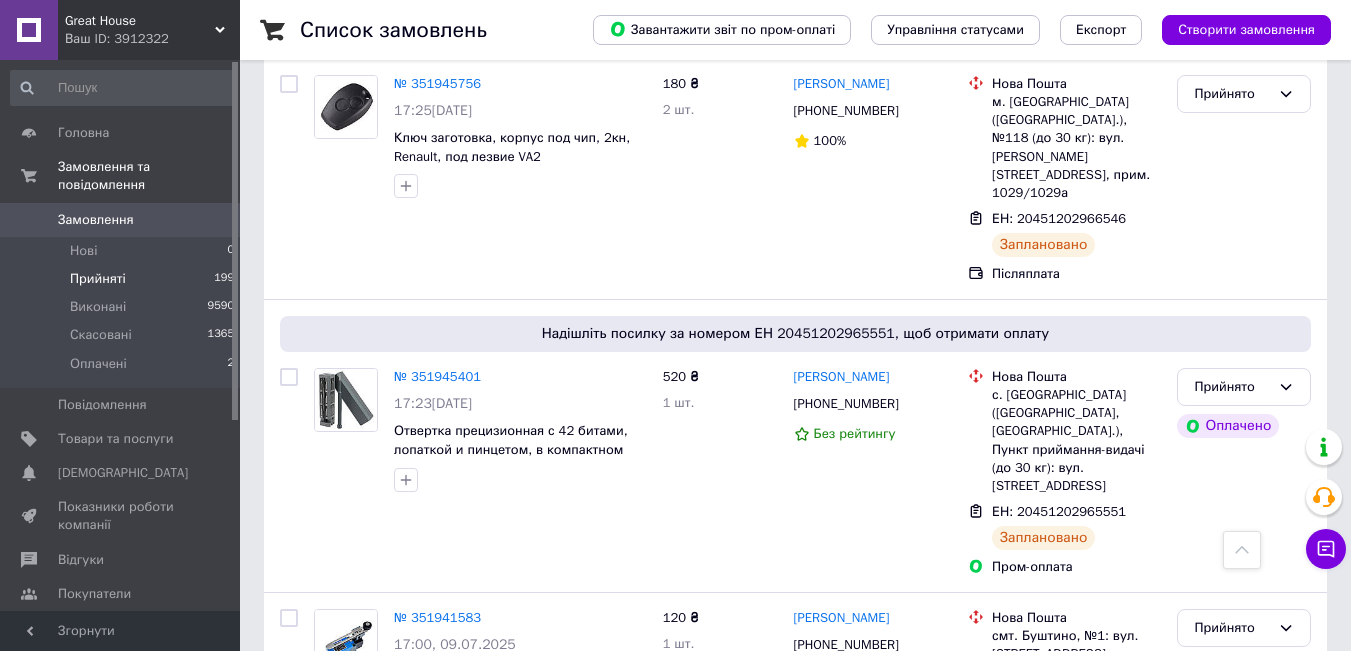 click on "Прийнято" at bounding box center [1232, 796] 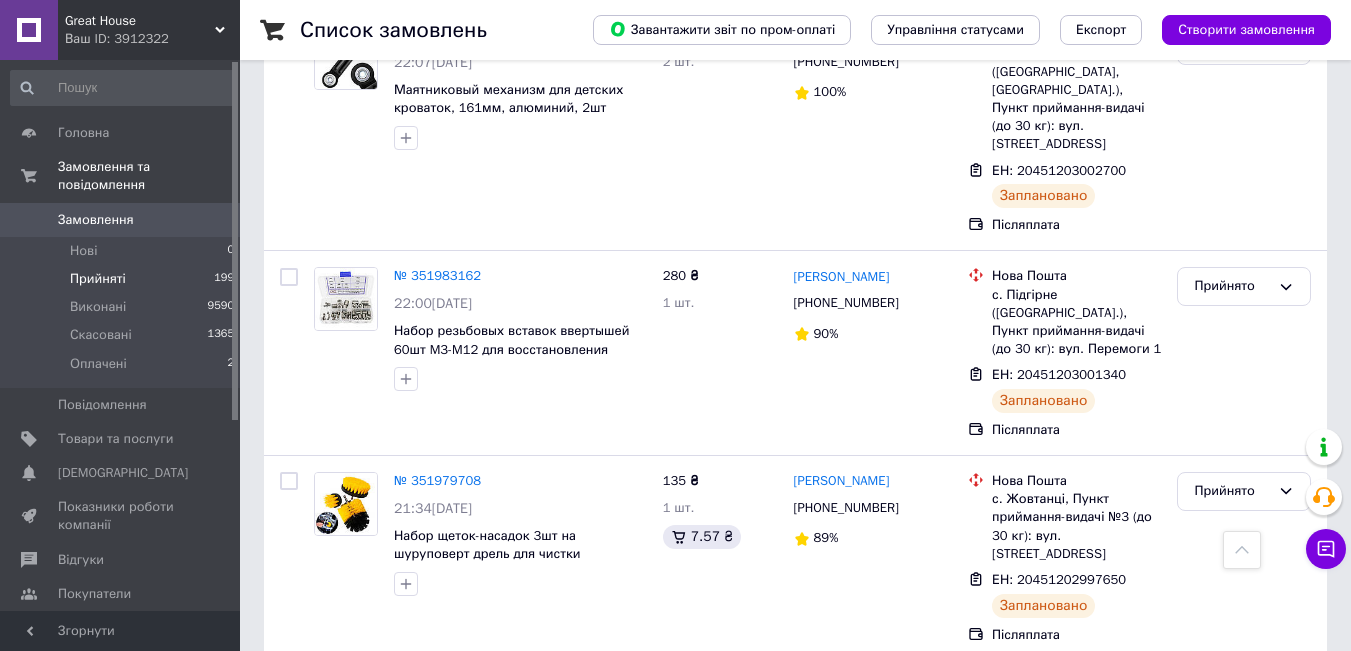 scroll, scrollTop: 6524, scrollLeft: 0, axis: vertical 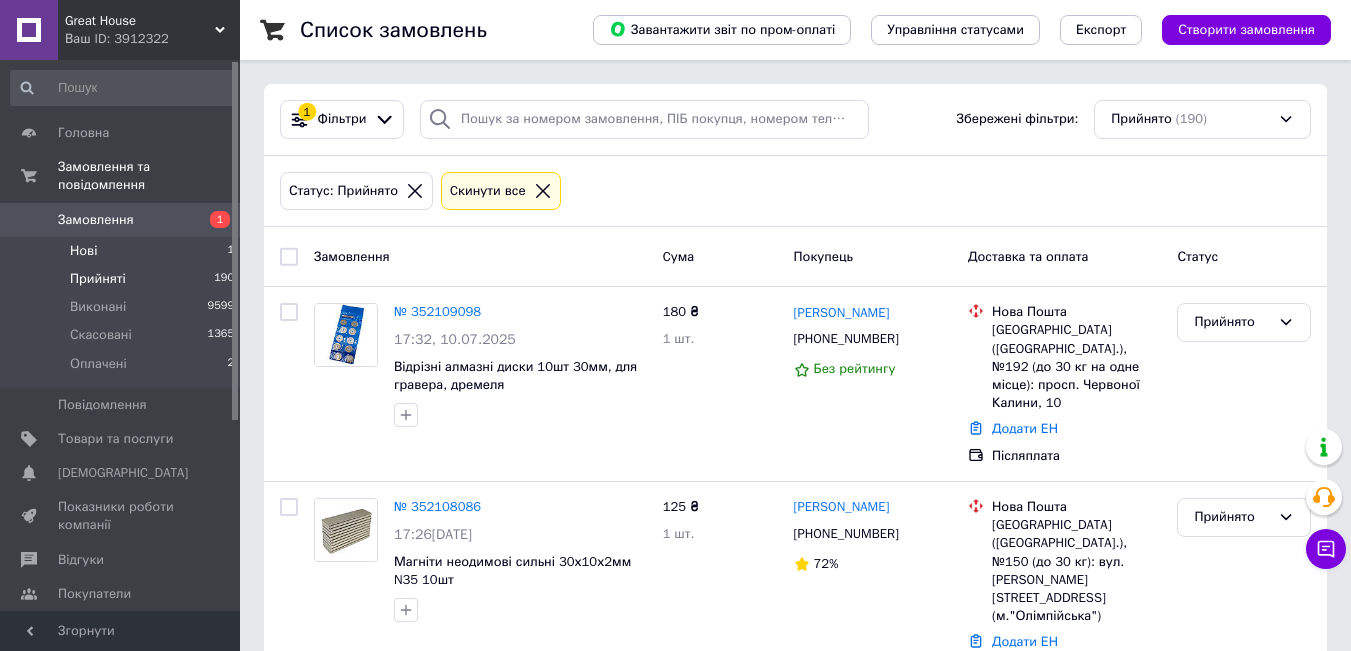 click on "Нові 1" at bounding box center (123, 251) 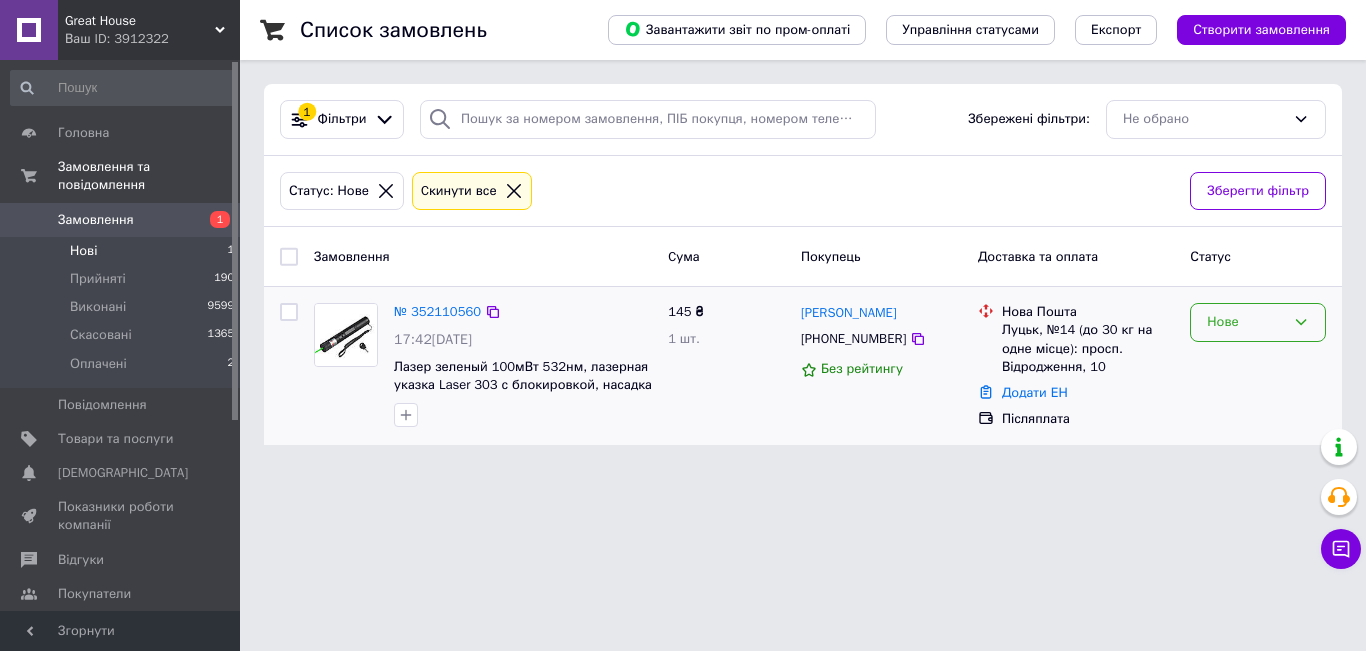 click on "Нове" at bounding box center (1246, 322) 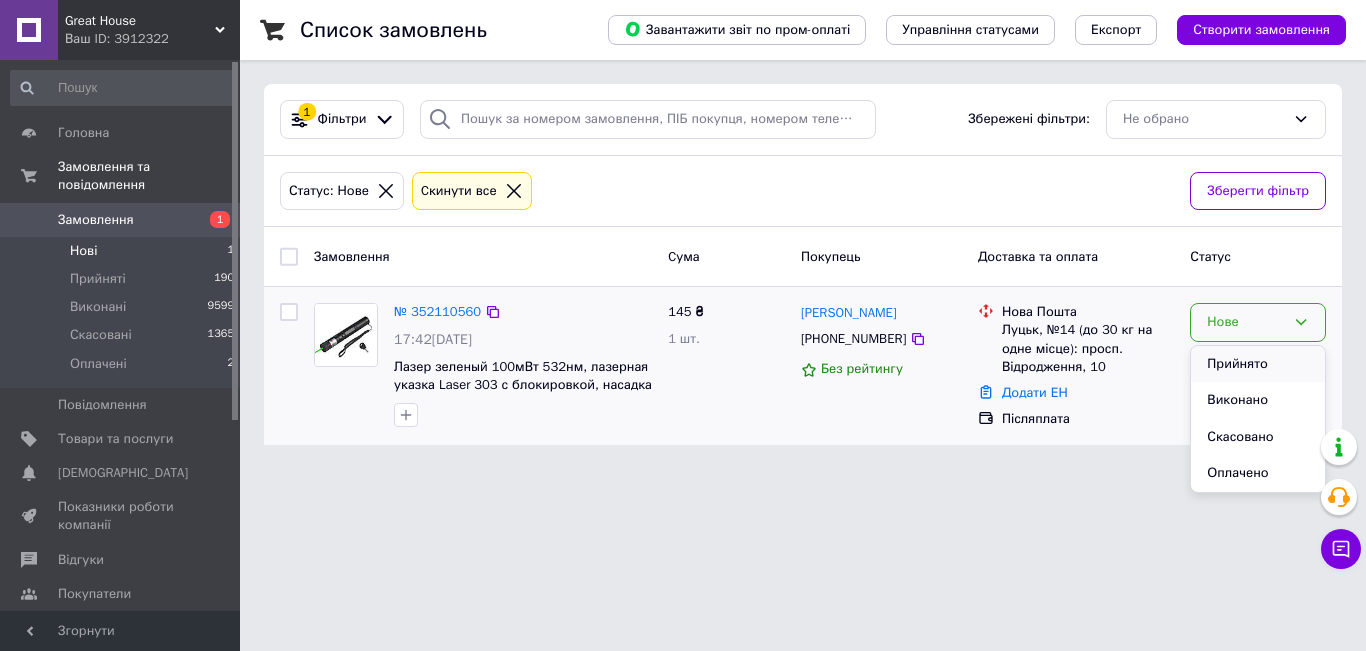 click on "Прийнято" at bounding box center (1258, 364) 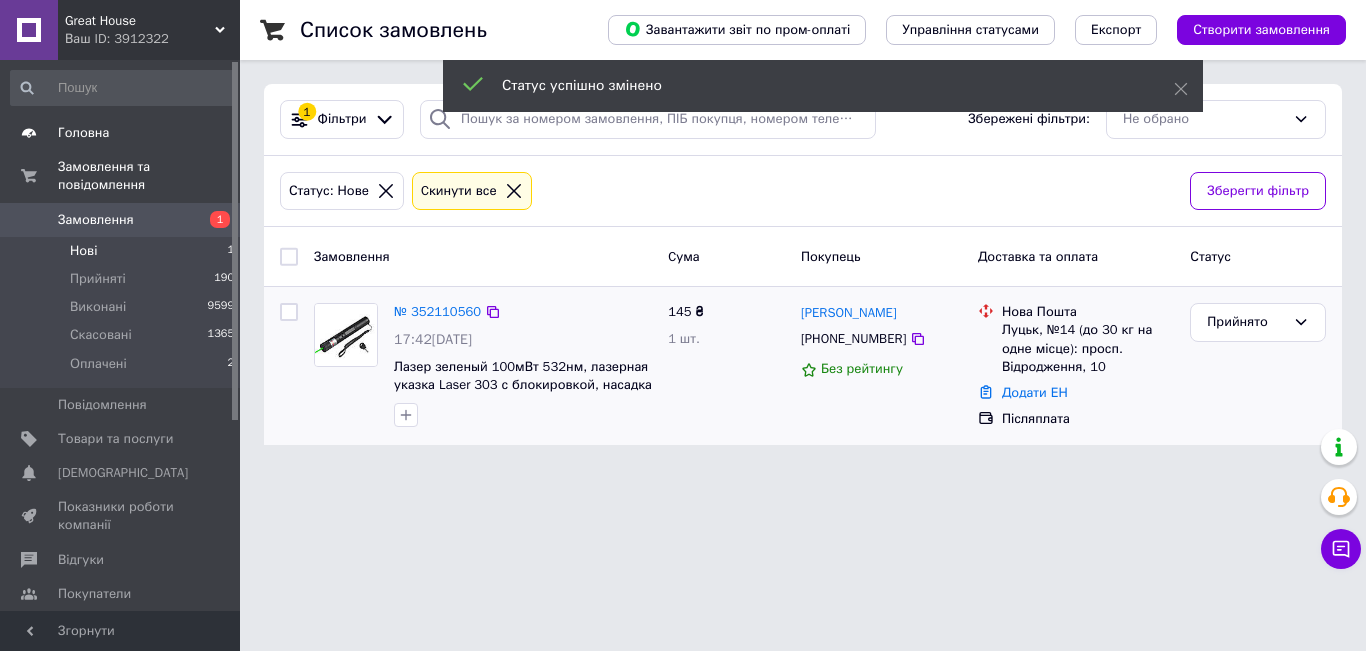 click on "Головна" at bounding box center (121, 133) 